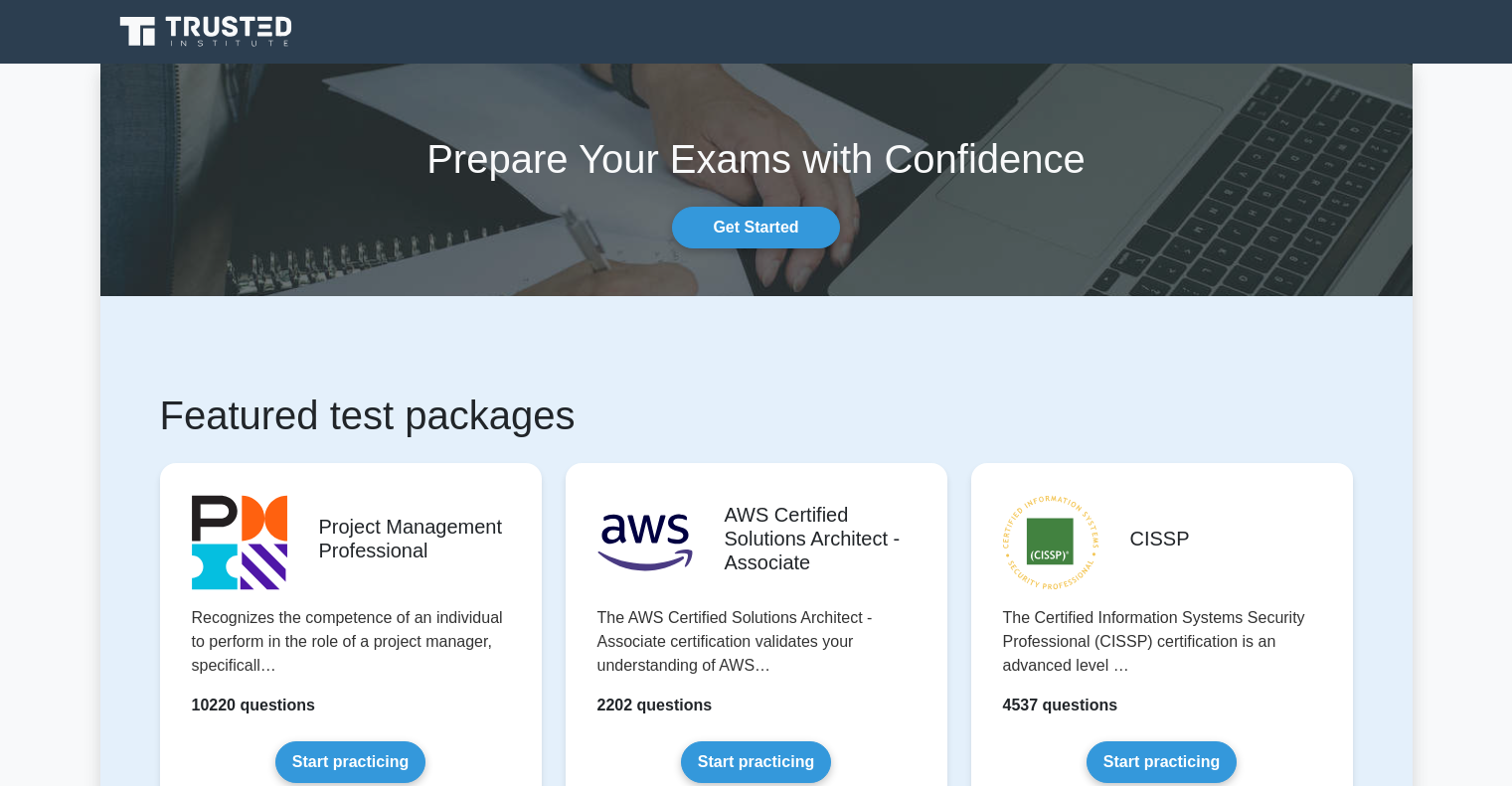 scroll, scrollTop: 0, scrollLeft: 0, axis: both 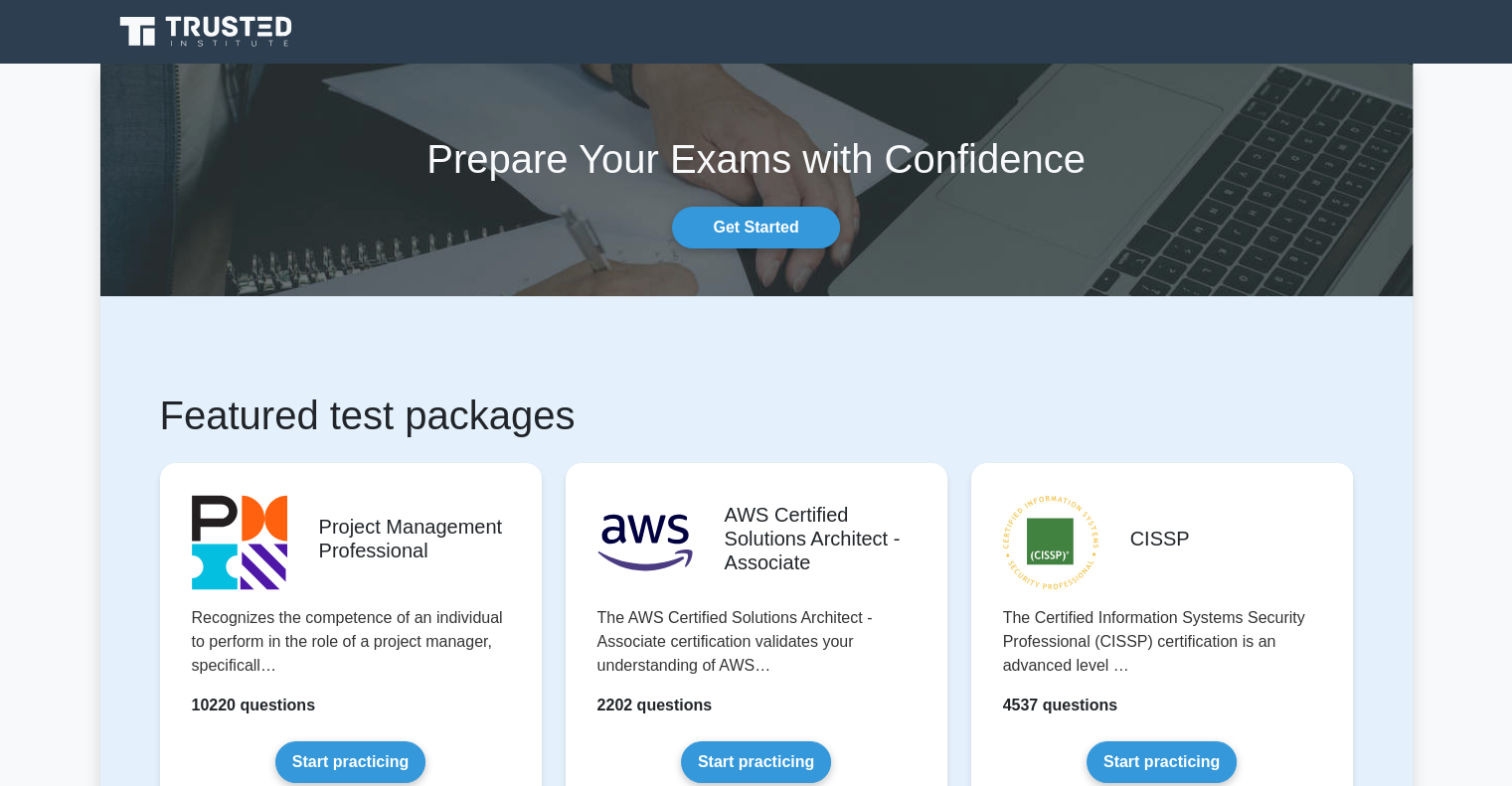 select on "Arabic" 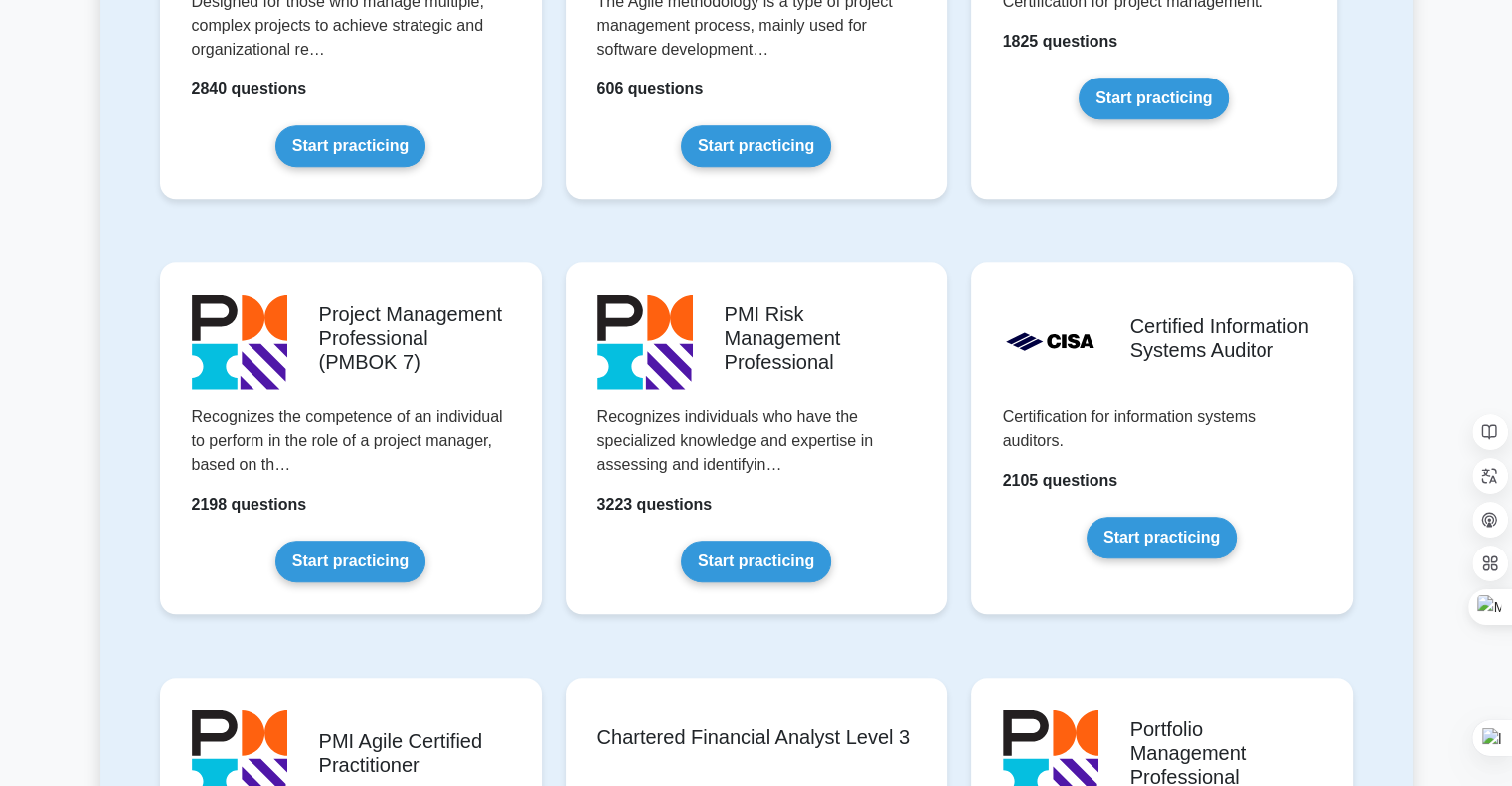 scroll, scrollTop: 1491, scrollLeft: 0, axis: vertical 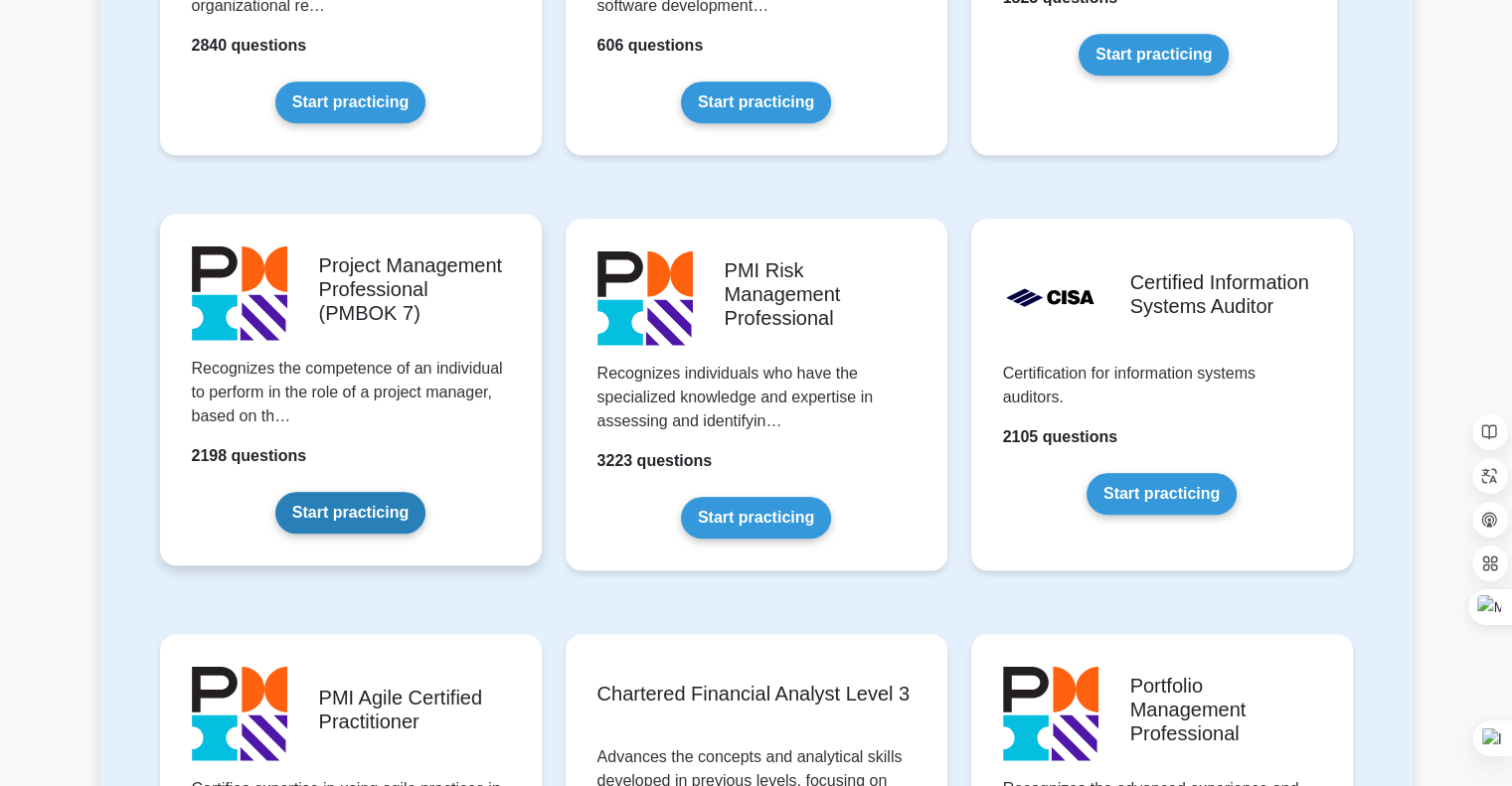 click on "Start practicing" at bounding box center (350, 513) 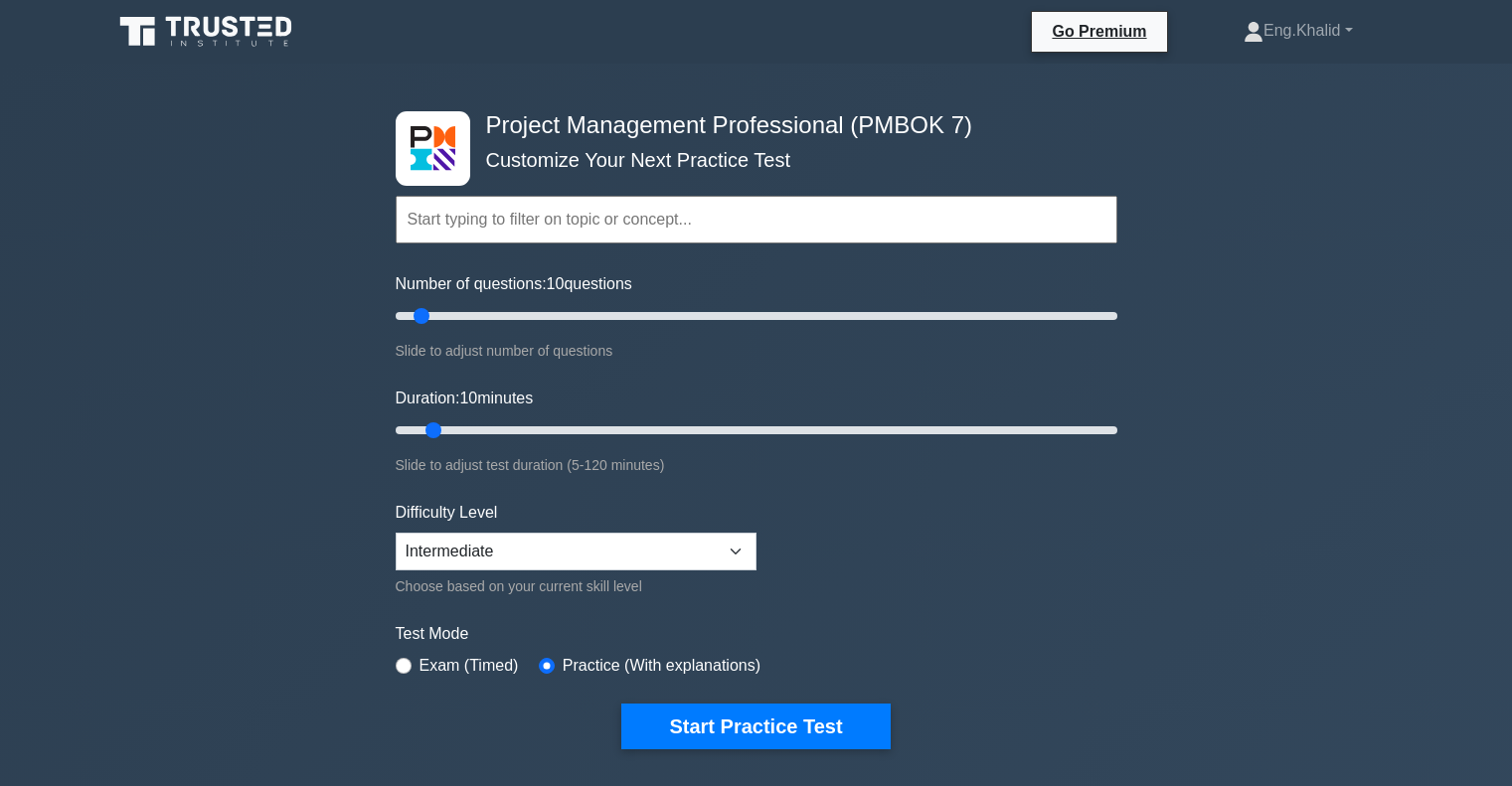 select on "Arabic" 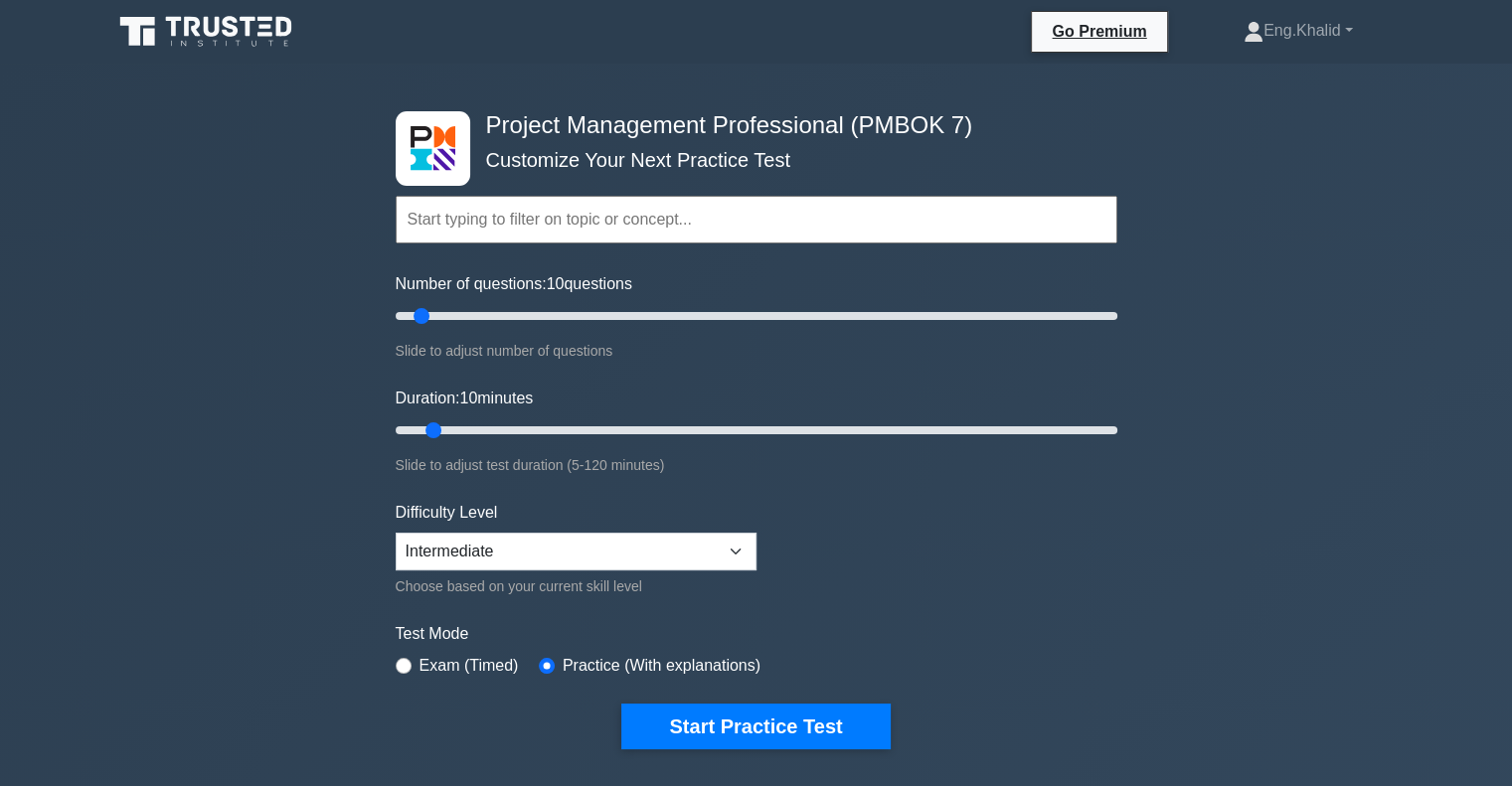 scroll, scrollTop: 0, scrollLeft: 0, axis: both 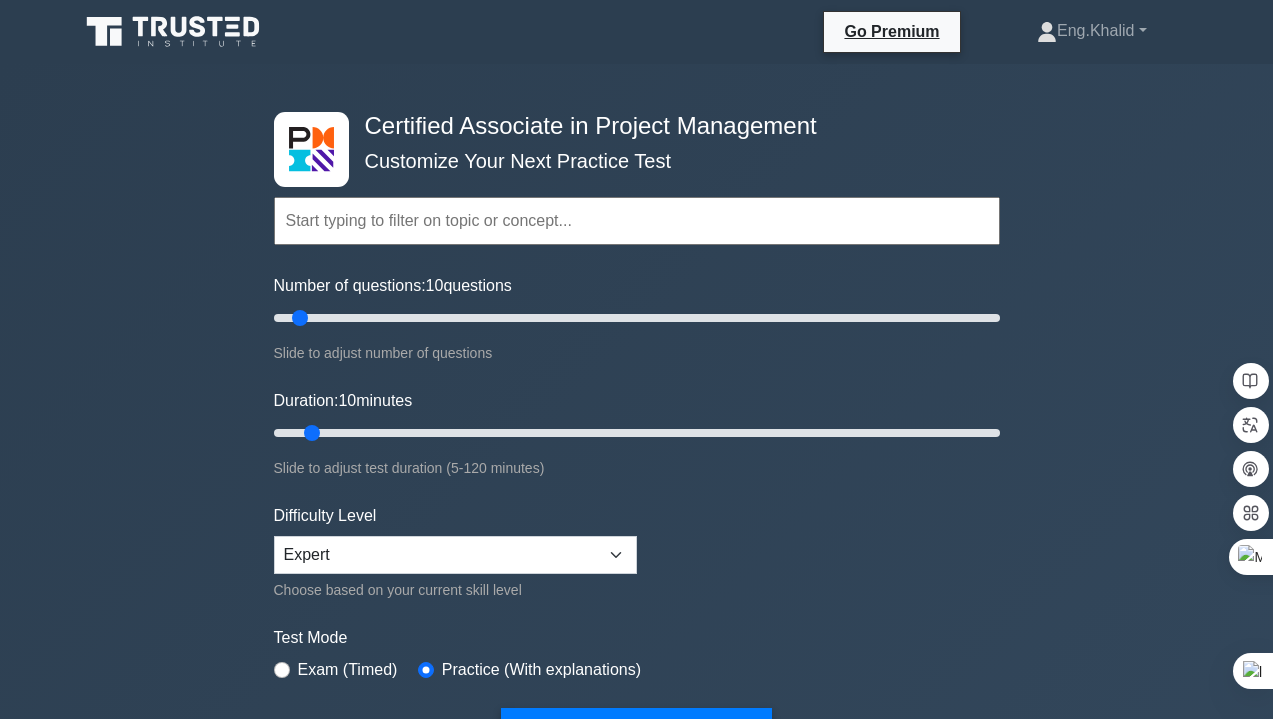 select on "Arabic" 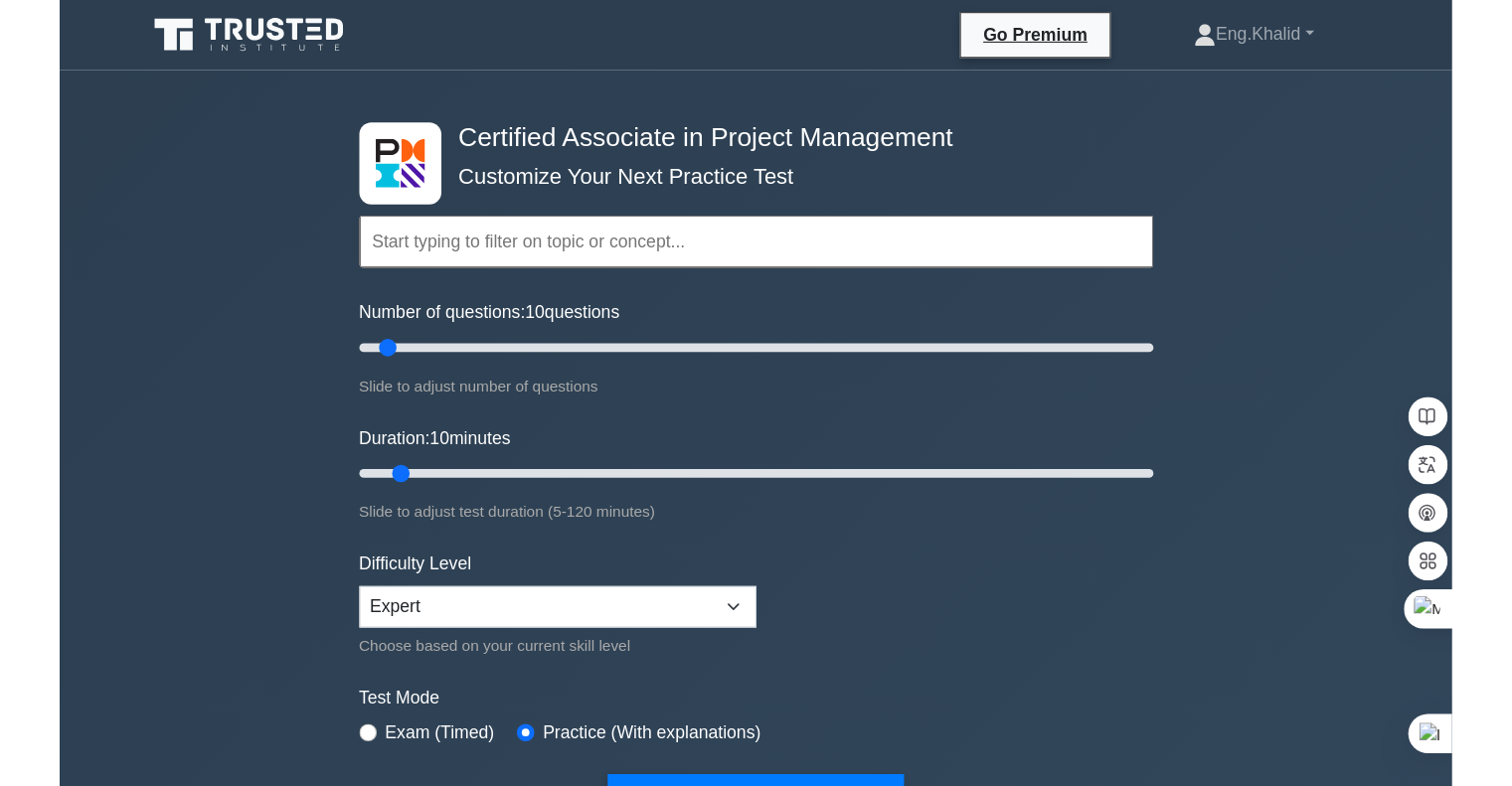 scroll, scrollTop: 0, scrollLeft: 0, axis: both 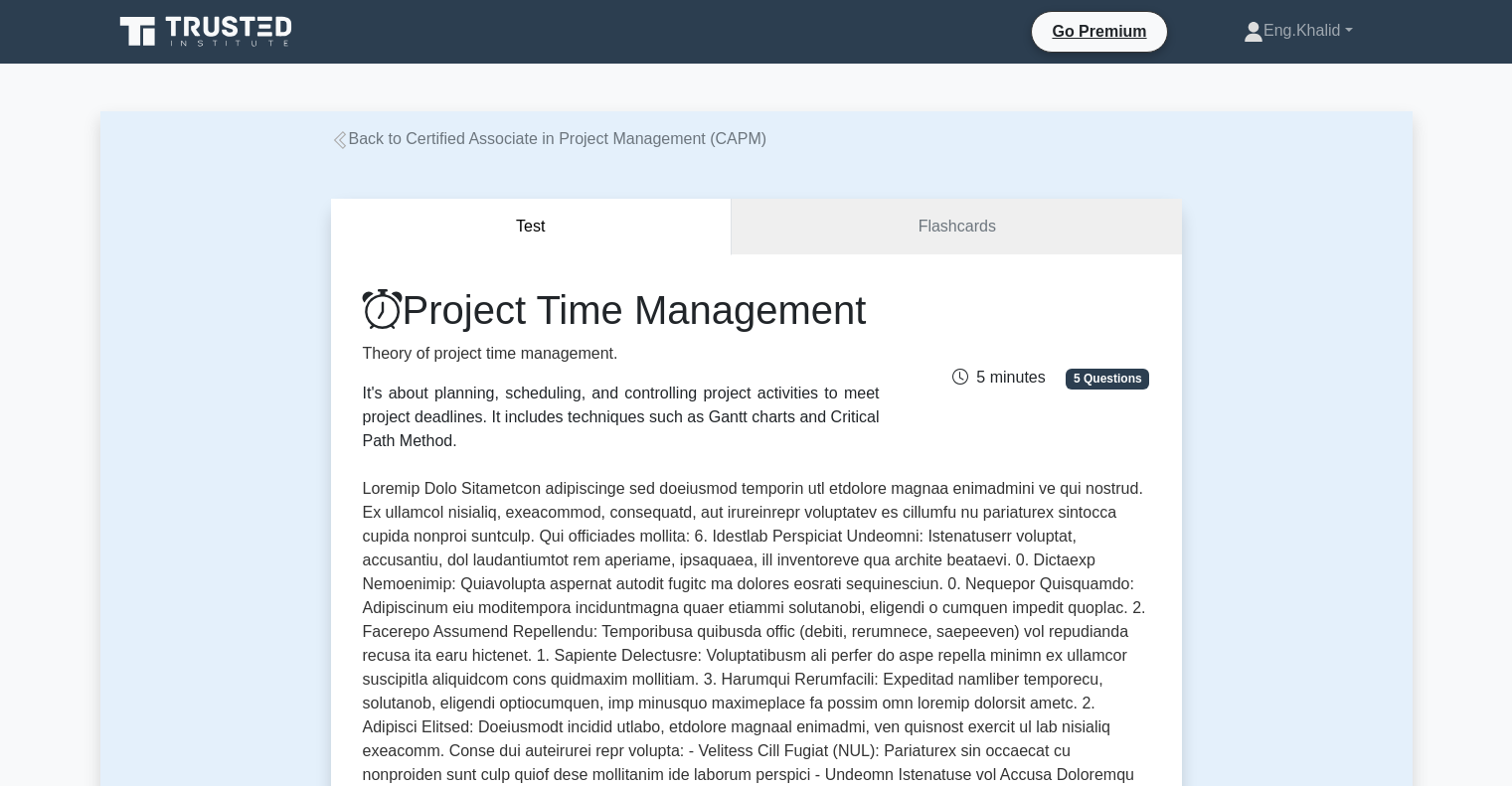 select on "Arabic" 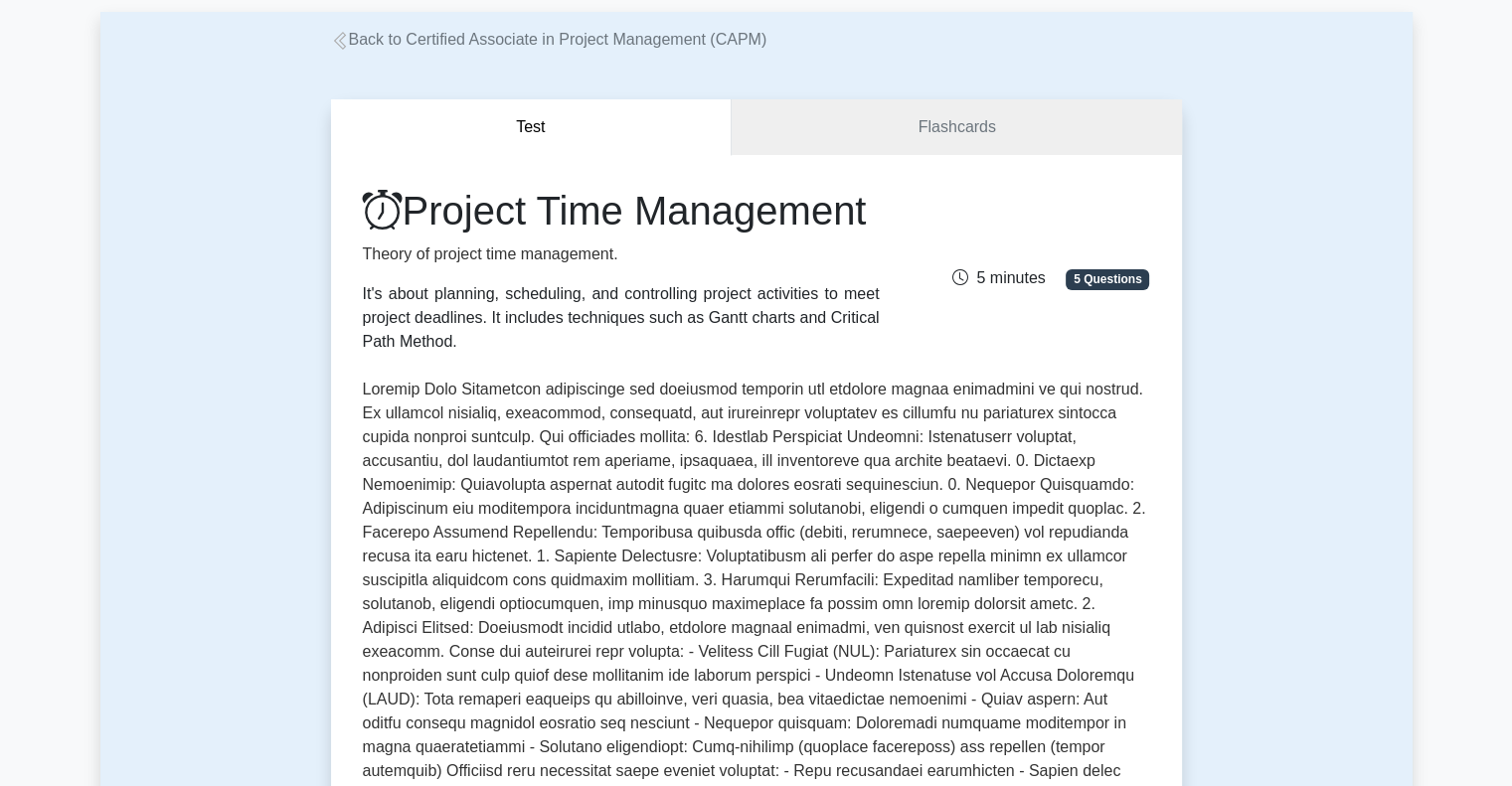 scroll, scrollTop: 99, scrollLeft: 0, axis: vertical 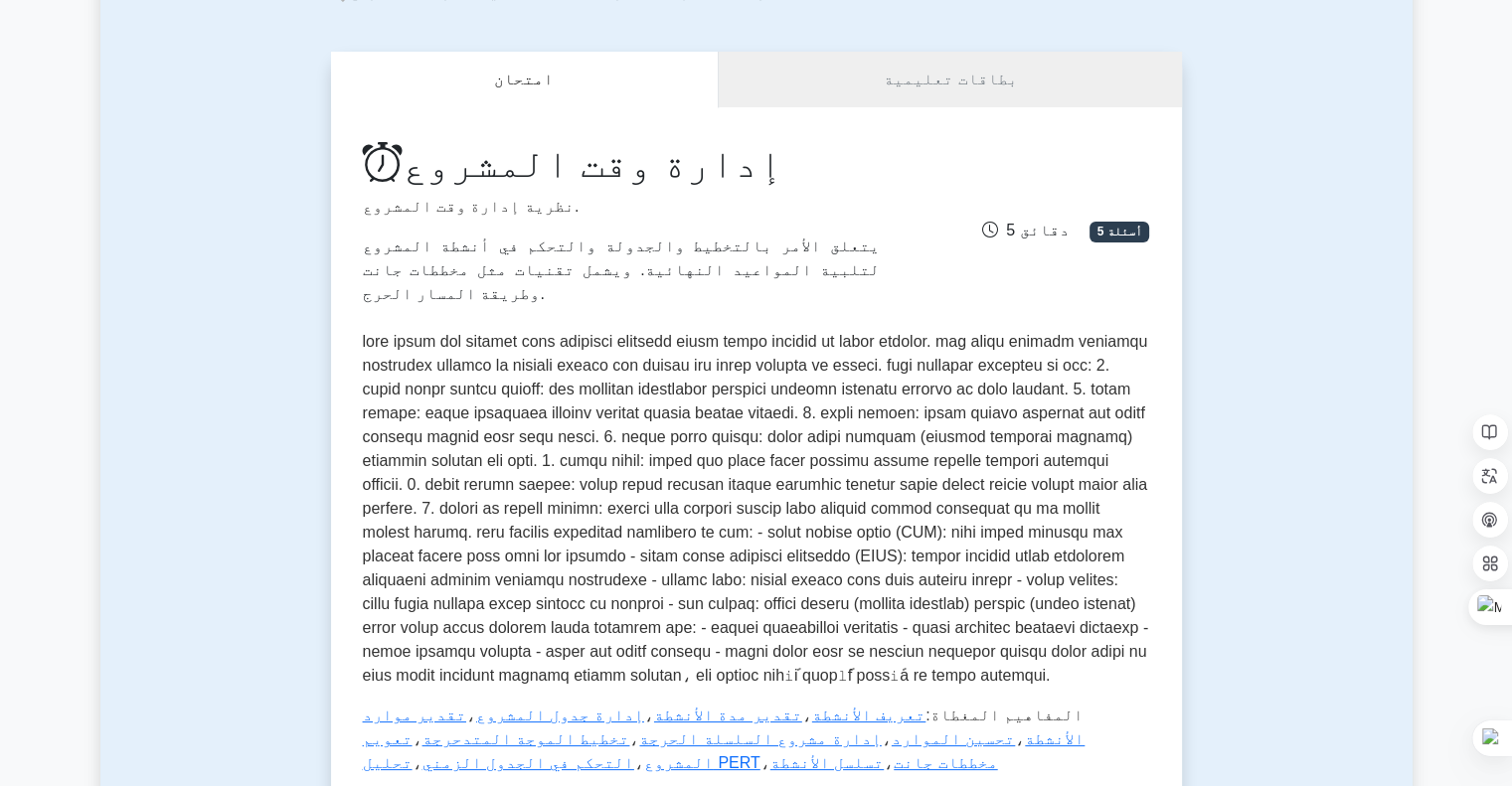click on "امتحان
بطاقات تعليمية
إدارة وقت المشروع
نظرية إدارة وقت المشروع.
يتعلق الأمر بالتخطيط والجدولة والتحكم في أنشطة المشروع لتلبية المواعيد النهائية. ويشمل تقنيات مثل مخططات جانت وطريقة المسار الحرج." at bounding box center [756, 947] 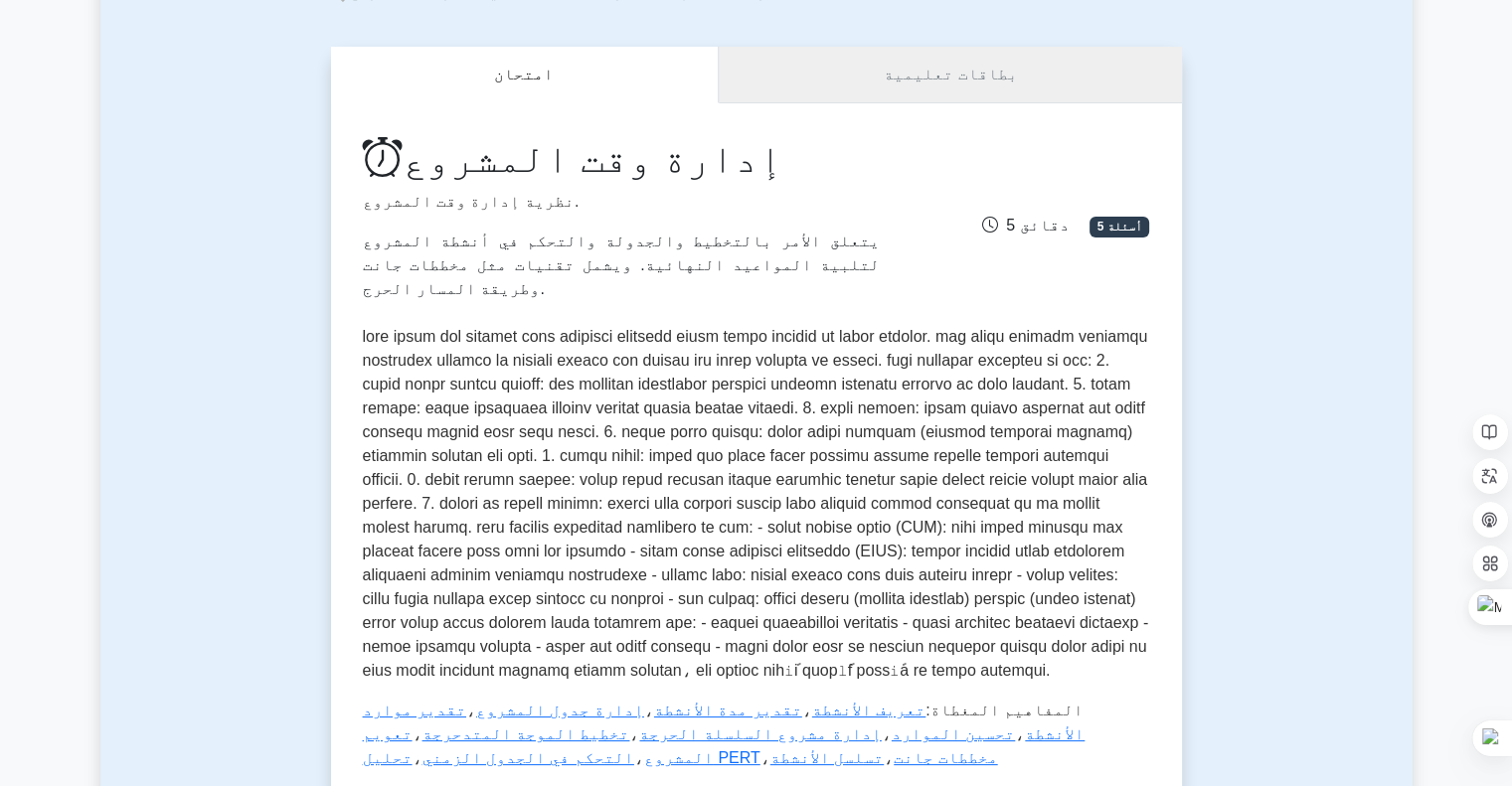 click on "بطاقات تعليمية" at bounding box center [950, 74] 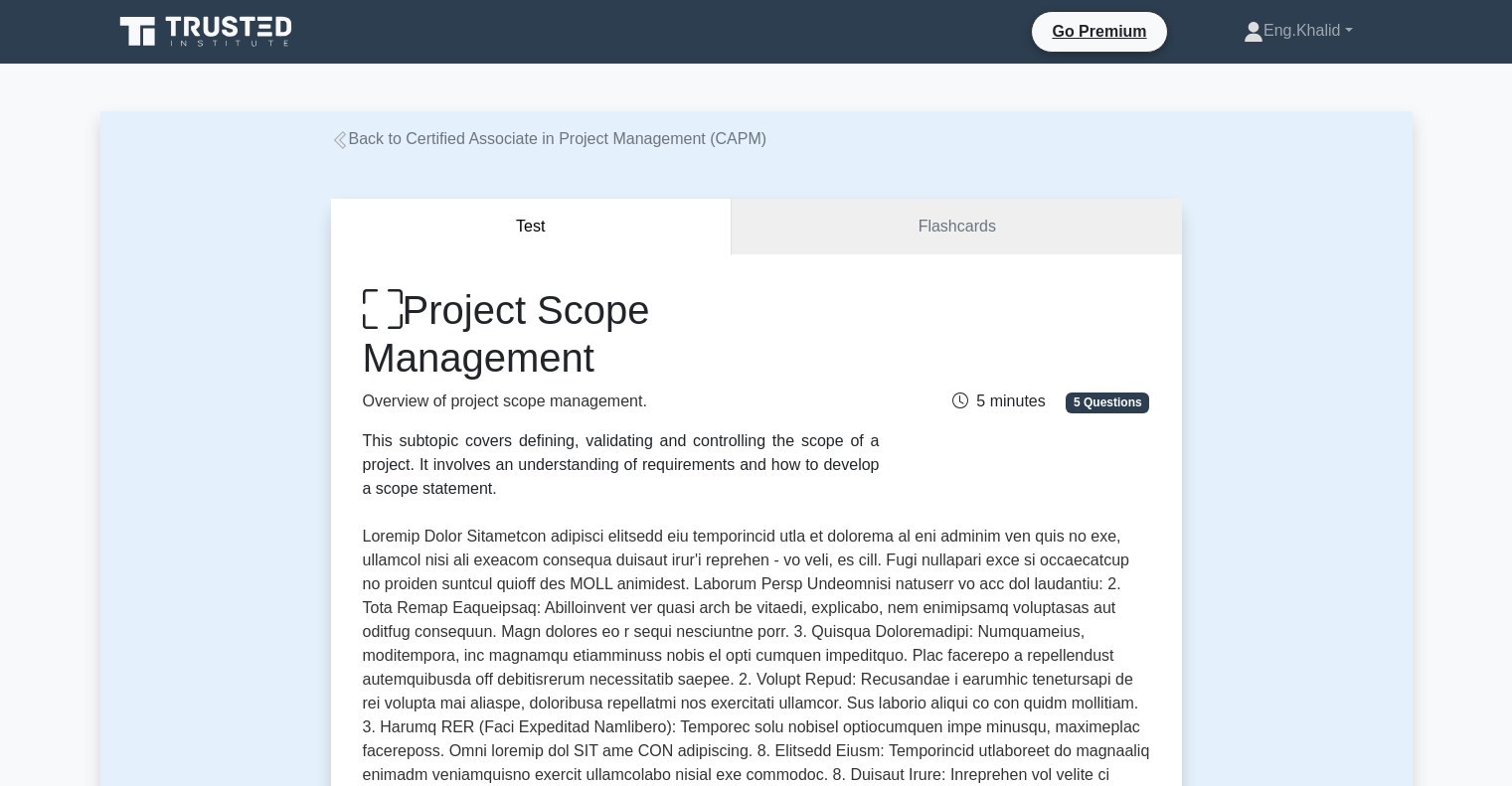 select on "Arabic" 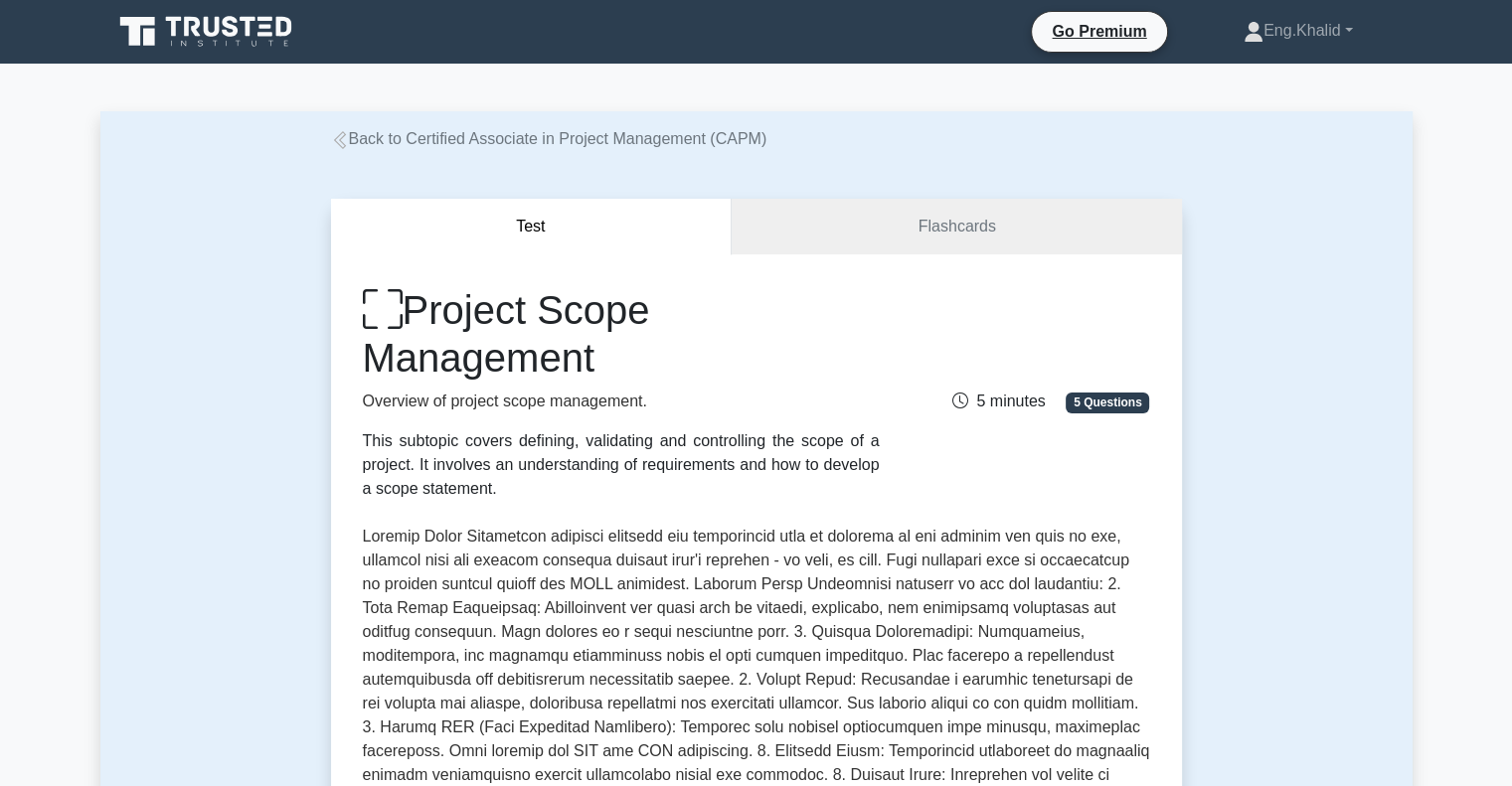 scroll, scrollTop: 0, scrollLeft: 0, axis: both 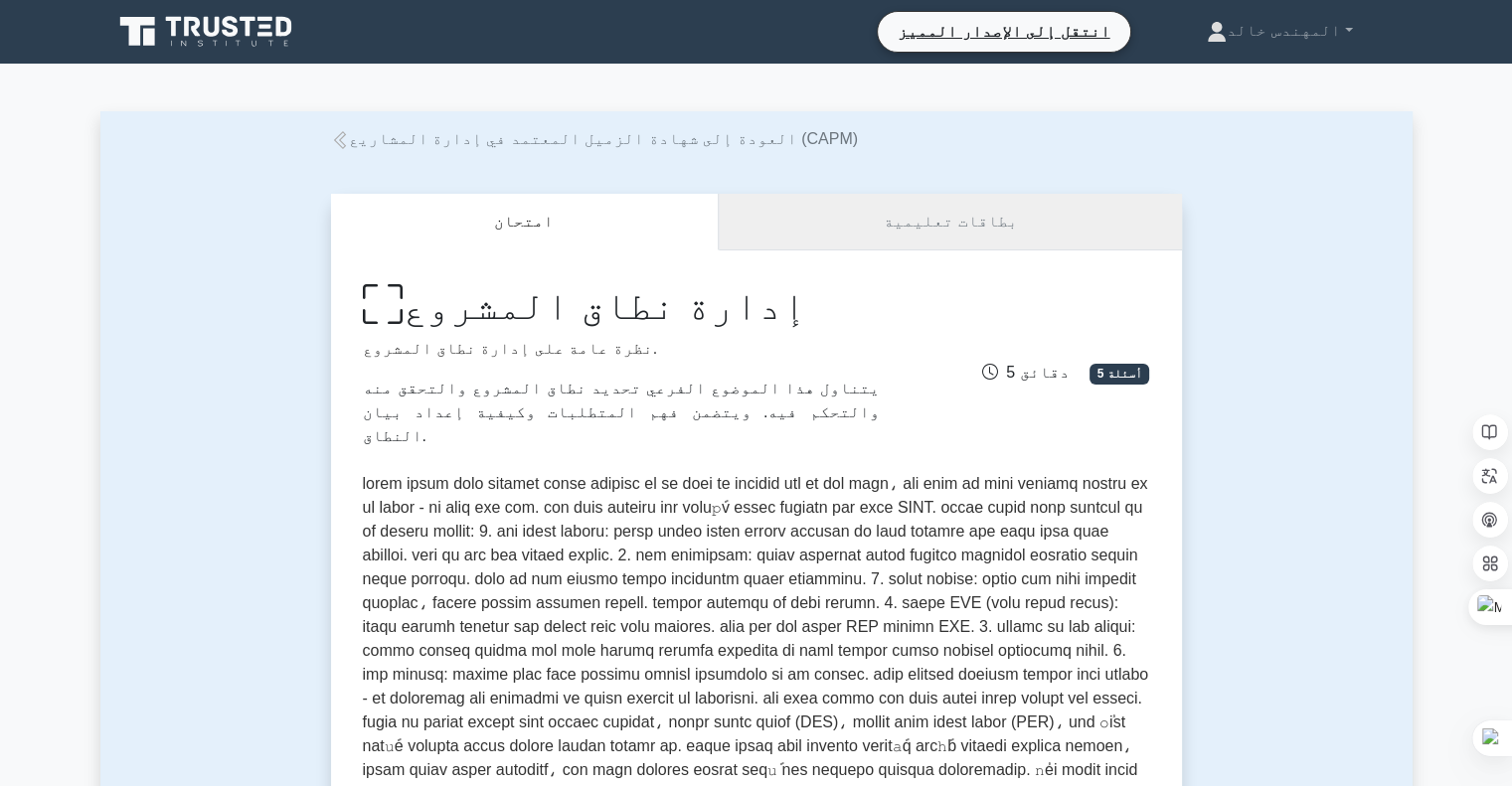 click on "بطاقات تعليمية" at bounding box center (949, 222) 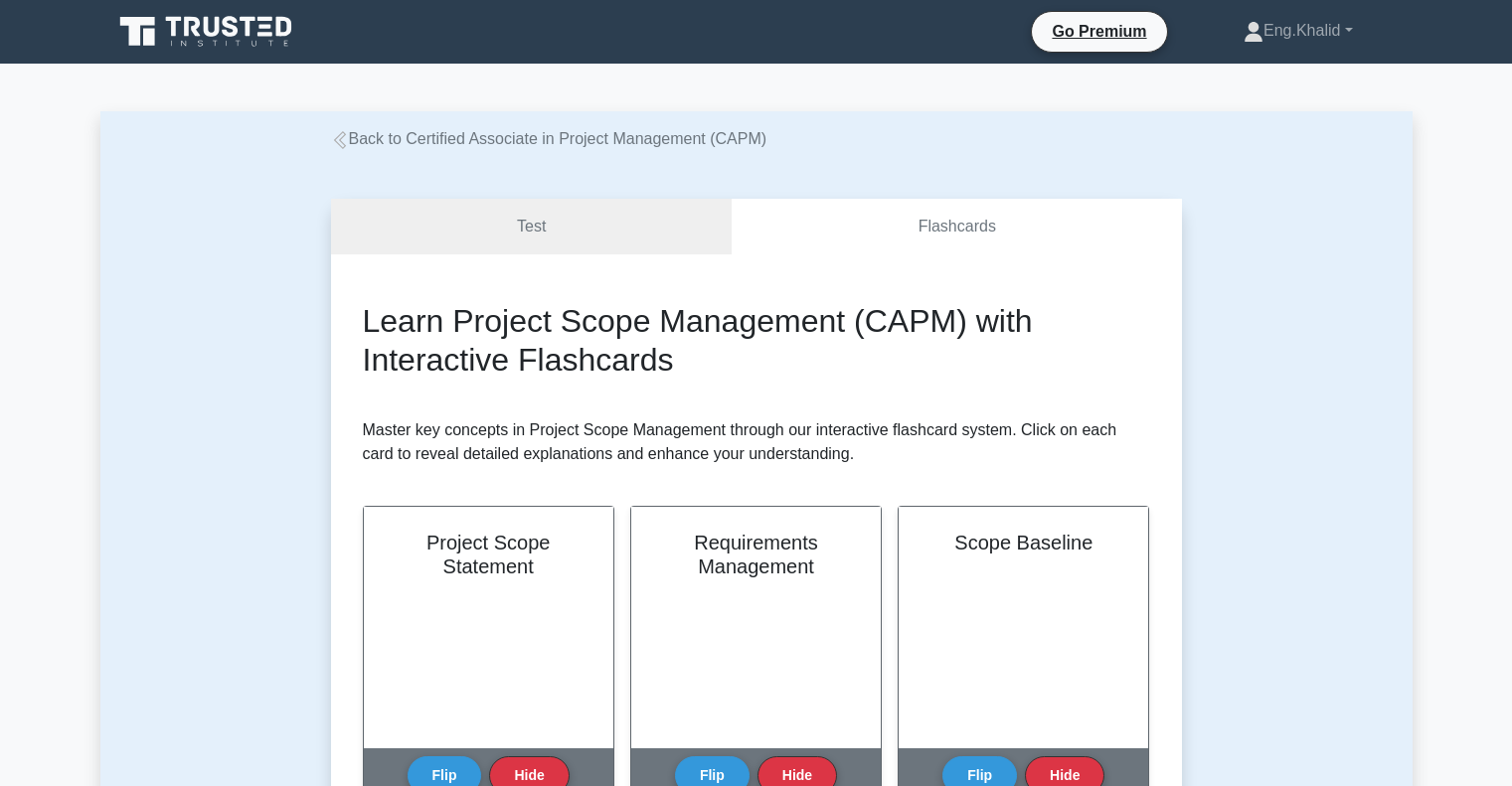 select on "Arabic" 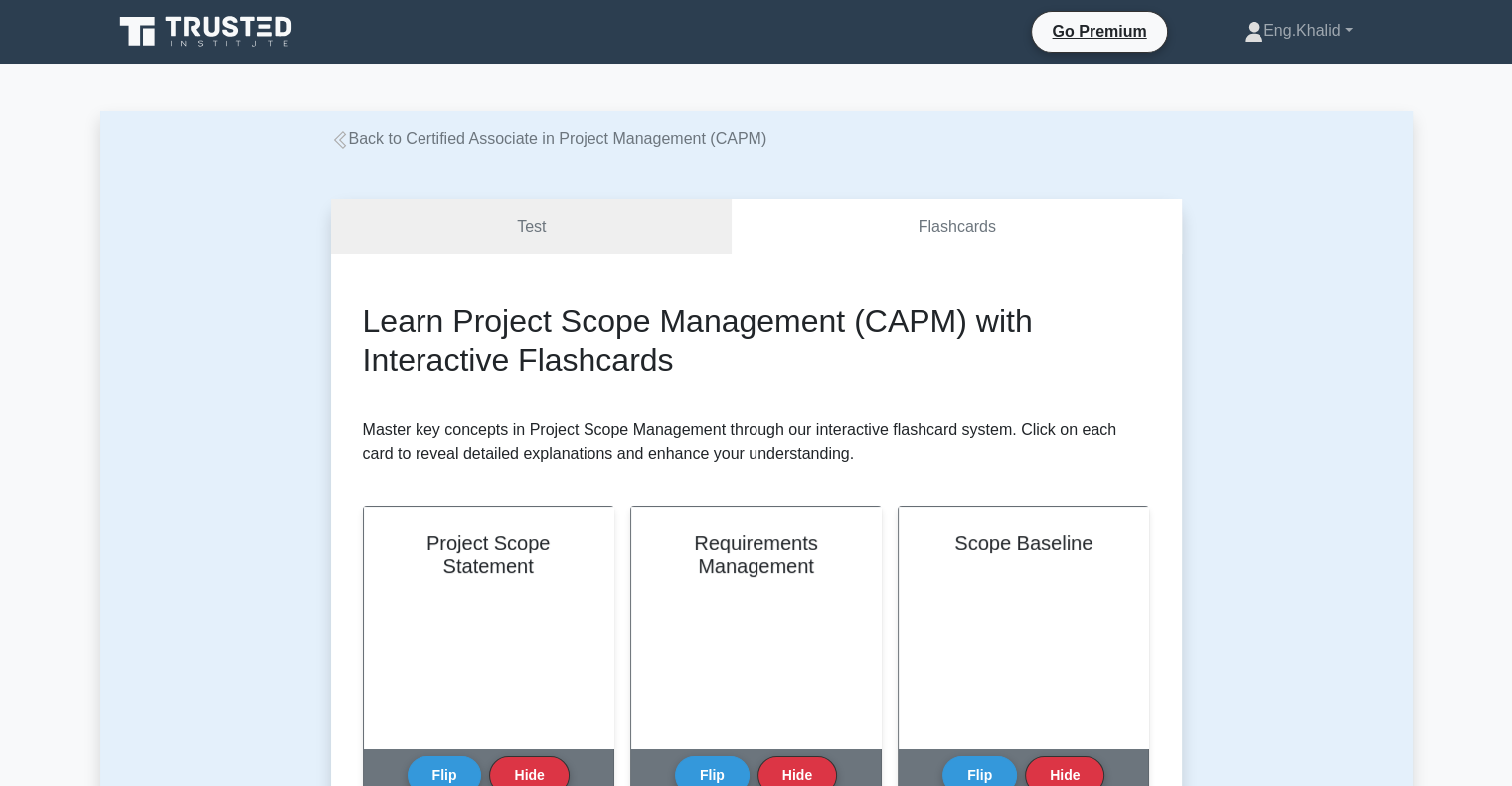 scroll, scrollTop: 0, scrollLeft: 0, axis: both 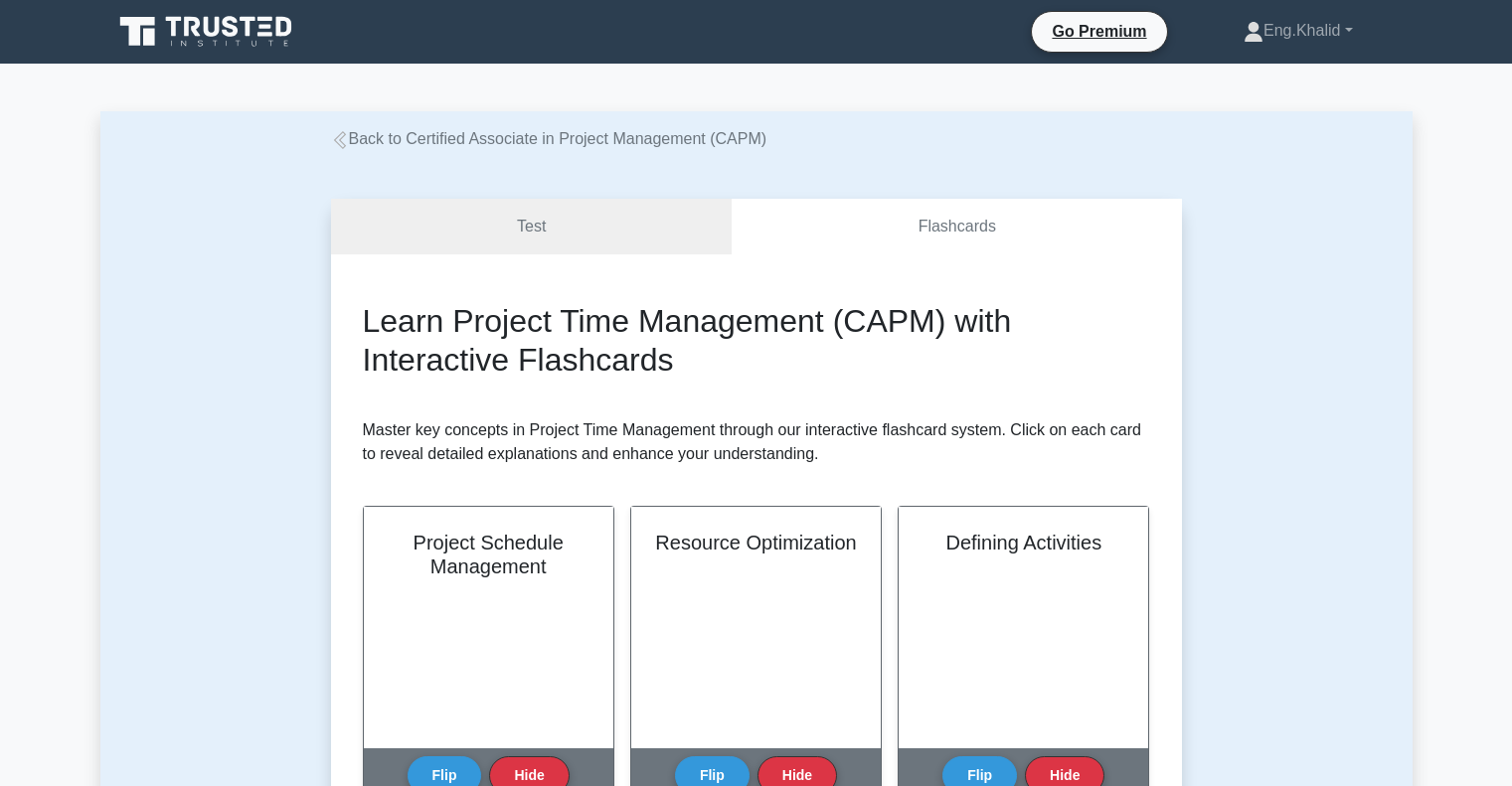 select on "Arabic" 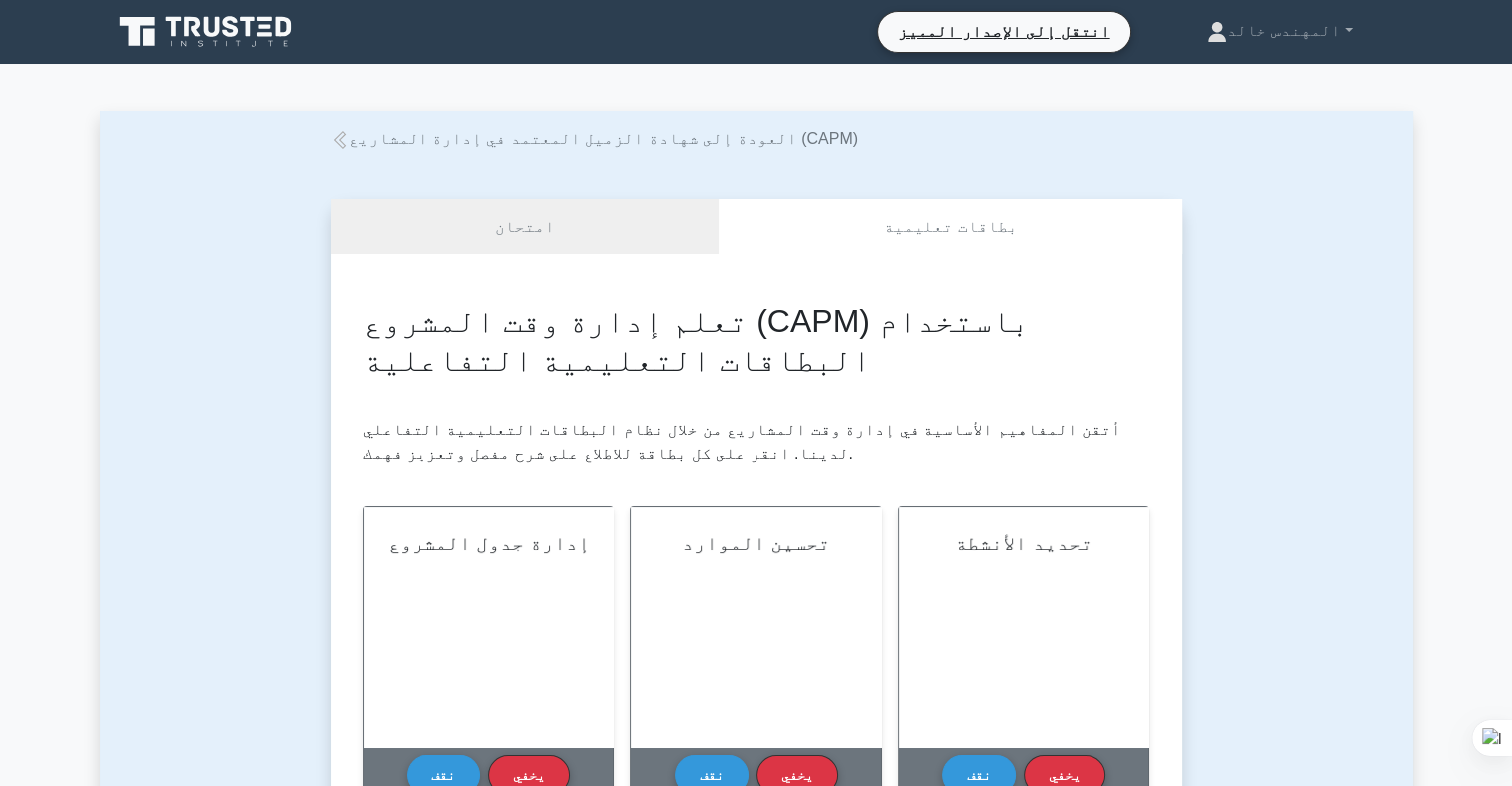 scroll, scrollTop: 0, scrollLeft: 0, axis: both 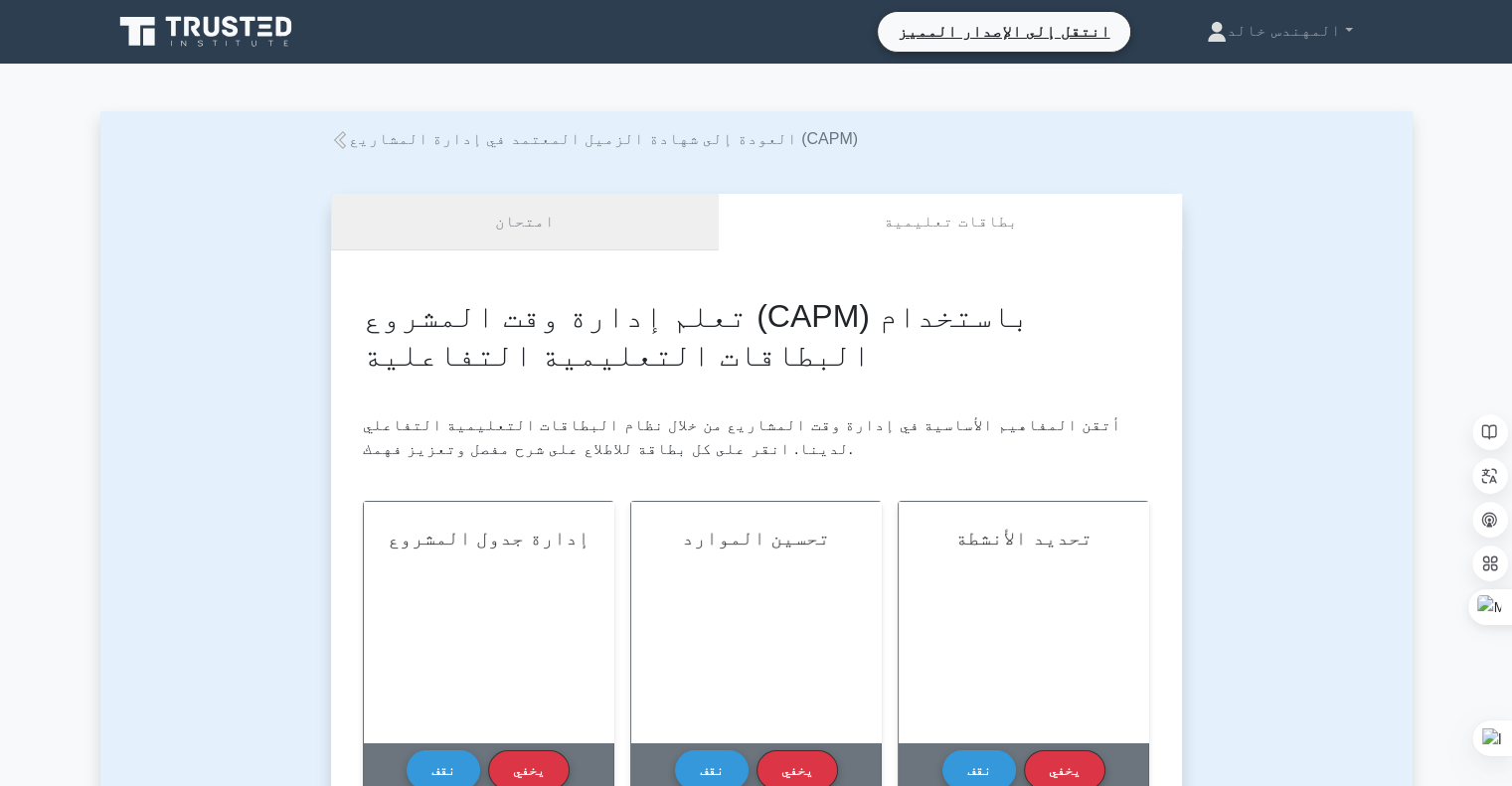 click on "امتحان" at bounding box center (525, 222) 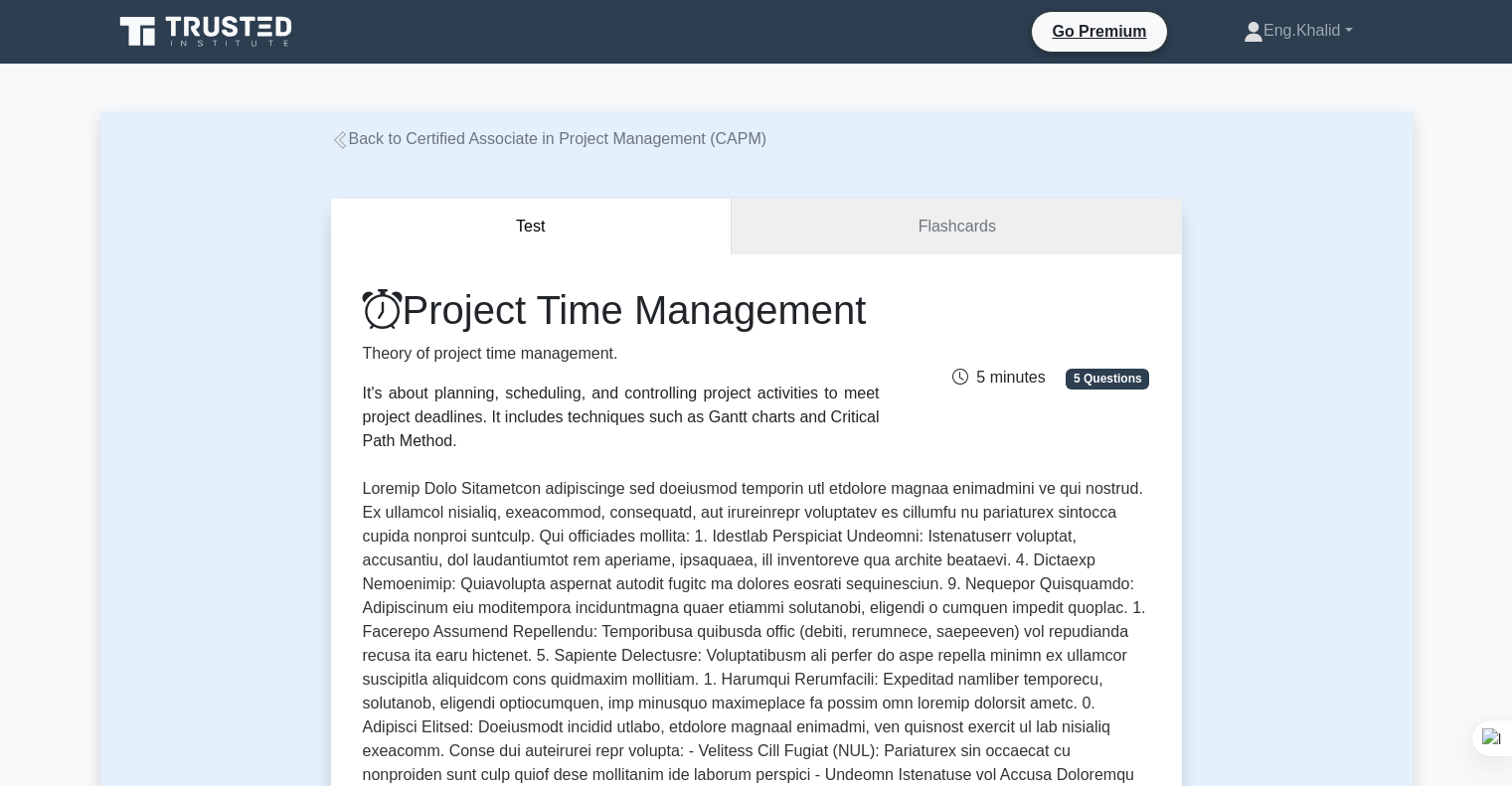 select on "Arabic" 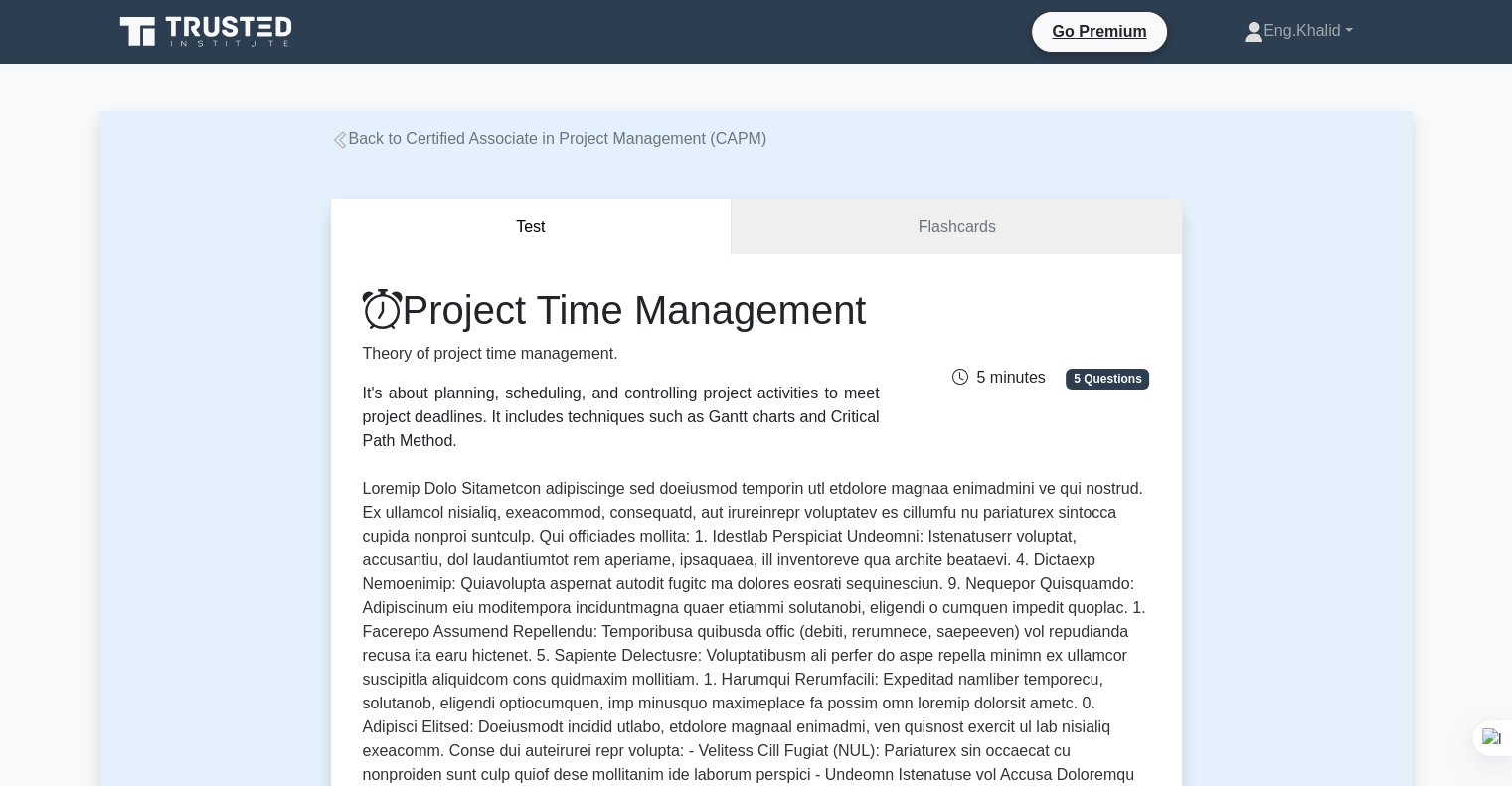 scroll, scrollTop: 0, scrollLeft: 0, axis: both 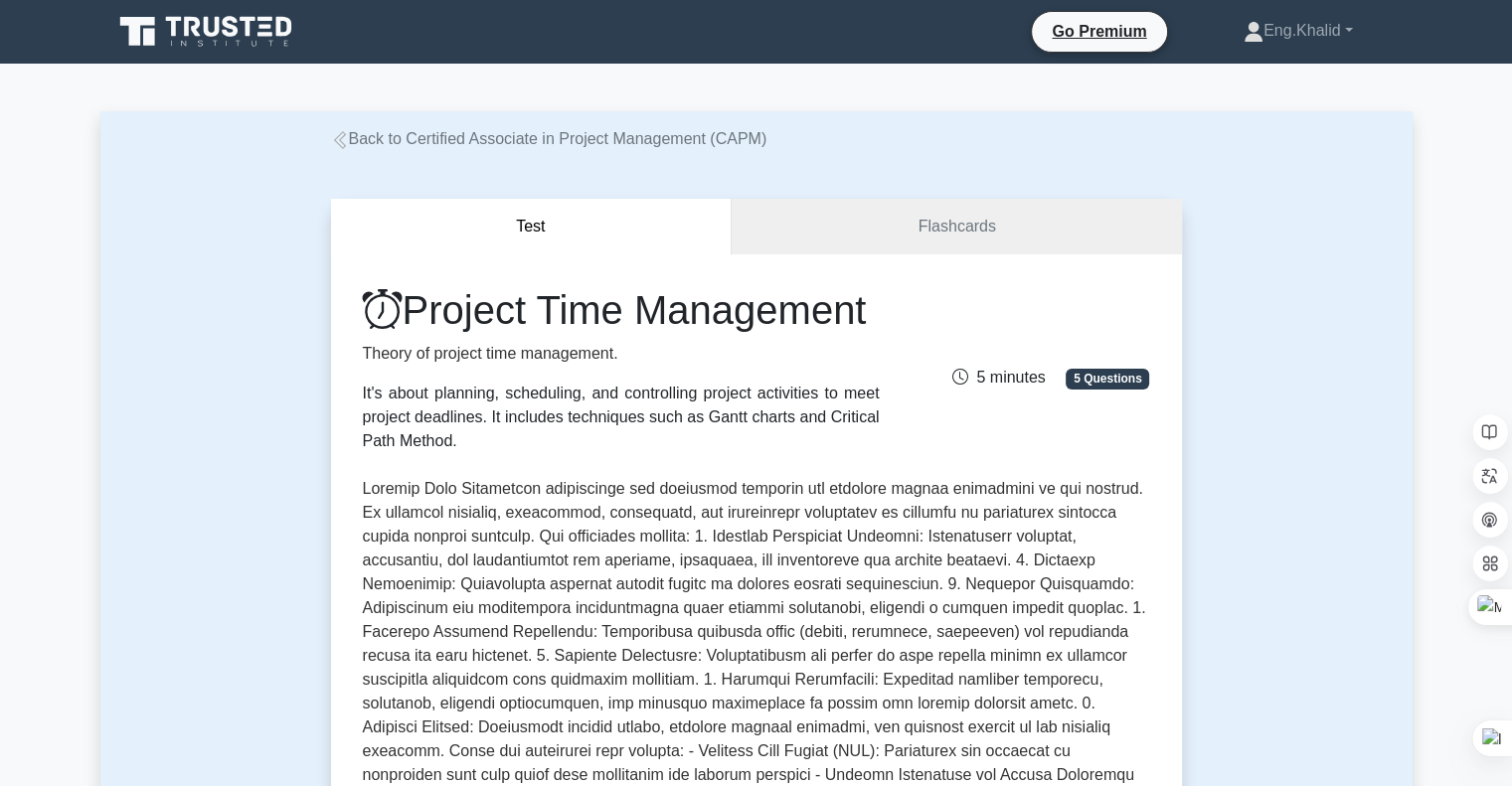 click on "Test
Flashcards
Project Time Management
Theory of project time management.
It's about planning, scheduling, and controlling project activities to meet project deadlines. It includes techniques such as Gantt charts and Critical Path Method.
5 minutes
,  ," at bounding box center [756, 1093] 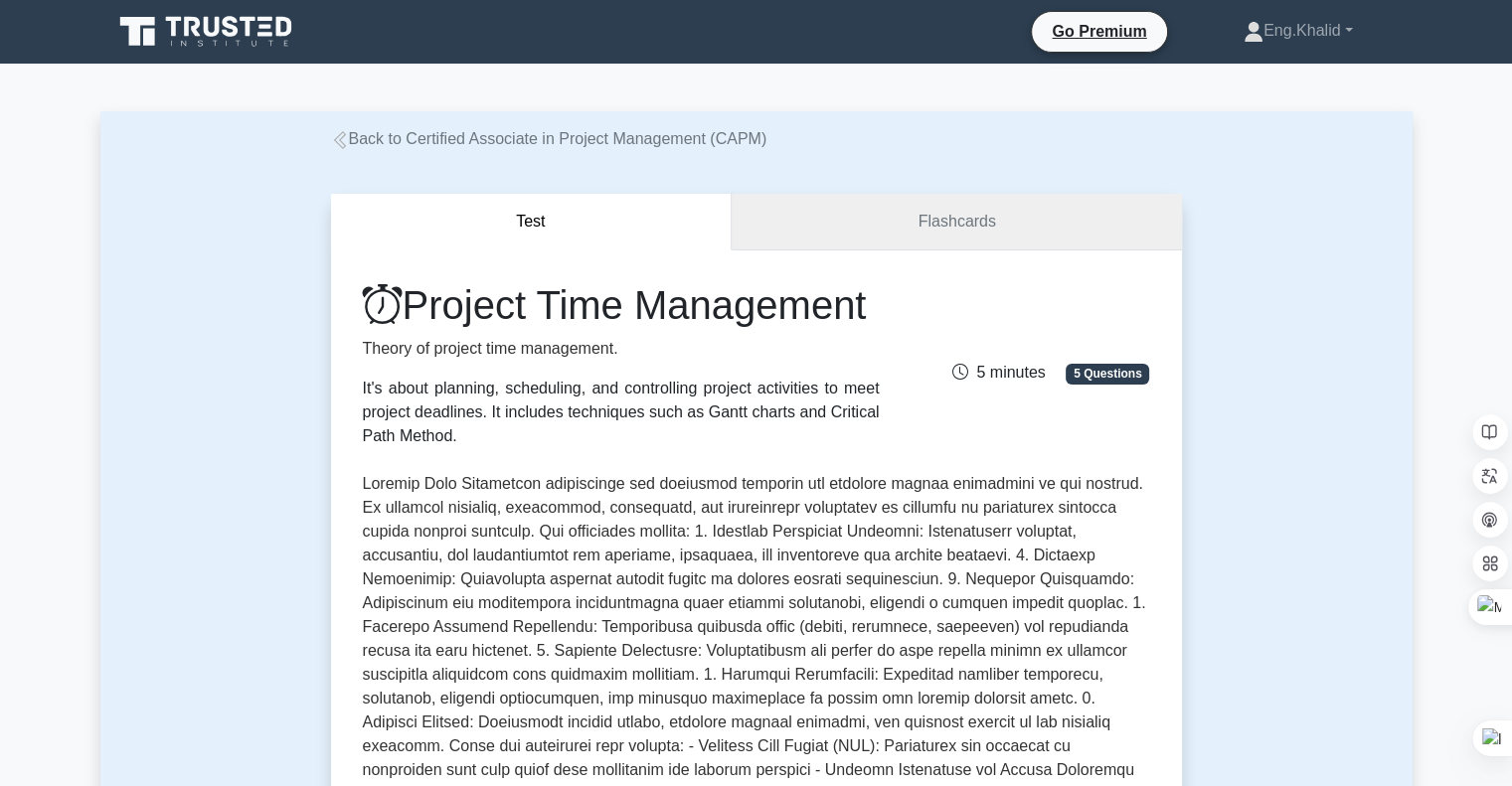 click on "Flashcards" at bounding box center (956, 222) 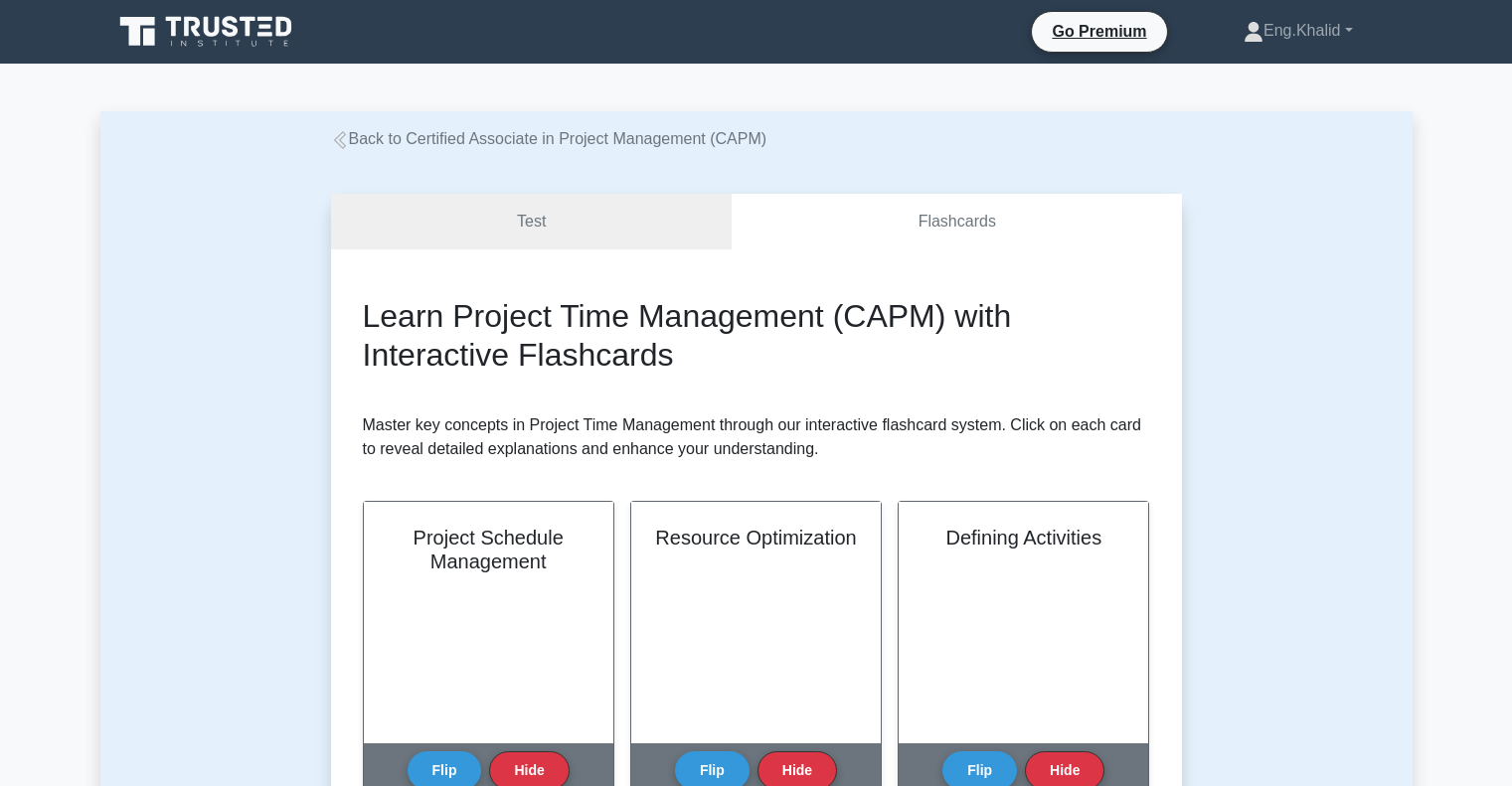 scroll, scrollTop: 0, scrollLeft: 0, axis: both 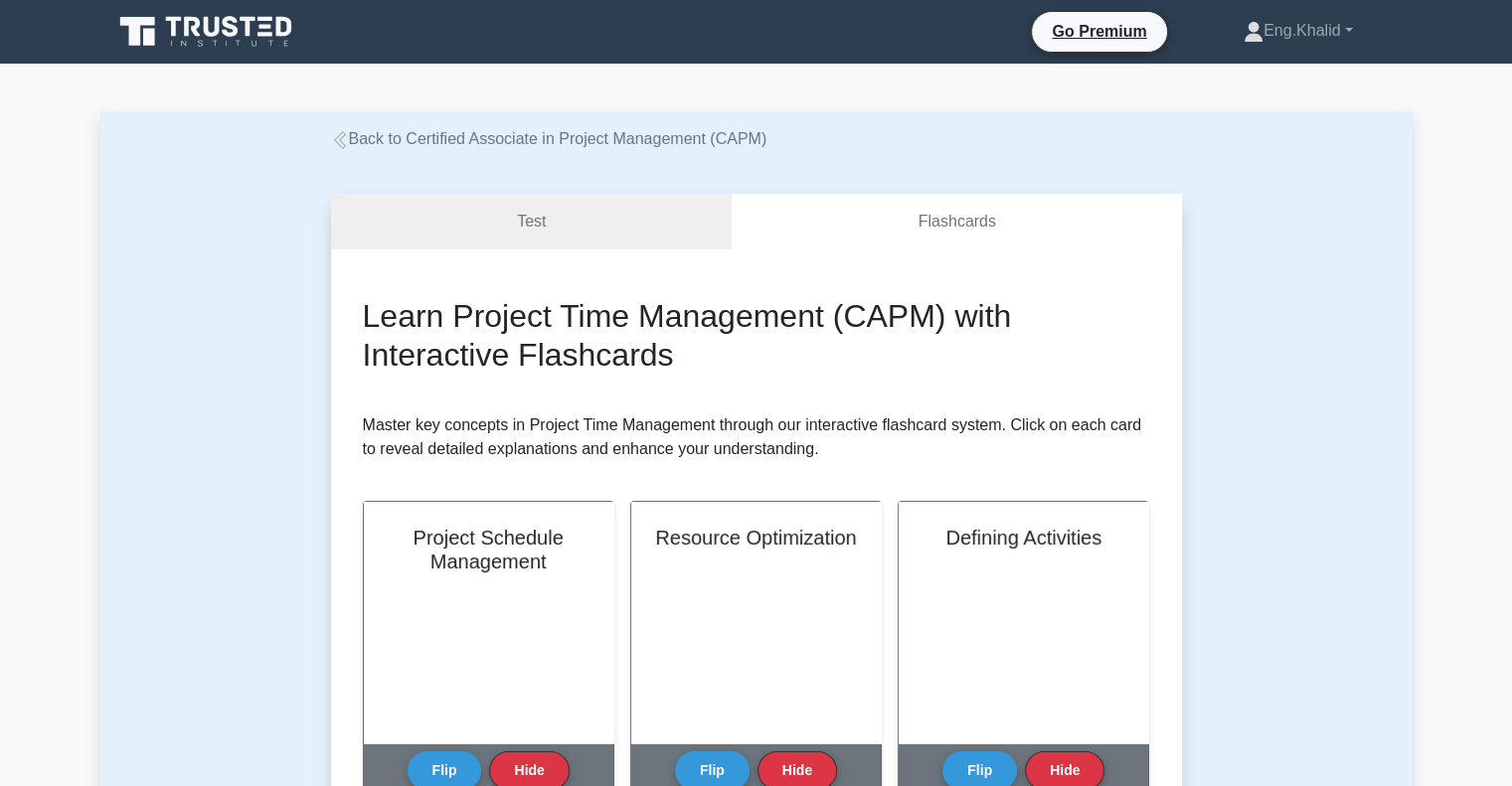 select on "Arabic" 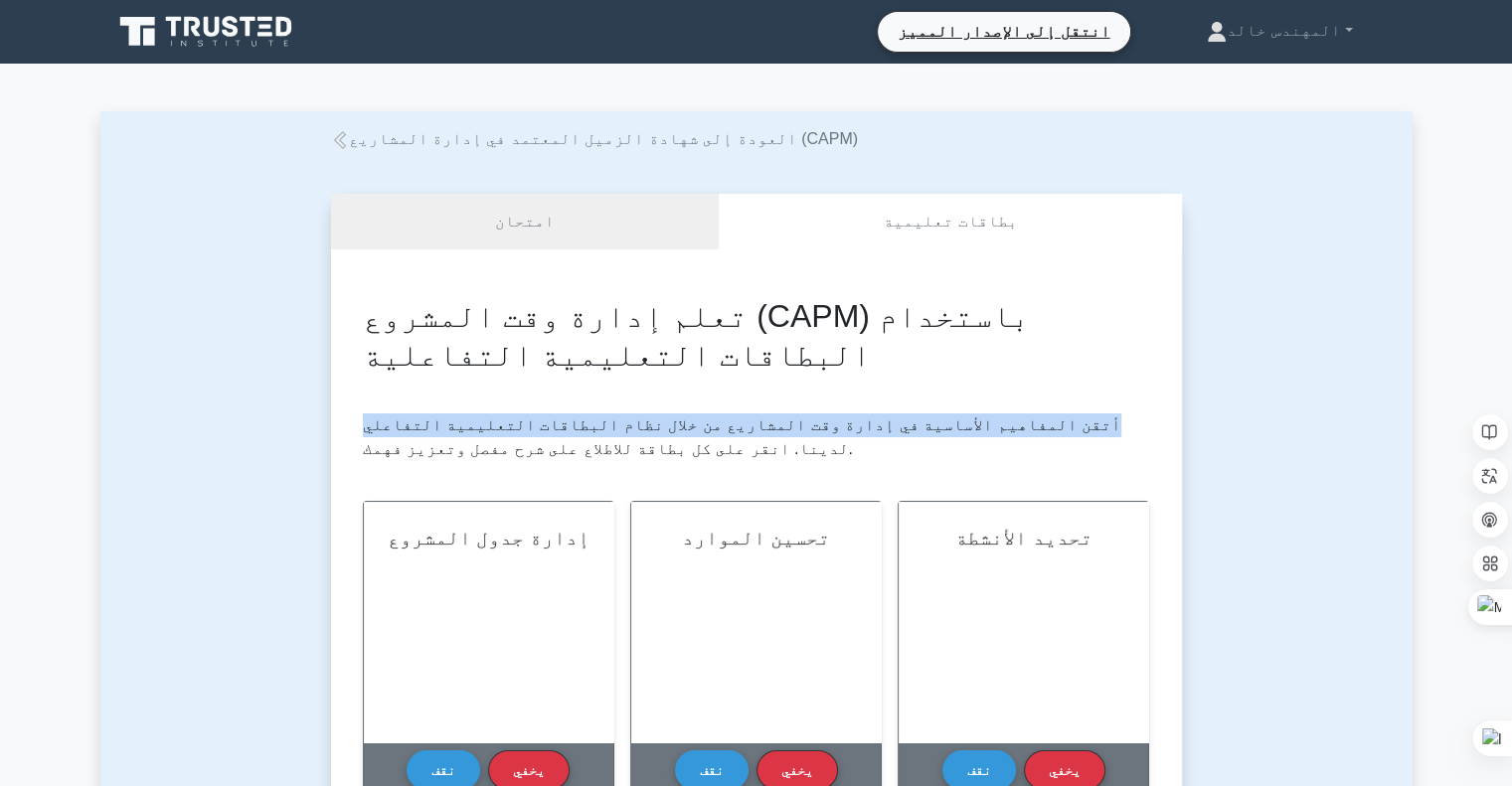 drag, startPoint x: 1109, startPoint y: 424, endPoint x: 529, endPoint y: 426, distance: 580.0034 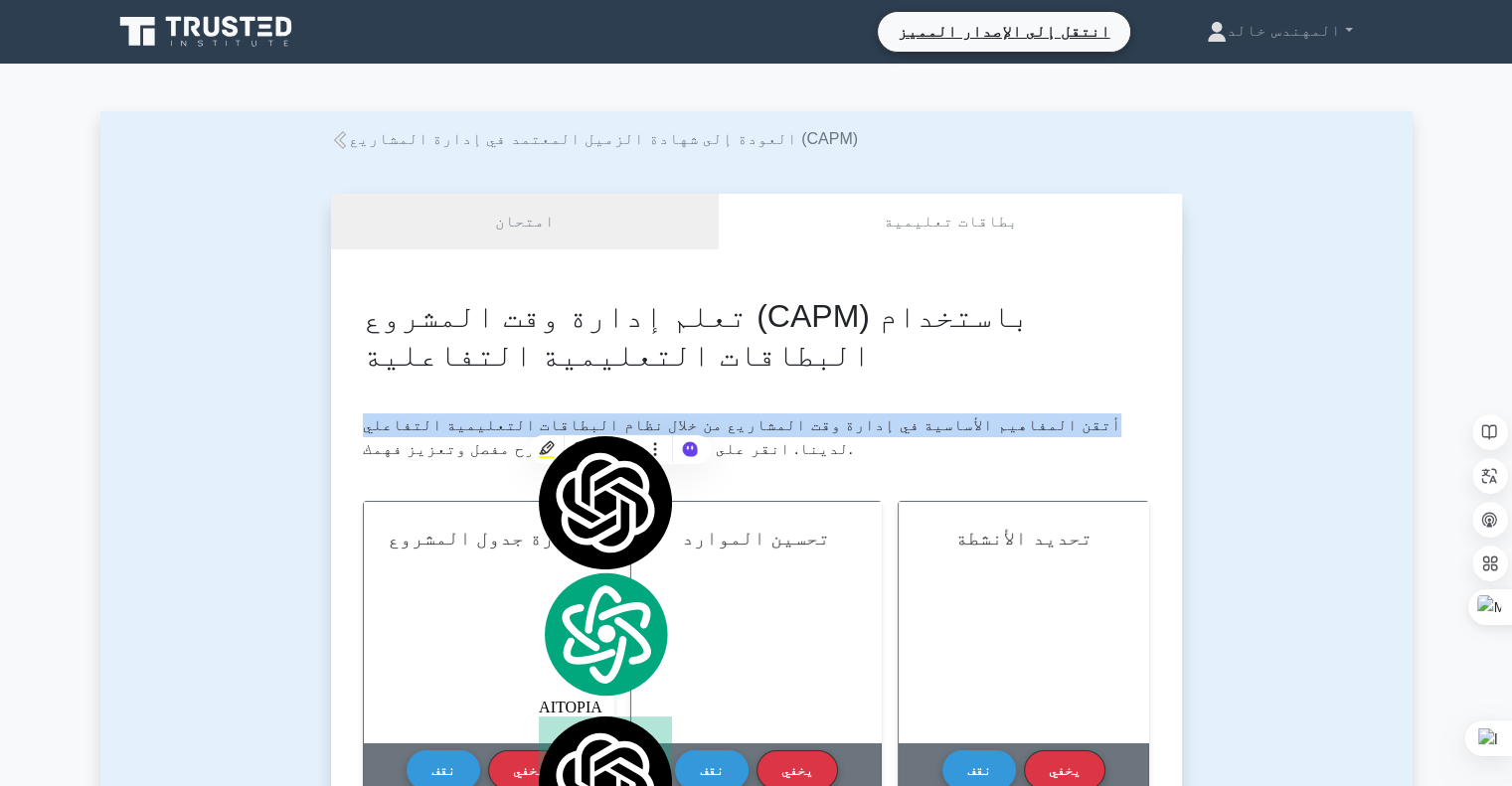 copy on "أتقن المفاهيم الأساسية في إدارة وقت المشاريع من خلال نظام البطاقات التعليمية التفاعلي" 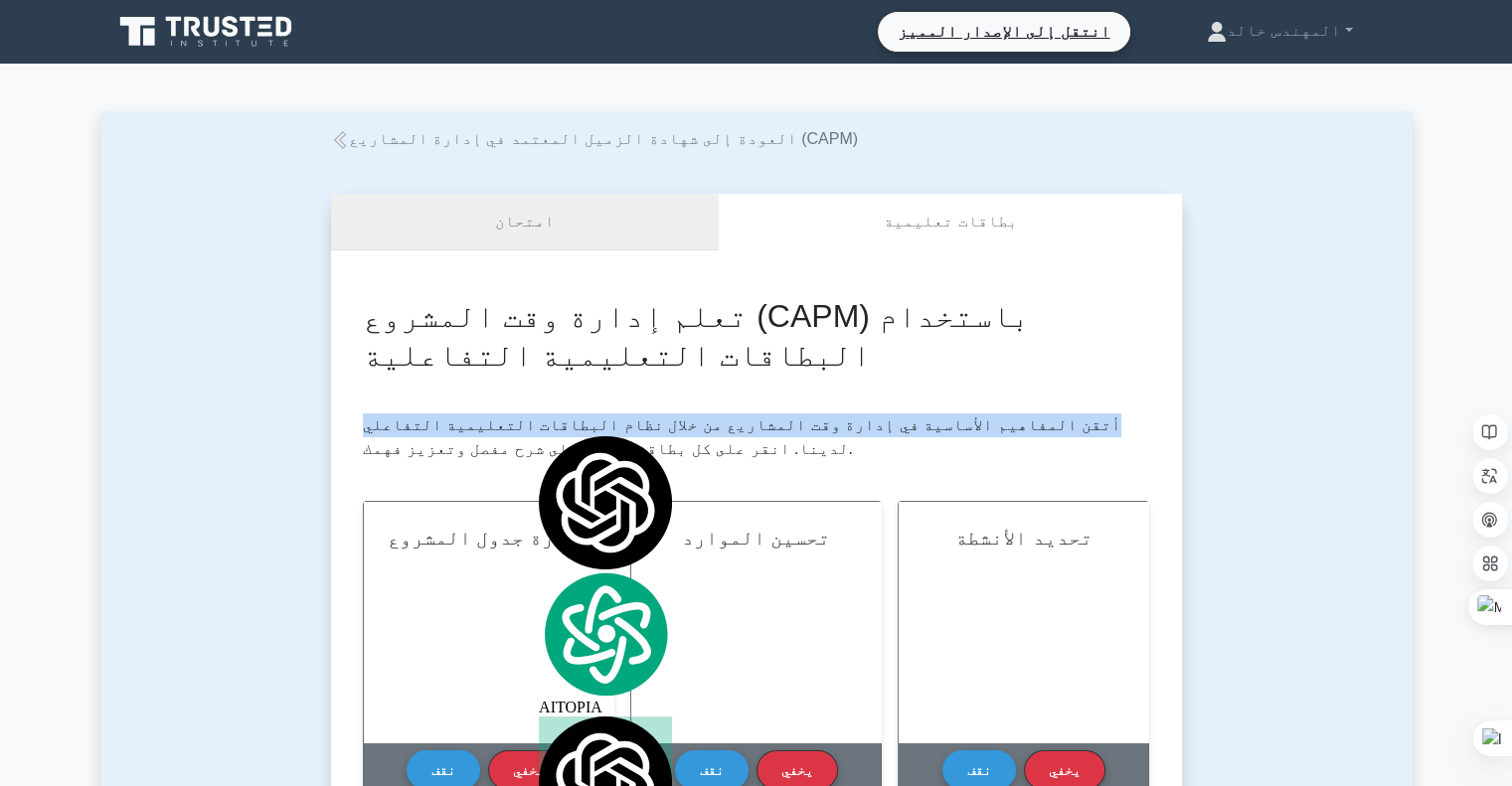 click on "امتحان" at bounding box center (525, 222) 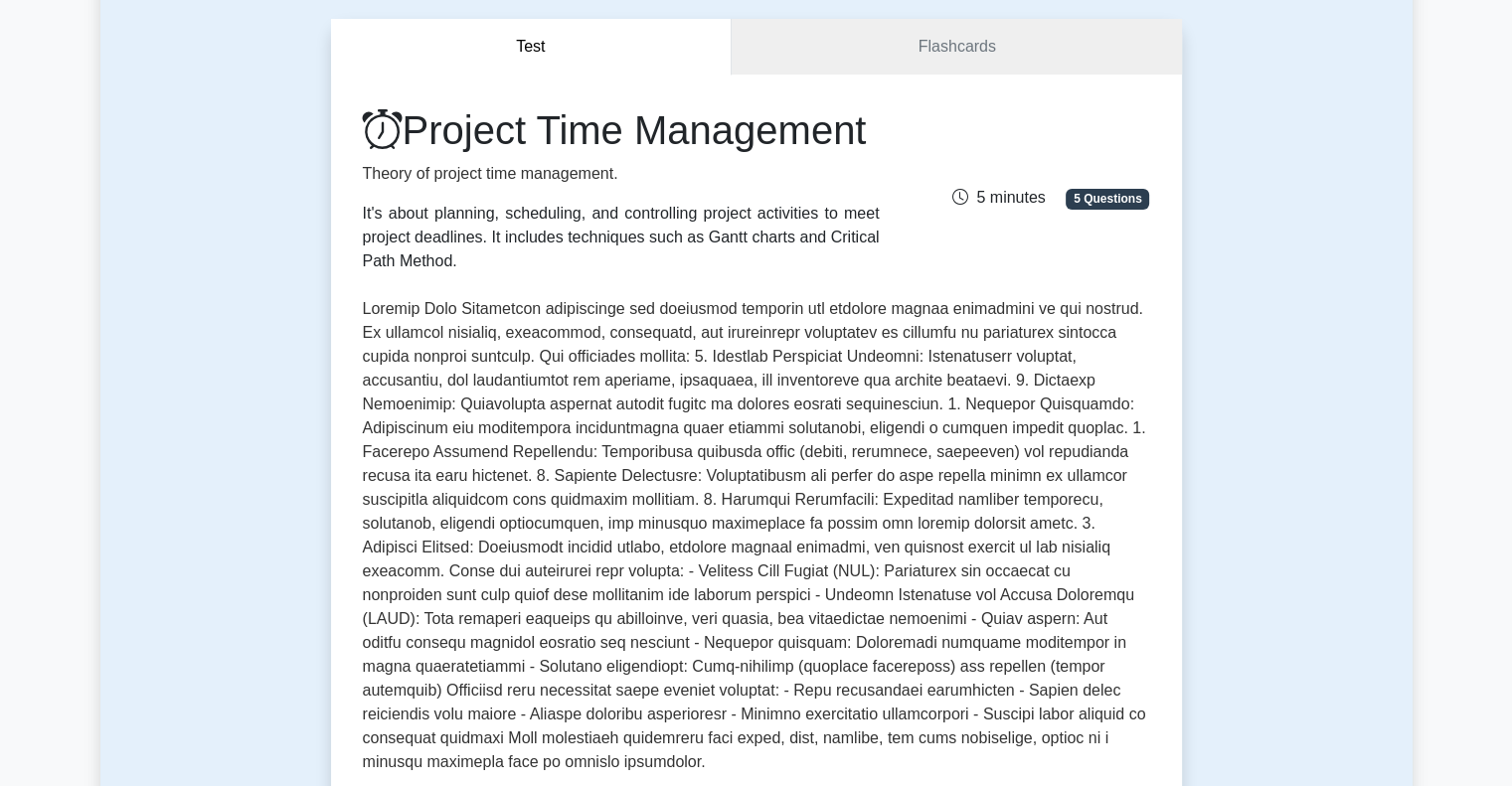 select on "Arabic" 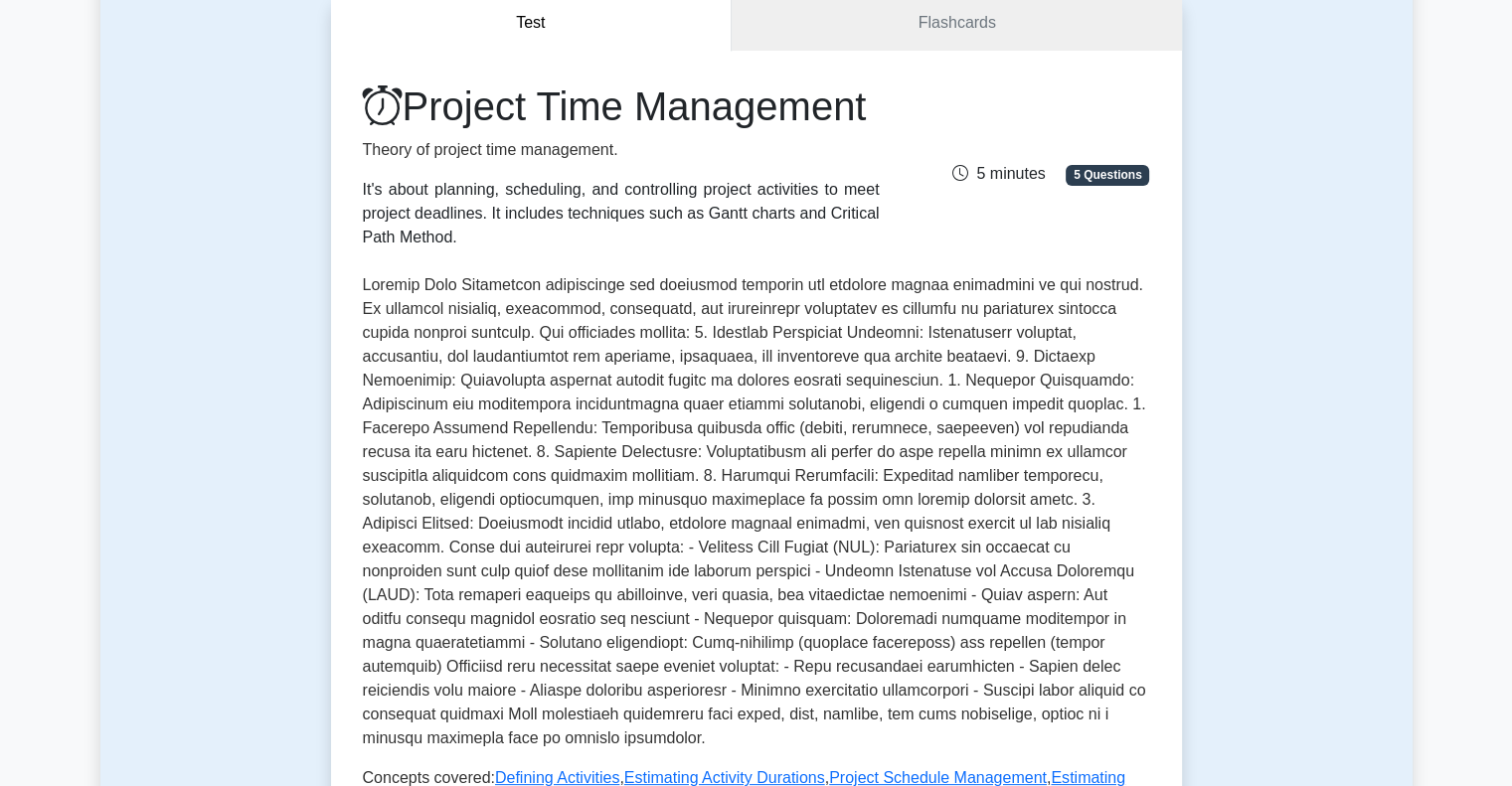 scroll, scrollTop: 0, scrollLeft: 0, axis: both 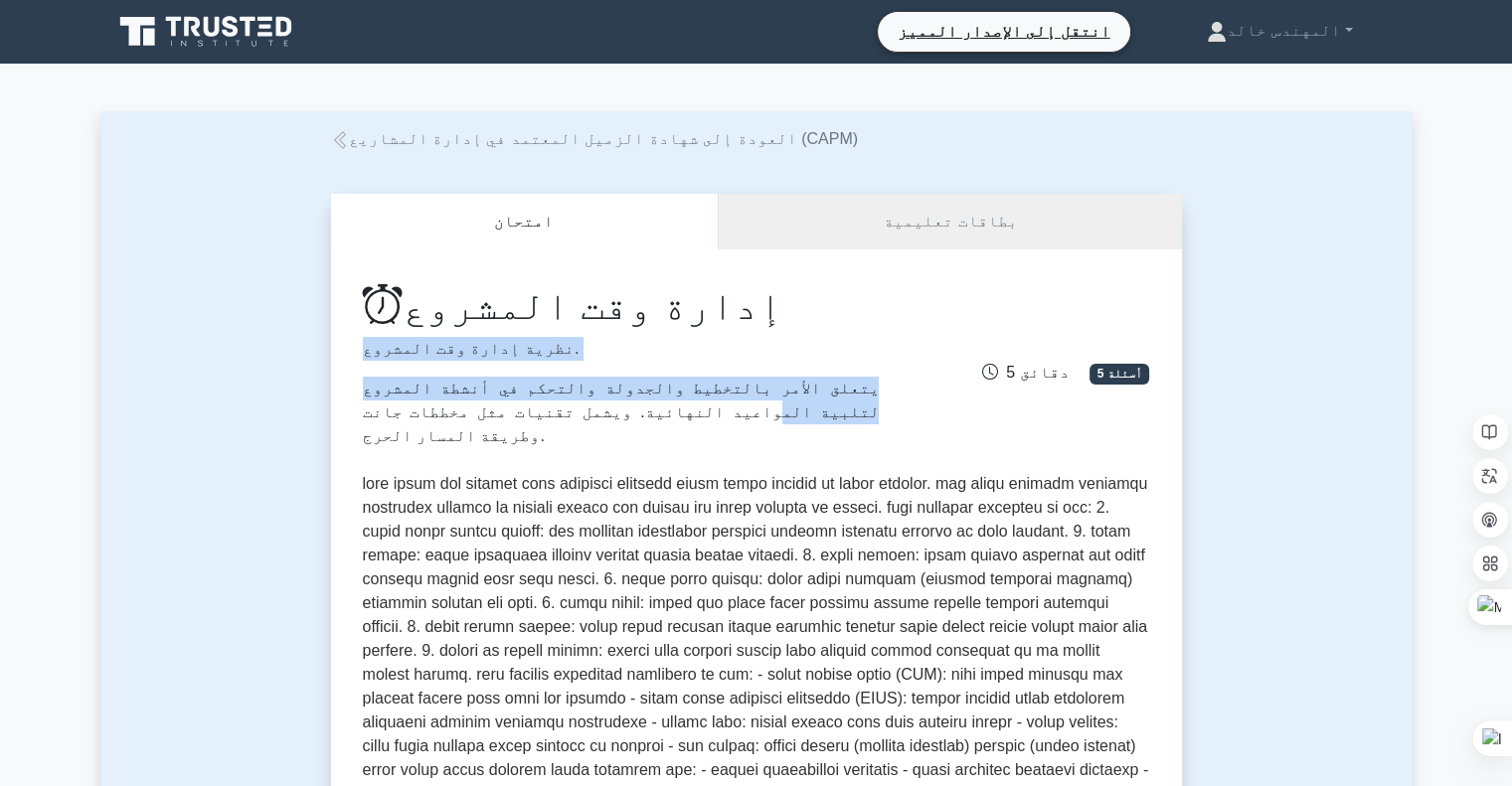 drag, startPoint x: 704, startPoint y: 295, endPoint x: 700, endPoint y: 396, distance: 101.0792 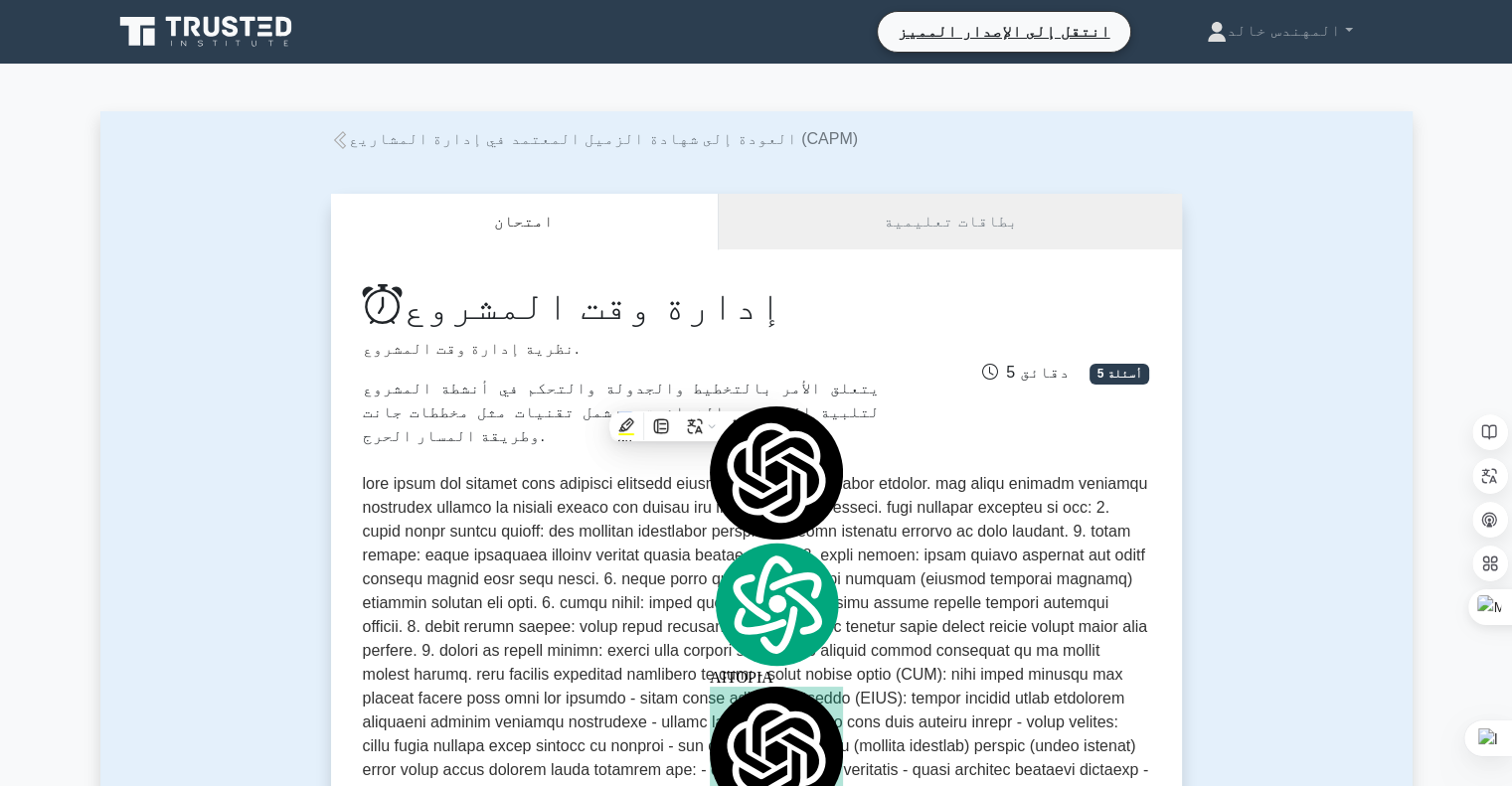 click at bounding box center [383, 305] 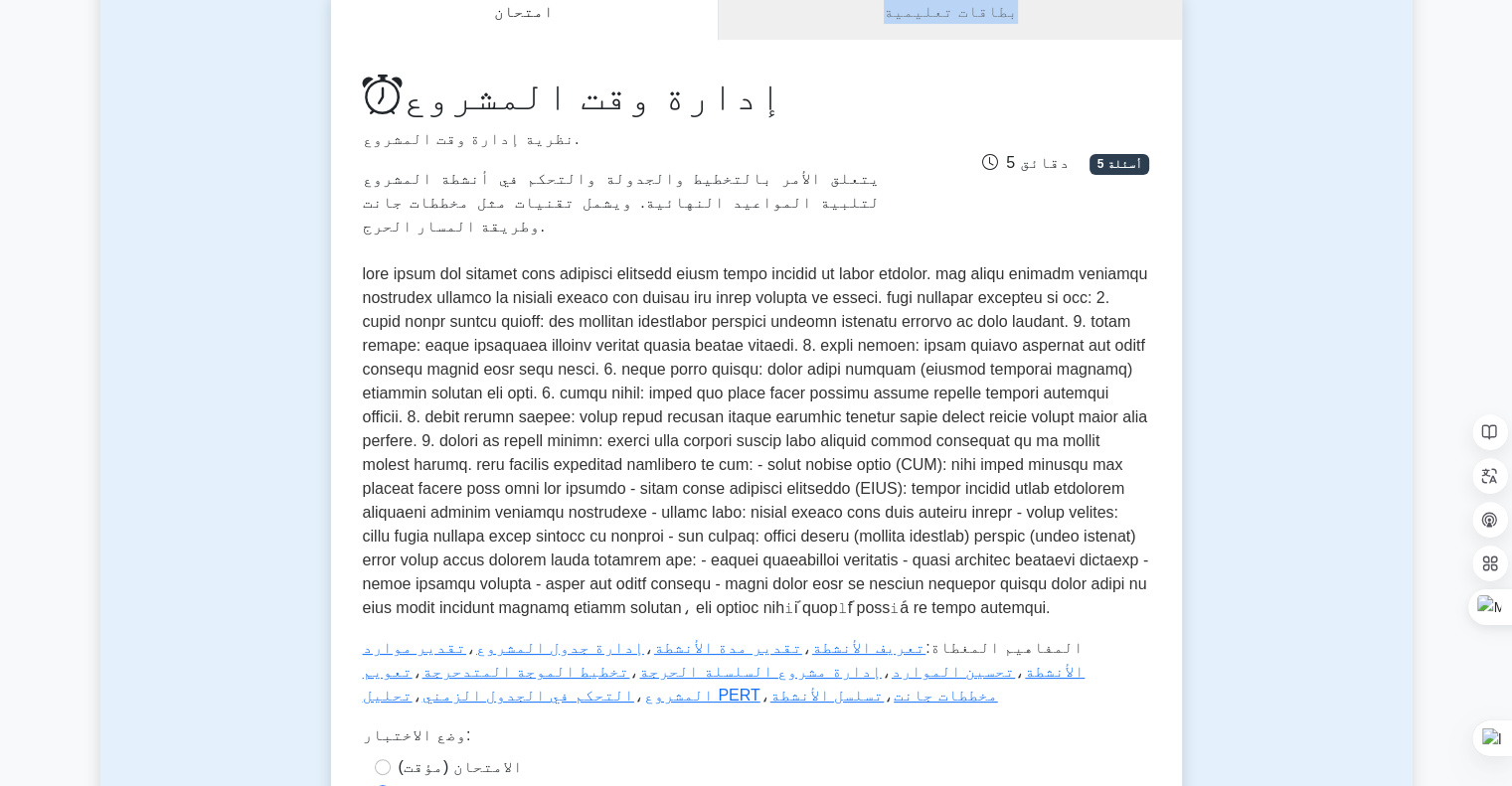 scroll, scrollTop: 113, scrollLeft: 0, axis: vertical 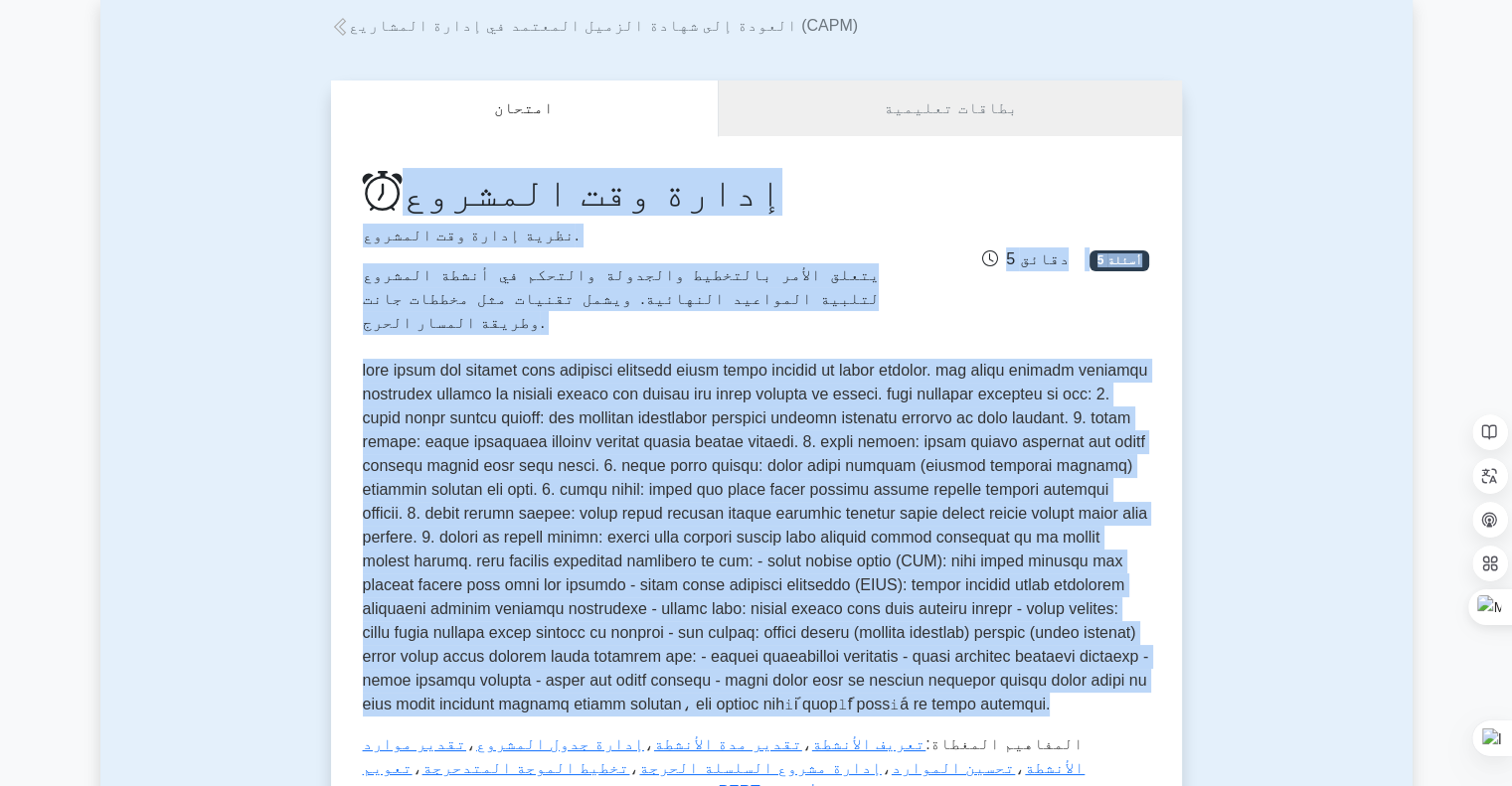 drag, startPoint x: 366, startPoint y: 293, endPoint x: 915, endPoint y: 688, distance: 676.33276 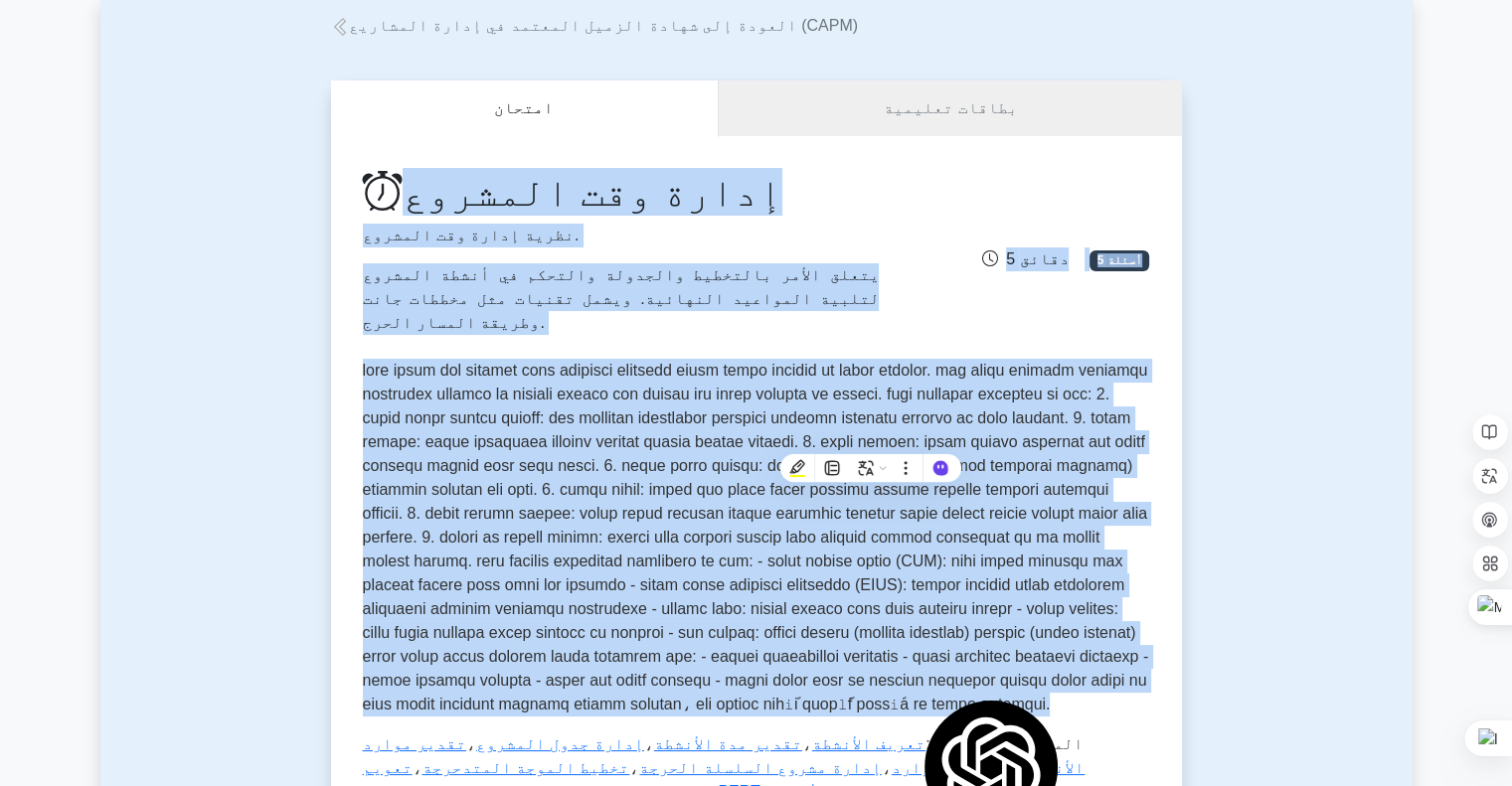 copy on "إدارة وقت المشروع
نظرية إدارة وقت المشروع.
يتعلق الأمر بالتخطيط والجدولة والتحكم في أنشطة المشروع لتلبية المواعيد النهائية. ويشمل تقنيات مثل مخططات جانت وطريقة المسار الحرج.
5 دقائق
5 أسئلة
تشمل إدارة وقت المشروع جميع العمليات المطلوبة لضمان إكمال المشروع في الوقت المناسب. وهي تتضمن التخطيط والجدولة والمراقبة والتحكم في الأنشطة للحفاظ على التقدم نحو تسليم المشروع أو تسريعه. تشمل المكونات الرئيسية ما يلي: 1. تخطيط إدارة الجدول الزمني: وضع السياسات والإجراءات والوثائق للتخطيط والتنفيذ والتحكم في جدول المشروع. 2. تعريف النشاط: تحديد الإجراءات المحددة اللازمة لإنتاج مخرجات المشروع. 3. تسلسل النشاط: تحديد وتوثيق العلاقات بين أنشطة المشروع وإنشاء مخطط شبكة منطقي. 4. تقدير موارد النشاط: تحديد أنواع الموارد (الأشخاص والمعدات والمواد) والكميات اللازمة لكل نشاط. 5. تقدير المدة: تقريب عدد فترات العمل اللازمة لإكمال الأنشطة الفردية بالموارد المقدرة. 6. ت..." 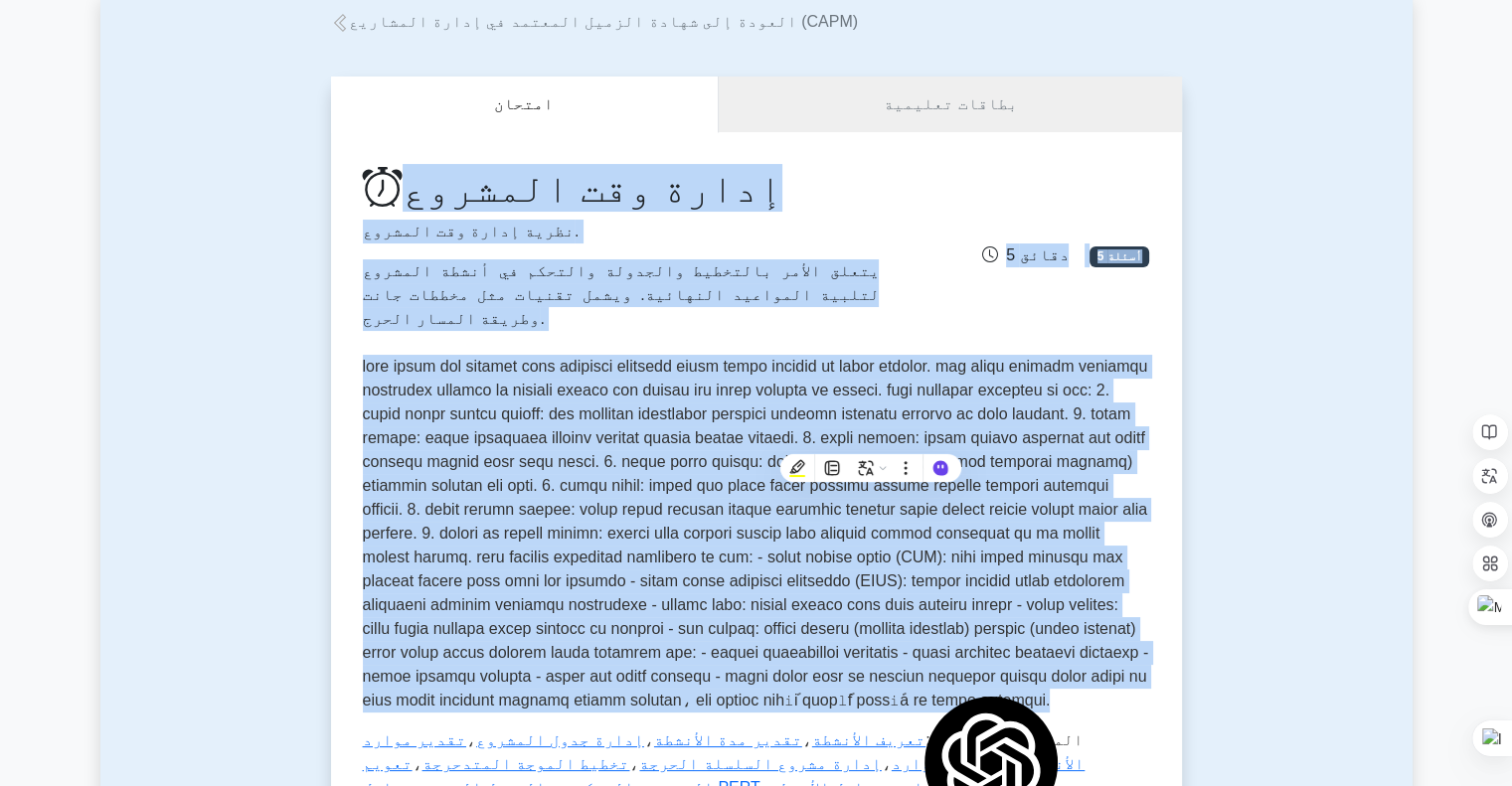 scroll, scrollTop: 113, scrollLeft: 0, axis: vertical 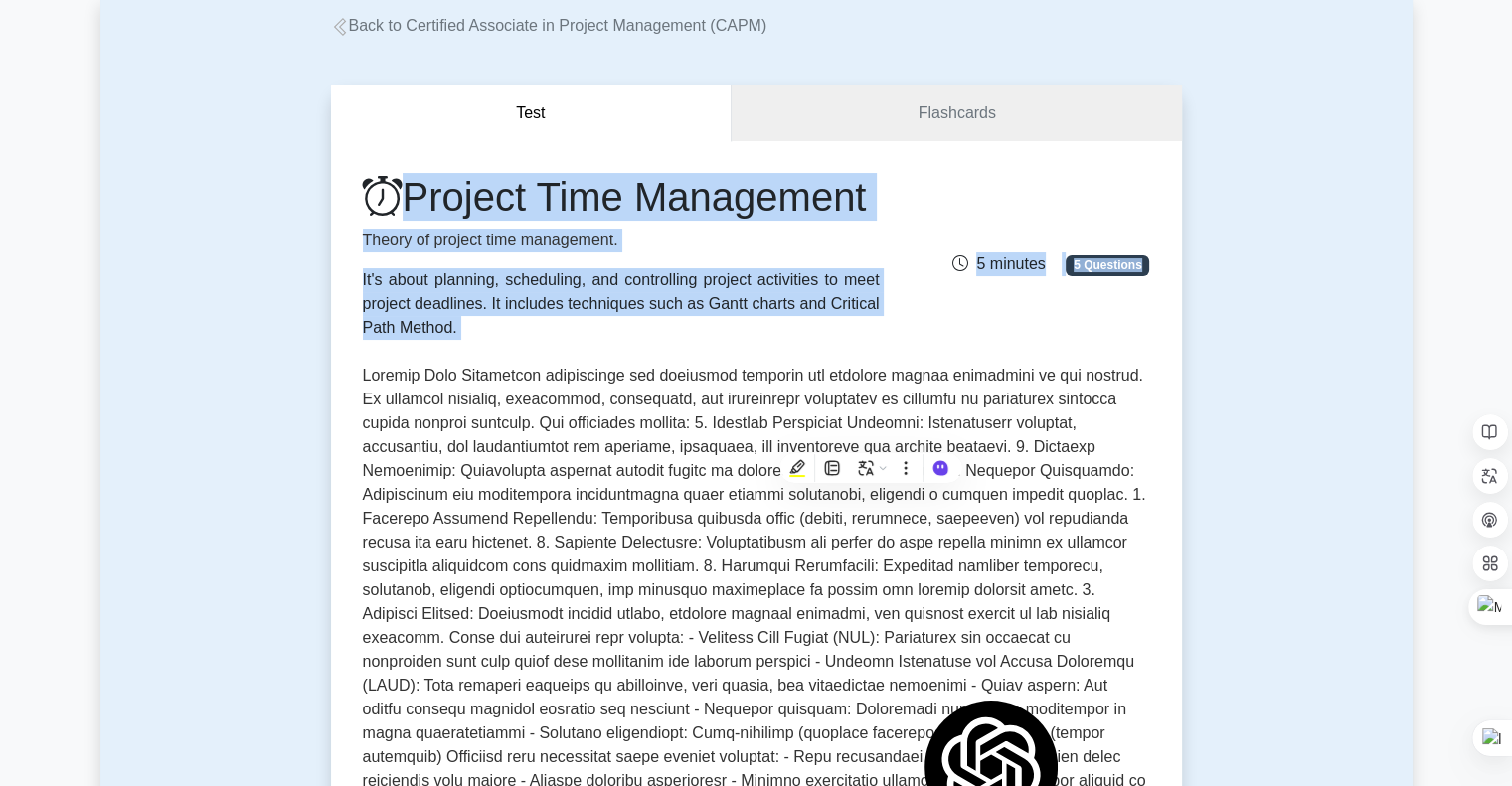 click on "Test
Flashcards
Project Time Management
Theory of project time management.
It's about planning, scheduling, and controlling project activities to meet project deadlines. It includes techniques such as Gantt charts and Critical Path Method.
5 minutes
,  ," at bounding box center [756, 980] 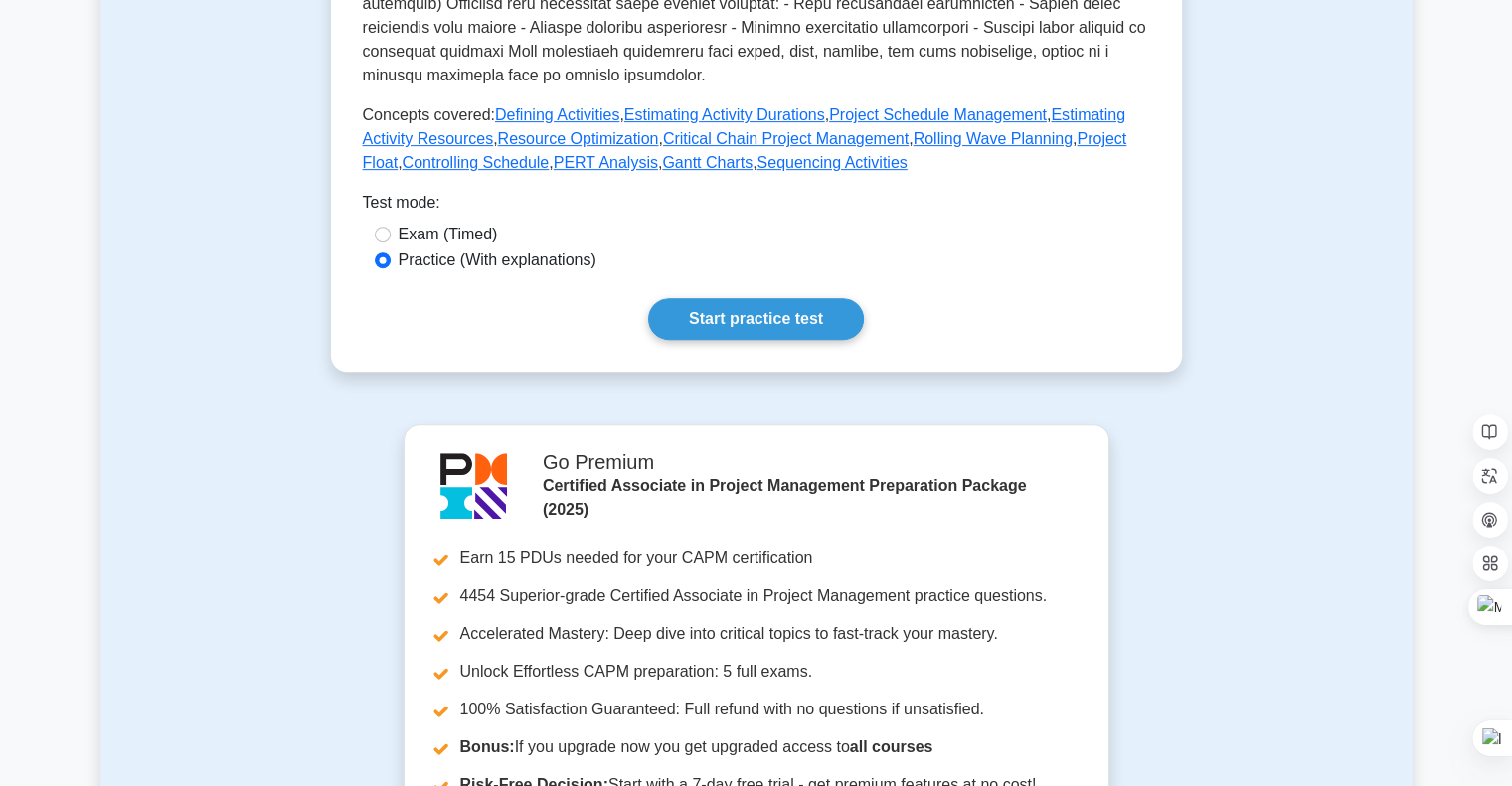 scroll, scrollTop: 700, scrollLeft: 0, axis: vertical 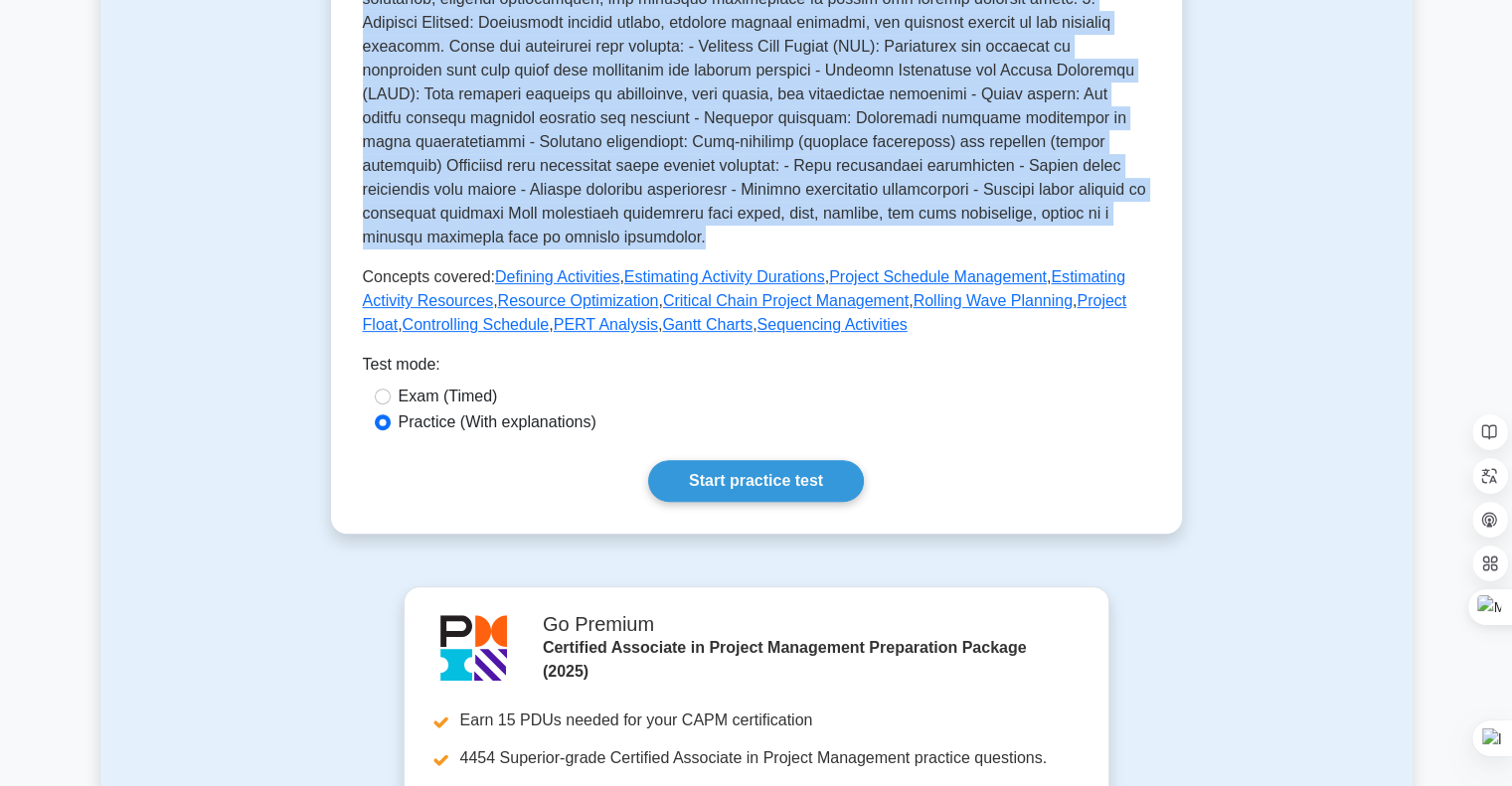 drag, startPoint x: 410, startPoint y: 188, endPoint x: 1020, endPoint y: 270, distance: 615.4868 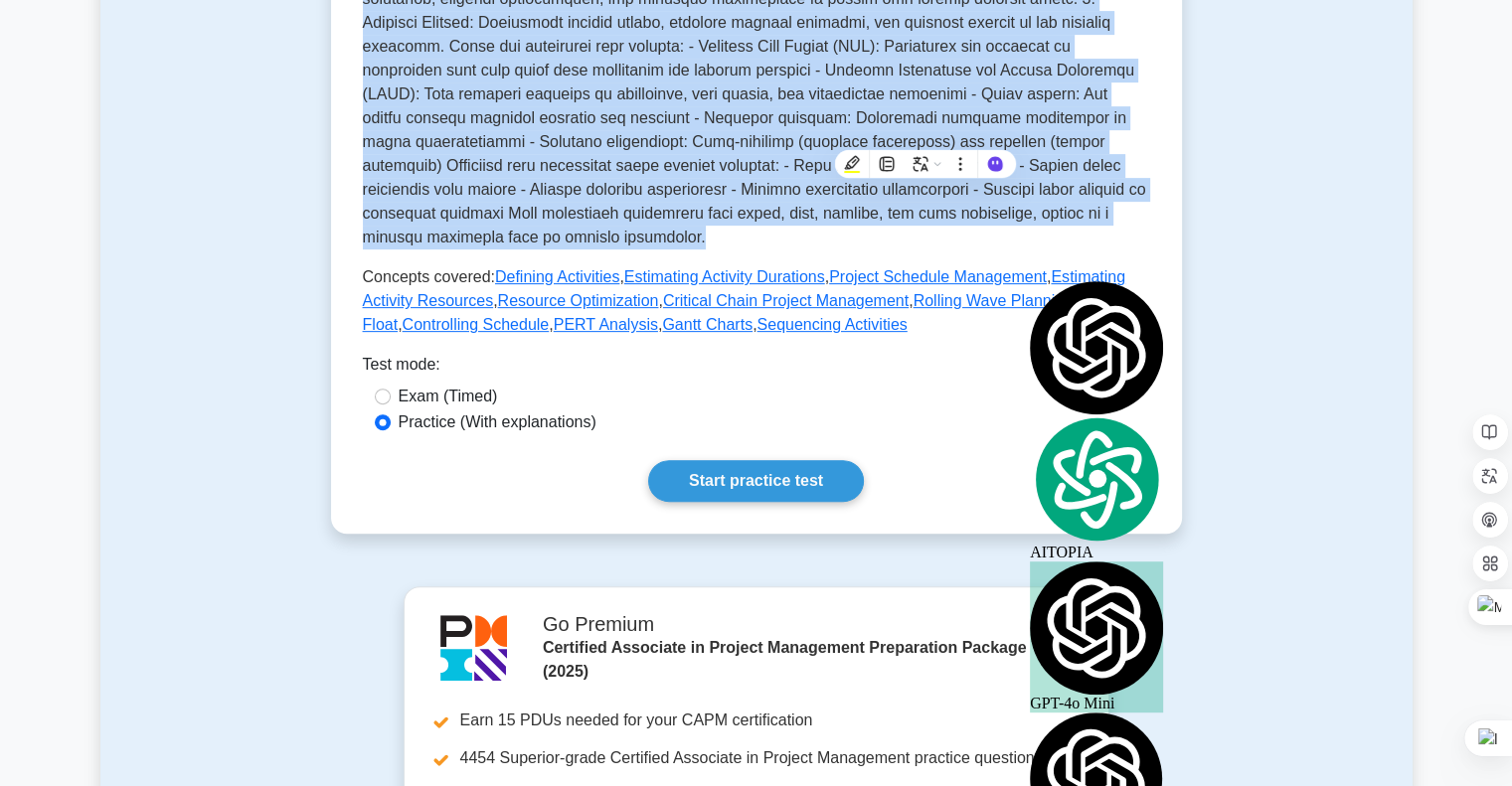 copy on "Project Time Management
Theory of project time management.
It's about planning, scheduling, and controlling project activities to meet project deadlines. It includes techniques such as Gantt charts and Critical Path Method.
5 minutes
5 Questions
Project Time Management encompasses all processes required for ensuring timely completion of the project. It involves planning, scheduling, monitoring, and controlling activities to maintain or accelerate progress toward project delivery.
Key components include:
1. Schedule Management Planning: Establishing policies, procedures, and documentation for planning, executing, and controlling the project schedule.
2. Activity Definition: Identifying specific actions needed to produce project deliverables.
3. Activity Sequencing: Identifying and documenting relationships among project activities, creating a ..." 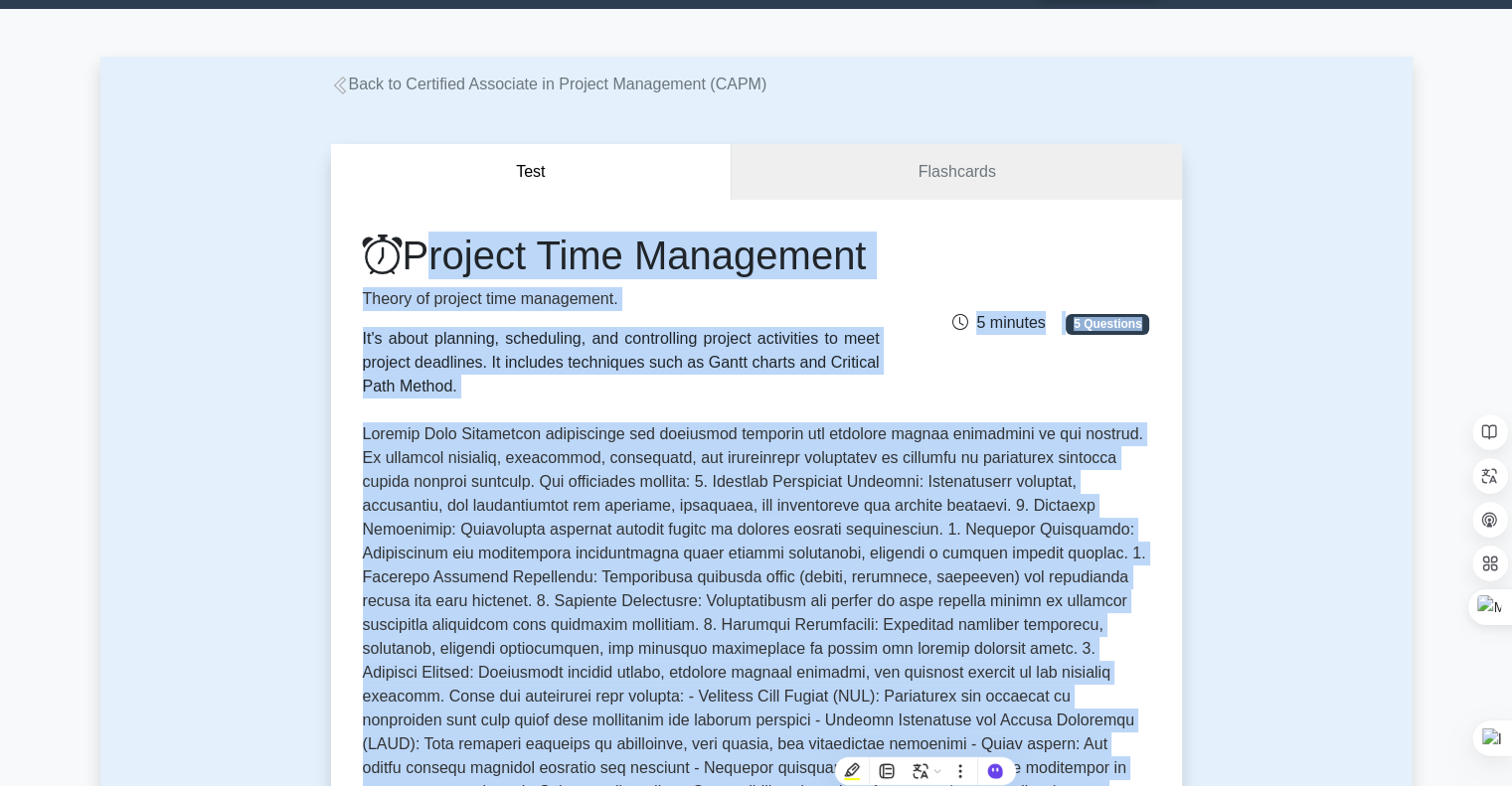 scroll, scrollTop: 48, scrollLeft: 0, axis: vertical 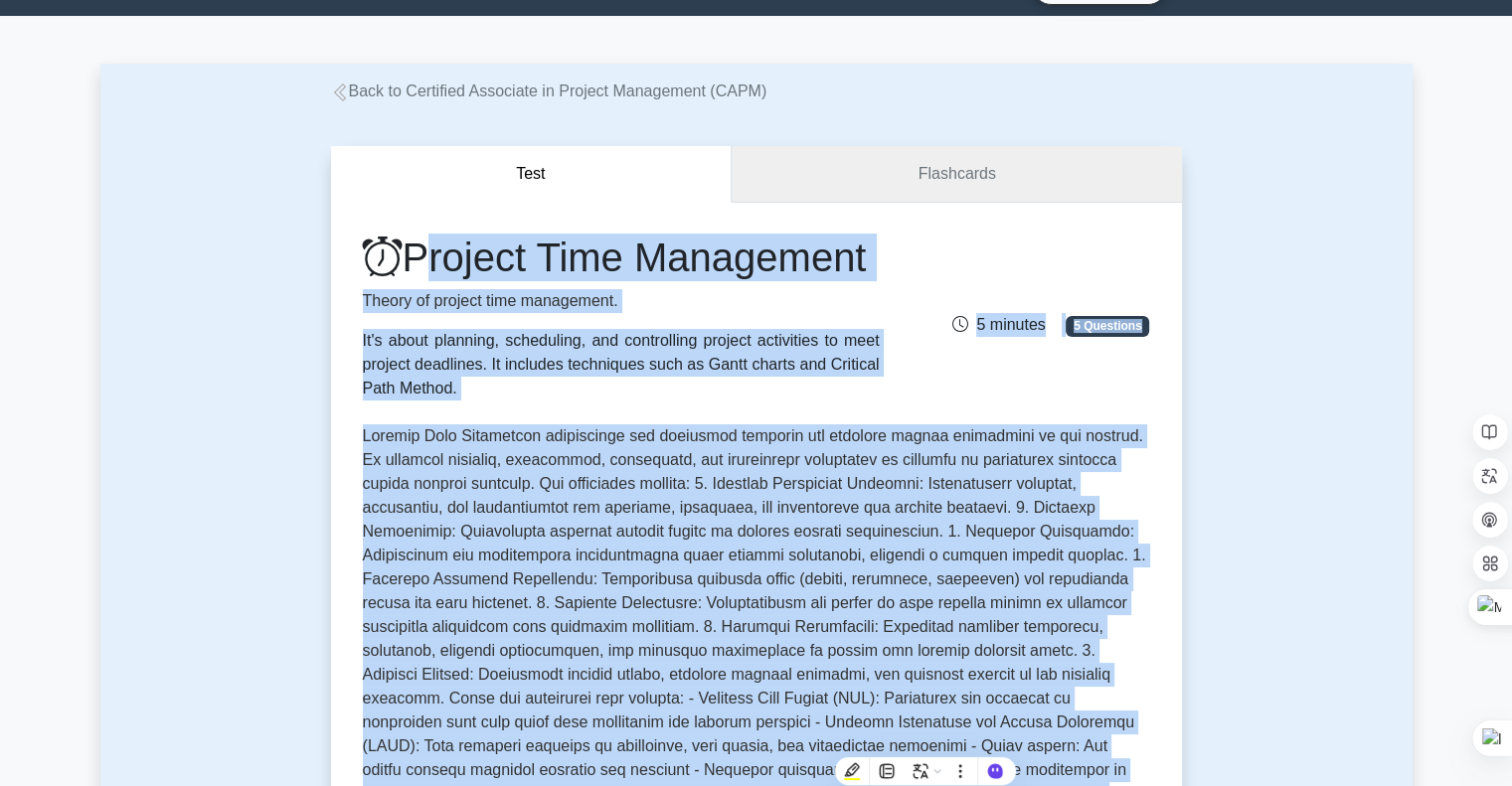 click on "Flashcards" at bounding box center [956, 174] 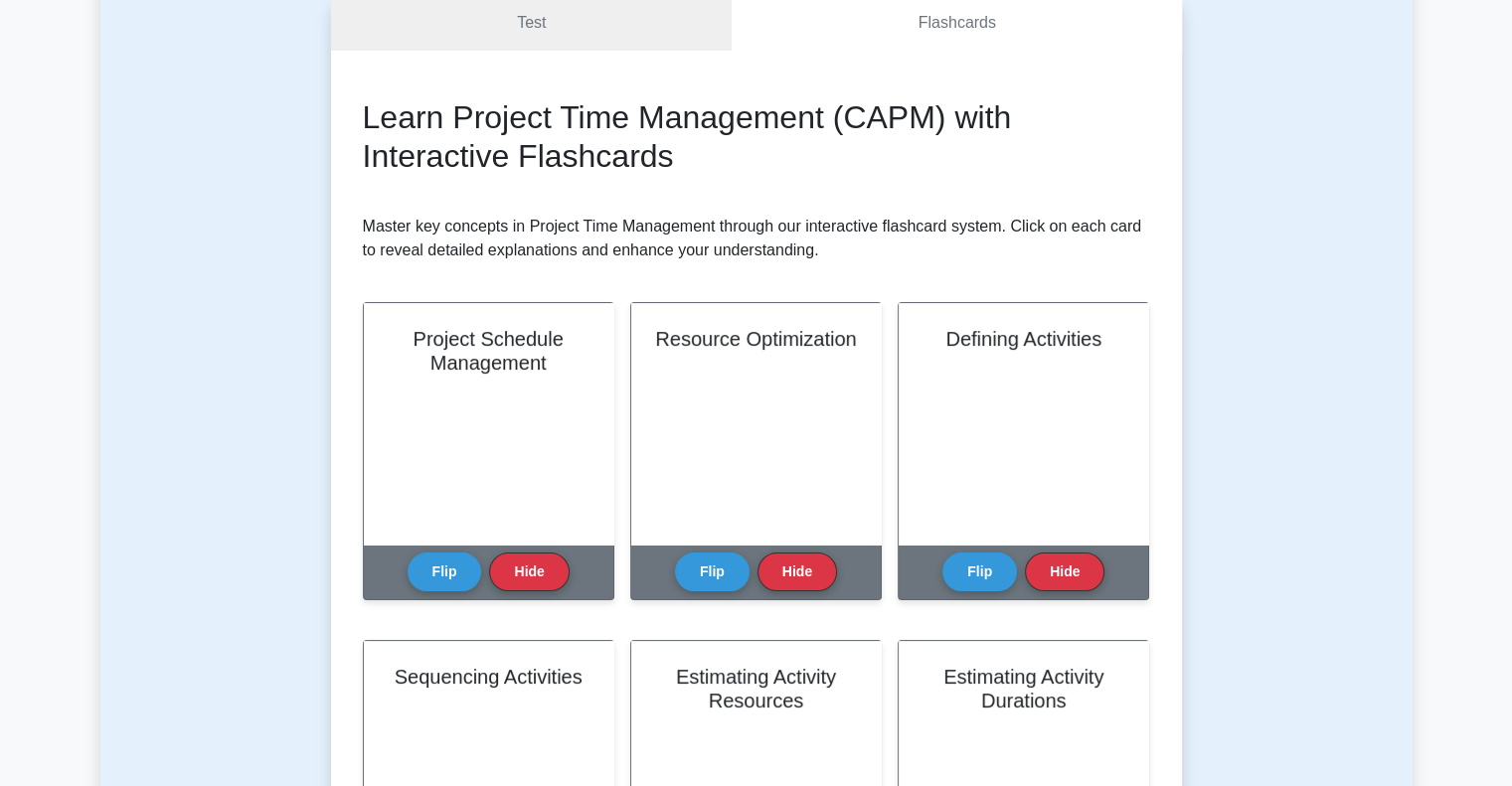select on "Arabic" 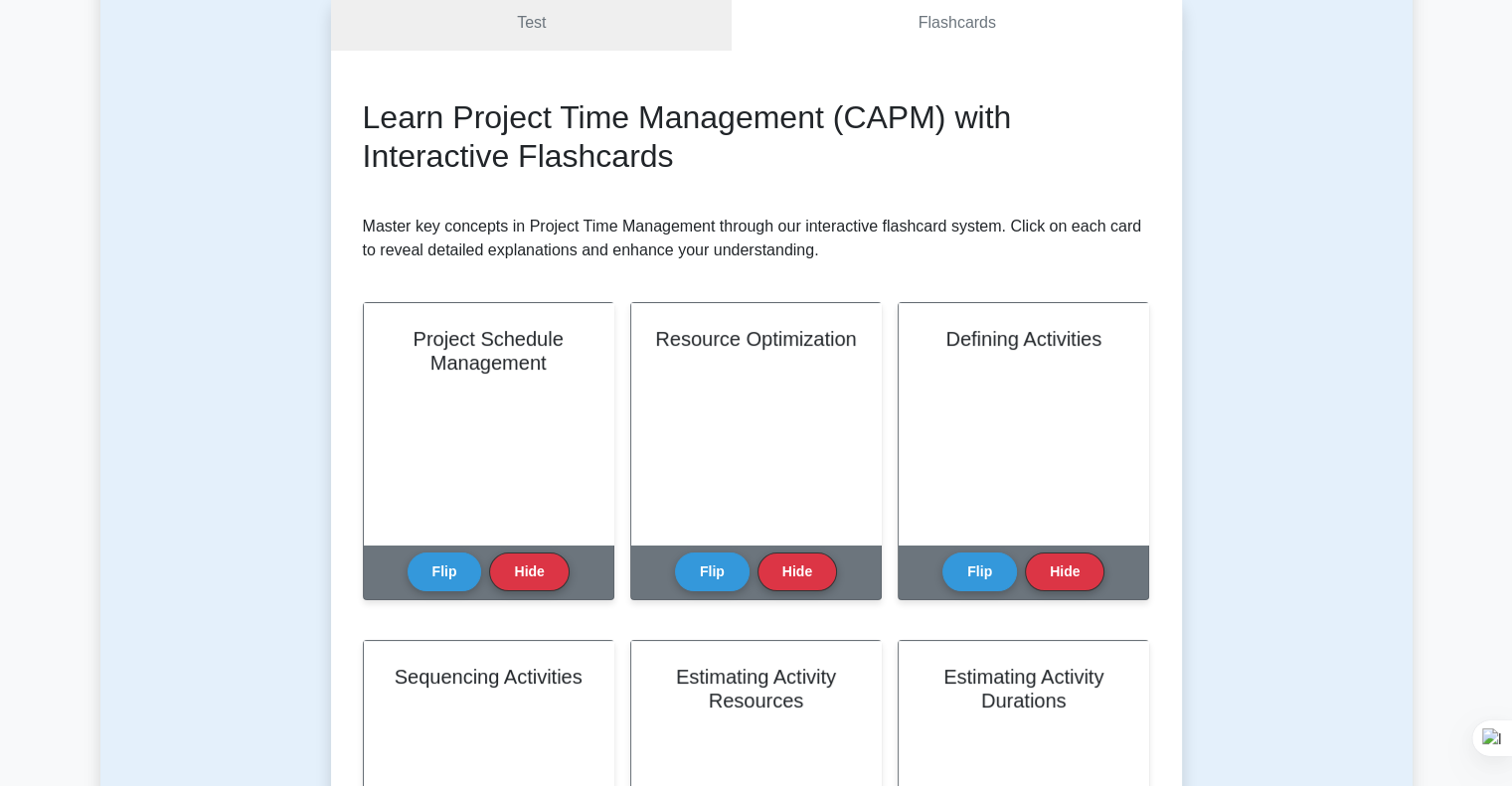 scroll, scrollTop: 0, scrollLeft: 0, axis: both 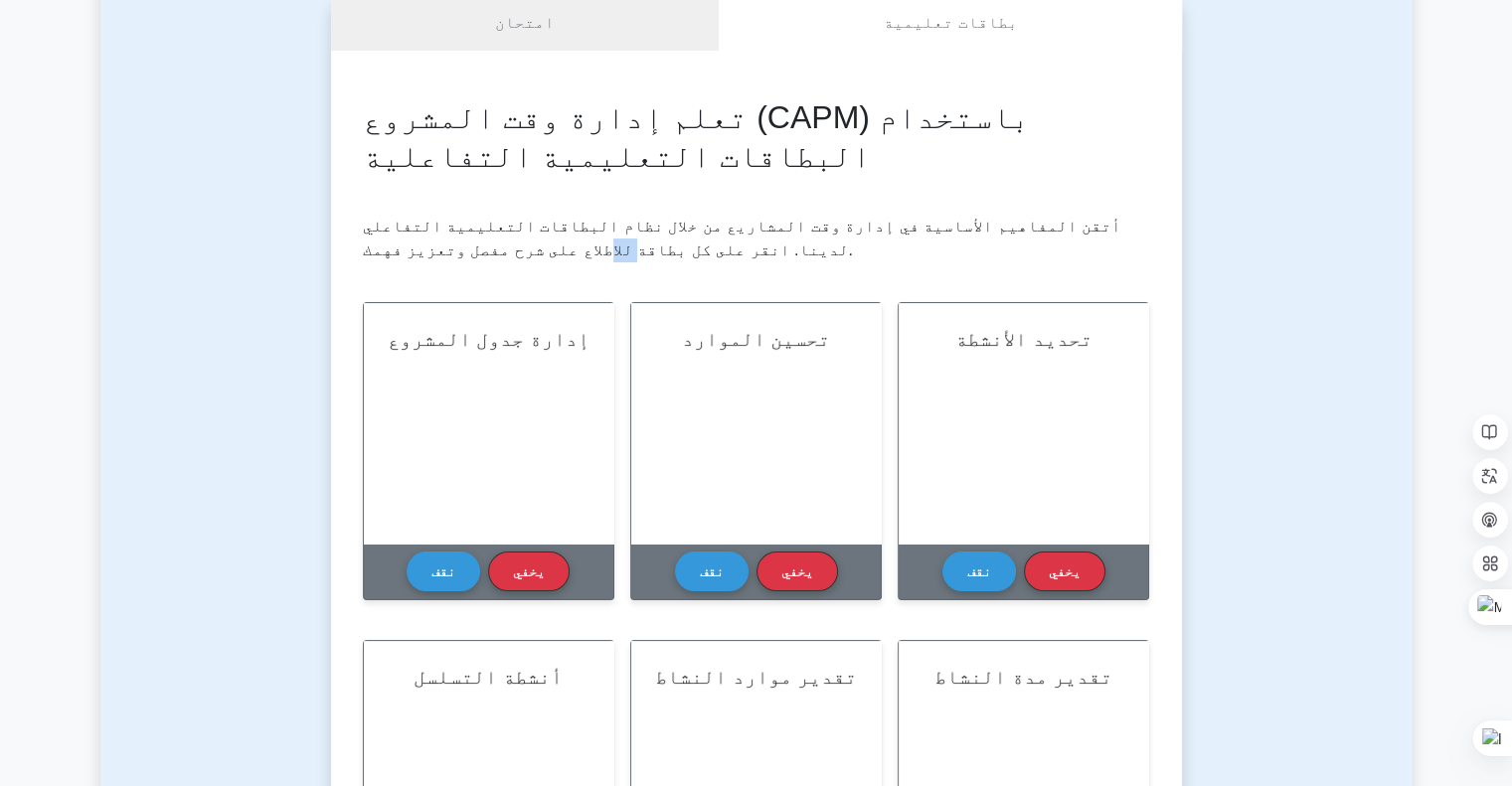 drag, startPoint x: 1109, startPoint y: 222, endPoint x: 592, endPoint y: 249, distance: 517.7045 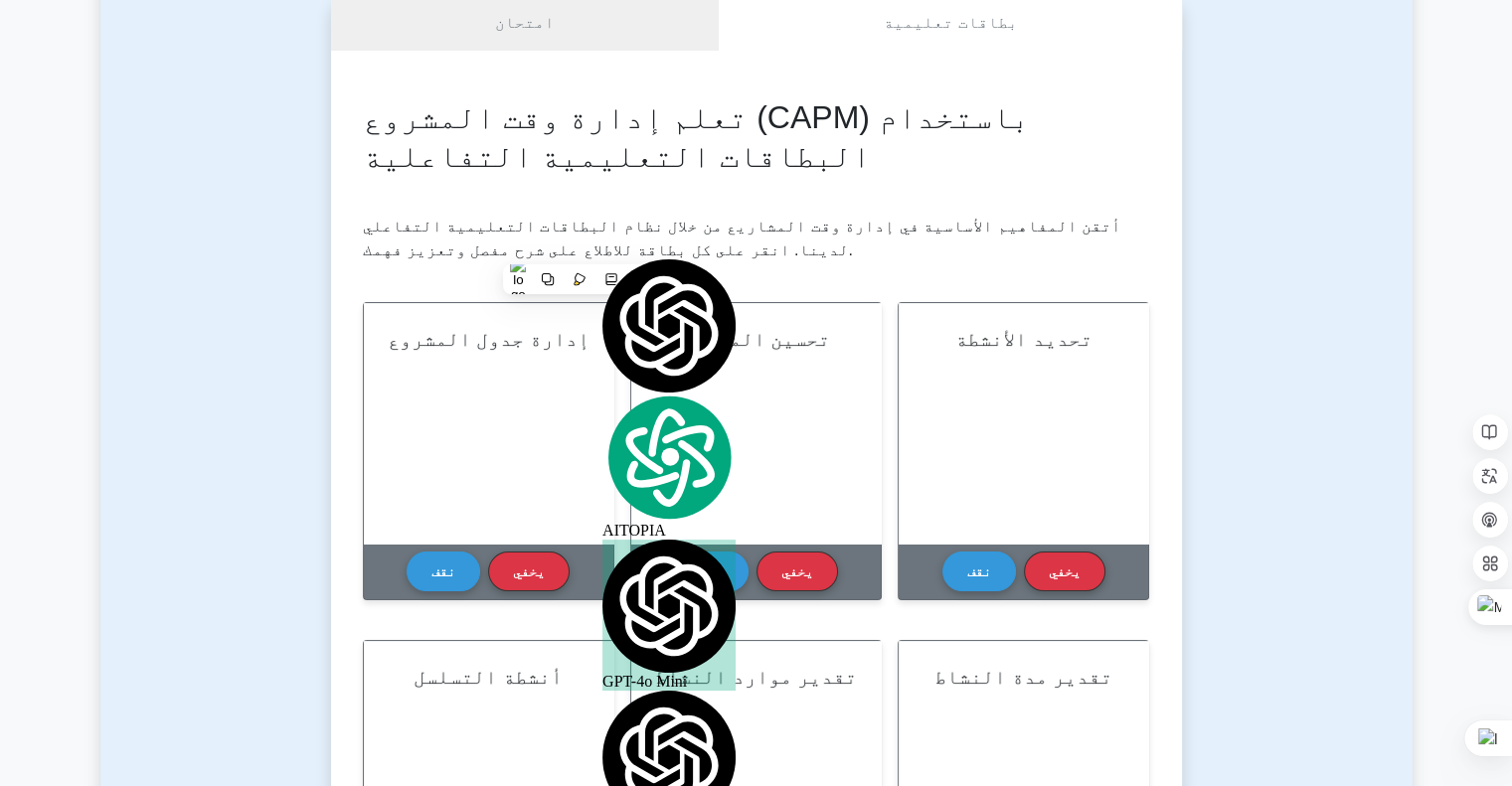 click on "أتقن المفاهيم الأساسية في إدارة وقت المشاريع من خلال نظام البطاقات التعليمية التفاعلي لدينا. انقر على كل بطاقة للاطلاع على شرح مفصل وتعزيز فهمك." at bounding box center (756, 238) 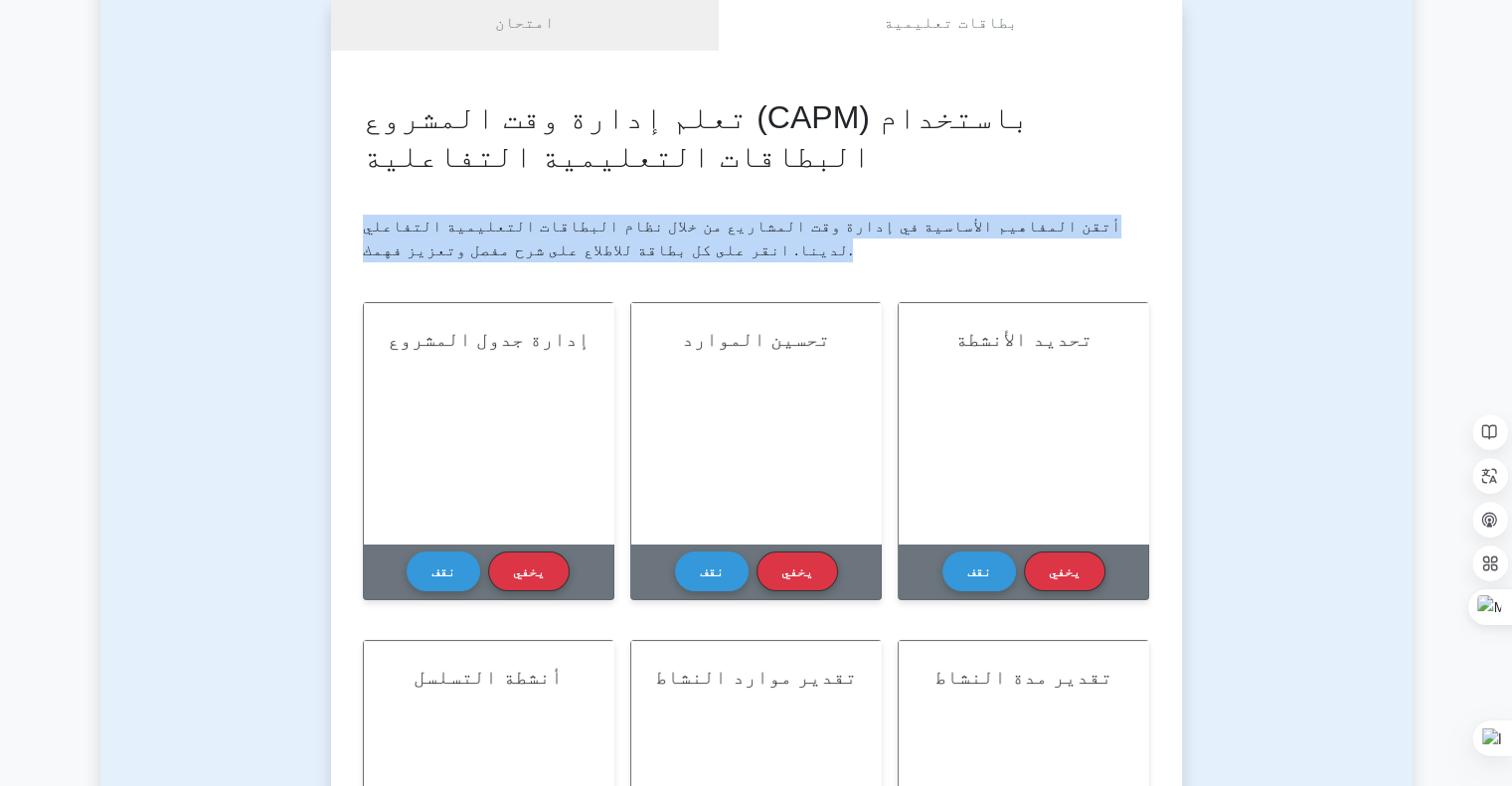 drag, startPoint x: 616, startPoint y: 251, endPoint x: 350, endPoint y: 207, distance: 269.61454 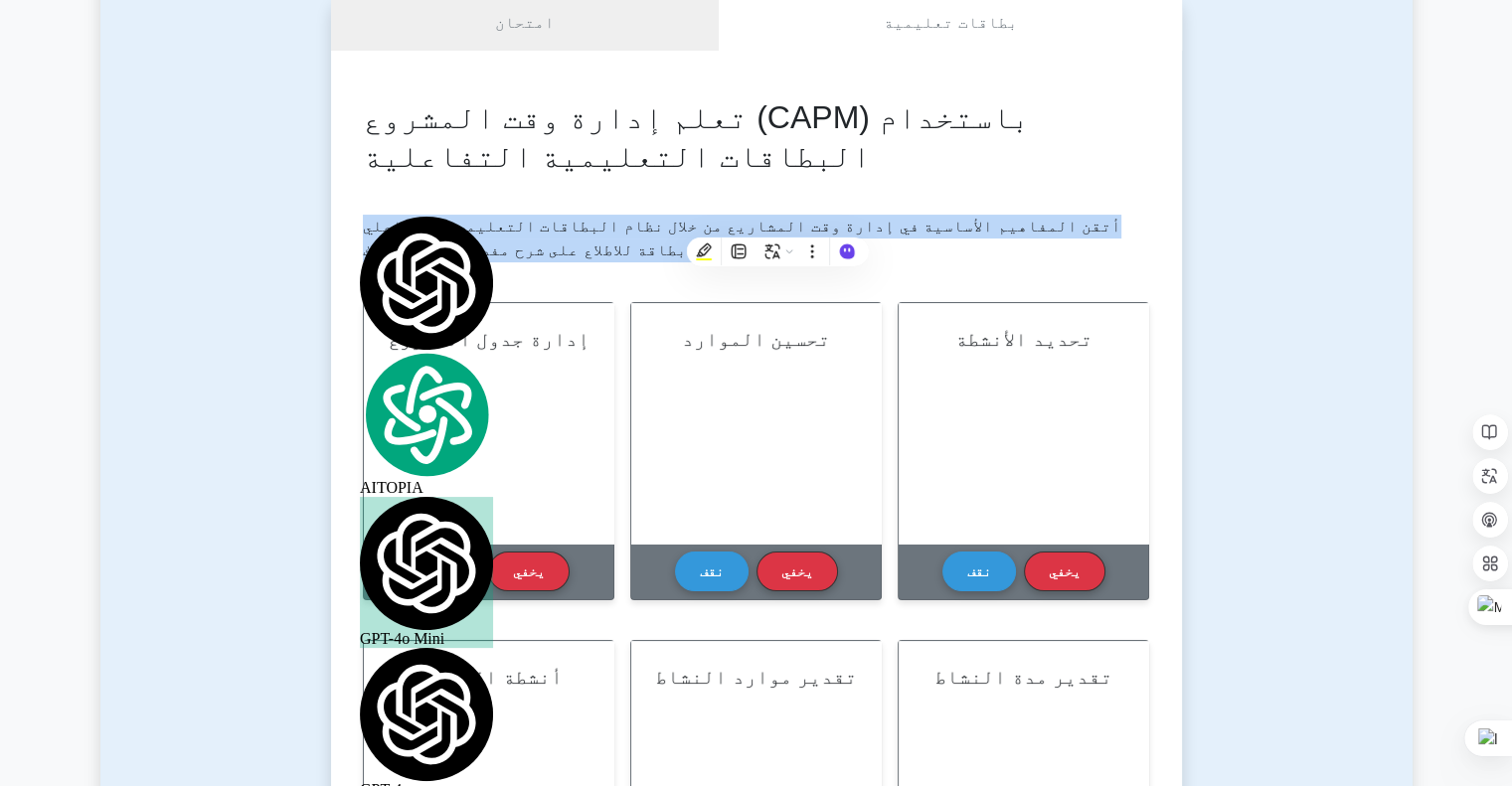 copy on "أتقن المفاهيم الأساسية في إدارة وقت المشاريع من خلال نظام البطاقات التعليمية التفاعلي لدينا. انقر على كل بطاقة للاطلاع على شرح مفصل وتعزيز فهمك." 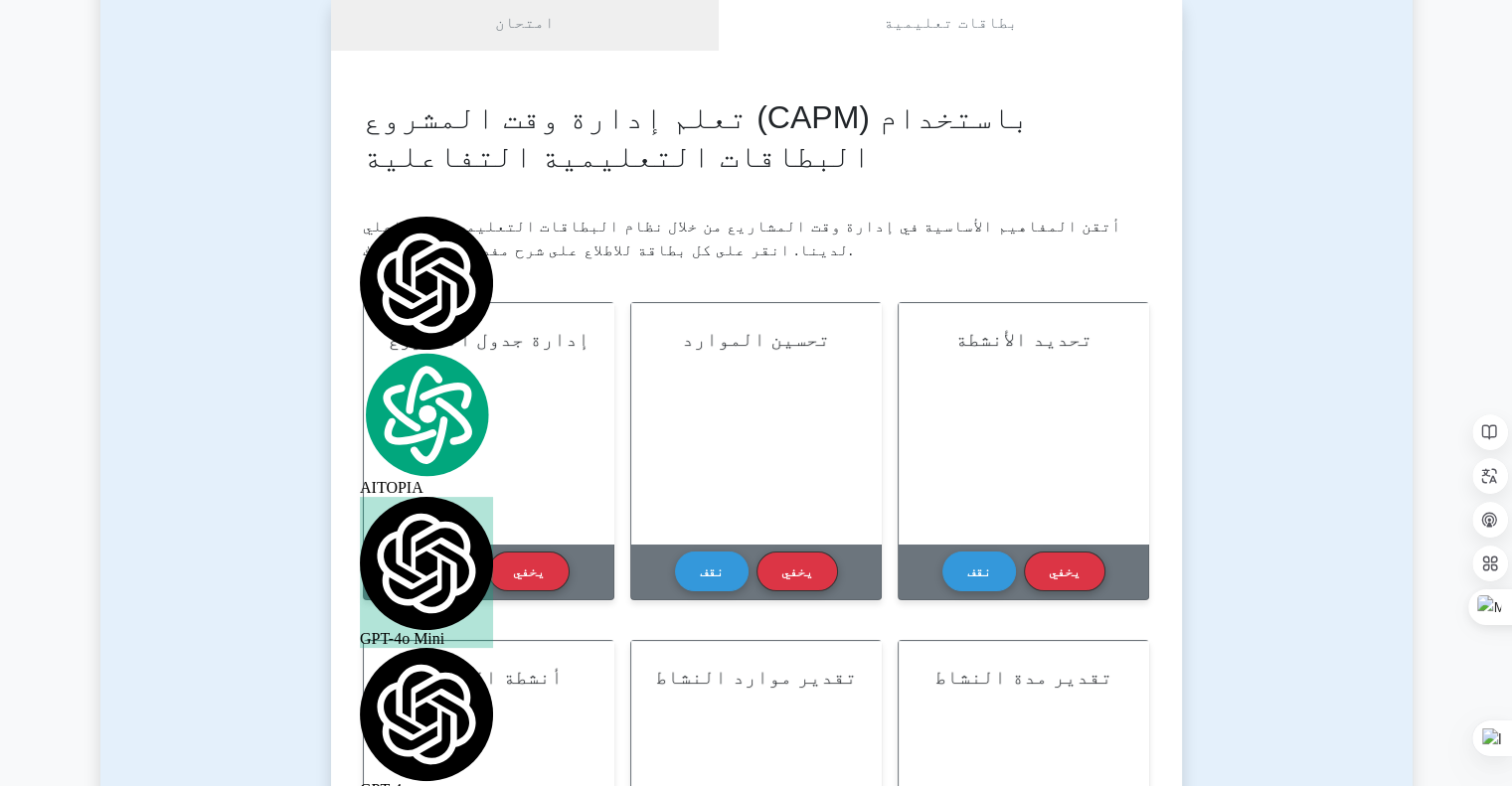 click on "تعلم إدارة وقت المشروع (CAPM) باستخدام البطاقات التعليمية التفاعلية
أتقن المفاهيم الأساسية في إدارة وقت المشاريع من خلال نظام البطاقات التعليمية التفاعلي لدينا. انقر على كل بطاقة للاطلاع على شرح مفصل وتعزيز فهمك.
إدارة جدول المشروع
نقف" at bounding box center [756, 867] 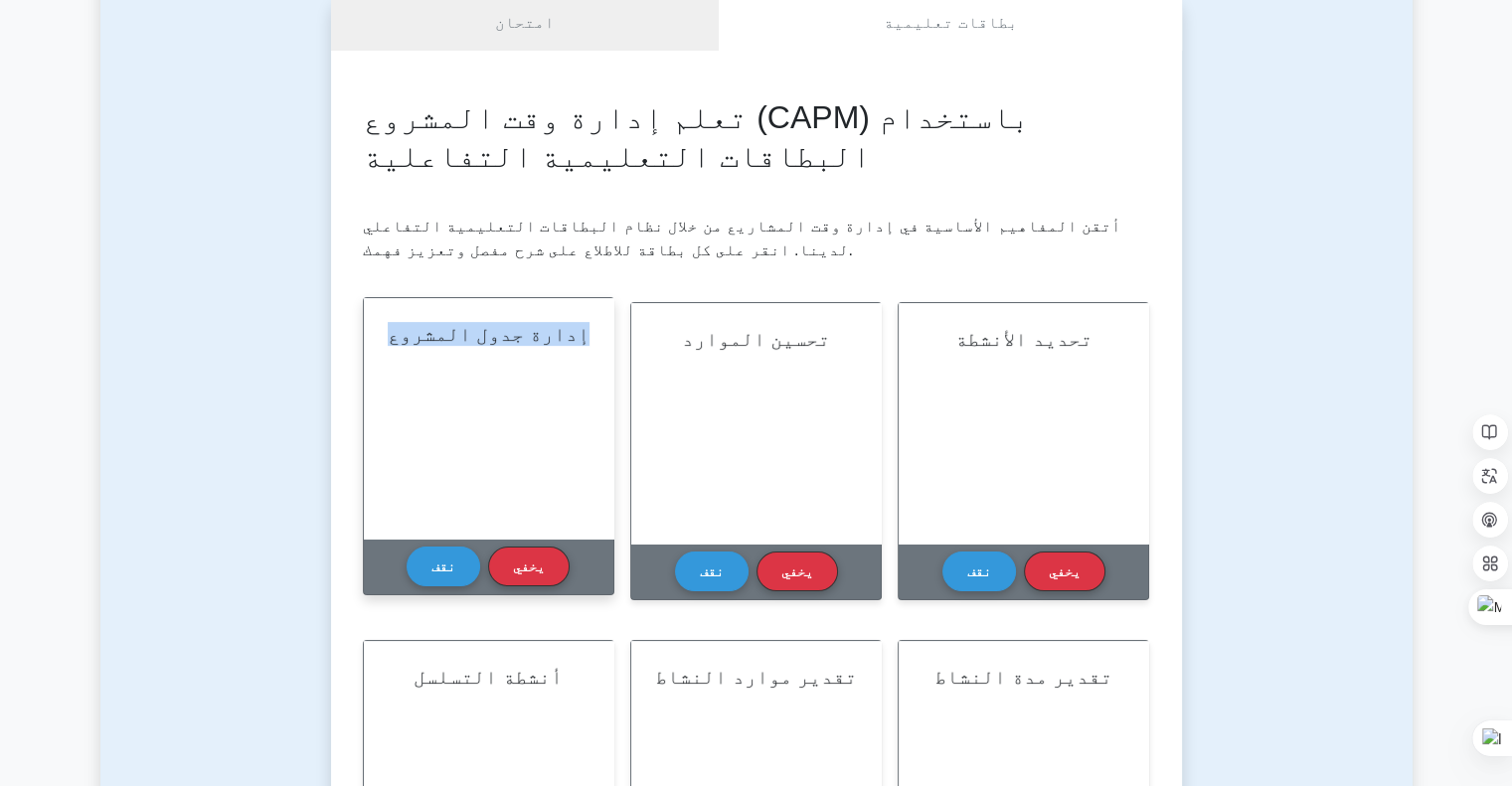 drag, startPoint x: 573, startPoint y: 334, endPoint x: 391, endPoint y: 335, distance: 182.00275 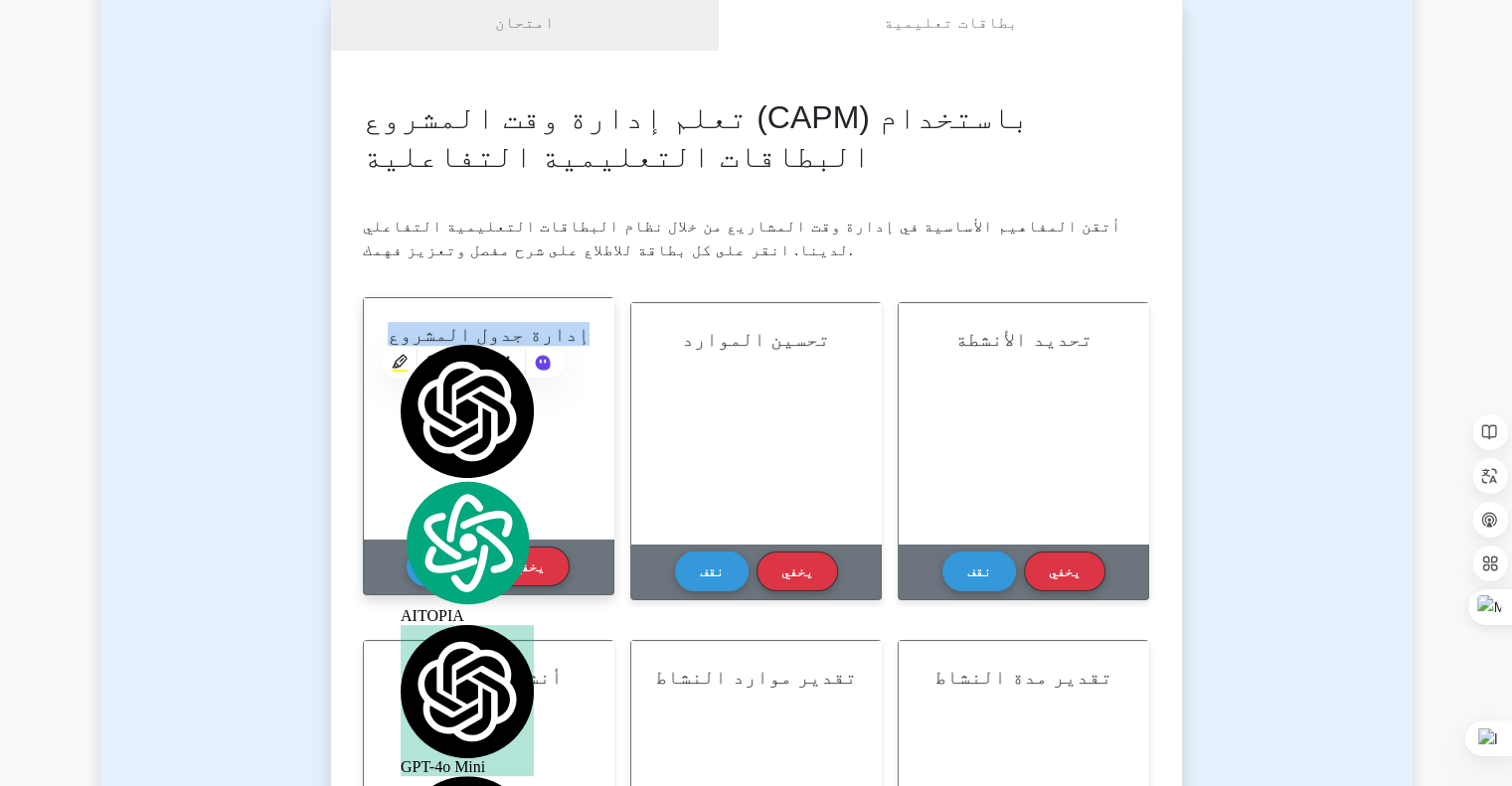 copy on "إدارة جدول المشروع" 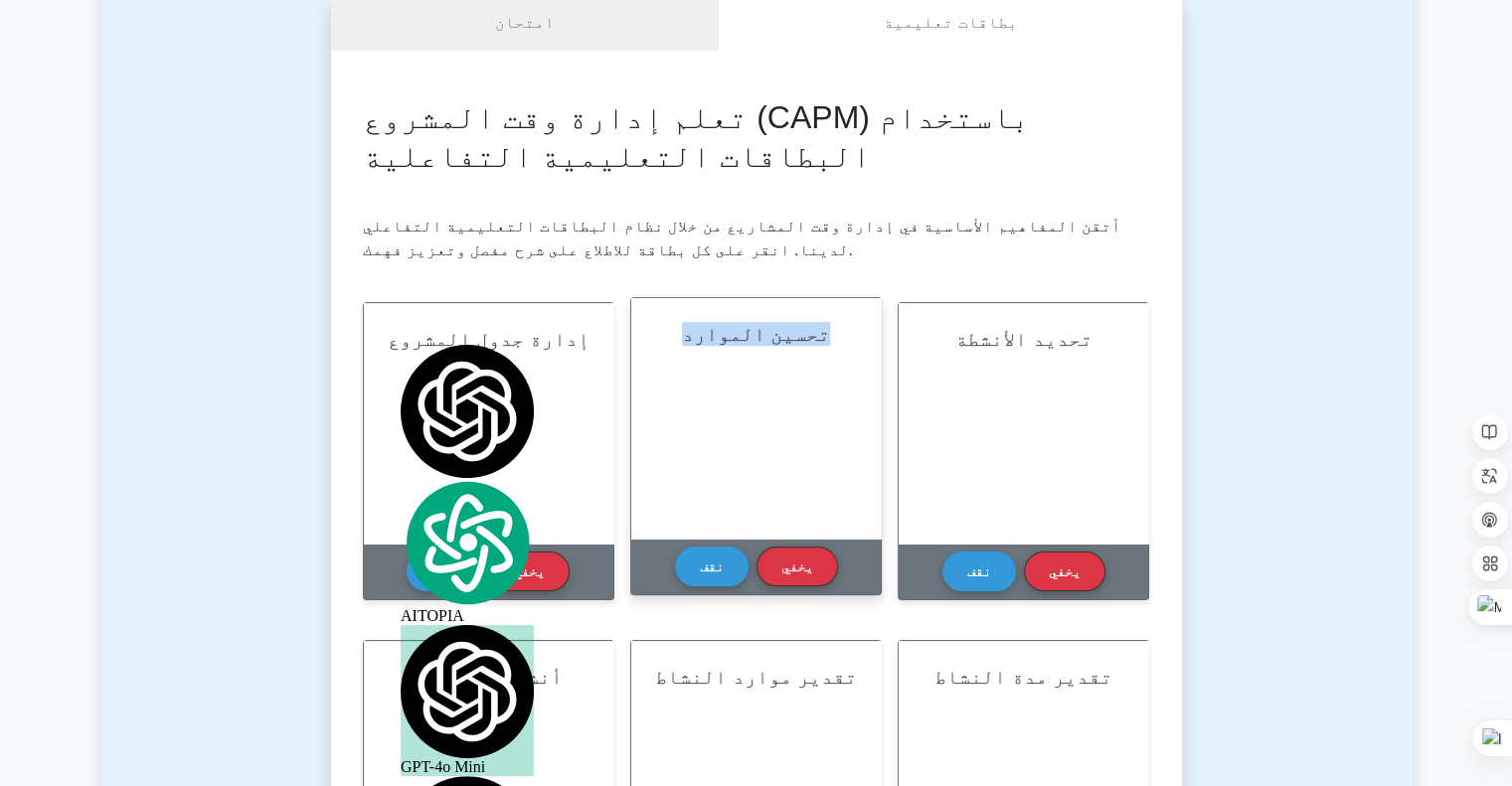 drag, startPoint x: 815, startPoint y: 334, endPoint x: 697, endPoint y: 335, distance: 118.0042 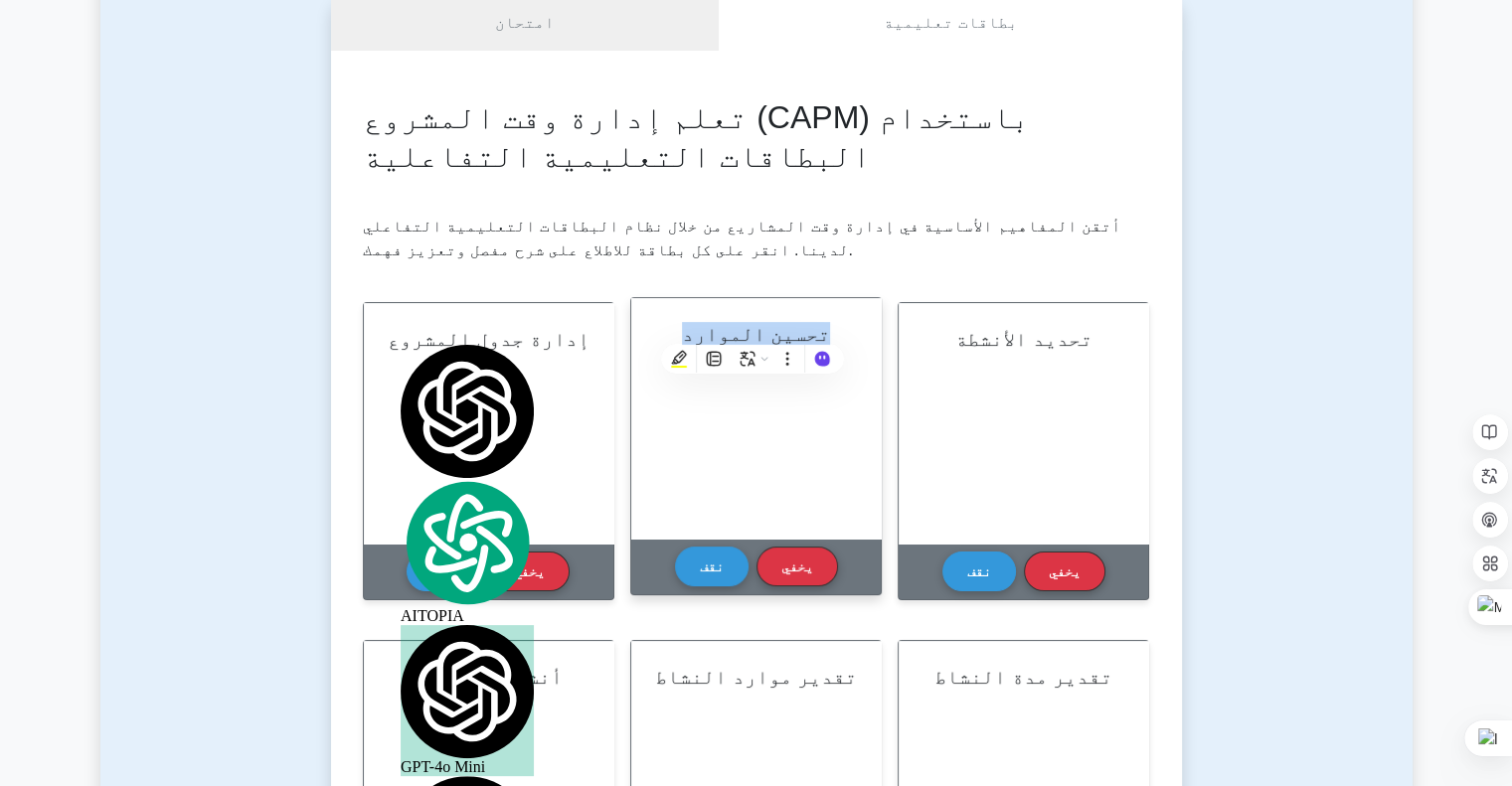 copy on "تحسين الموارد" 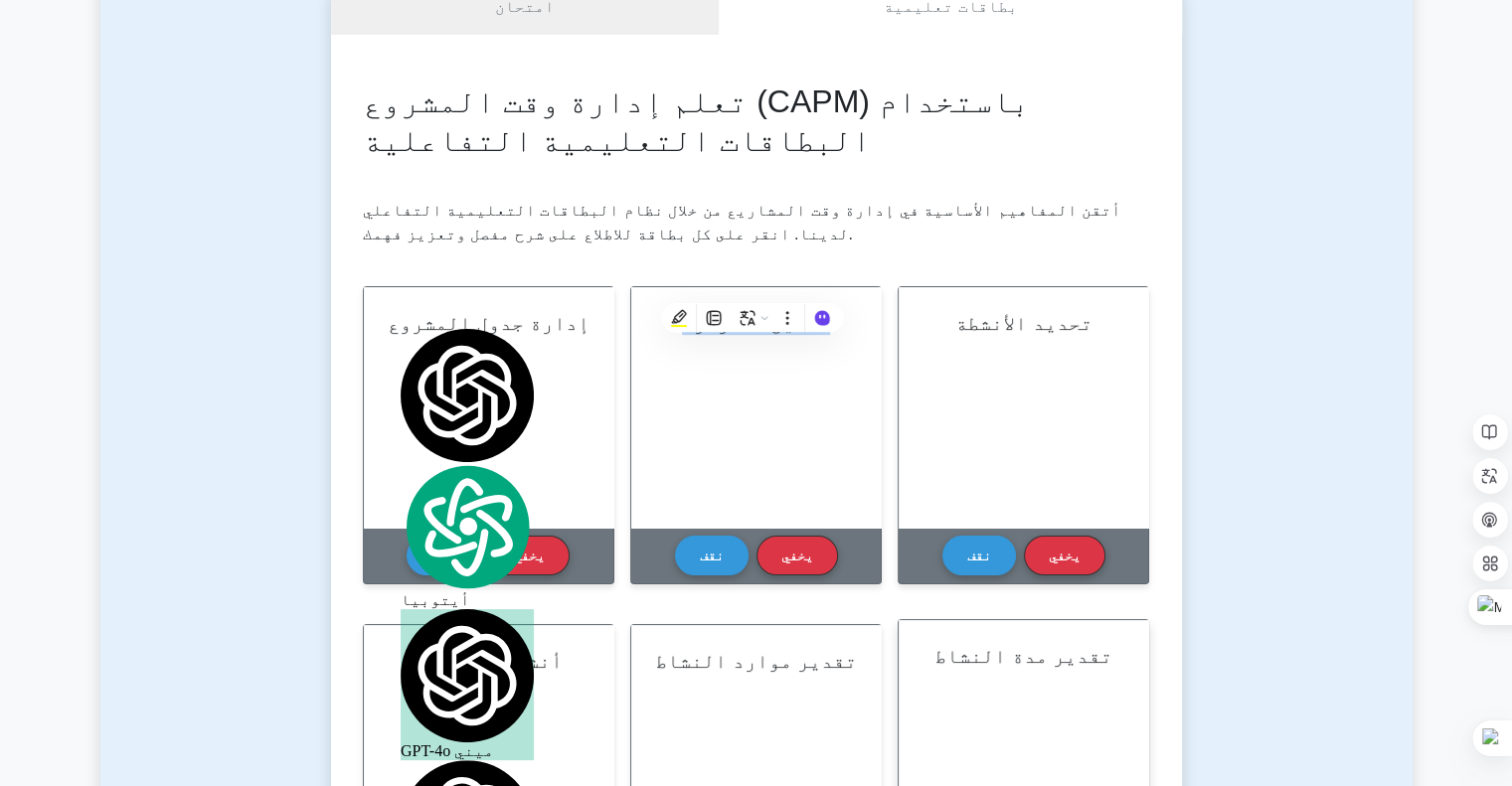 scroll, scrollTop: 99, scrollLeft: 0, axis: vertical 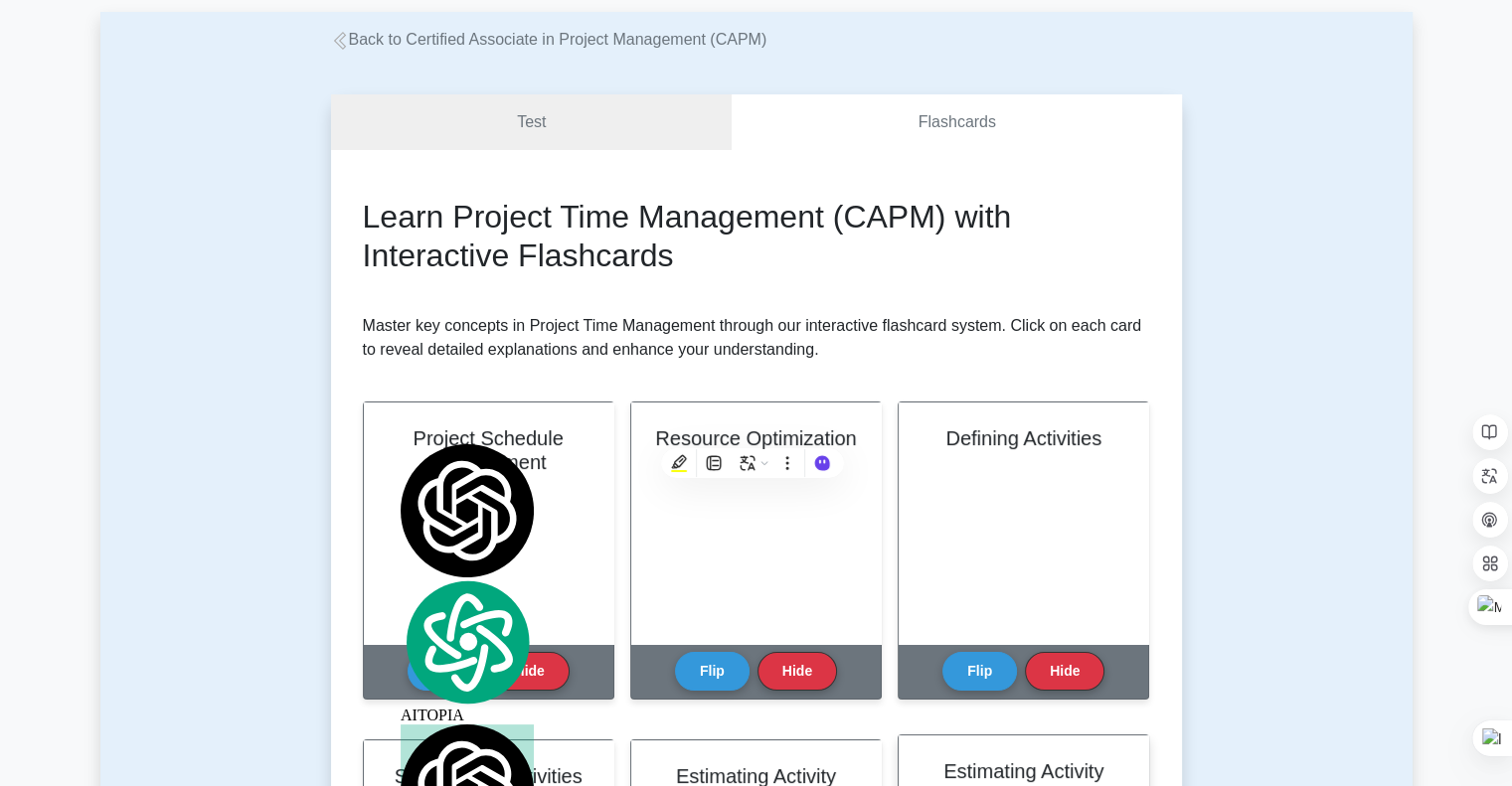 click on "Test
Flashcards
Learn Project Time Management (CAPM) with Interactive Flashcards
Master key concepts in Project Time Management through our interactive flashcard system. Click on each card to reveal detailed explanations and enhance your understanding.
Project Schedule Management
Flip Hide Flip" at bounding box center (756, 944) 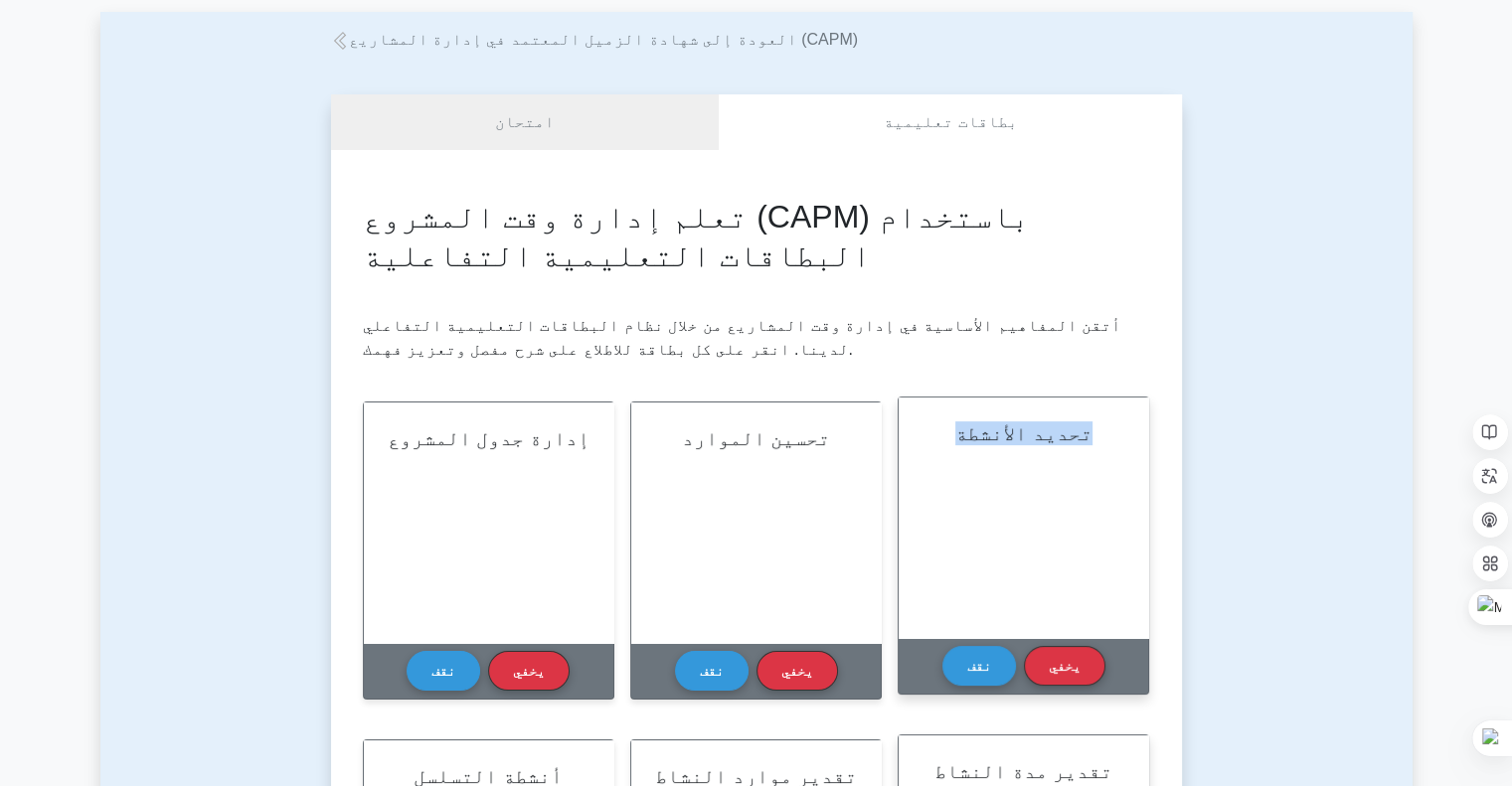 drag, startPoint x: 1088, startPoint y: 434, endPoint x: 962, endPoint y: 432, distance: 126.01587 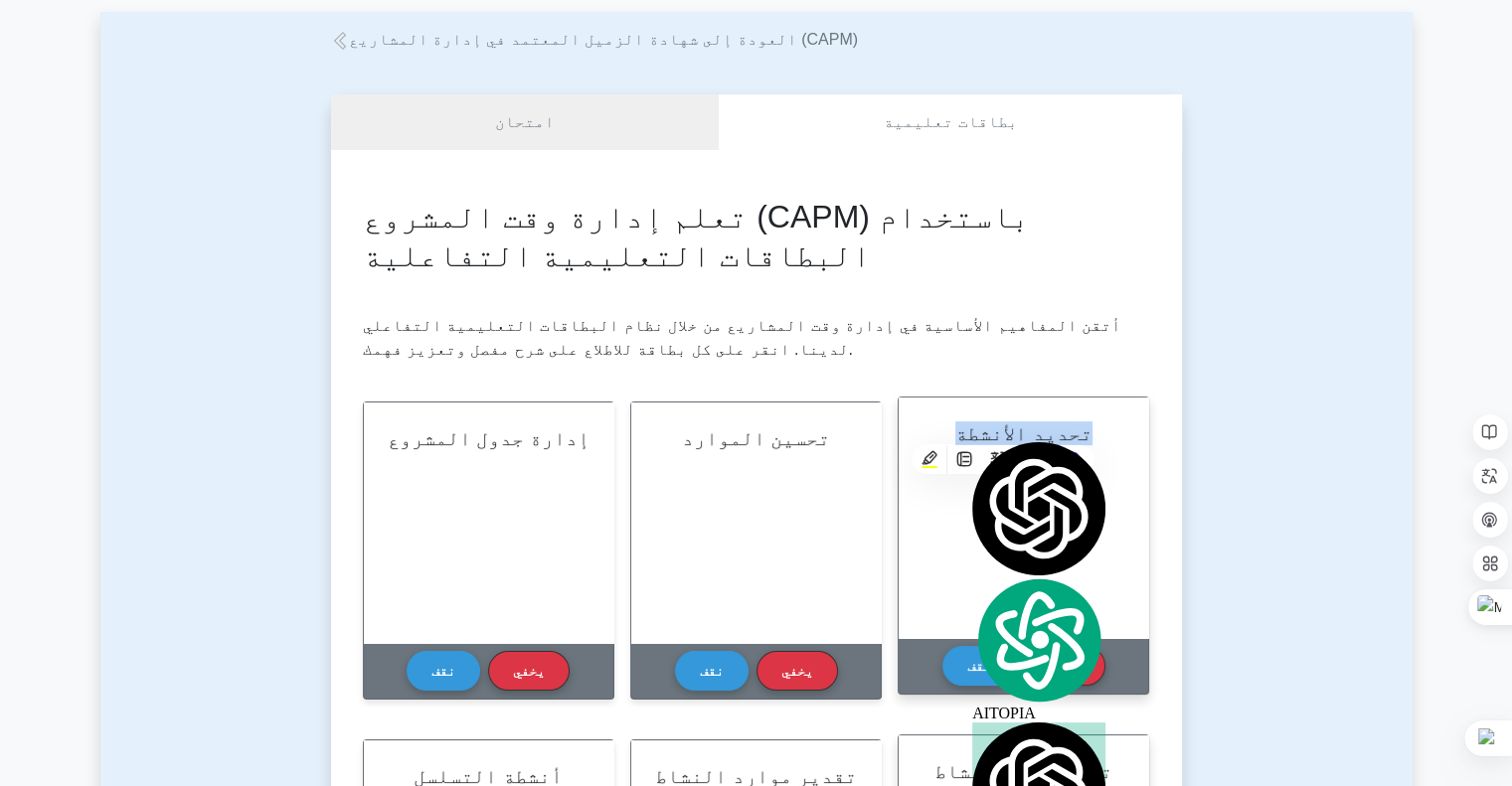 copy on "تحديد الأنشطة" 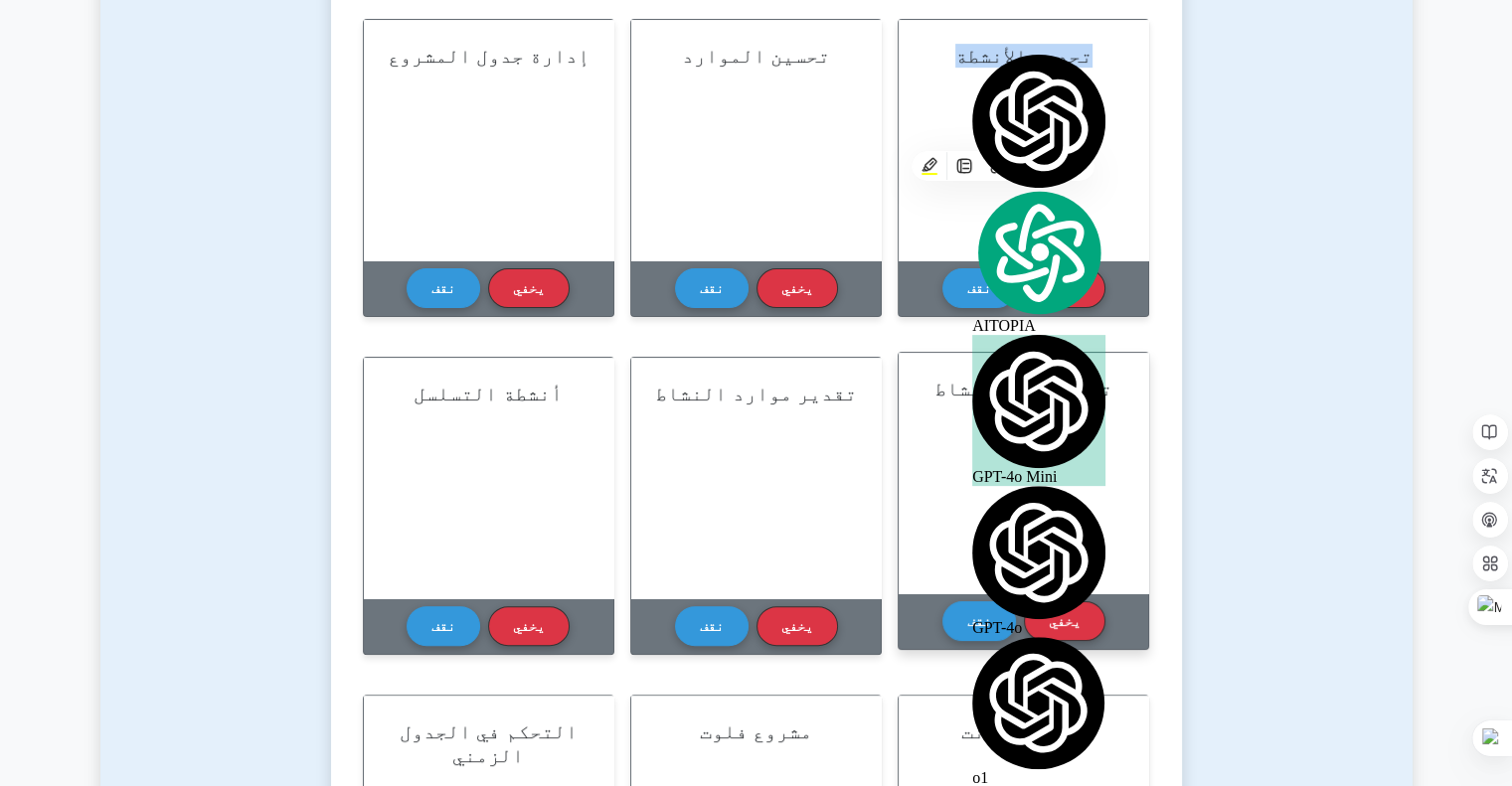 scroll, scrollTop: 497, scrollLeft: 0, axis: vertical 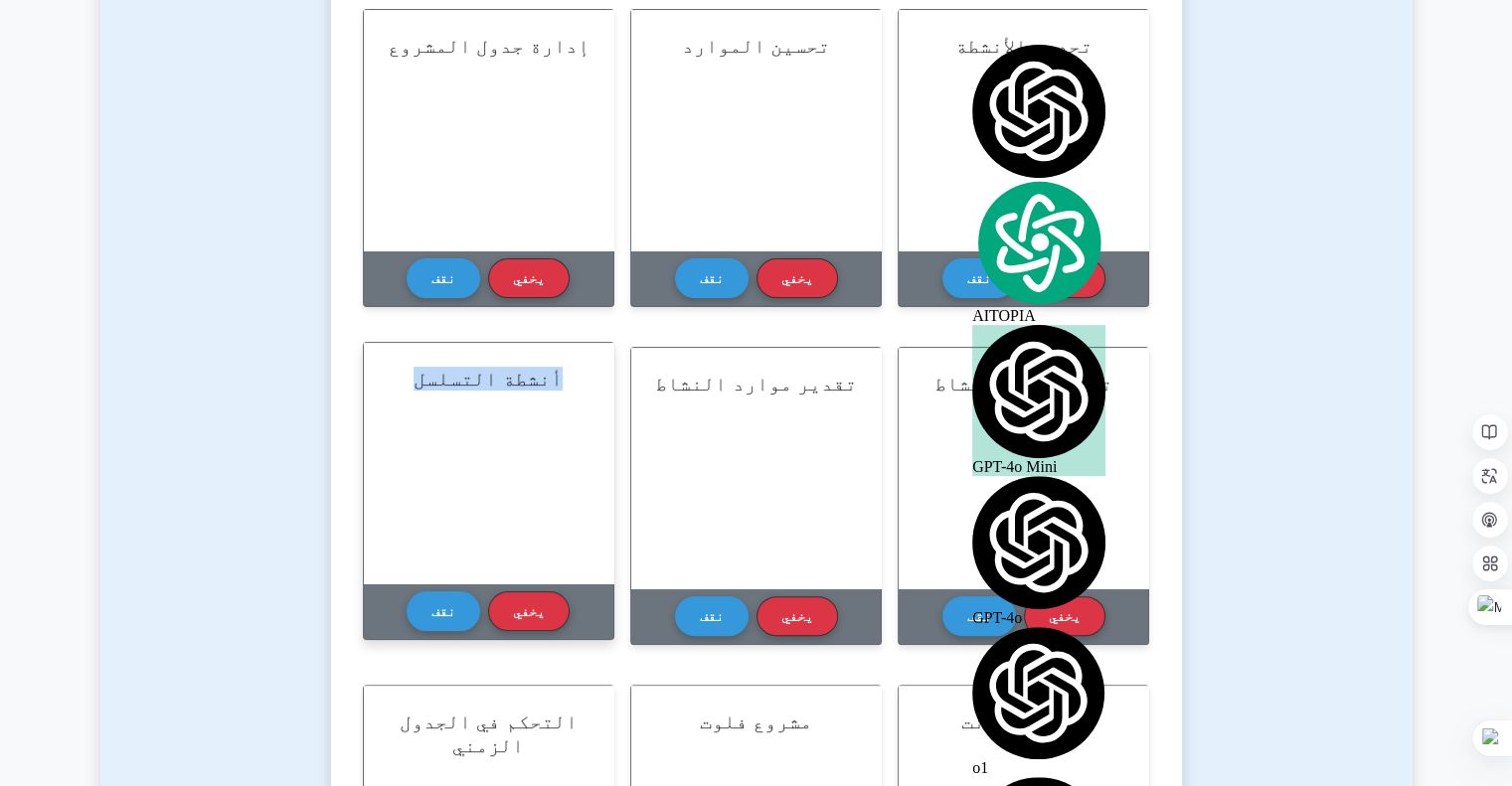 drag, startPoint x: 560, startPoint y: 373, endPoint x: 422, endPoint y: 377, distance: 138.05796 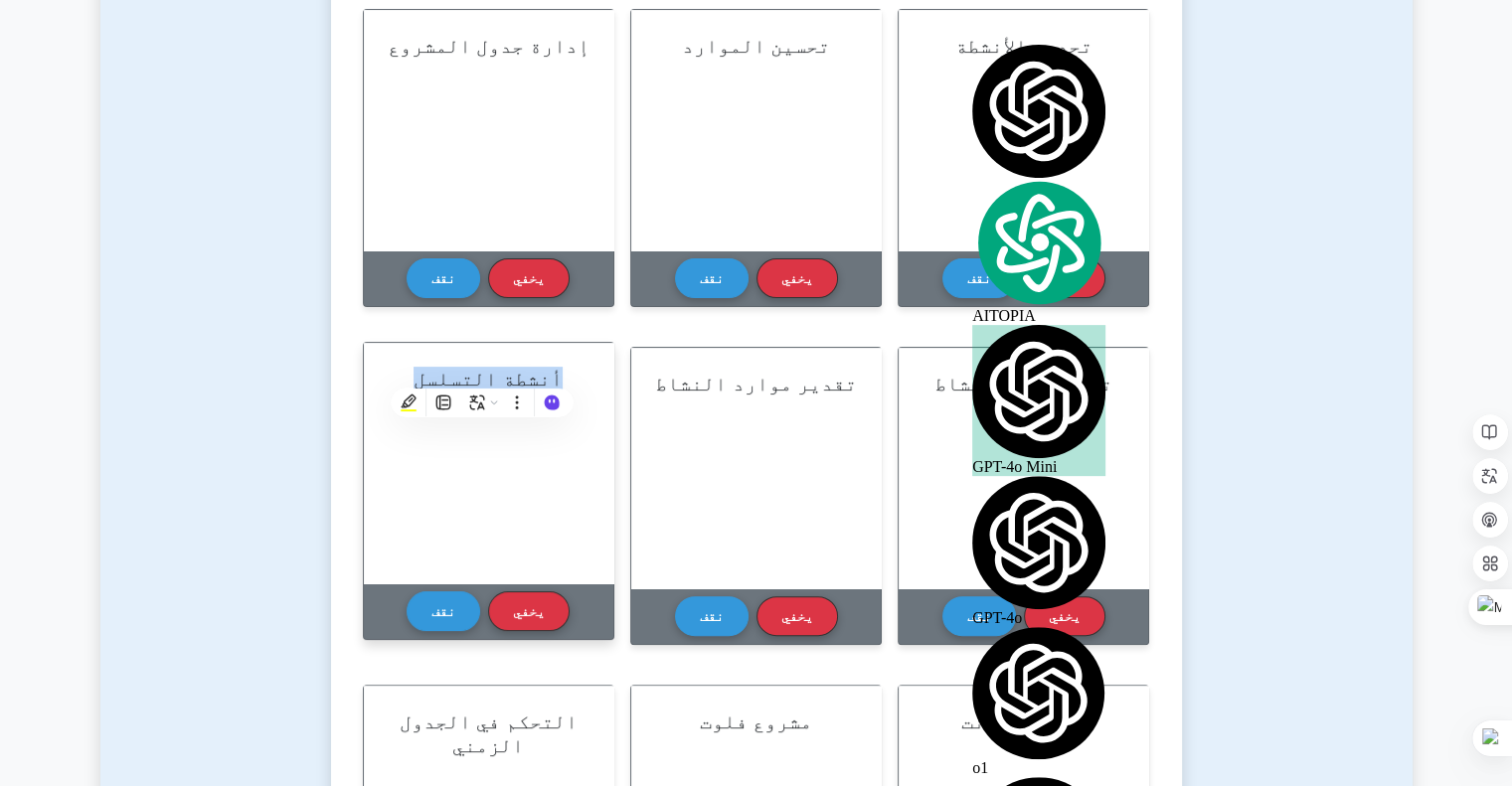 copy on "أنشطة التسلسل" 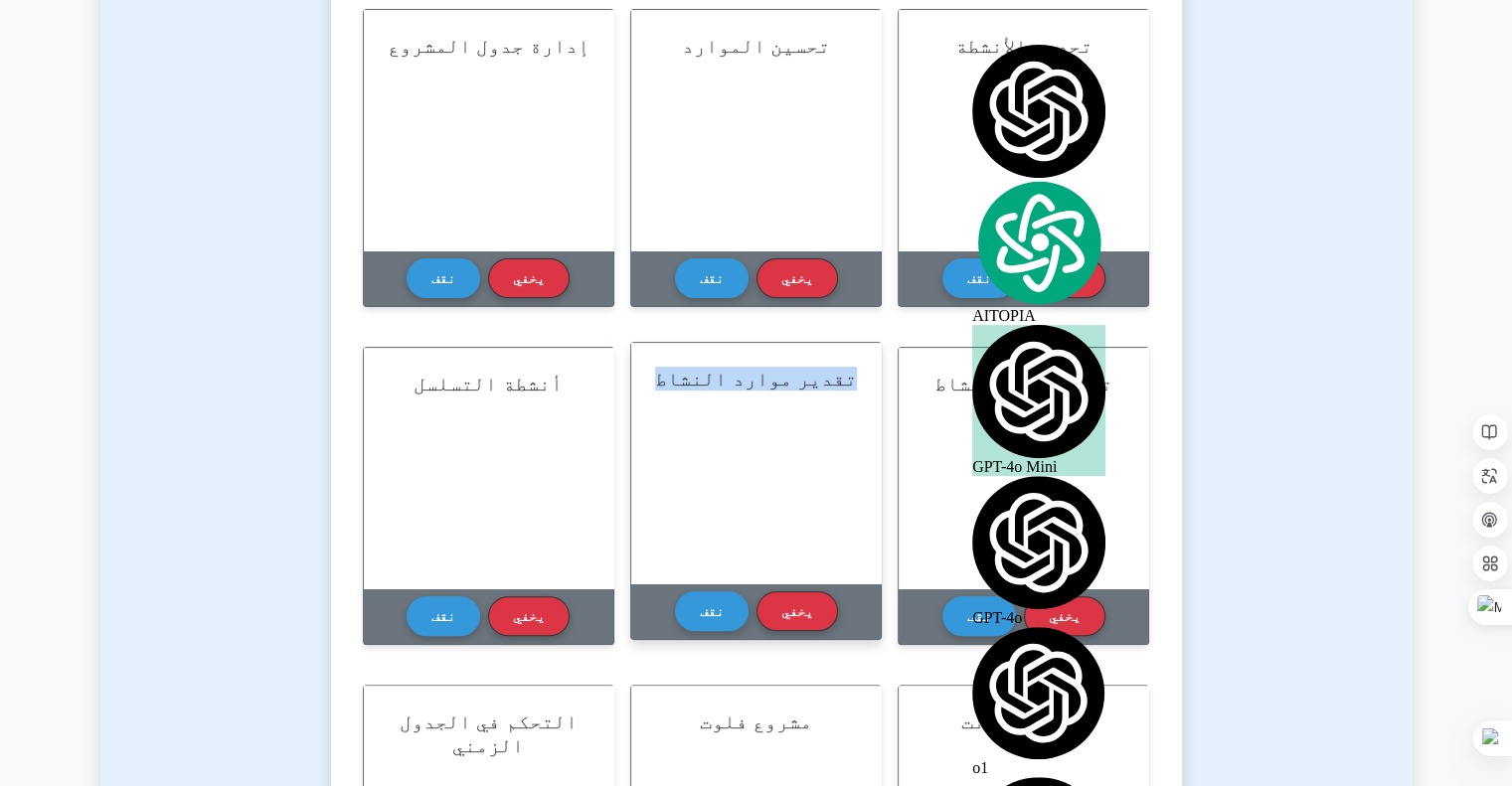 drag, startPoint x: 835, startPoint y: 373, endPoint x: 675, endPoint y: 373, distance: 160 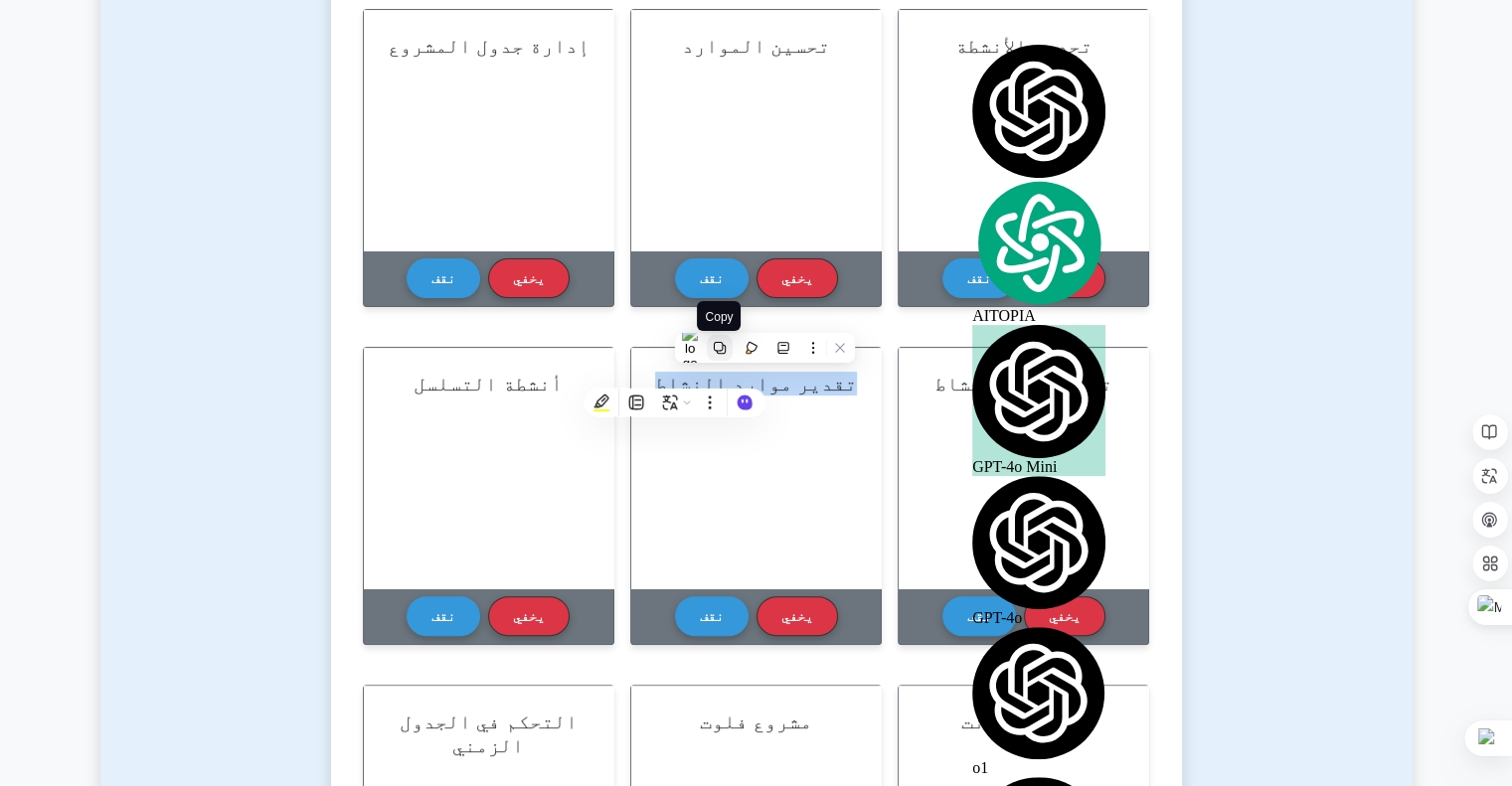 click 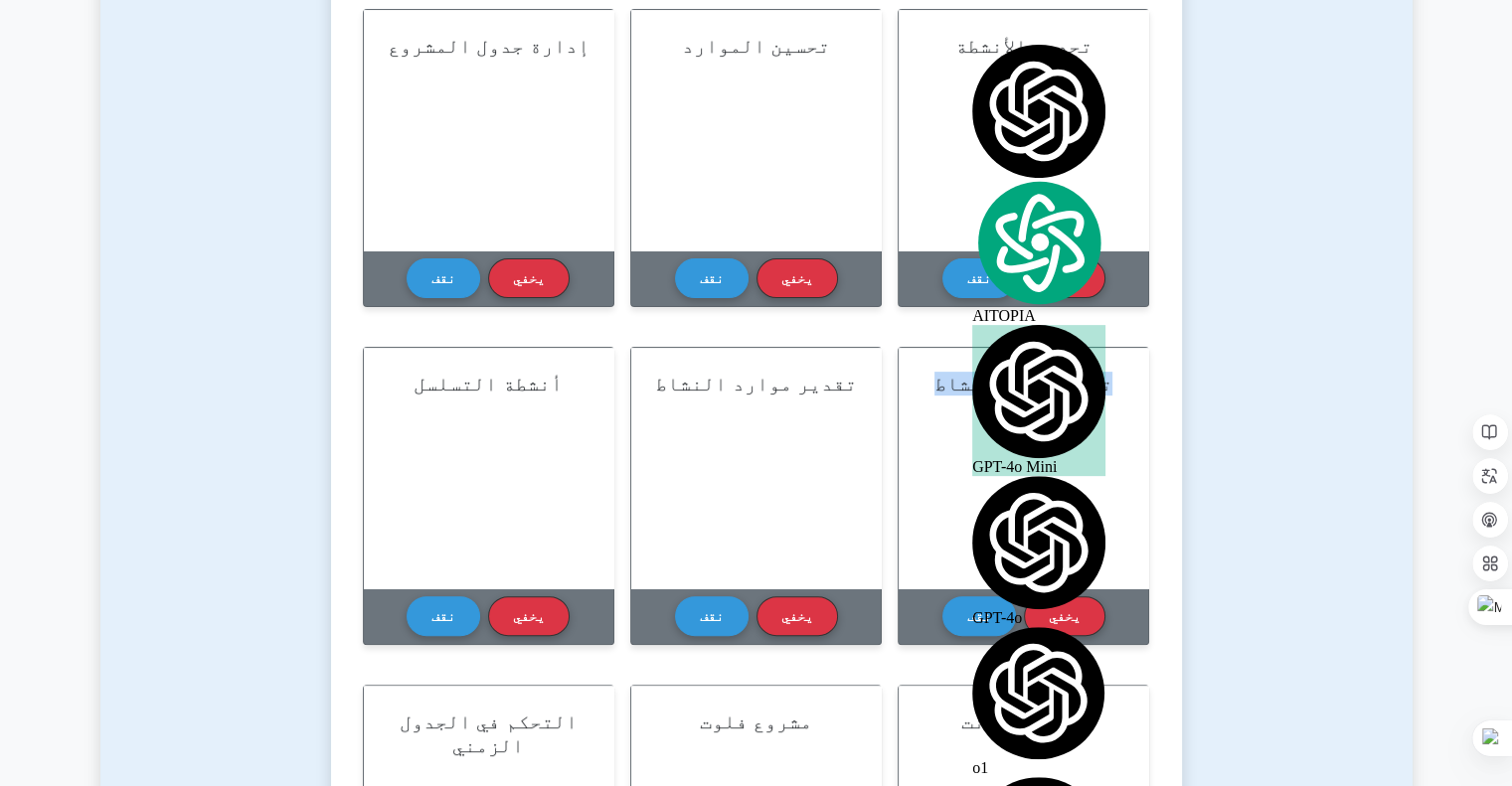 drag, startPoint x: 1093, startPoint y: 369, endPoint x: 946, endPoint y: 377, distance: 147.21753 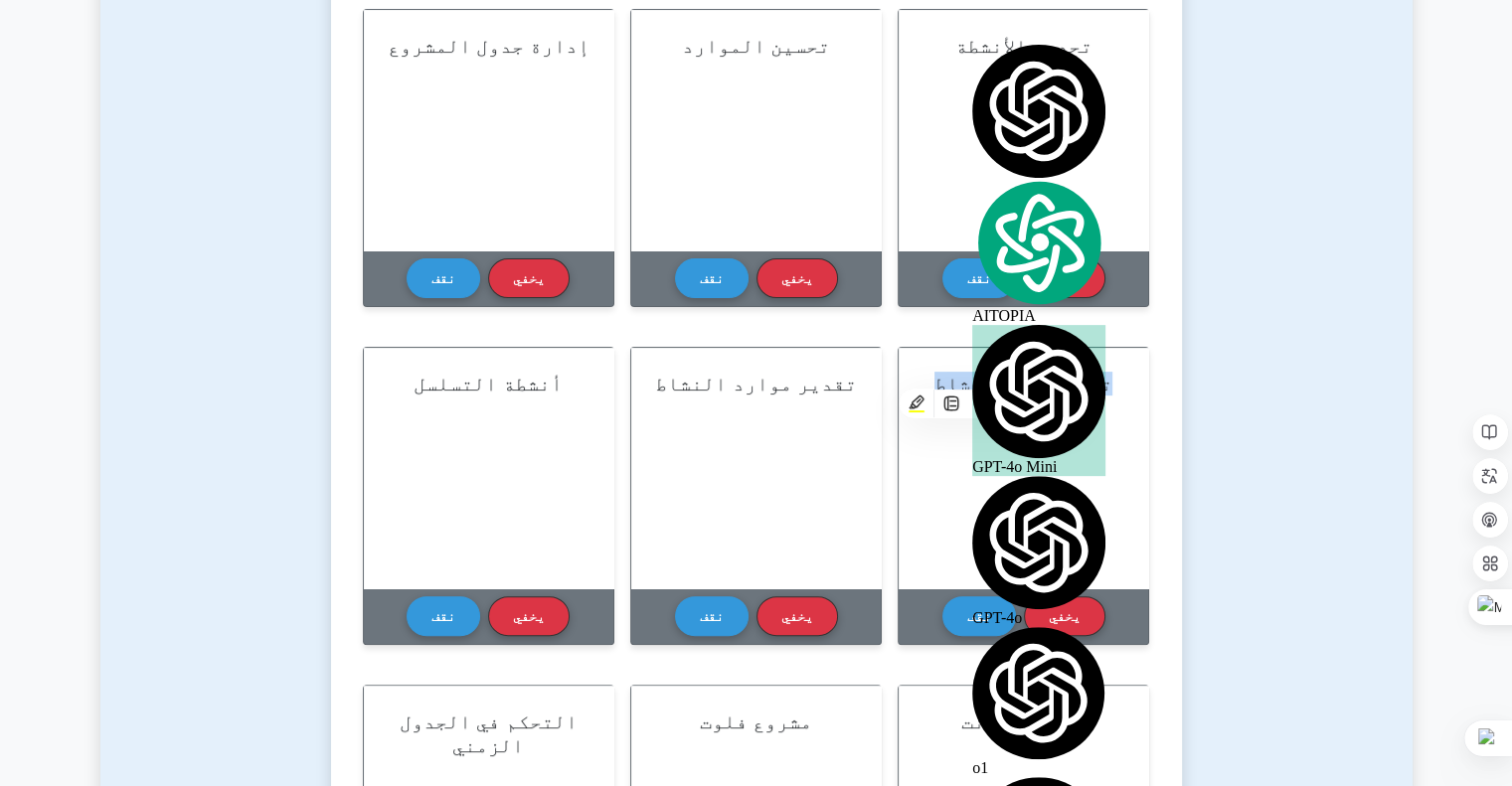 copy on "تقدير مدة النشاط" 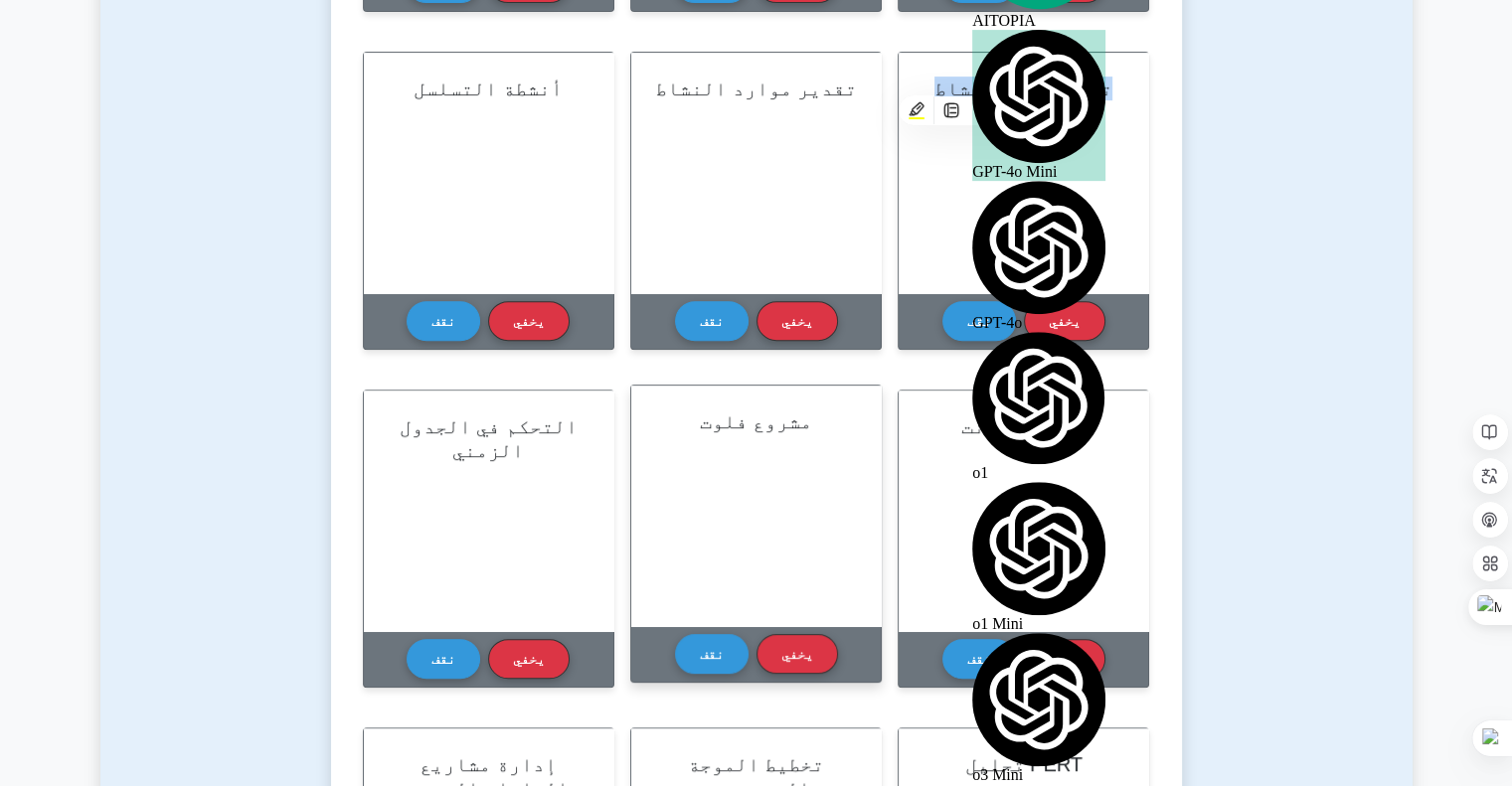 scroll, scrollTop: 795, scrollLeft: 0, axis: vertical 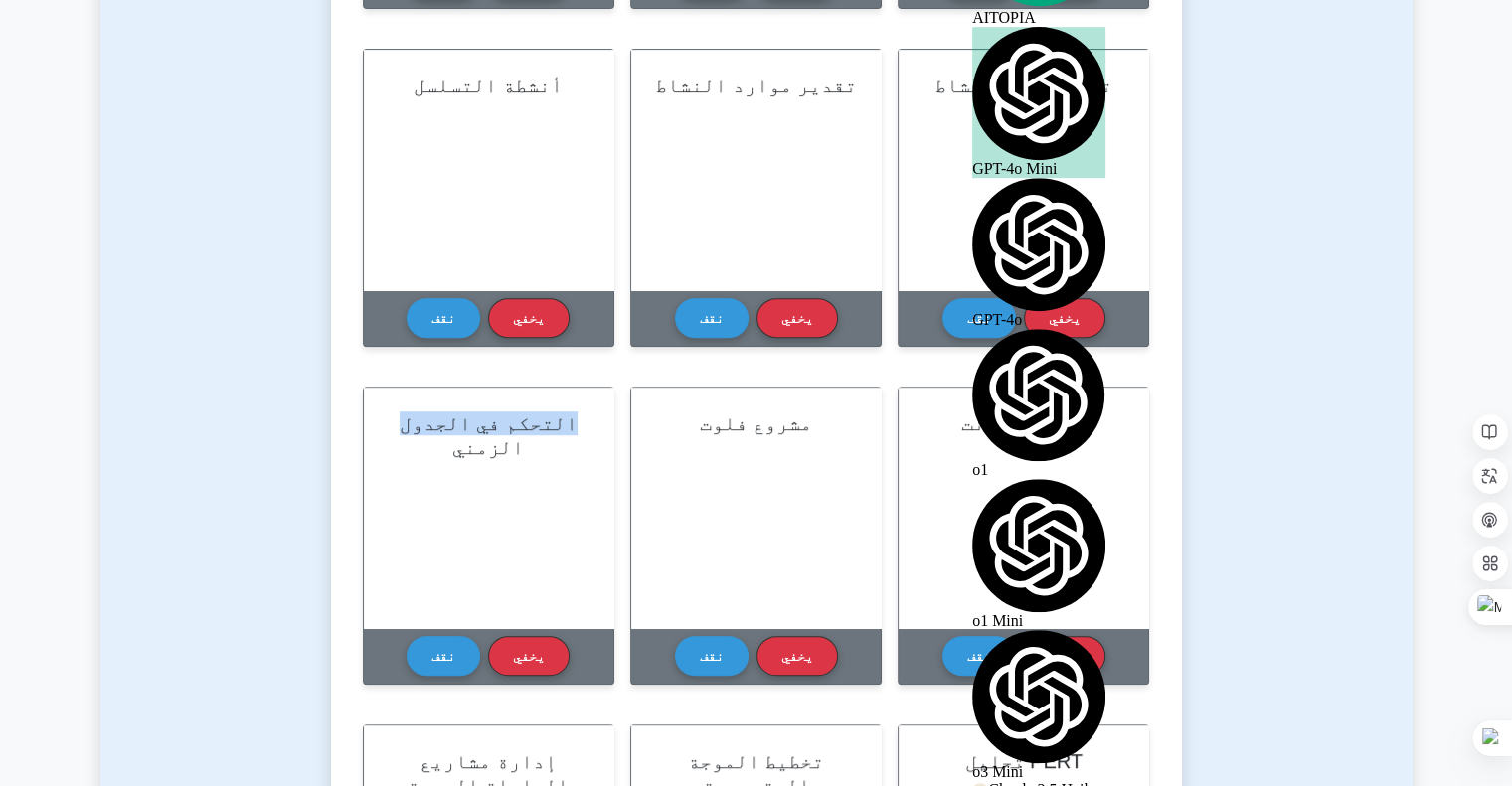 drag, startPoint x: 567, startPoint y: 412, endPoint x: 282, endPoint y: 406, distance: 285.06315 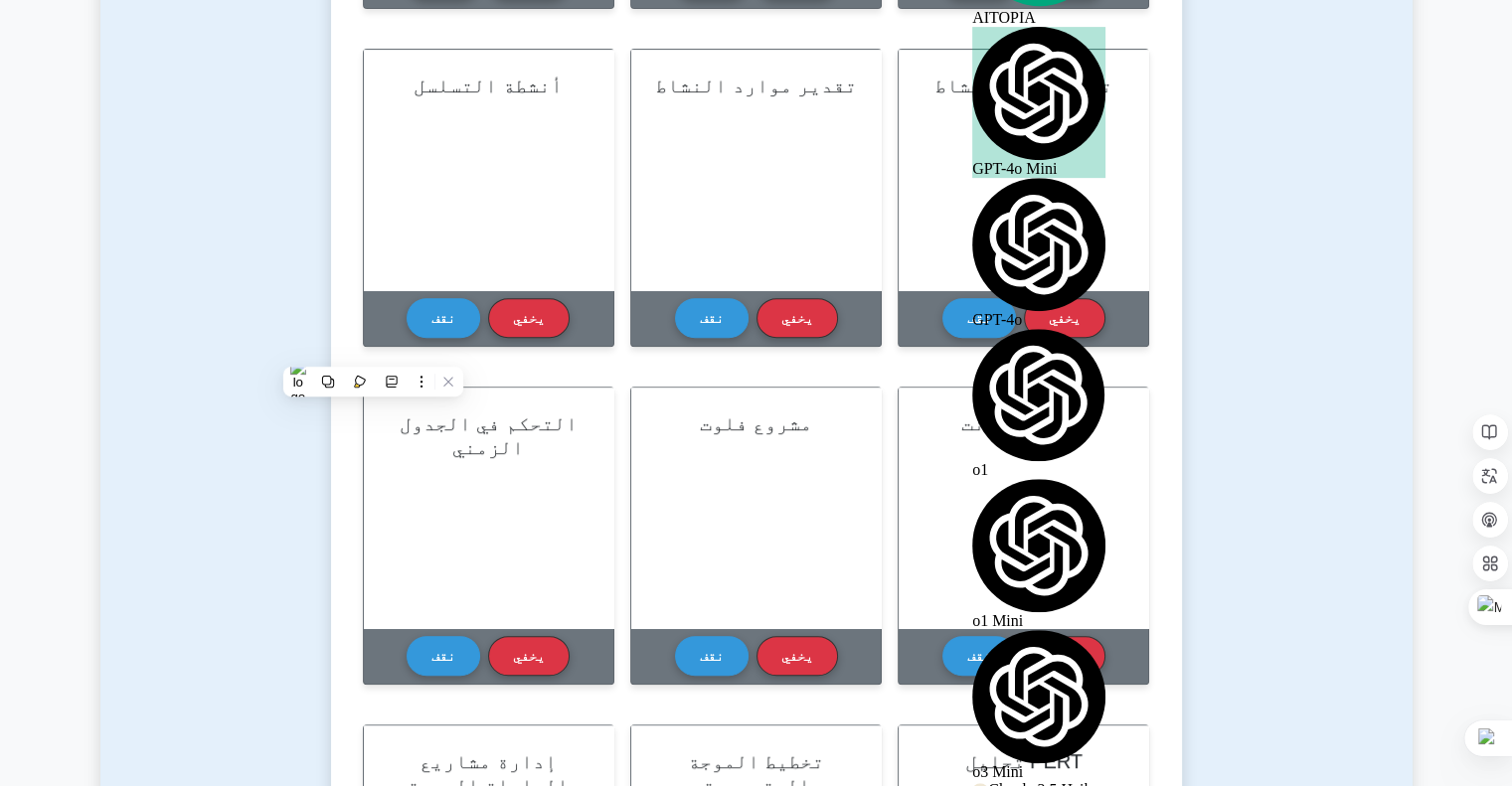 click on "امتحان
بطاقات تعليمية
تعلم إدارة وقت المشروع (CAPM) باستخدام البطاقات التعليمية التفاعلية
أتقن المفاهيم الأساسية في إدارة وقت المشاريع من خلال نظام البطاقات التعليمية التفاعلي لدينا. انقر على كل بطاقة للاطلاع على شرح مفصل وتعزيز فهمك.
إدارة جدول المشروع" at bounding box center [756, 248] 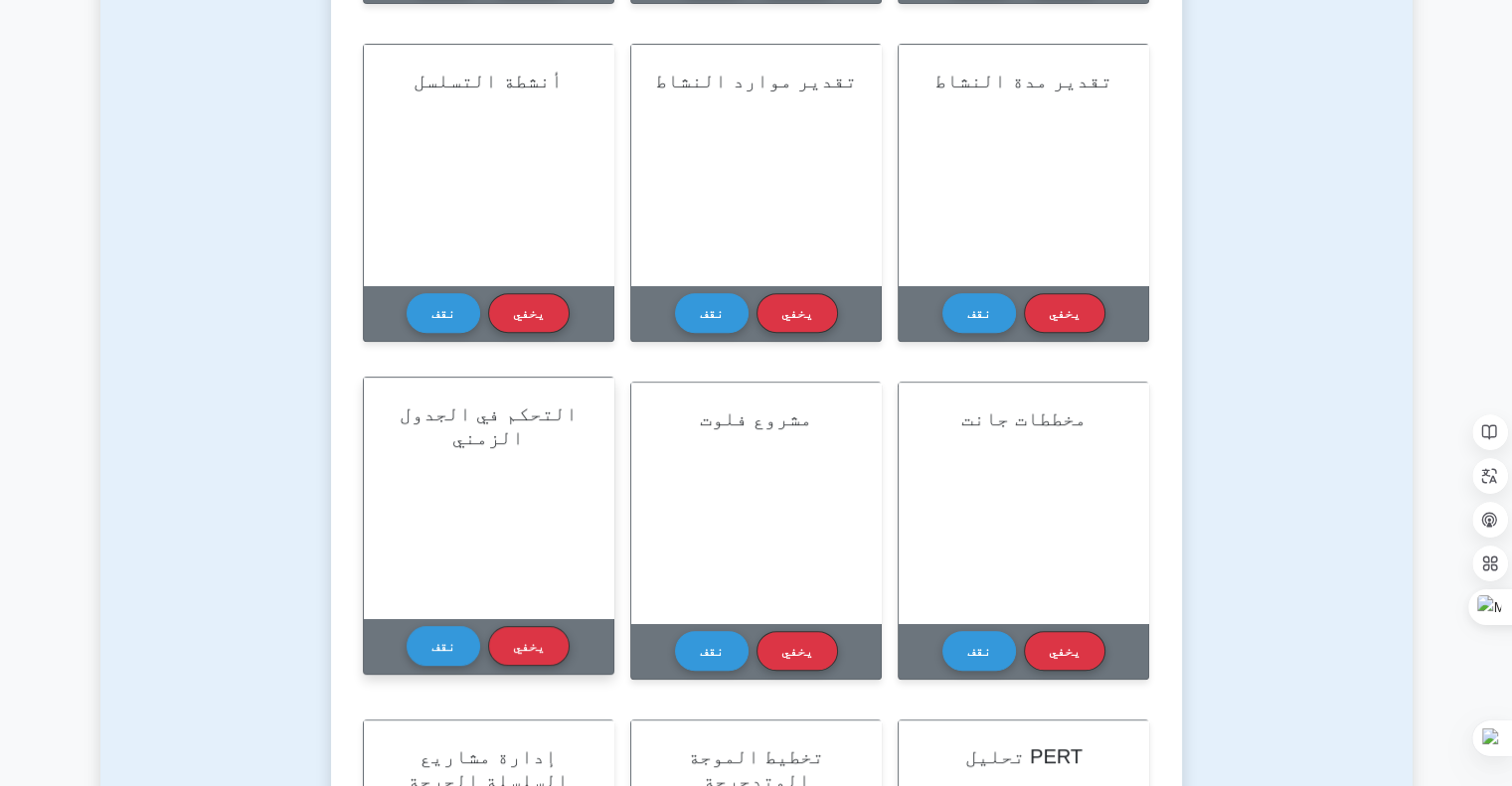 drag, startPoint x: 452, startPoint y: 448, endPoint x: 560, endPoint y: 416, distance: 112.64102 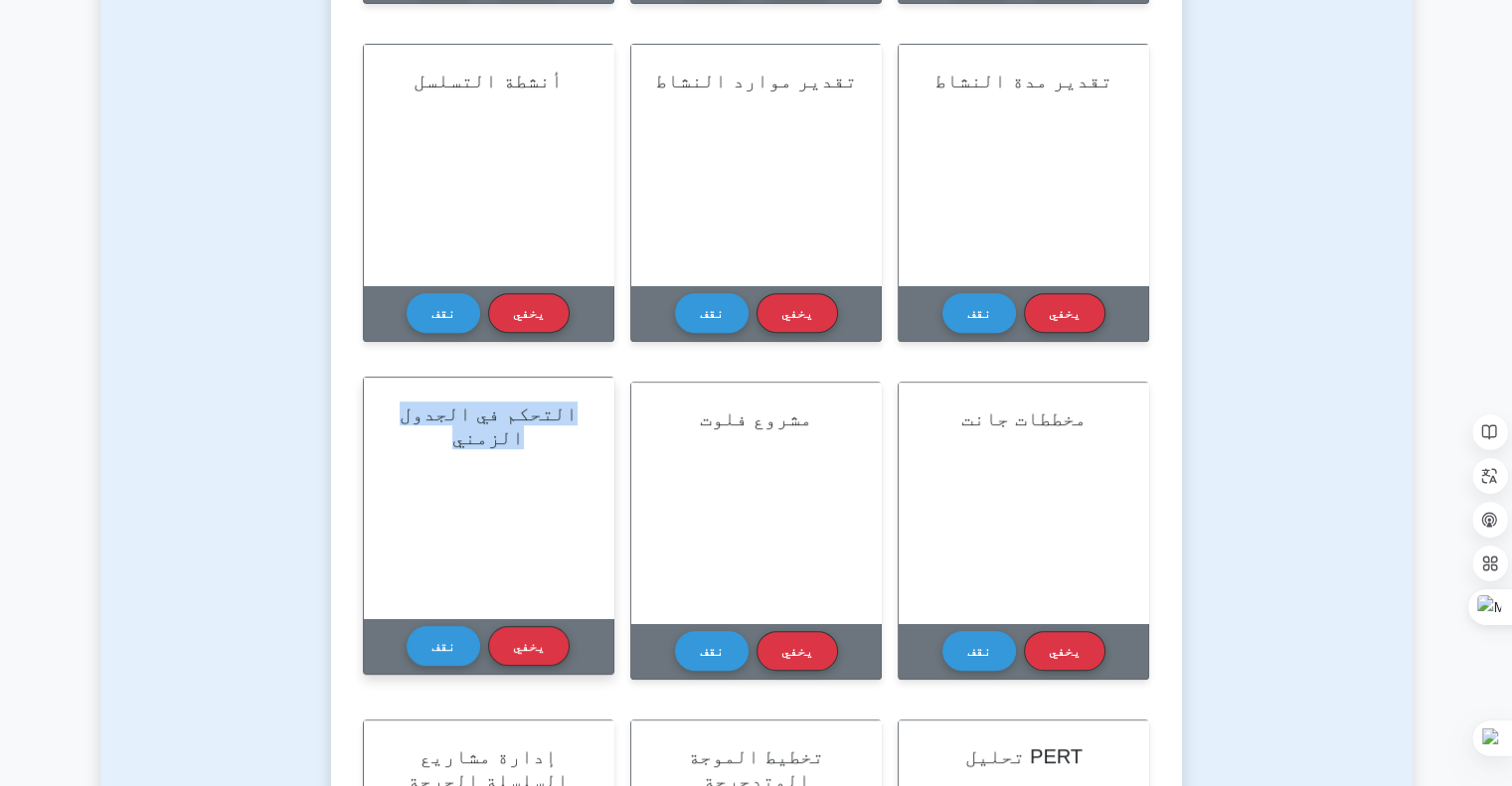 drag, startPoint x: 418, startPoint y: 408, endPoint x: 527, endPoint y: 444, distance: 114.79111 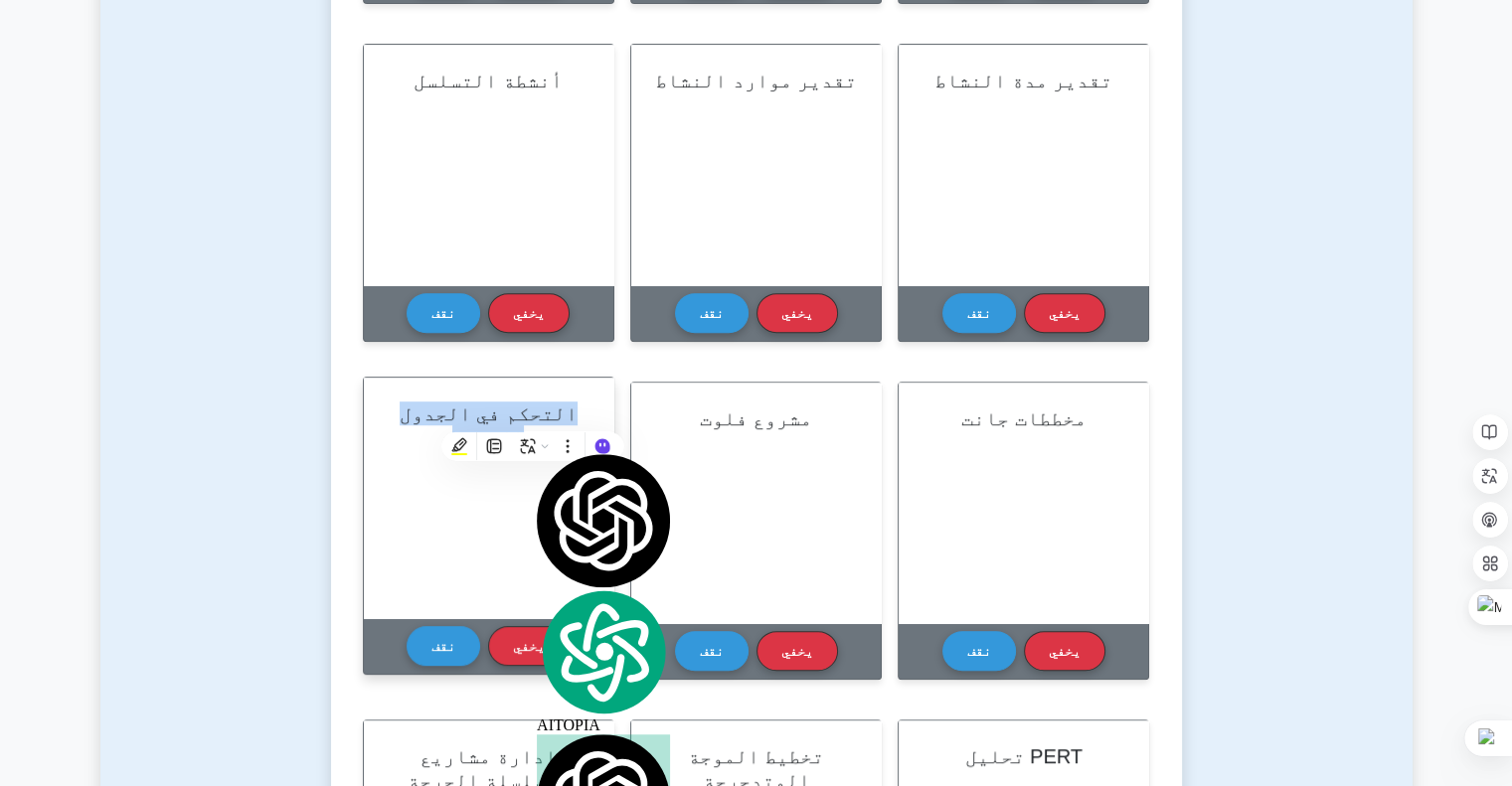 copy on "التحكم في الجدول الزمني" 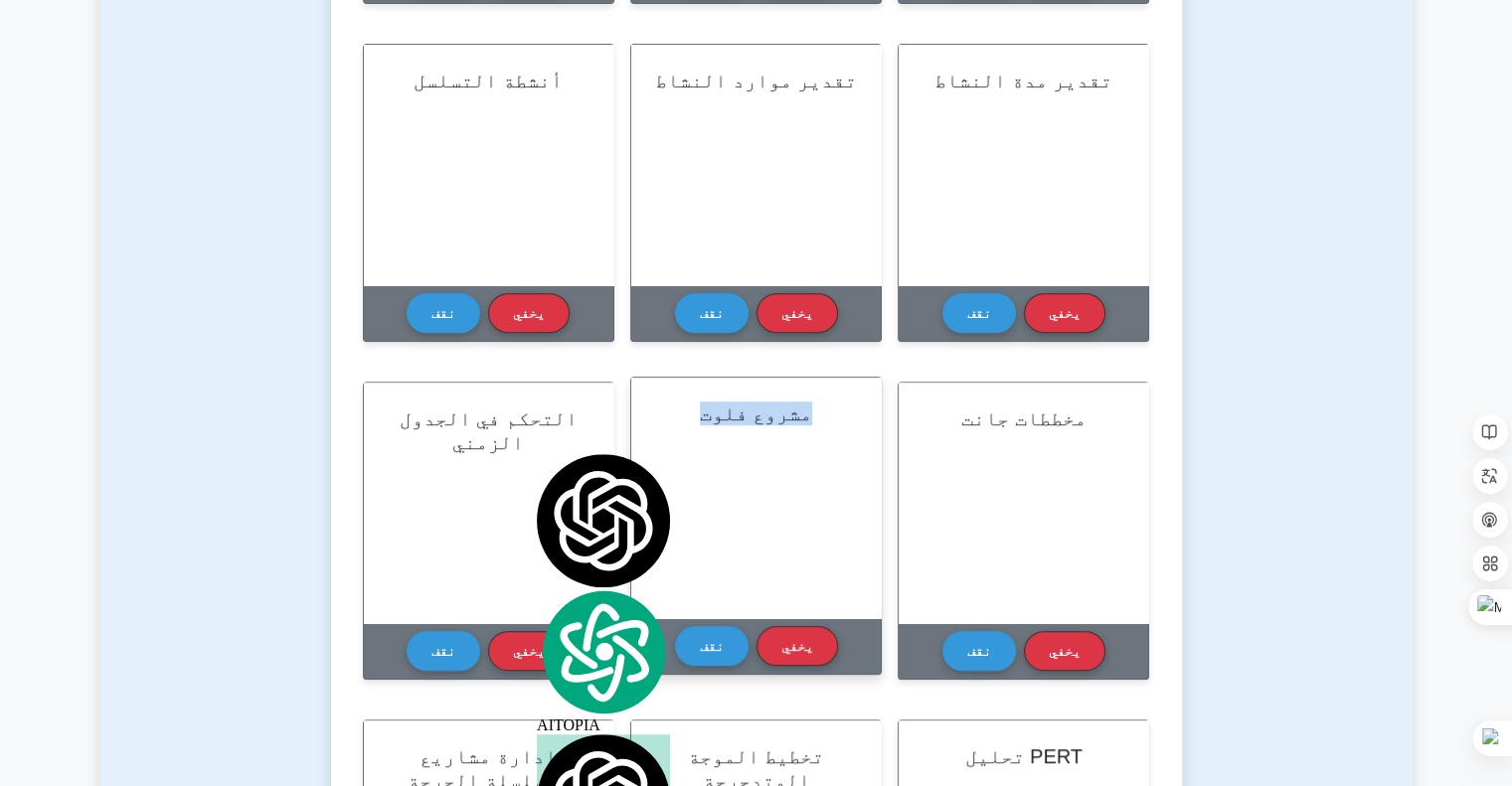 drag, startPoint x: 804, startPoint y: 416, endPoint x: 711, endPoint y: 417, distance: 93.00538 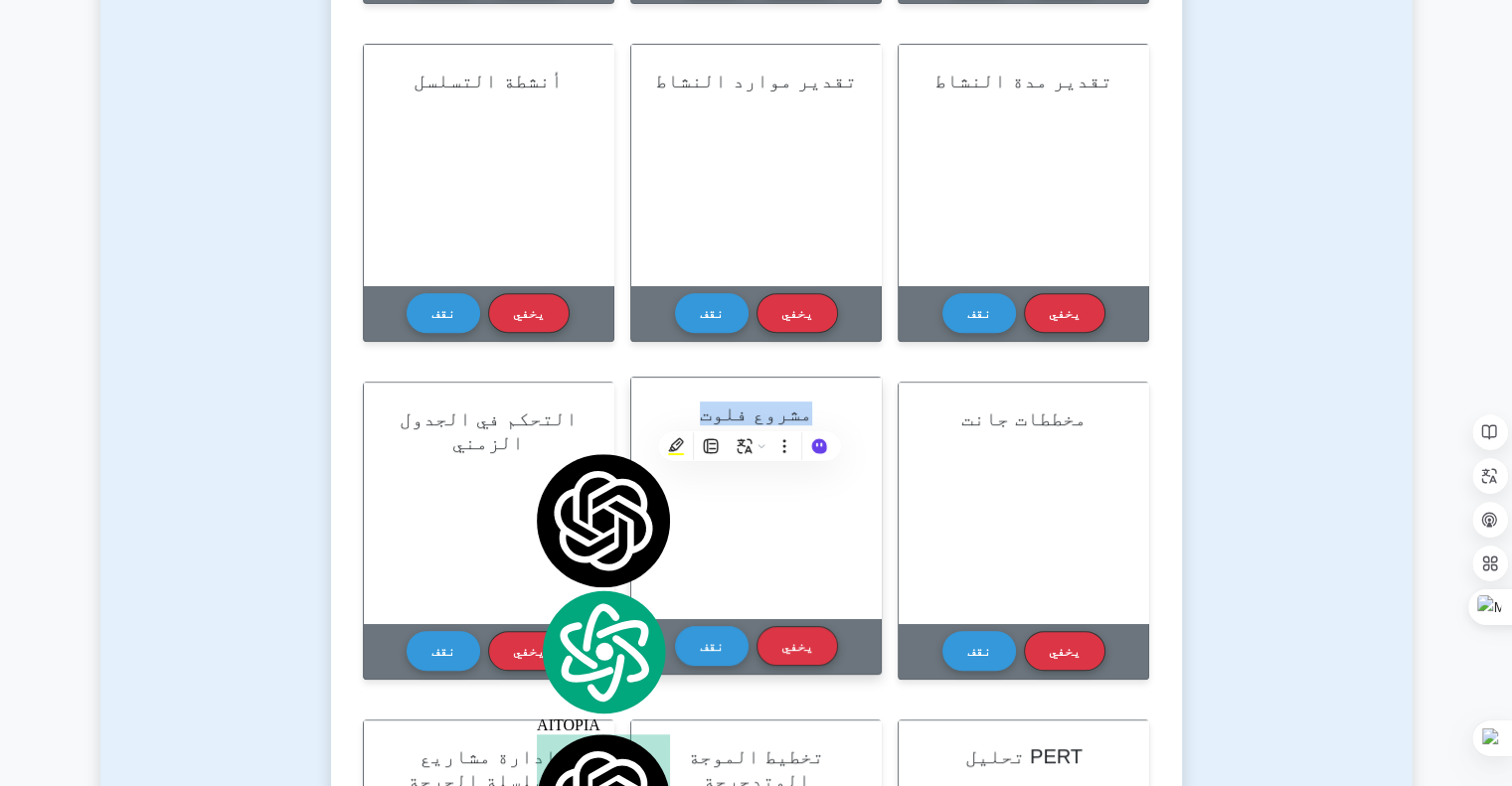 copy on "مشروع فلوت" 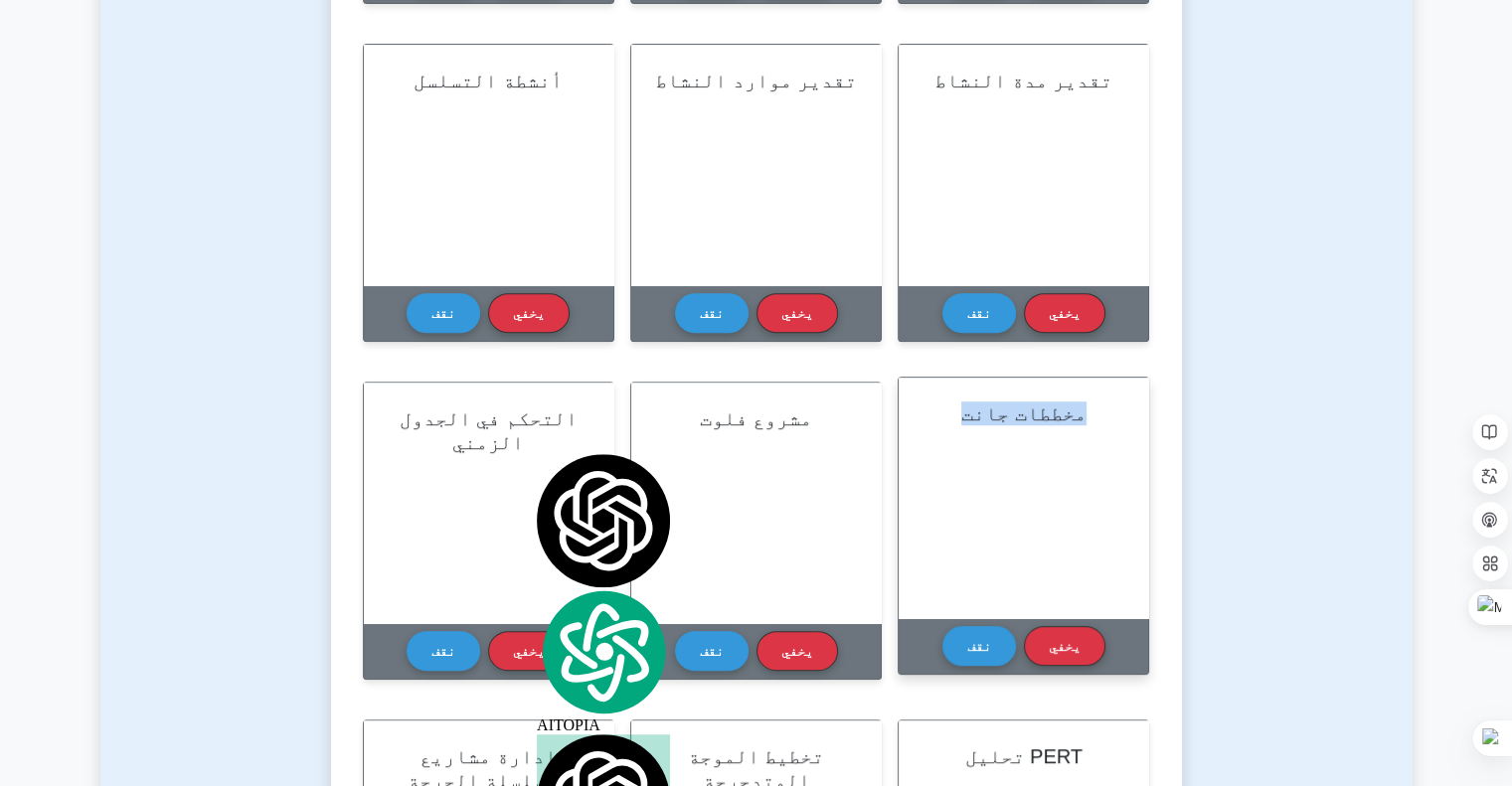 drag, startPoint x: 1084, startPoint y: 417, endPoint x: 963, endPoint y: 420, distance: 121.037184 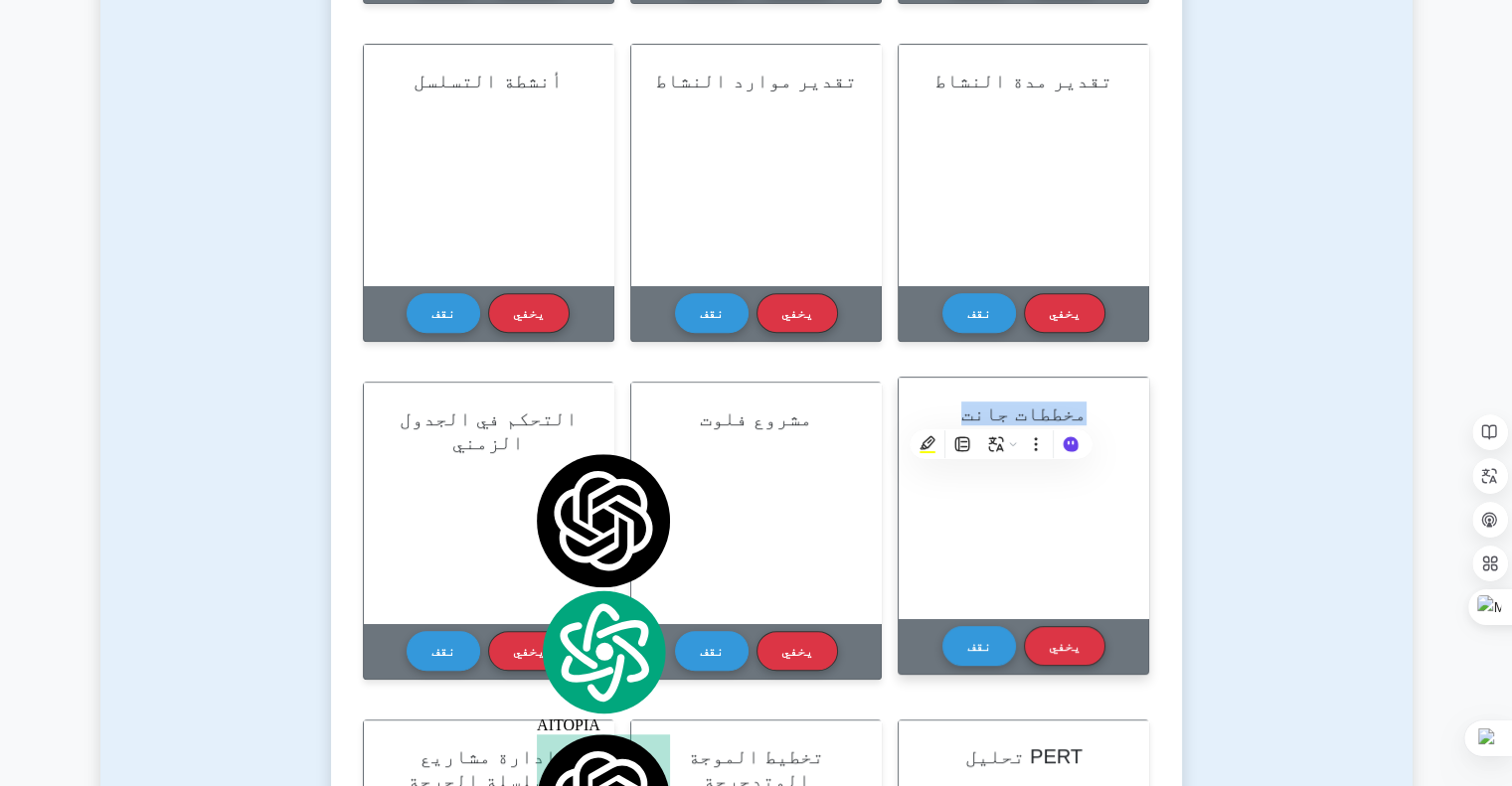copy on "مخططات جانت" 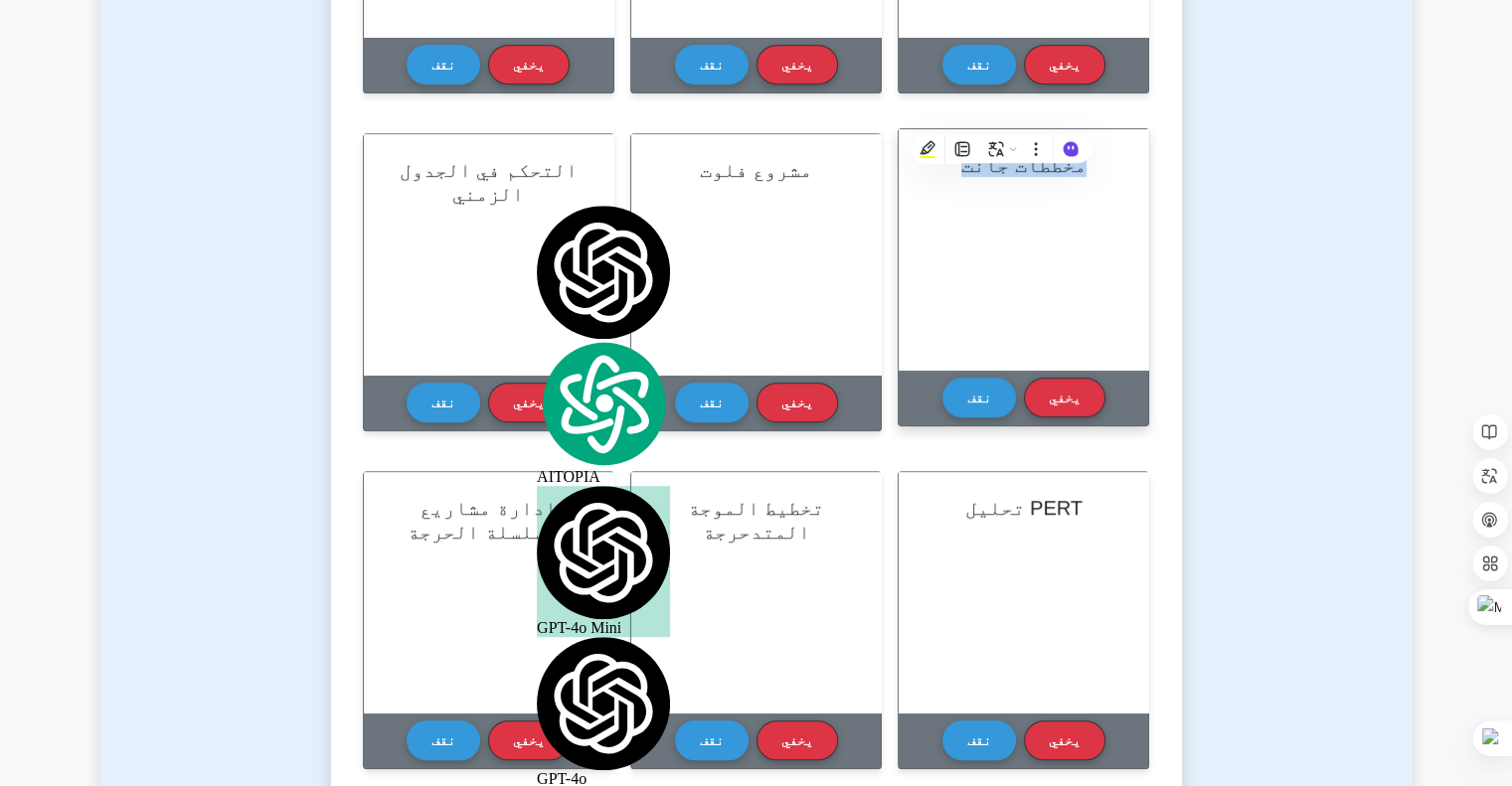 scroll, scrollTop: 1093, scrollLeft: 0, axis: vertical 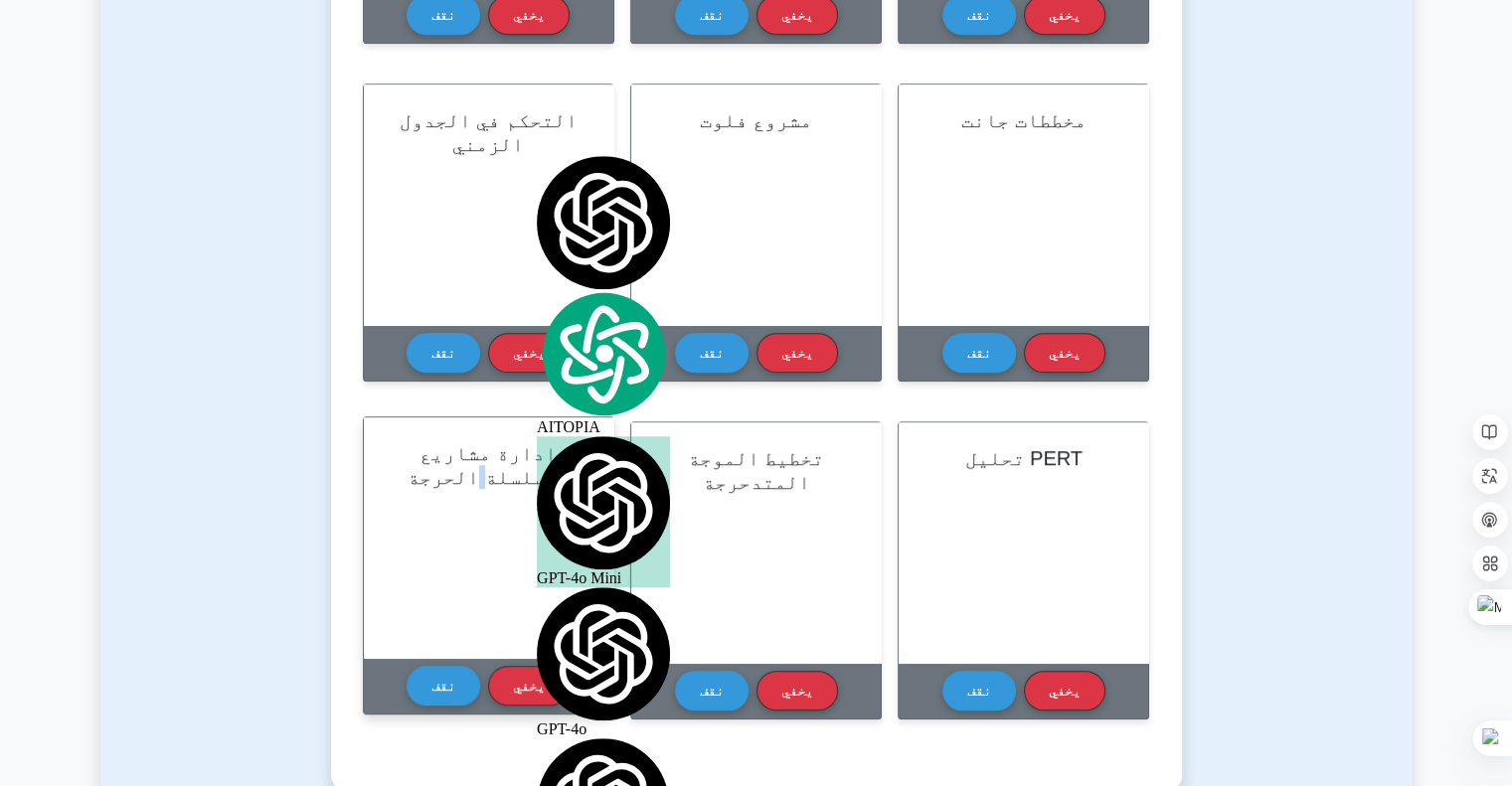drag, startPoint x: 580, startPoint y: 450, endPoint x: 454, endPoint y: 483, distance: 130.24976 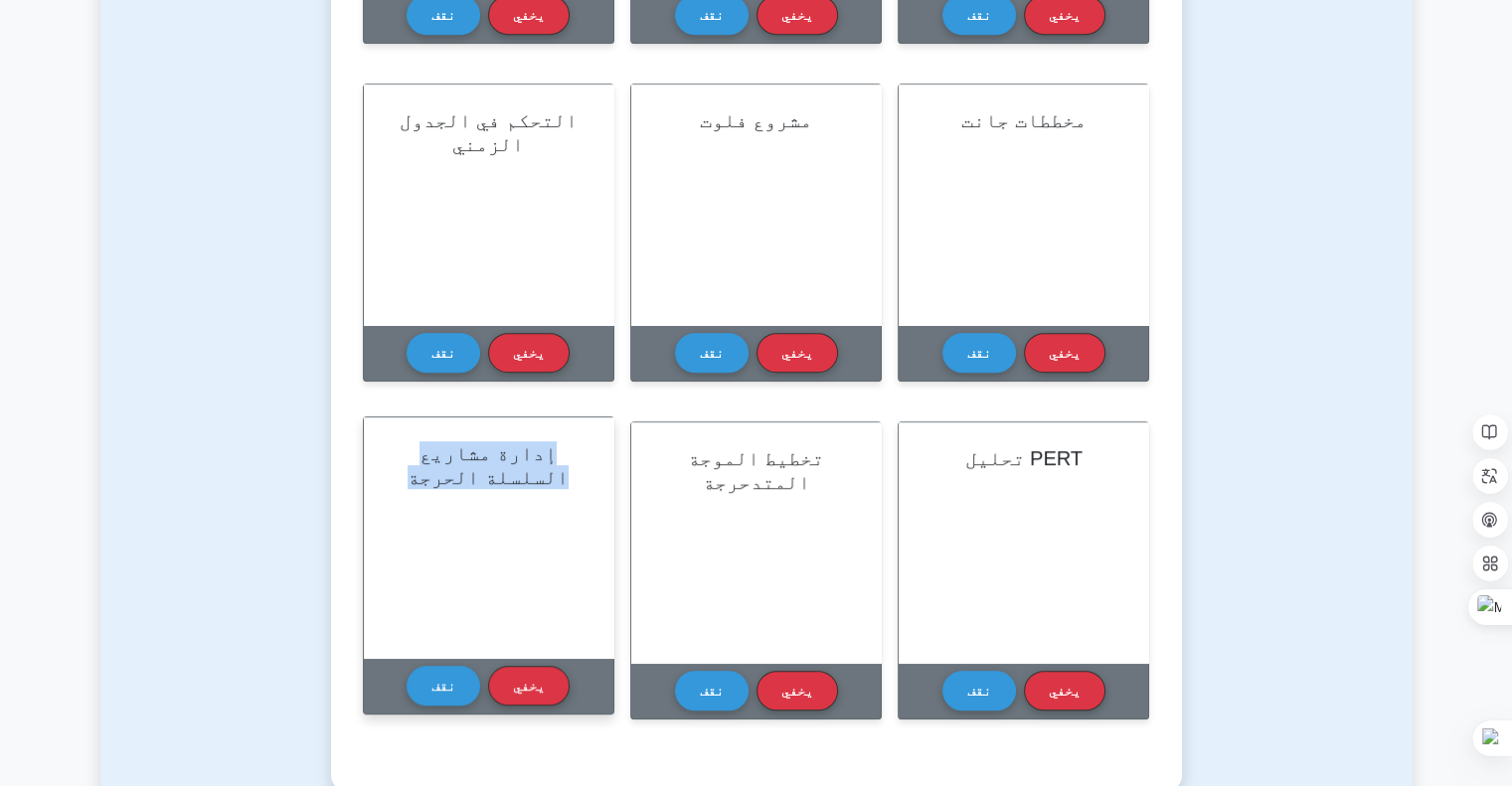 drag, startPoint x: 400, startPoint y: 450, endPoint x: 528, endPoint y: 484, distance: 132.4387 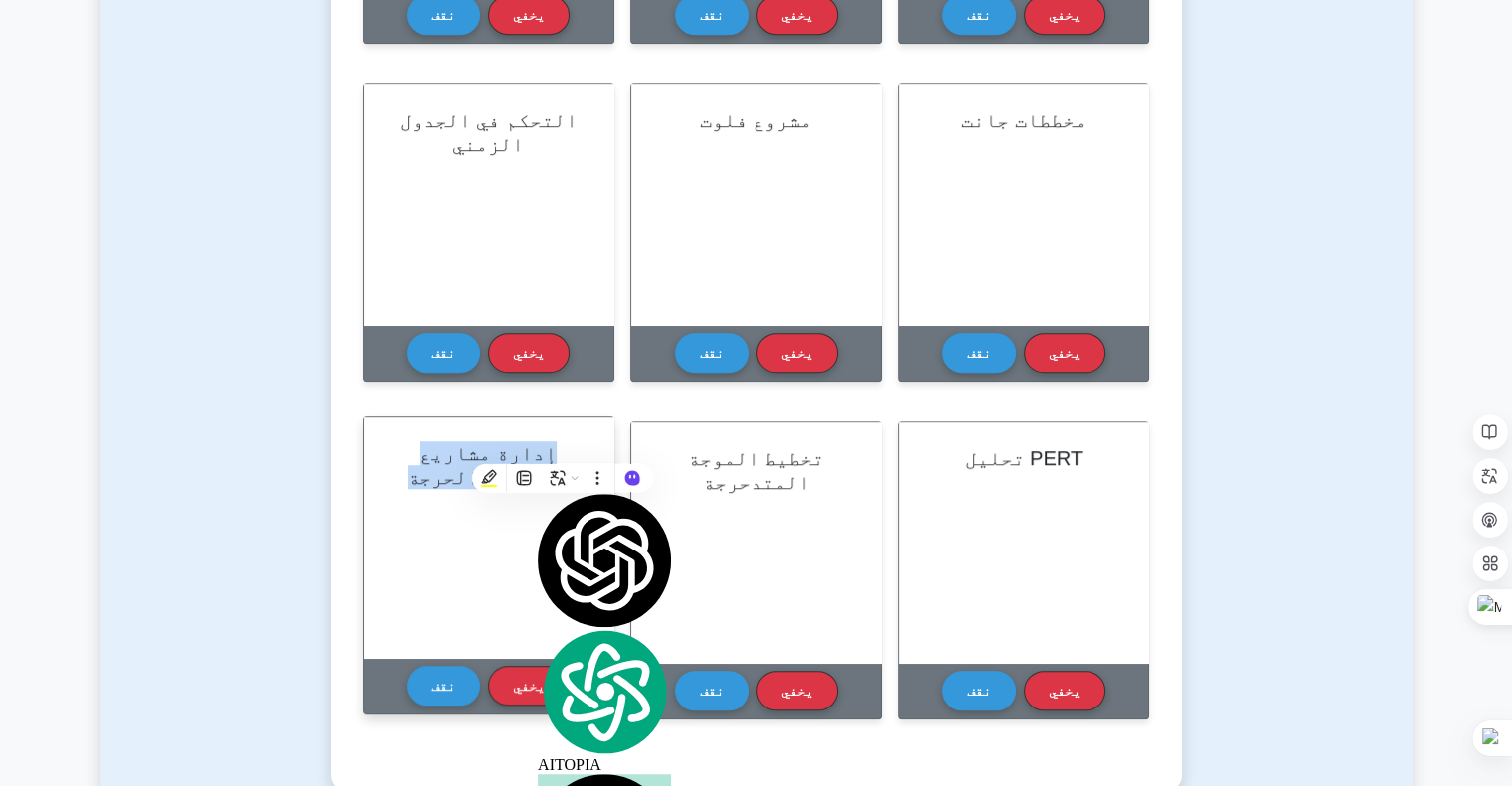copy on "إدارة مشاريع السلسلة الحرجة" 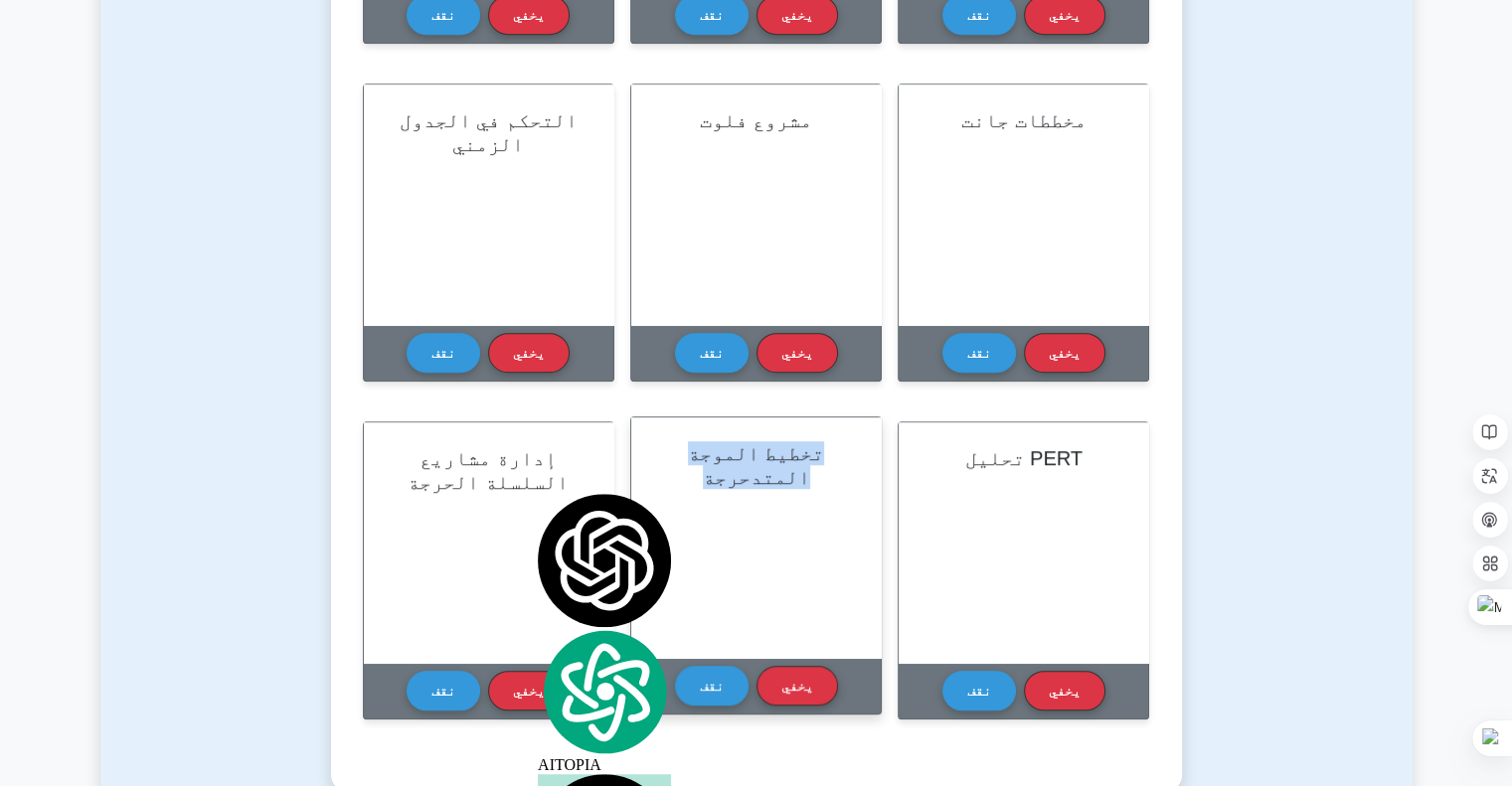 drag, startPoint x: 696, startPoint y: 456, endPoint x: 817, endPoint y: 484, distance: 124.19742 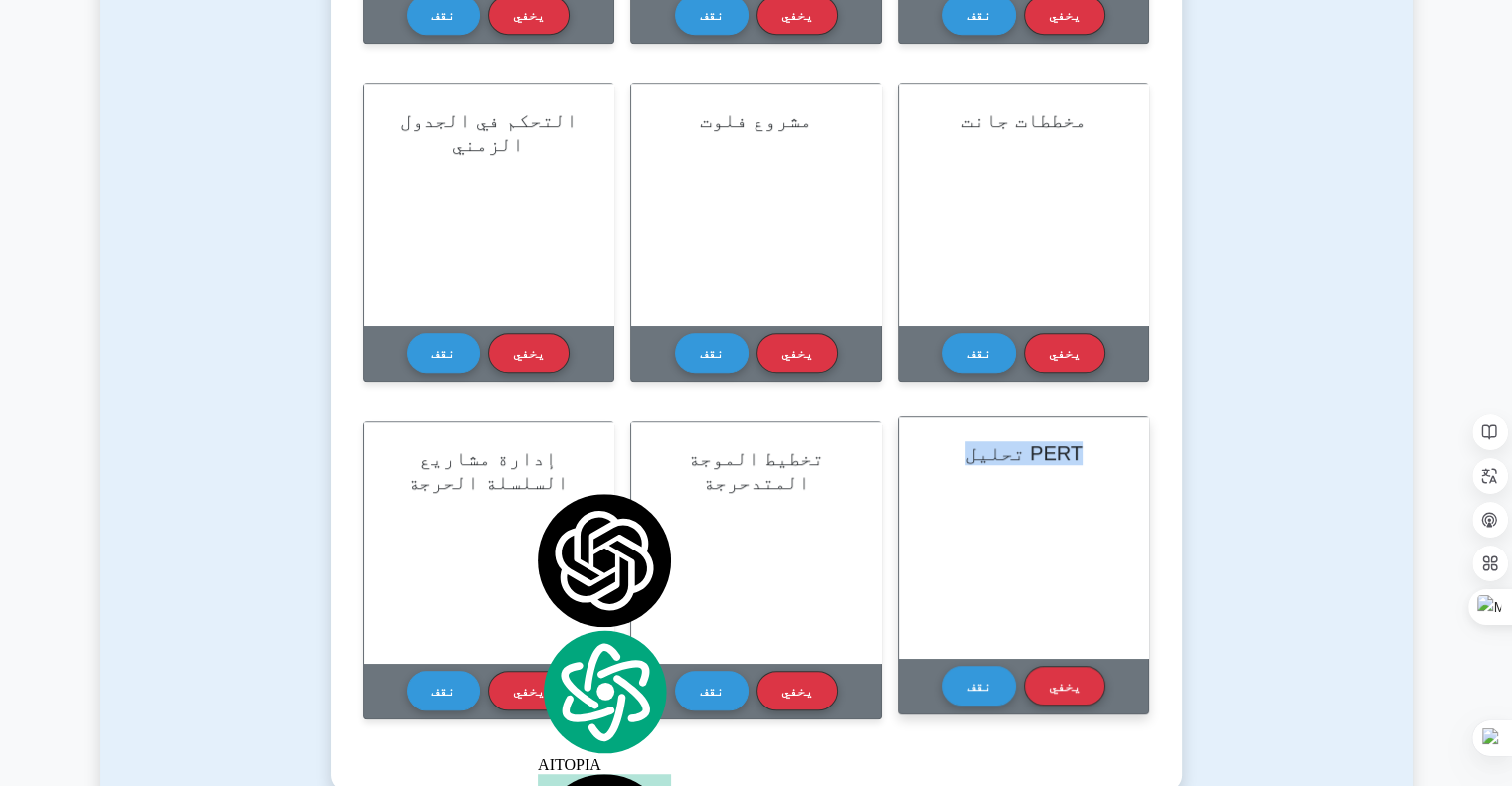 drag, startPoint x: 978, startPoint y: 456, endPoint x: 1077, endPoint y: 464, distance: 99.32271 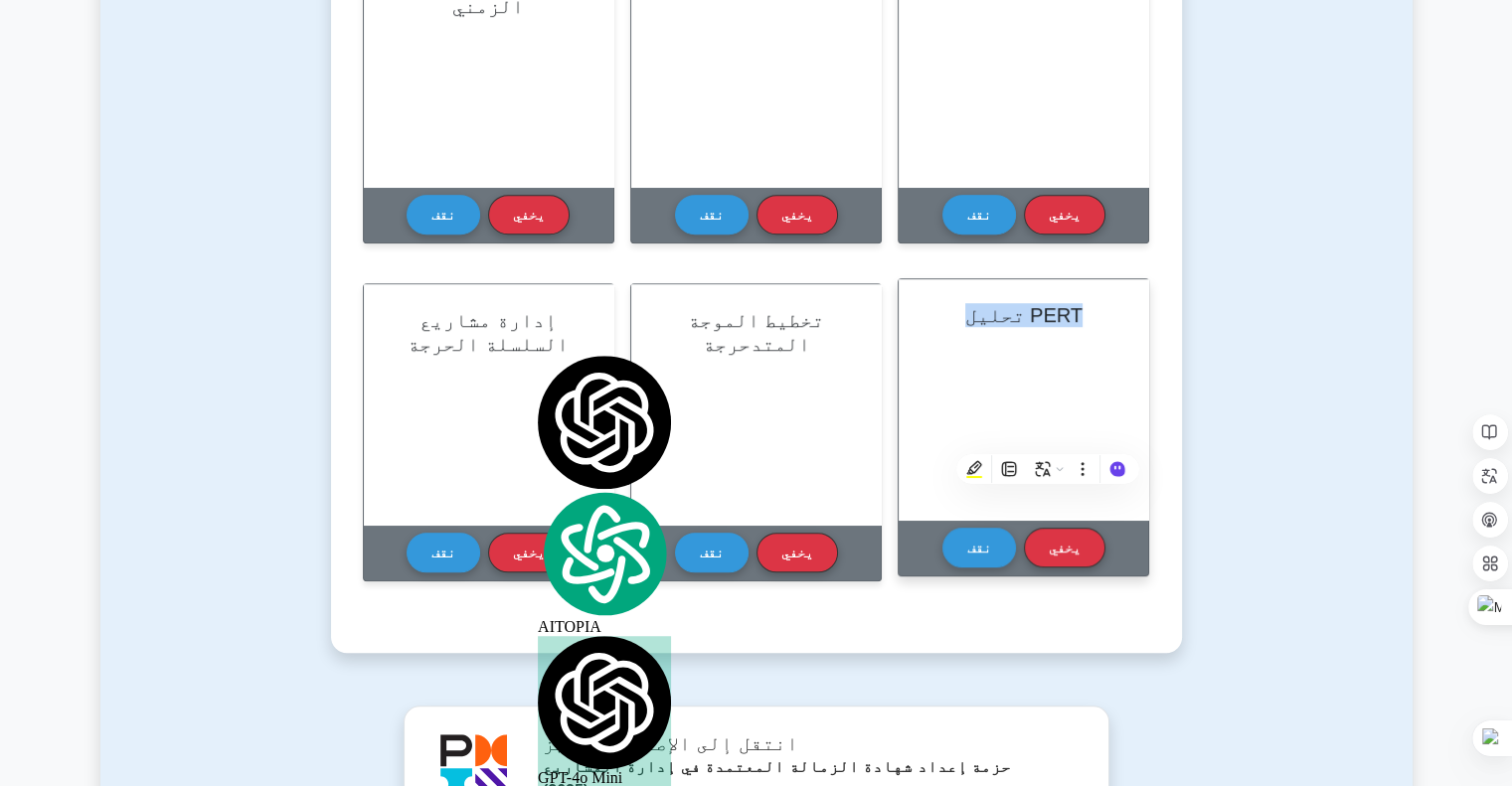 scroll, scrollTop: 1292, scrollLeft: 0, axis: vertical 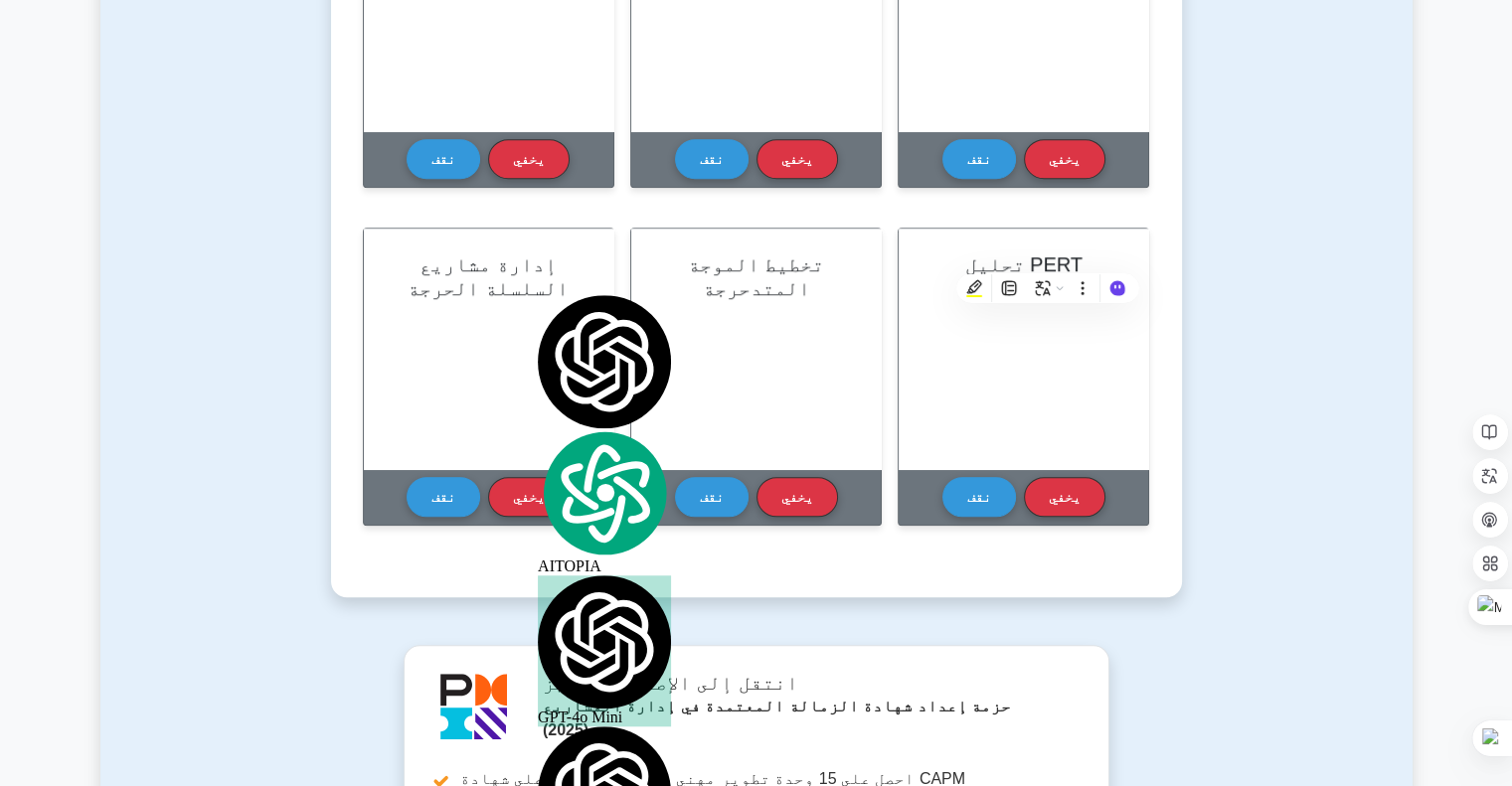 click on "امتحان
بطاقات تعليمية
تعلم إدارة وقت المشروع (CAPM) باستخدام البطاقات التعليمية التفاعلية
أتقن المفاهيم الأساسية في إدارة وقت المشاريع من خلال نظام البطاقات التعليمية التفاعلي لدينا. انقر على كل بطاقة للاطلاع على شرح مفصل وتعزيز فهمك.
إدارة جدول المشروع" at bounding box center [756, -248] 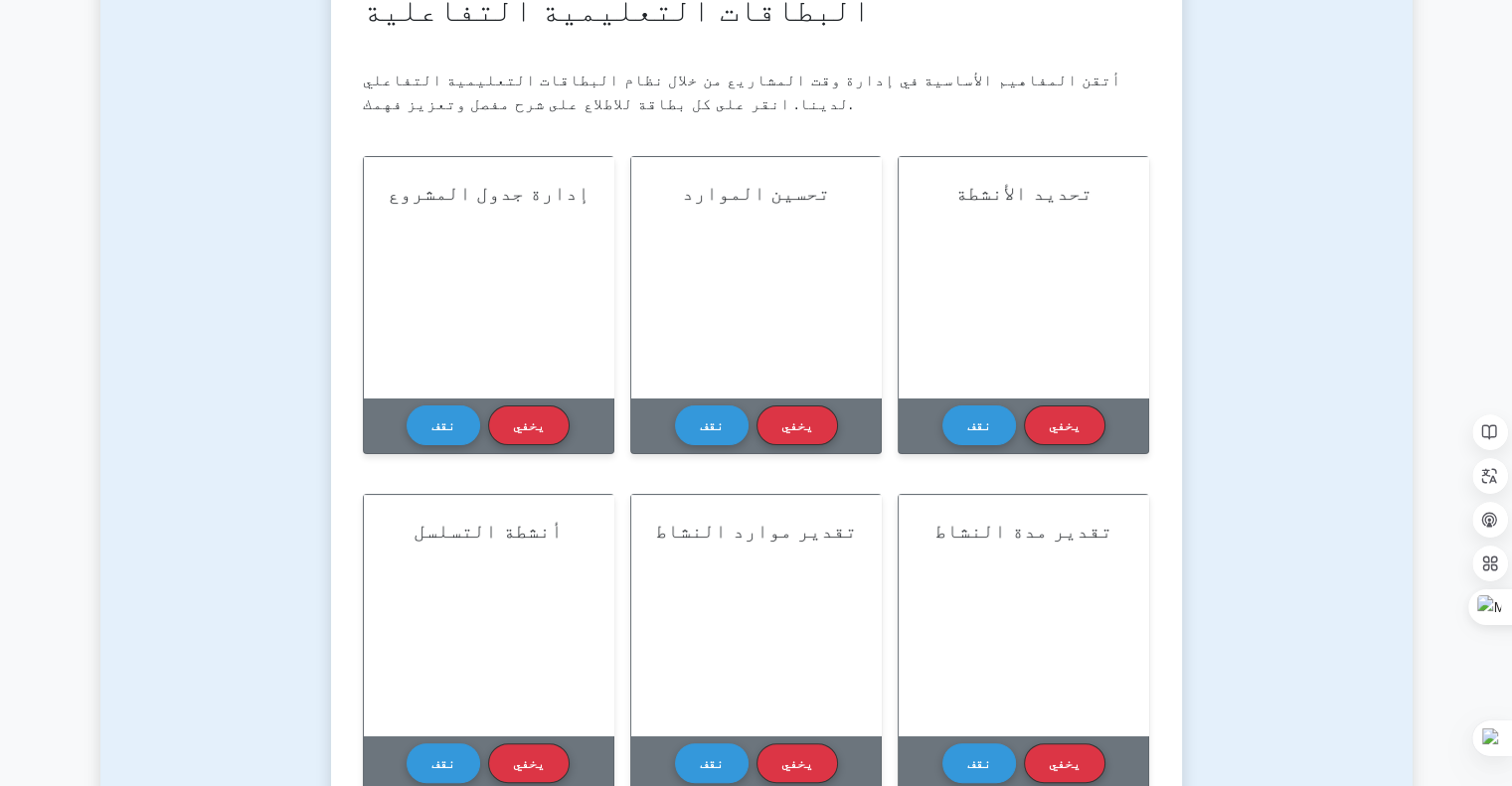 scroll, scrollTop: 298, scrollLeft: 0, axis: vertical 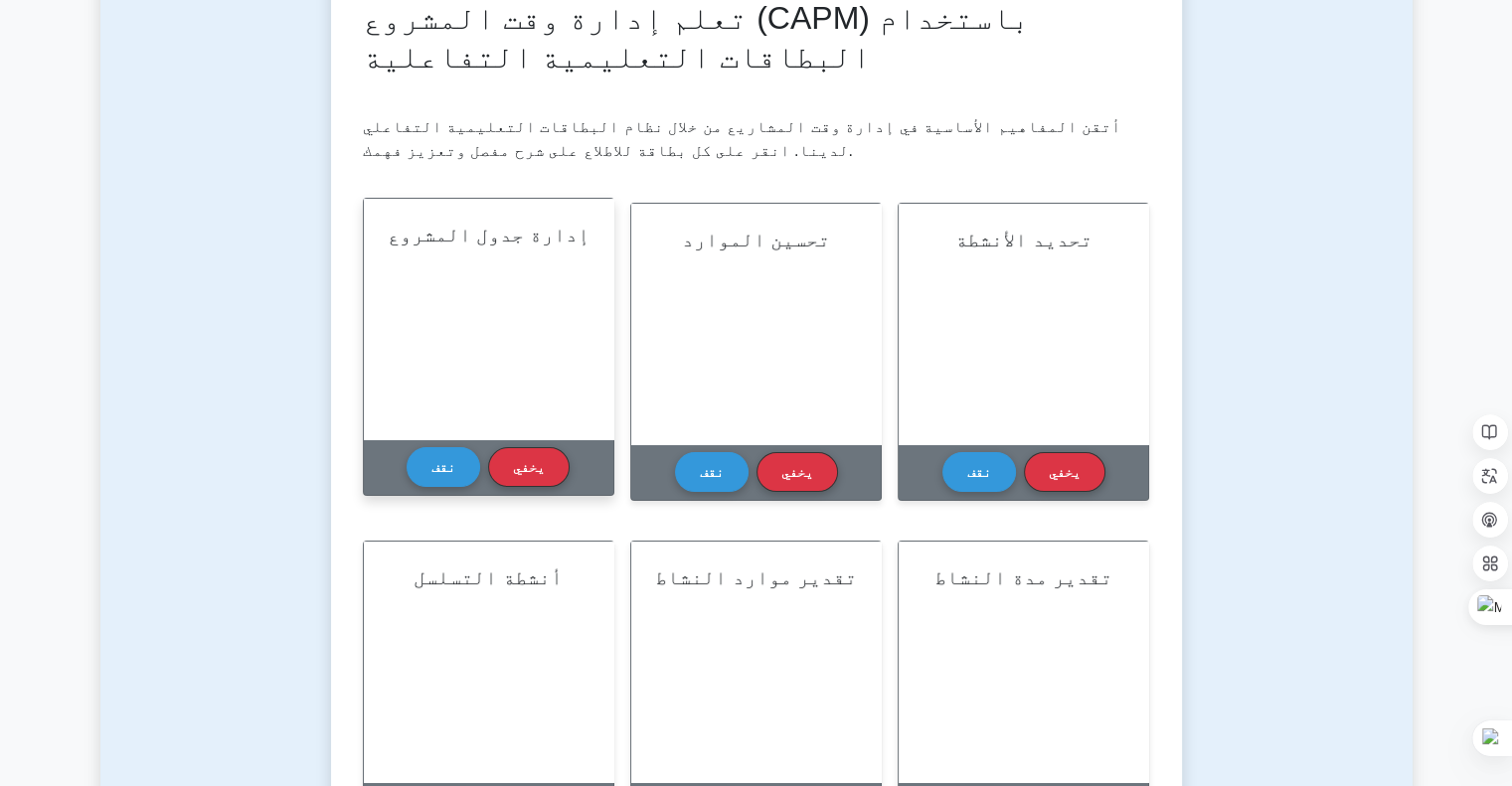 click on "إدارة جدول المشروع" at bounding box center (488, 319) 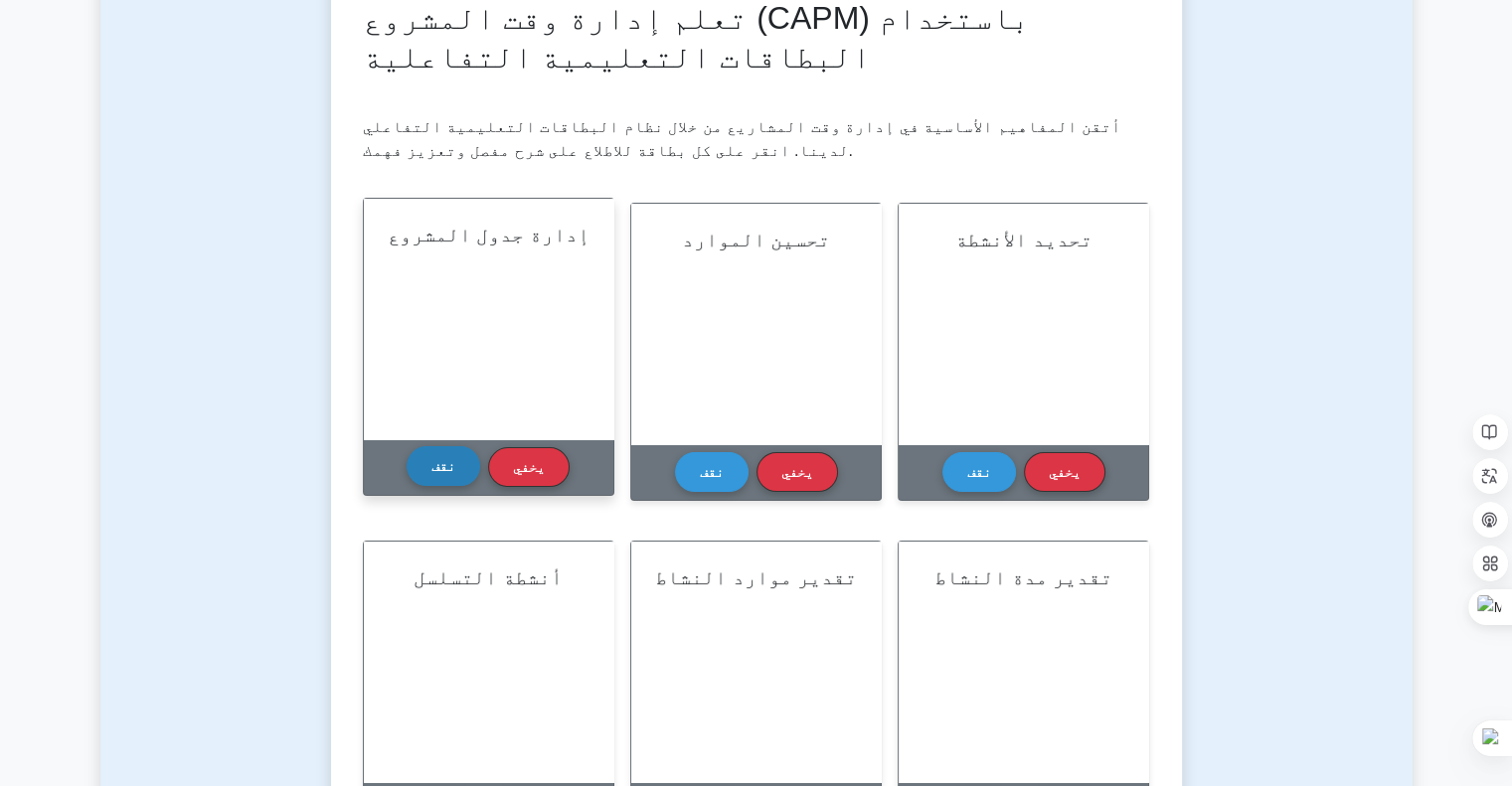 click on "نقف" at bounding box center [443, 466] 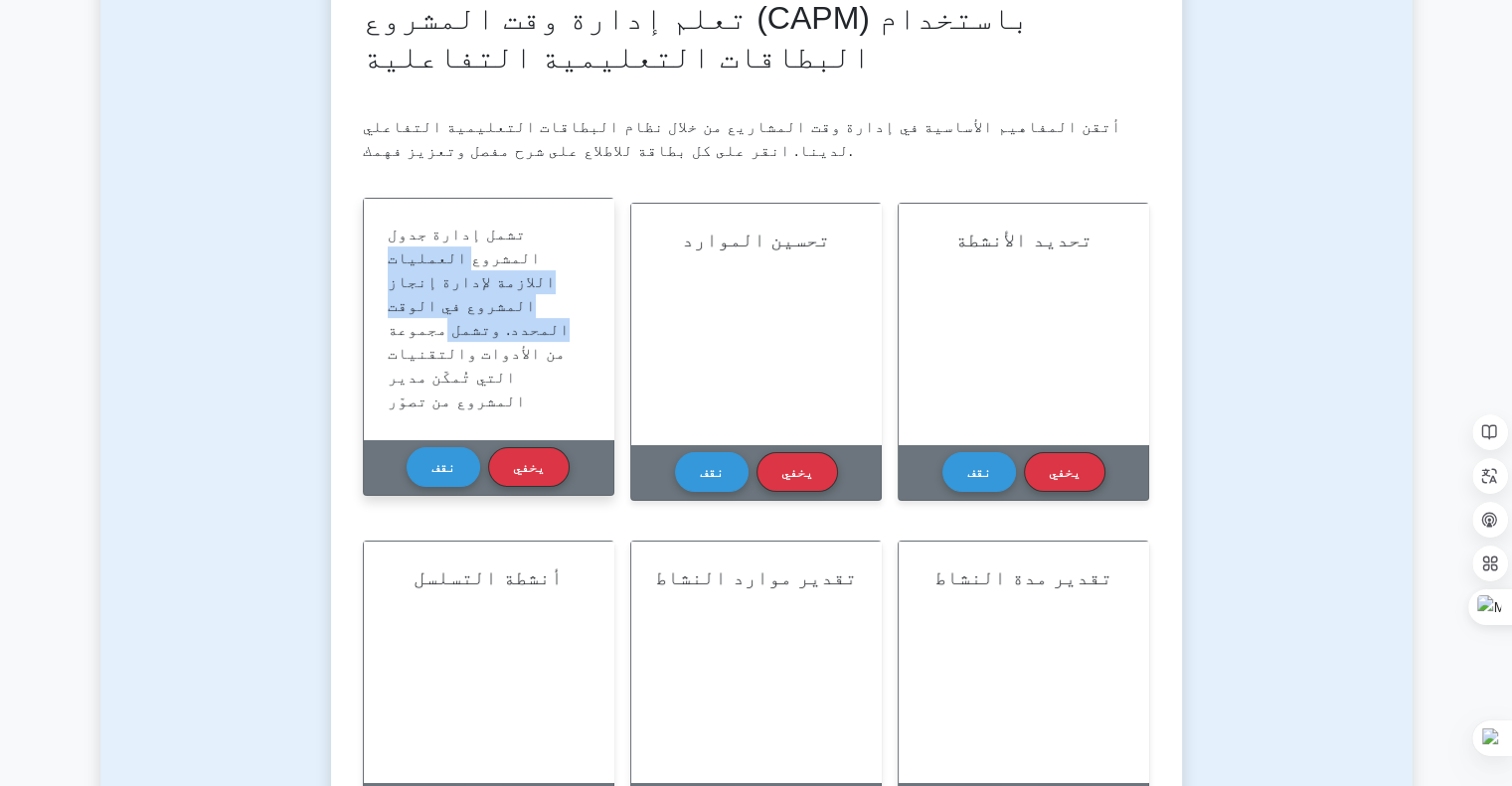 drag, startPoint x: 557, startPoint y: 236, endPoint x: 515, endPoint y: 309, distance: 84.21995 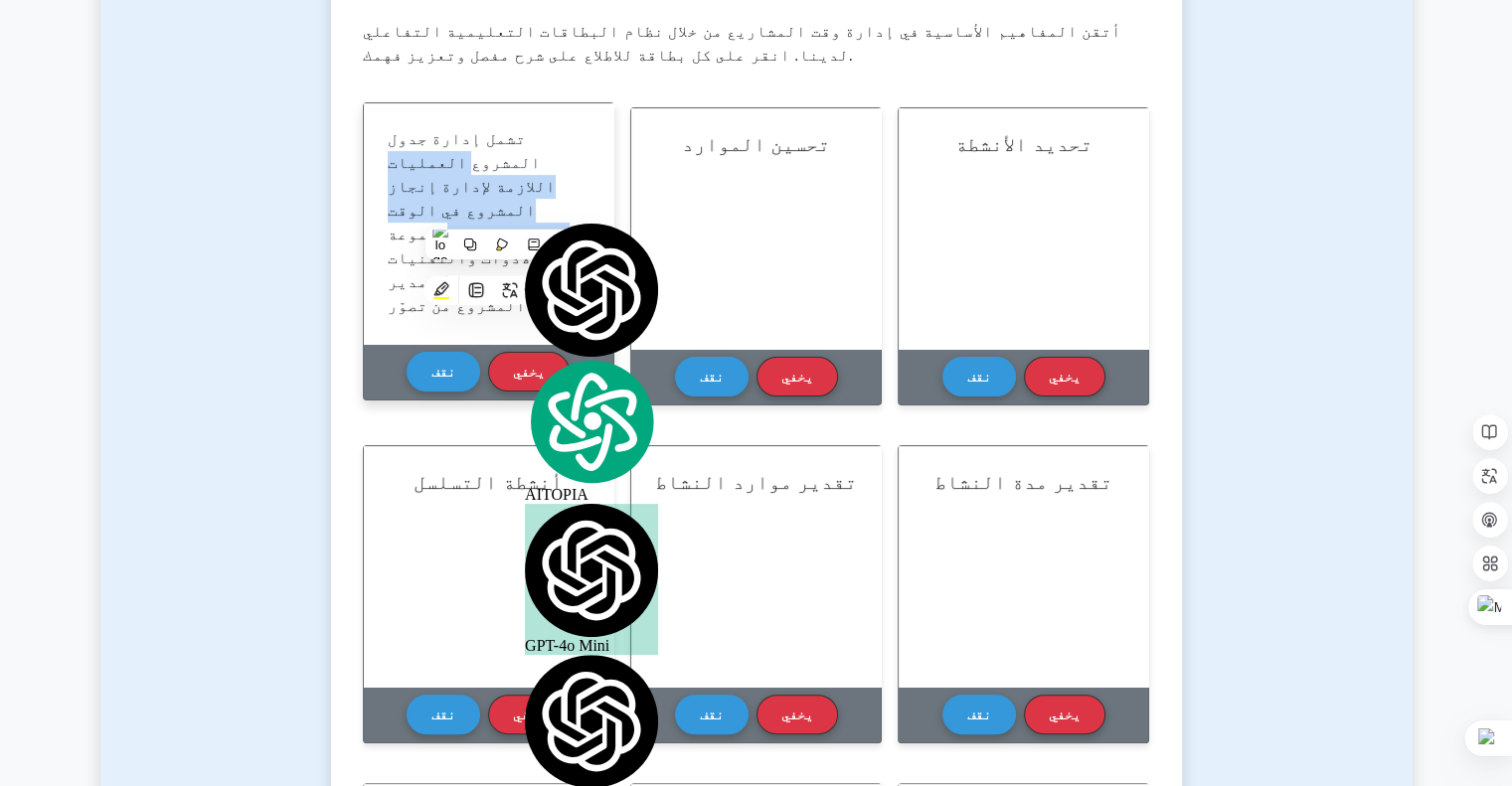 scroll, scrollTop: 397, scrollLeft: 0, axis: vertical 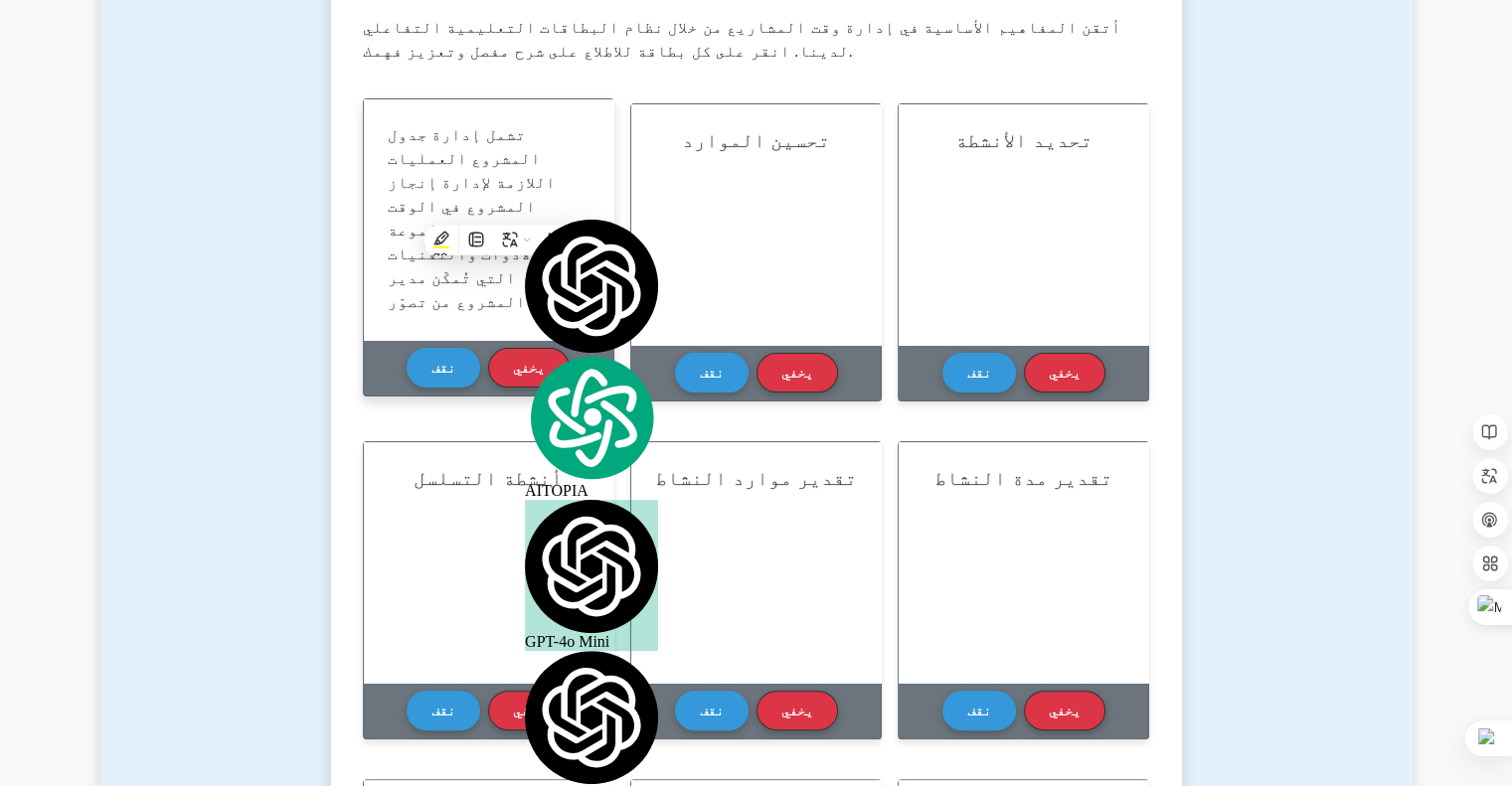 click on "تشمل إدارة جدول المشروع العمليات اللازمة لإدارة إنجاز المشروع في الوقت المحدد. وتشمل مجموعة من الأدوات والتقنيات التي تُمكّن مدير المشروع من تصوّر الجداول الزمنية للمشروع وقياسها وإدارتها. والغرض من ذلك هو ضمان تسليم المشروع في الوقت المحدد دون تجاوز الموارد المخطط لها. وتشمل تحديد الأنشطة وتسلسلها، وتقدير مددها، وتطوير الجدول الزمني ومراقبته." at bounding box center [481, 349] 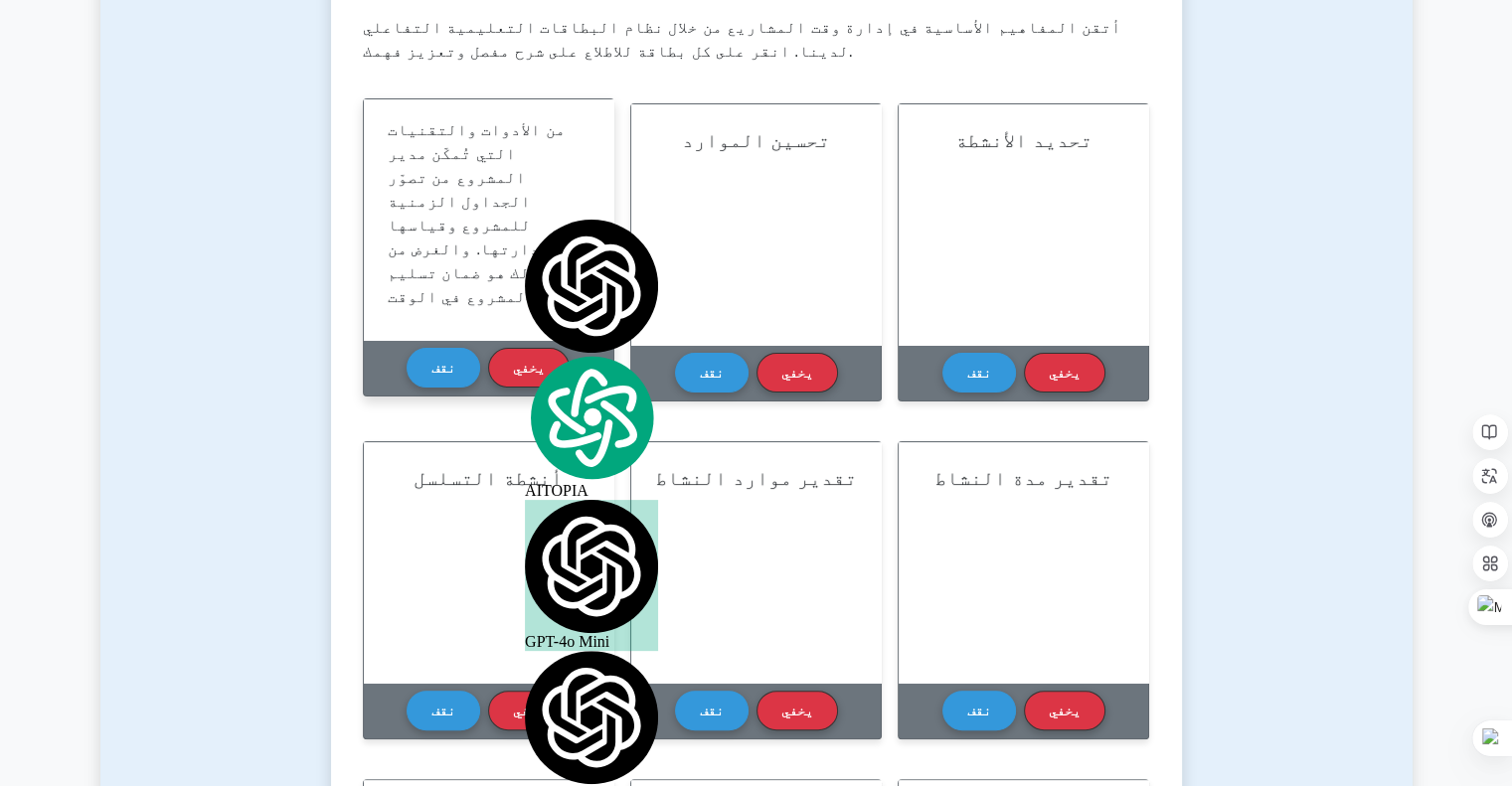scroll, scrollTop: 155, scrollLeft: 0, axis: vertical 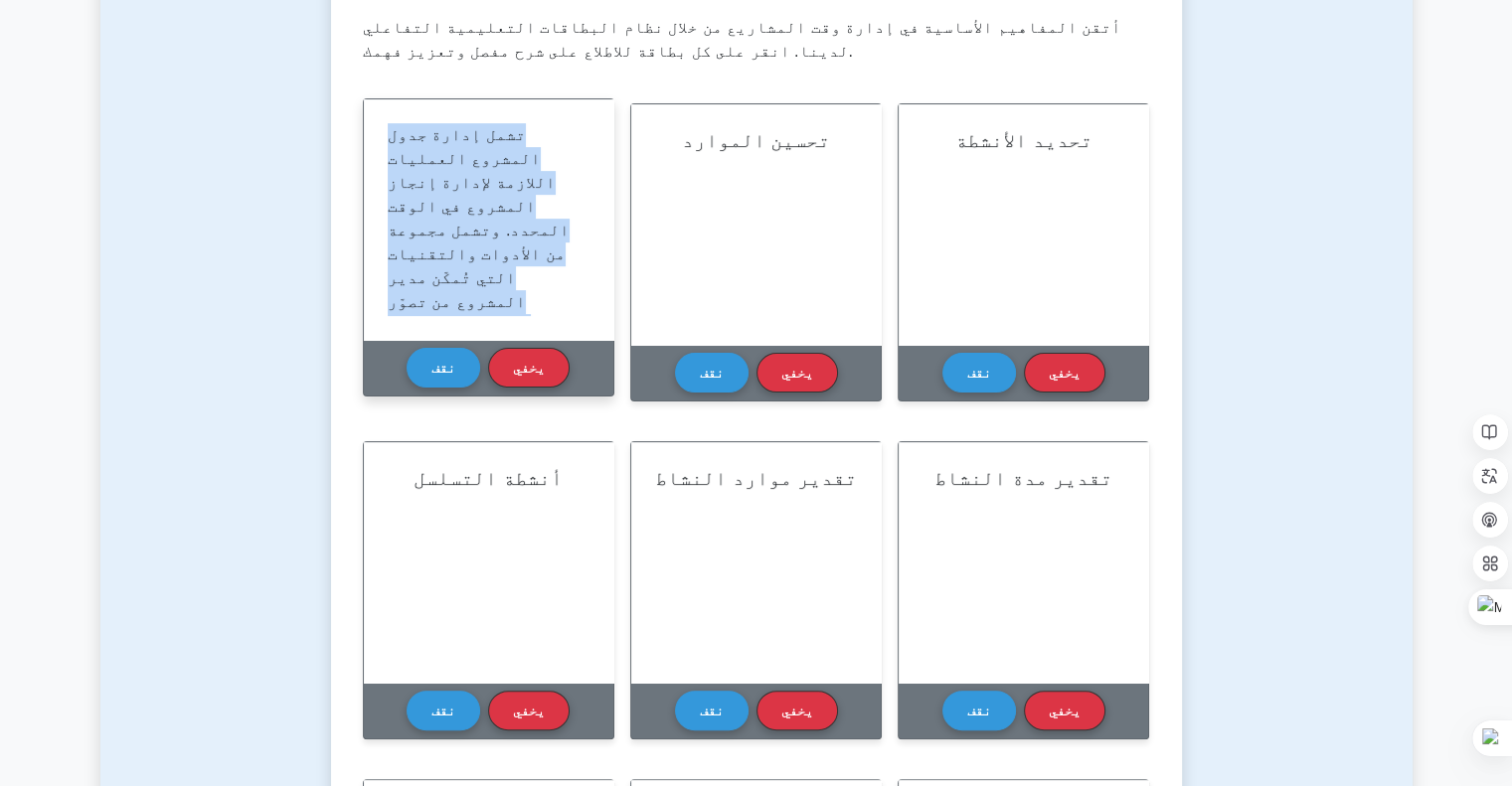 drag, startPoint x: 539, startPoint y: 293, endPoint x: 375, endPoint y: 126, distance: 234.06196 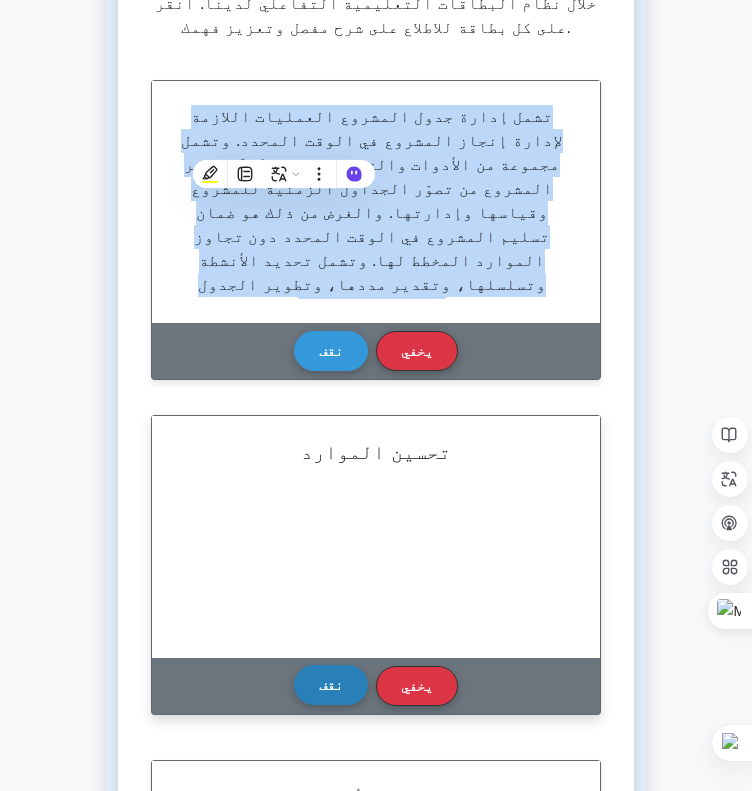 click on "نقف" at bounding box center [331, 685] 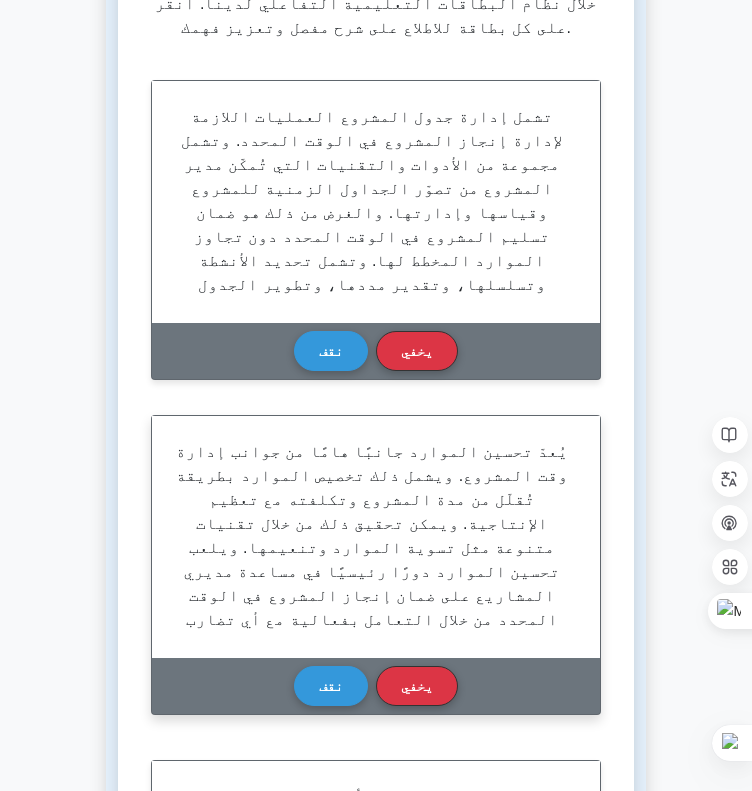 click on "يُعدّ تحسين الموارد جانبًا هامًا من جوانب إدارة وقت المشروع. ويشمل ذلك تخصيص الموارد بطريقة تُقلّل من مدة المشروع وتكلفته مع تعظيم الإنتاجية. ويمكن تحقيق ذلك من خلال تقنيات متنوعة مثل تسوية الموارد وتنعيمها. ويلعب تحسين الموارد دورًا رئيسيًا في مساعدة مديري المشاريع على ضمان إنجاز المشروع في الوقت المحدد من خلال التعامل بفعالية مع أي تضارب أو نقص محتمل في الموارد." at bounding box center [371, 547] 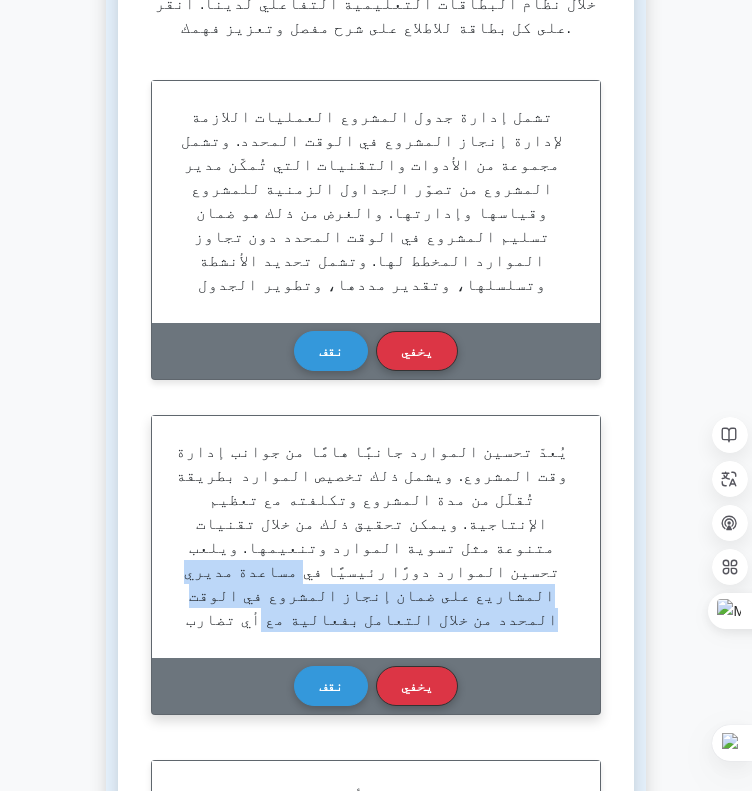 drag, startPoint x: 246, startPoint y: 542, endPoint x: 423, endPoint y: 483, distance: 186.57439 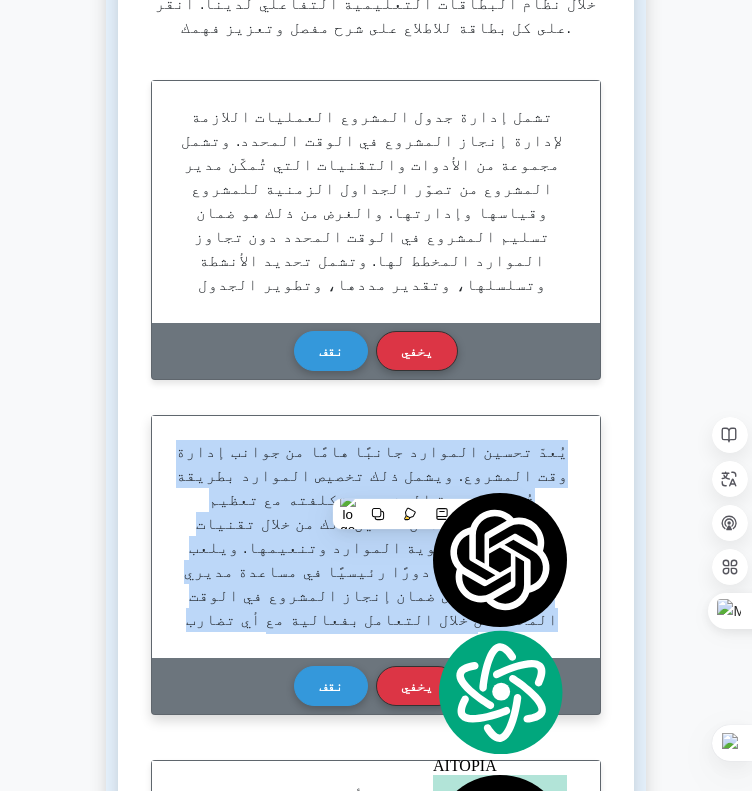 drag, startPoint x: 494, startPoint y: 543, endPoint x: 172, endPoint y: 386, distance: 358.23596 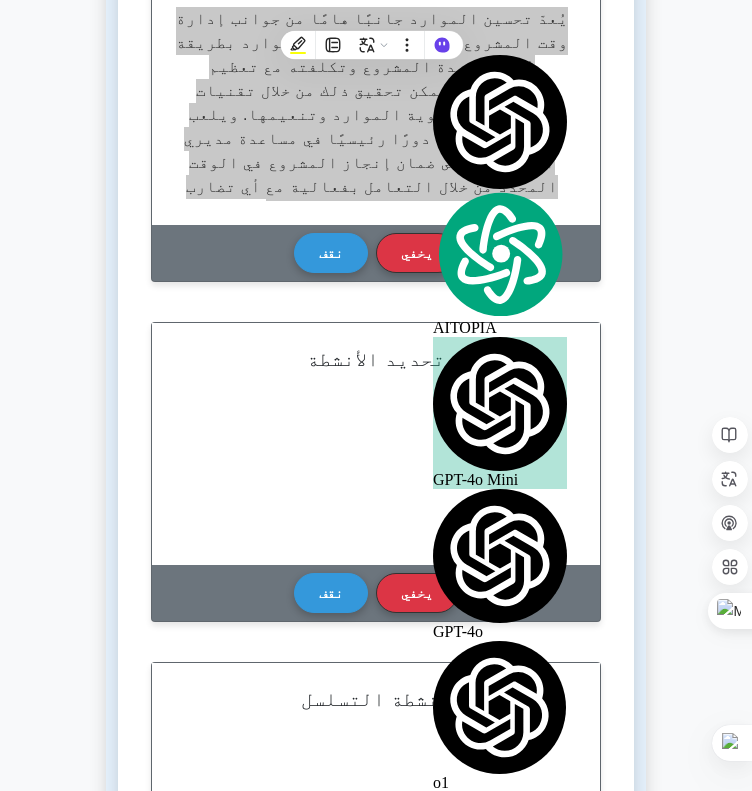scroll, scrollTop: 900, scrollLeft: 0, axis: vertical 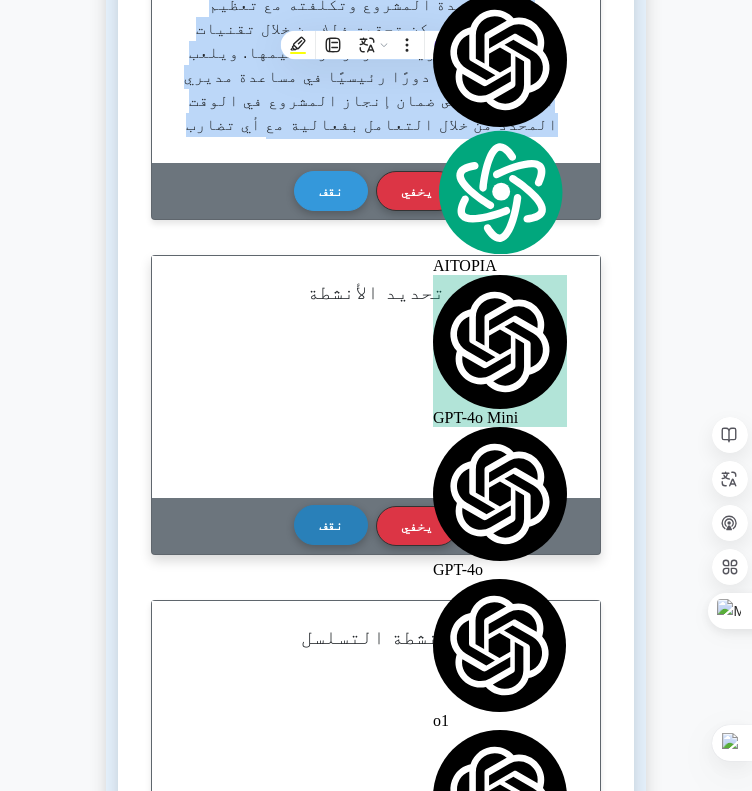 click on "نقف" at bounding box center (331, 525) 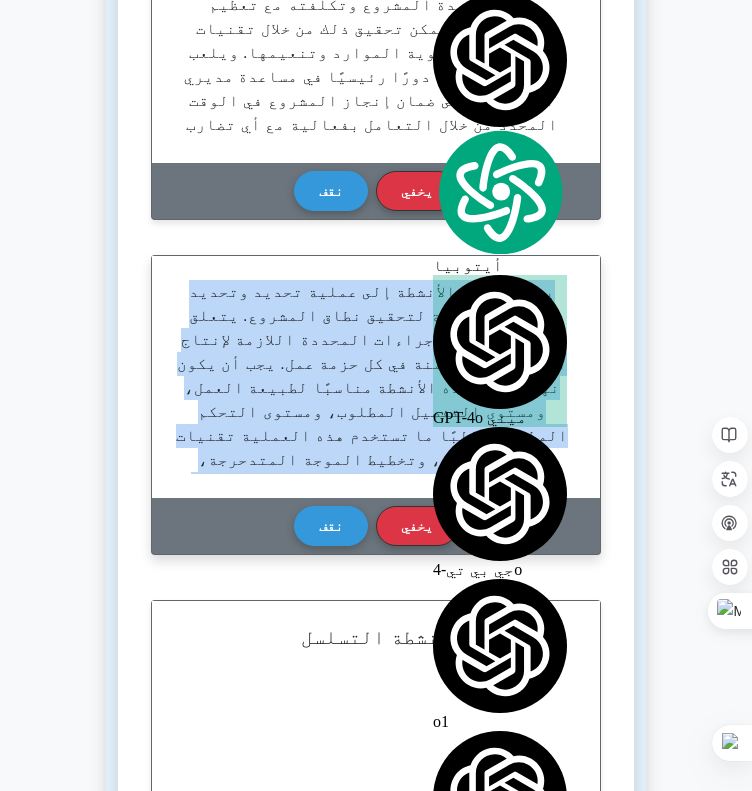 scroll, scrollTop: 61, scrollLeft: 0, axis: vertical 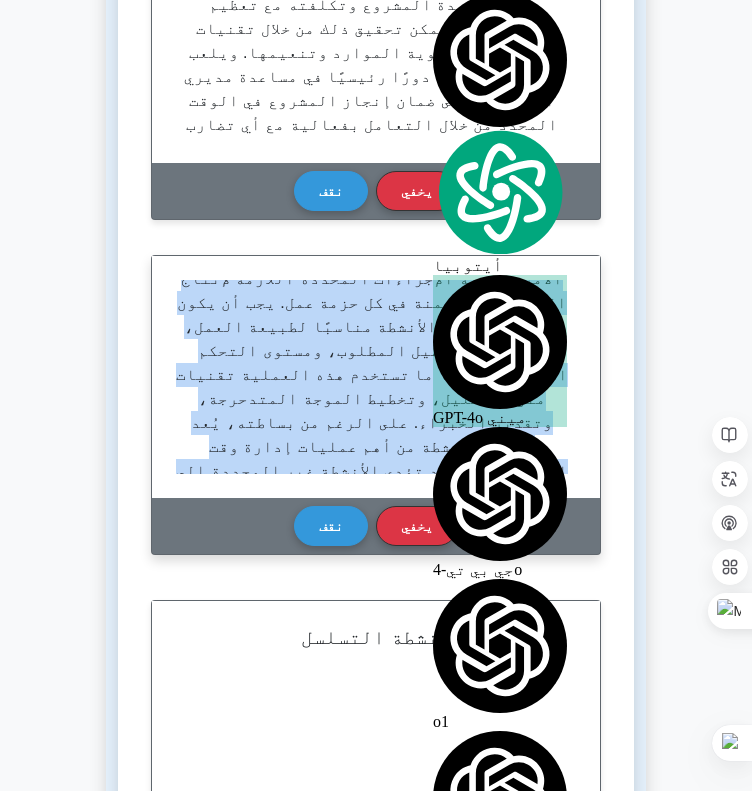 drag, startPoint x: 194, startPoint y: 231, endPoint x: 537, endPoint y: 391, distance: 378.48248 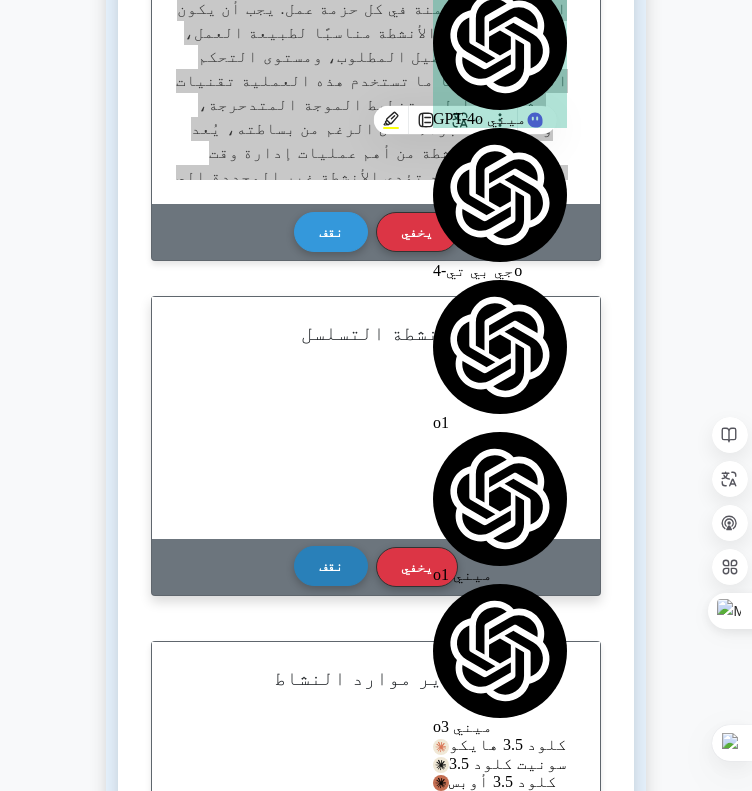 scroll, scrollTop: 1200, scrollLeft: 0, axis: vertical 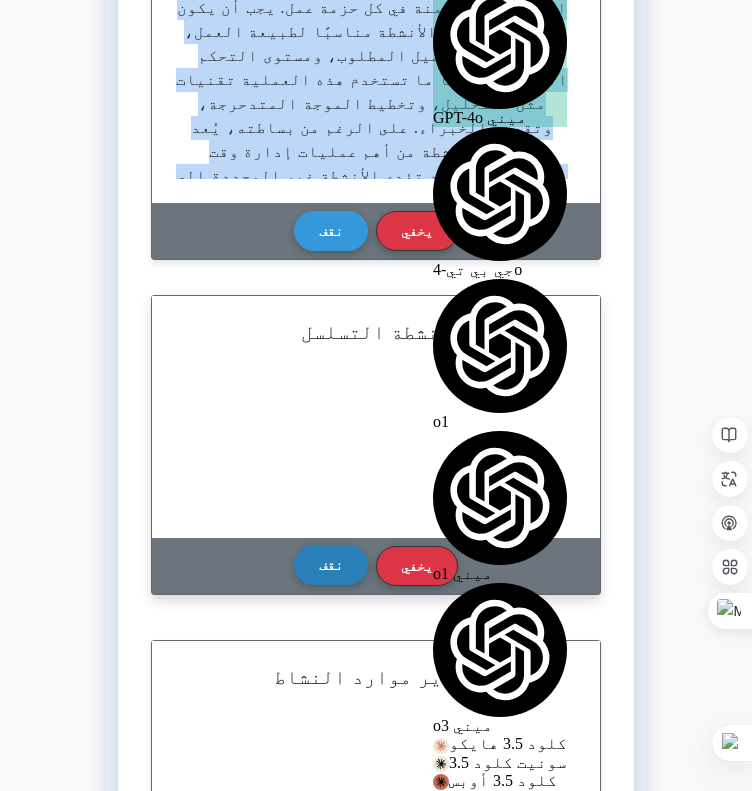 click on "نقف" at bounding box center (331, 565) 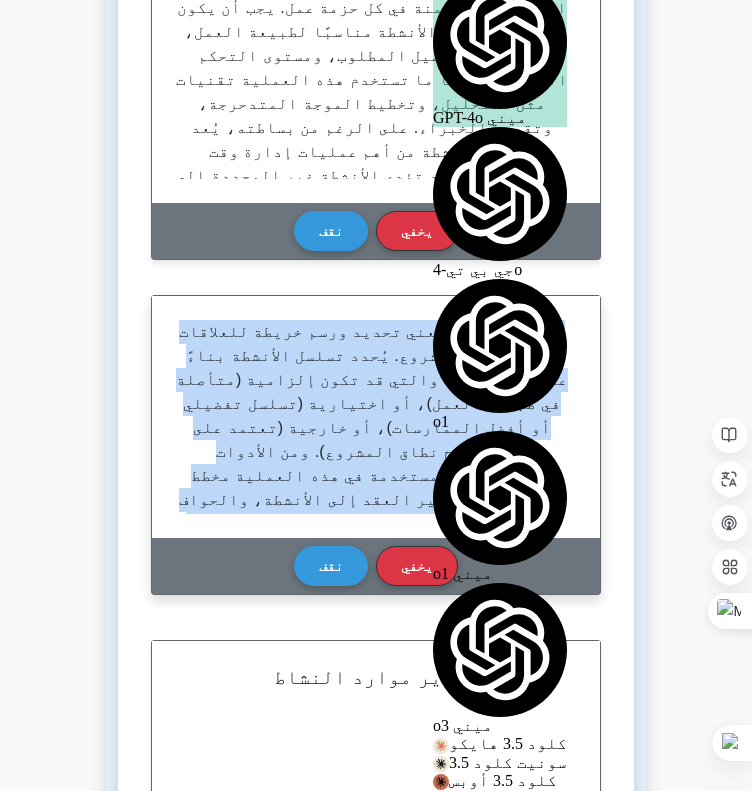 scroll, scrollTop: 61, scrollLeft: 0, axis: vertical 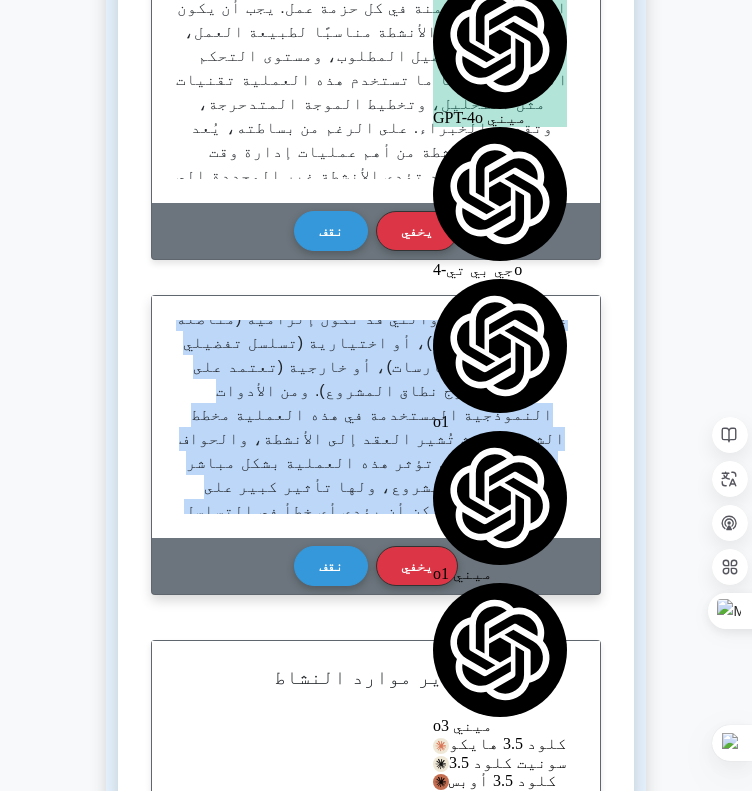 drag, startPoint x: 189, startPoint y: 275, endPoint x: 504, endPoint y: 437, distance: 354.21603 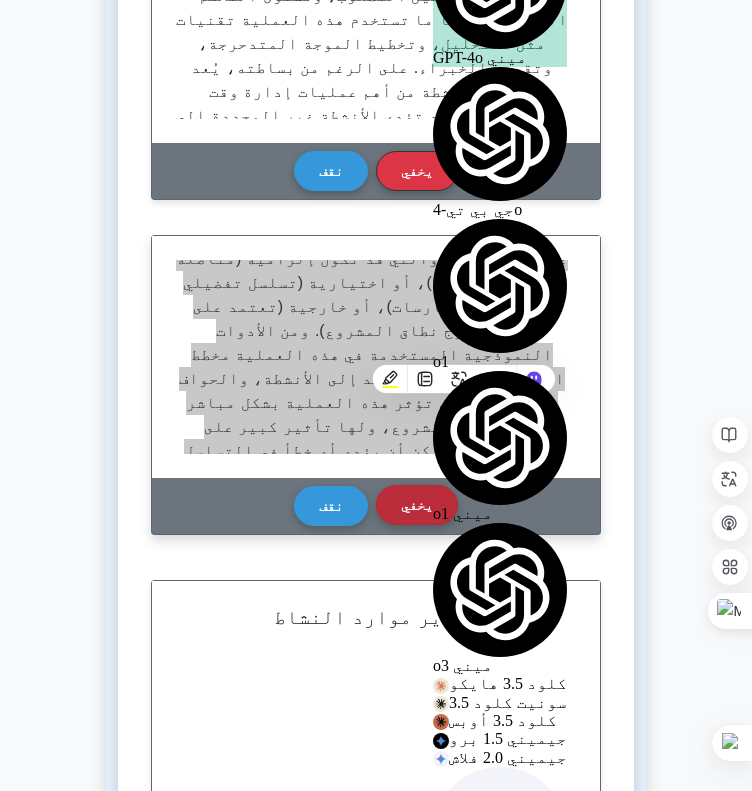 scroll, scrollTop: 1500, scrollLeft: 0, axis: vertical 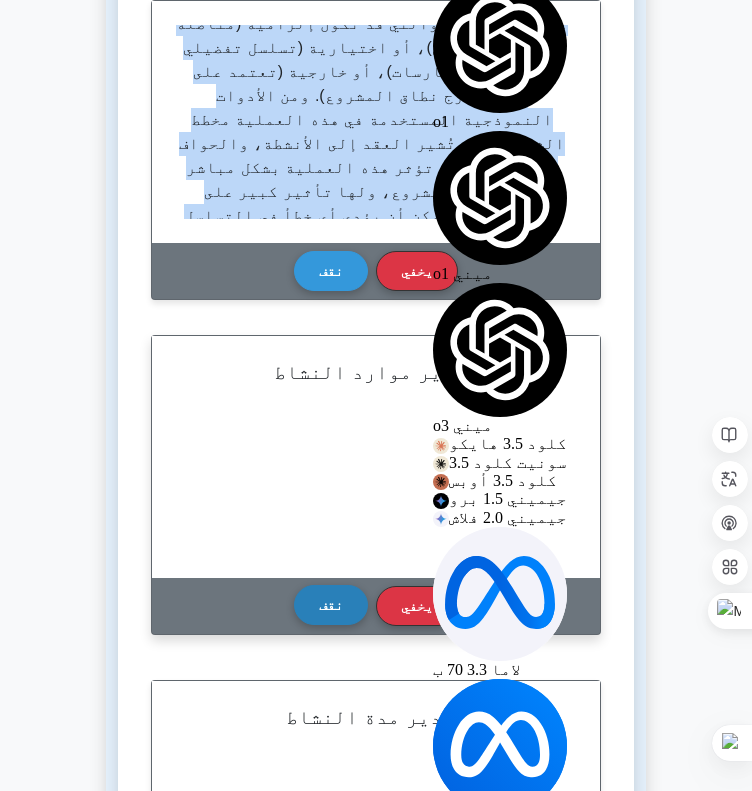 click on "نقف" at bounding box center [331, 605] 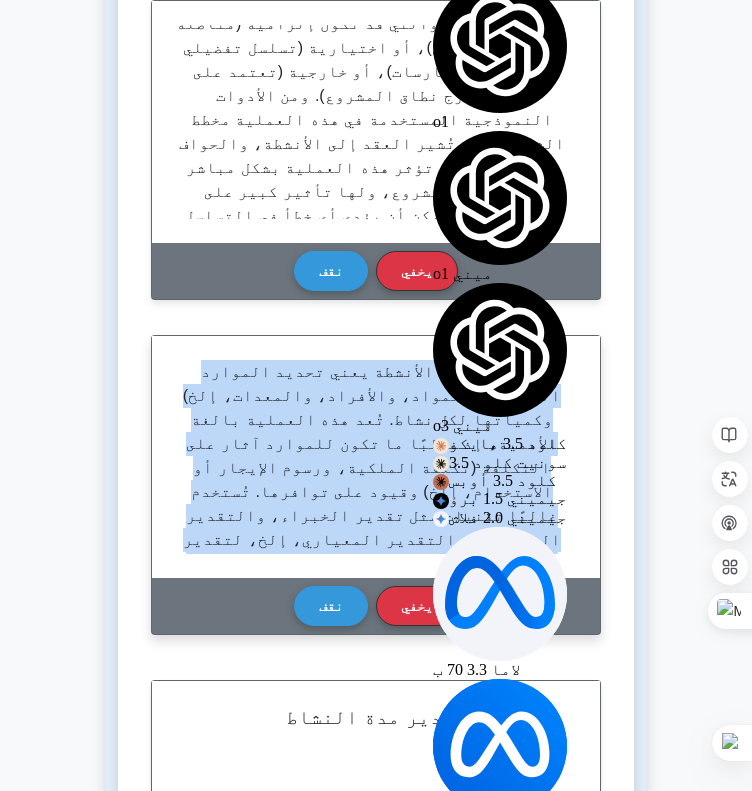 scroll, scrollTop: 13, scrollLeft: 0, axis: vertical 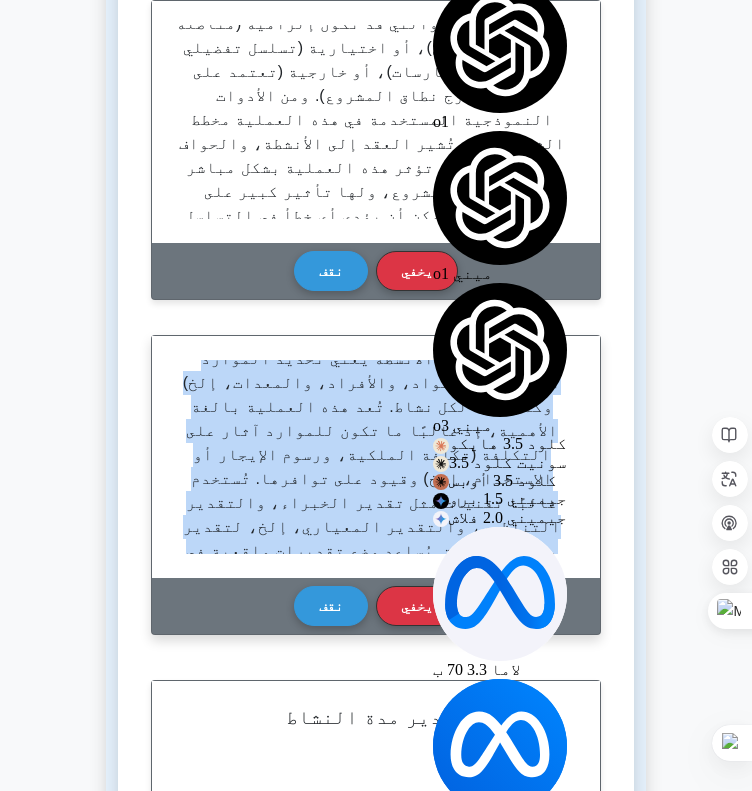 drag, startPoint x: 181, startPoint y: 316, endPoint x: 505, endPoint y: 474, distance: 360.47192 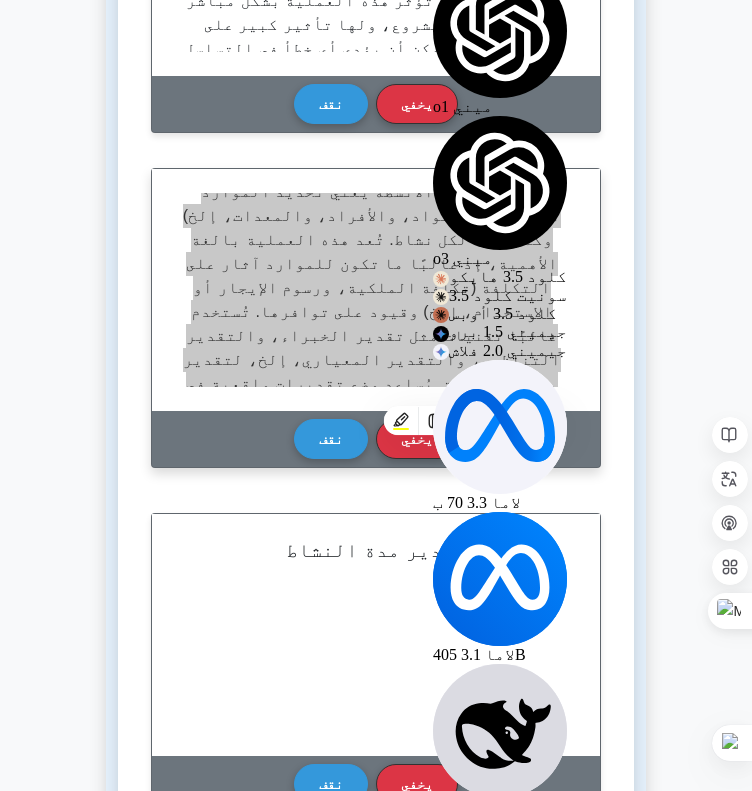 scroll, scrollTop: 1700, scrollLeft: 0, axis: vertical 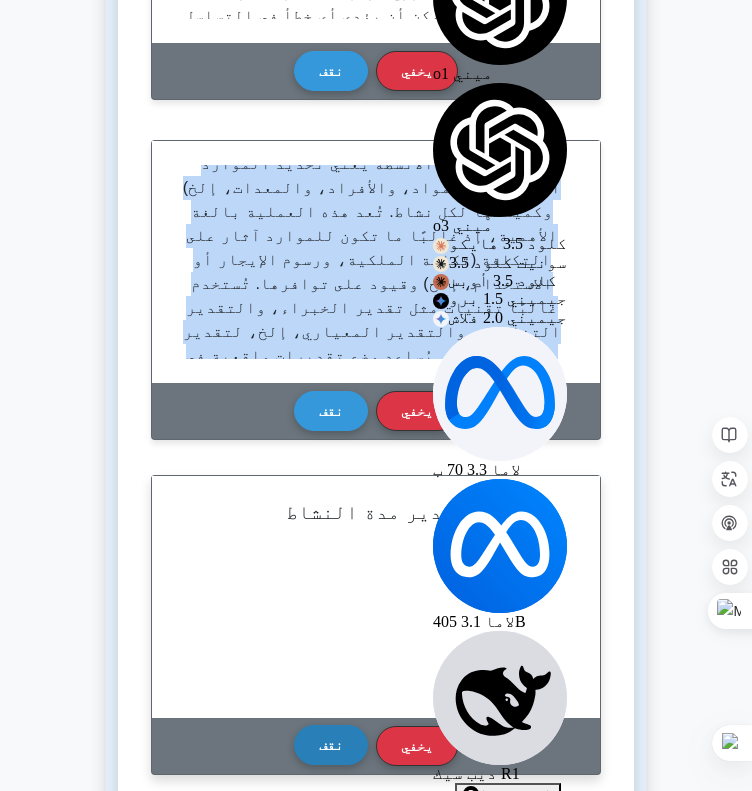 click on "نقف" at bounding box center [331, 745] 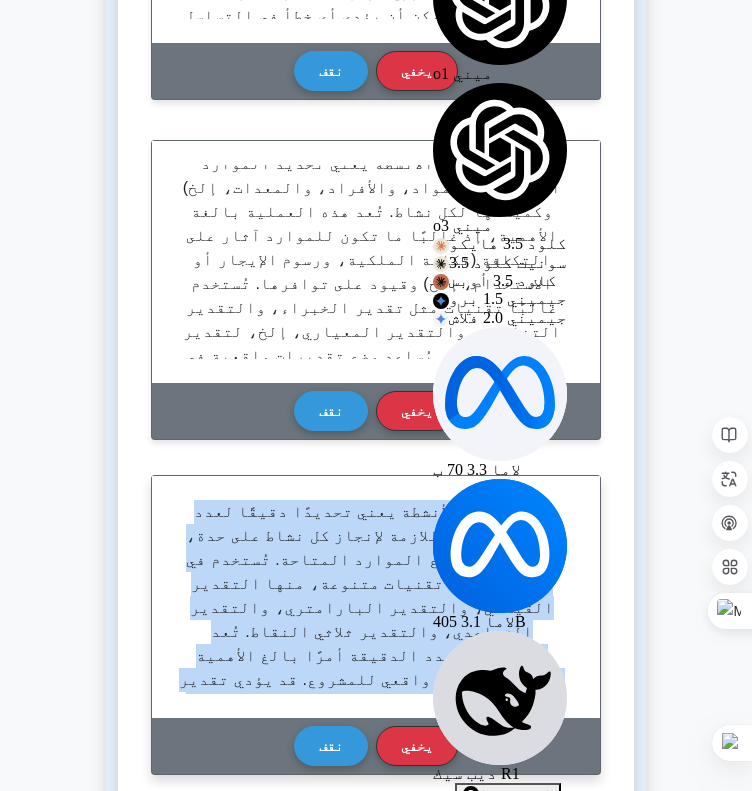 drag, startPoint x: 196, startPoint y: 453, endPoint x: 565, endPoint y: 609, distance: 400.62076 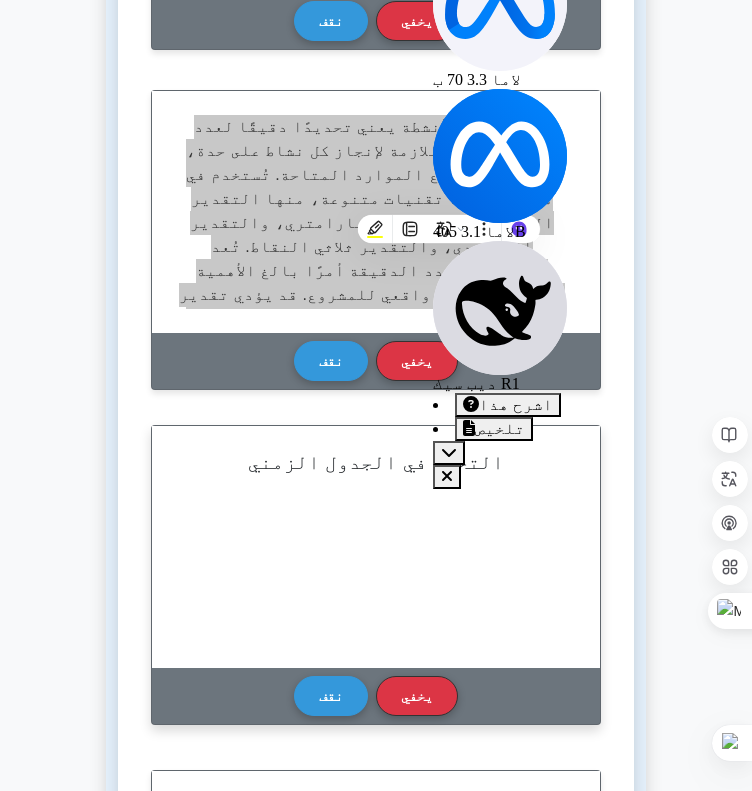 scroll, scrollTop: 2100, scrollLeft: 0, axis: vertical 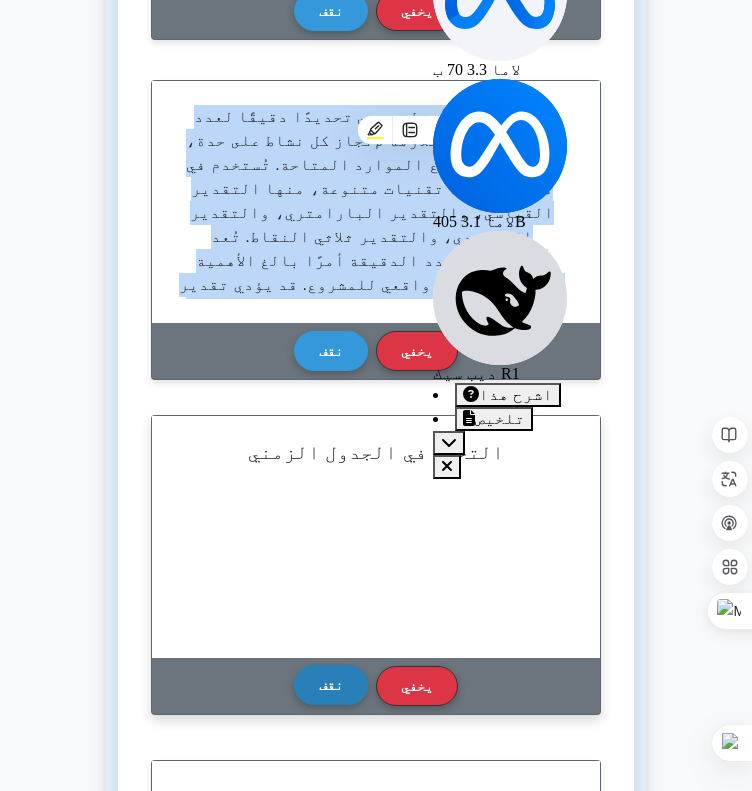 click on "نقف" at bounding box center [331, 685] 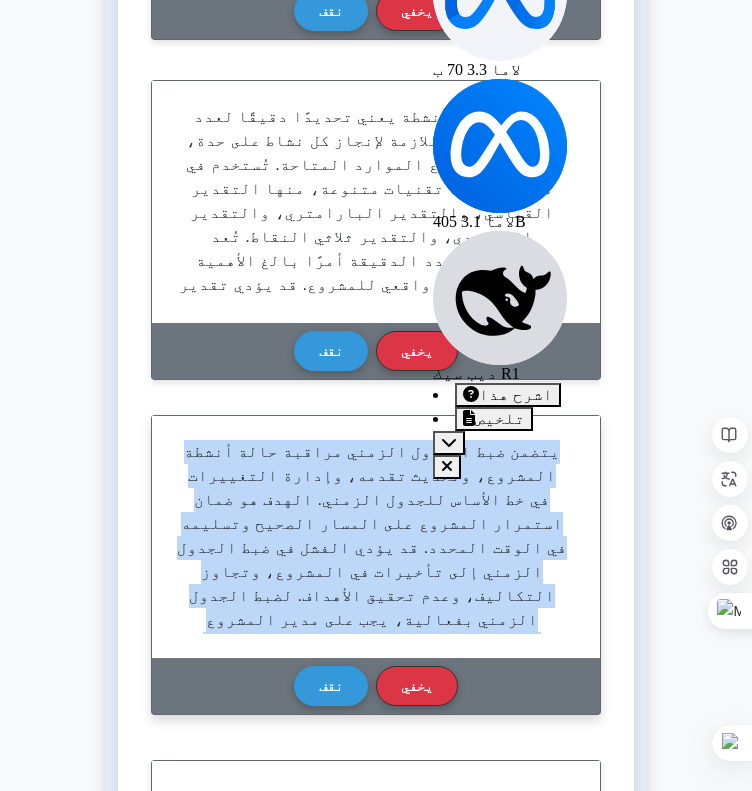 scroll, scrollTop: 37, scrollLeft: 0, axis: vertical 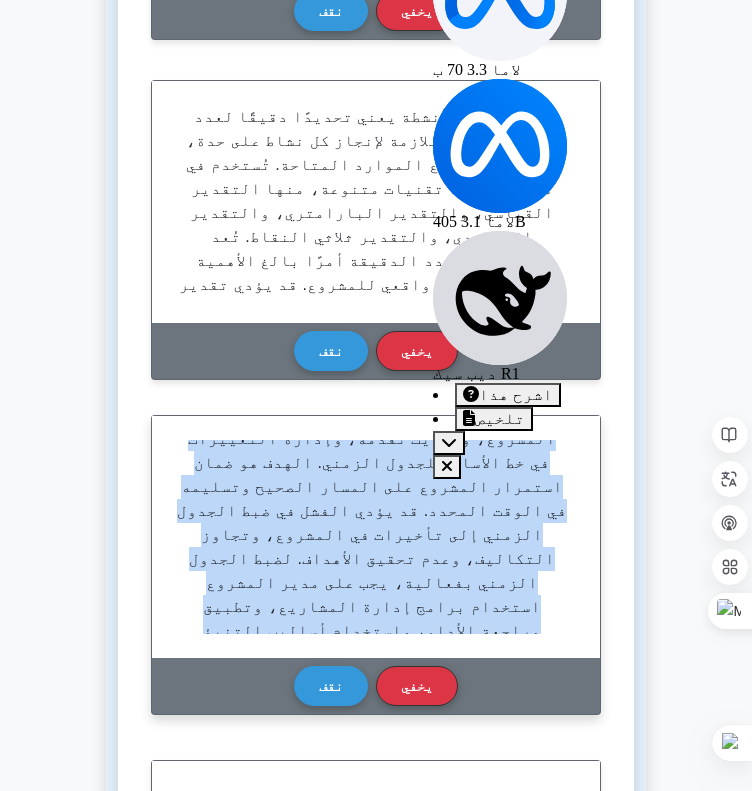 drag, startPoint x: 184, startPoint y: 395, endPoint x: 524, endPoint y: 551, distance: 374.0802 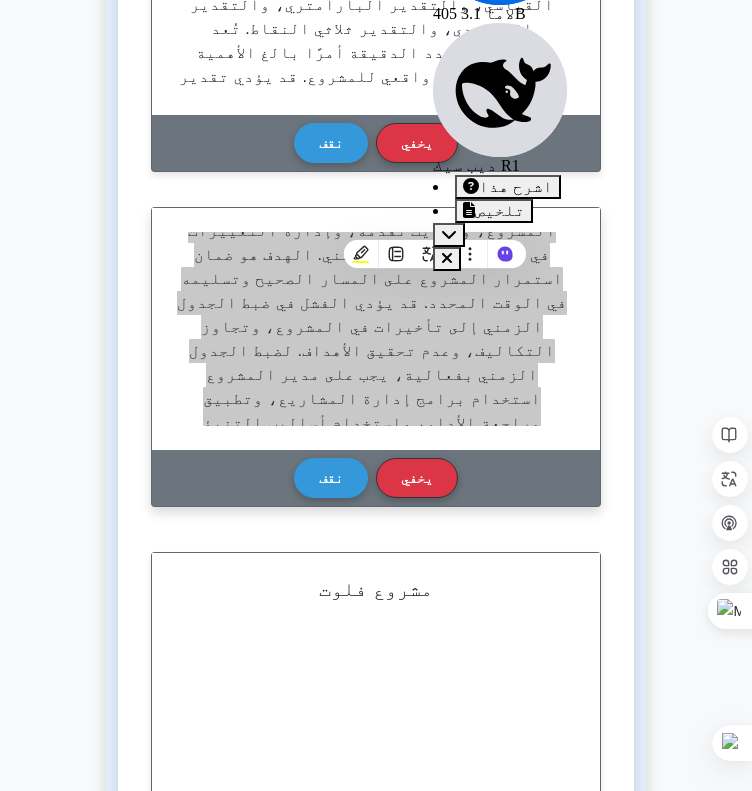 scroll, scrollTop: 2400, scrollLeft: 0, axis: vertical 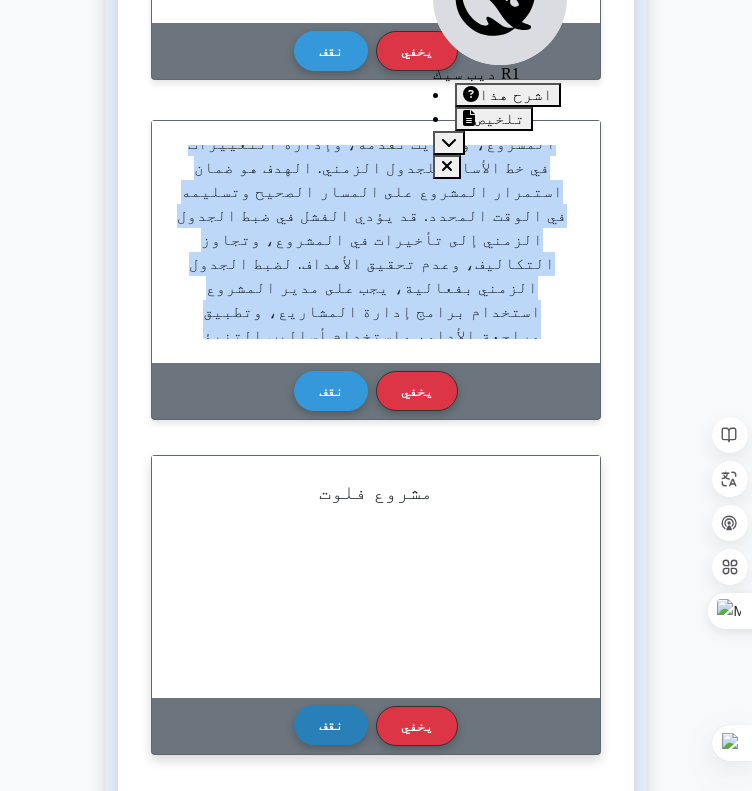 click on "نقف" at bounding box center [331, 725] 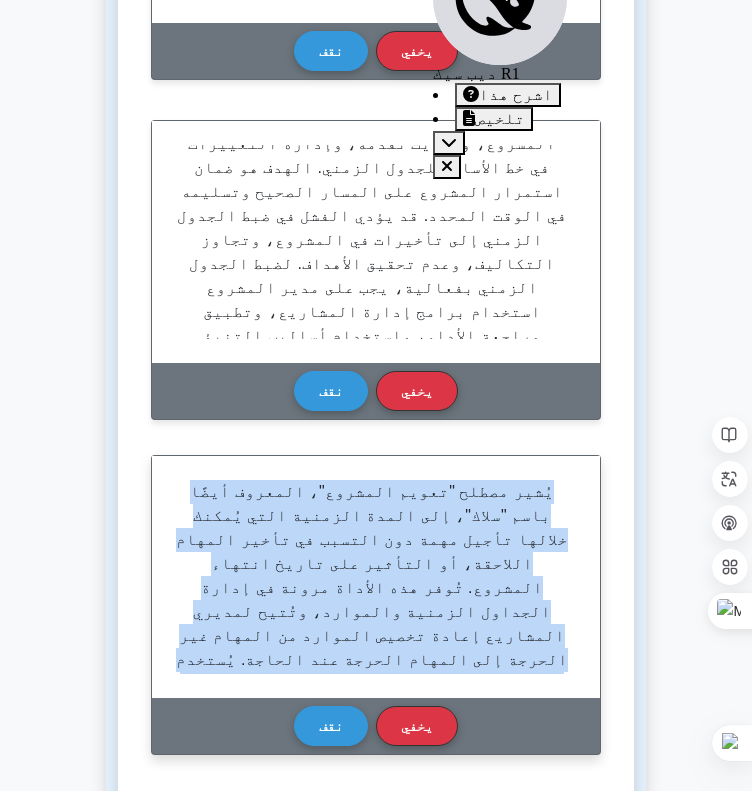 scroll, scrollTop: 13, scrollLeft: 0, axis: vertical 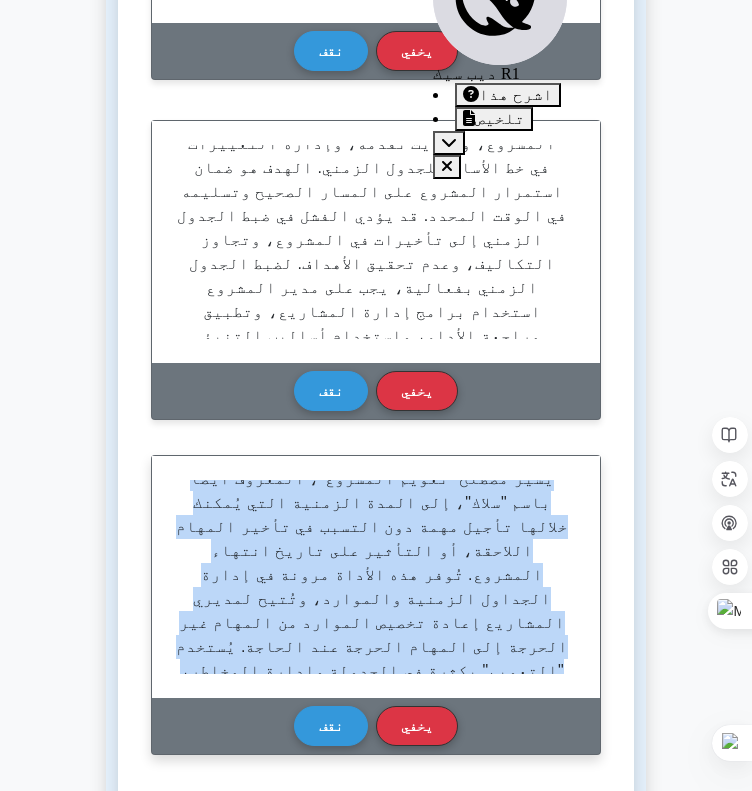 drag, startPoint x: 200, startPoint y: 439, endPoint x: 521, endPoint y: 597, distance: 357.77786 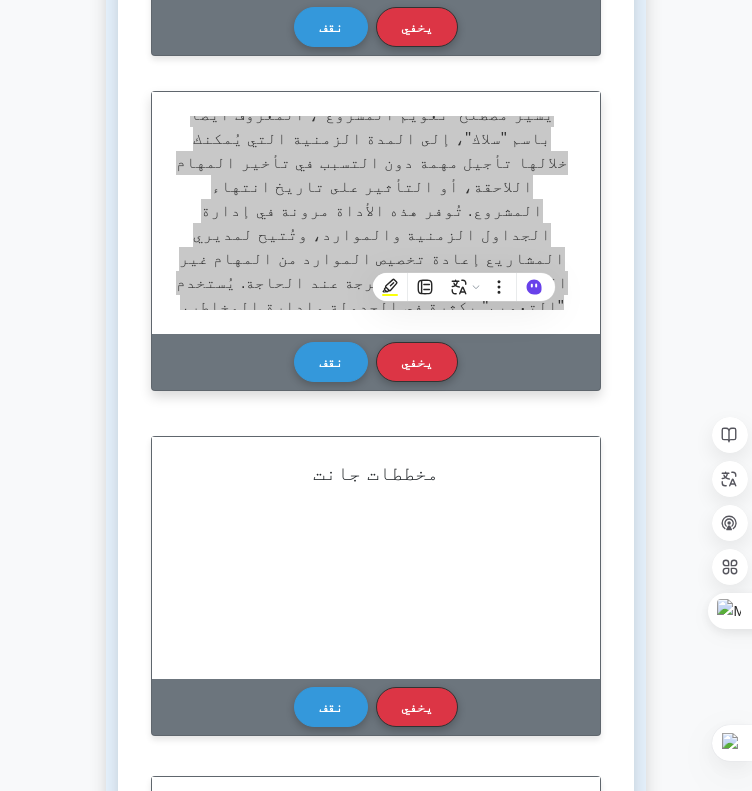 scroll, scrollTop: 2800, scrollLeft: 0, axis: vertical 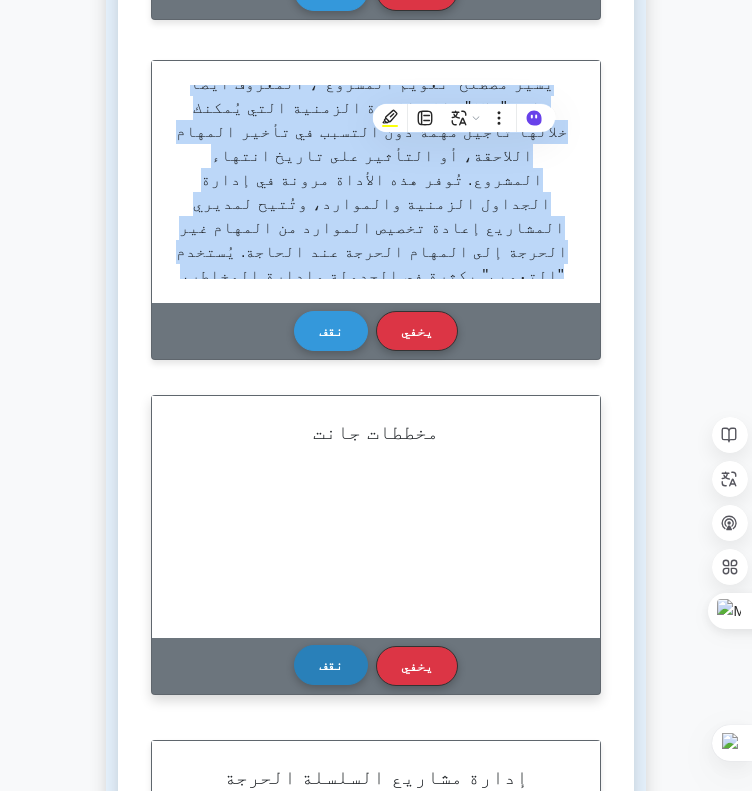 click on "نقف" at bounding box center (331, 665) 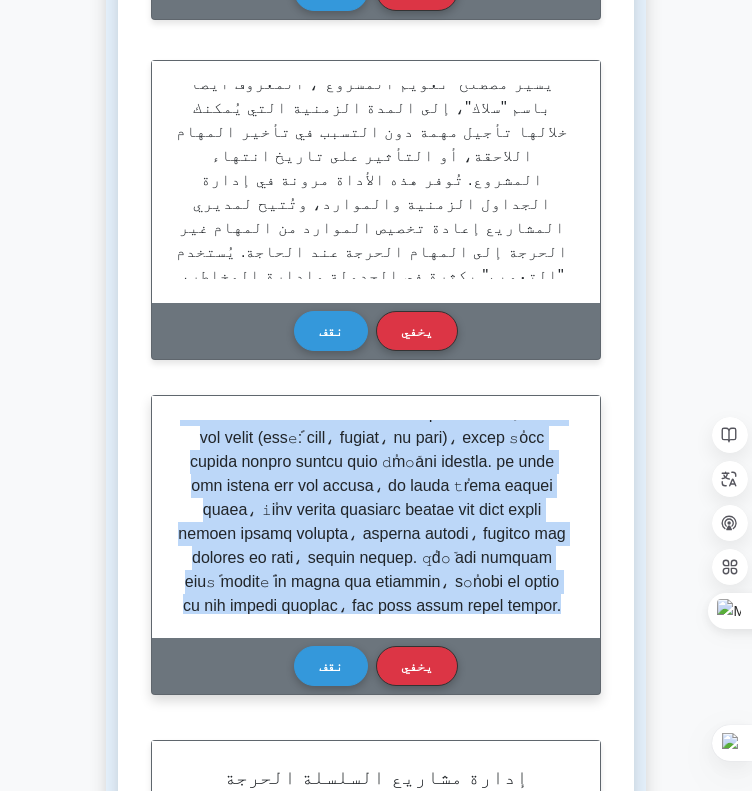 scroll, scrollTop: 85, scrollLeft: 0, axis: vertical 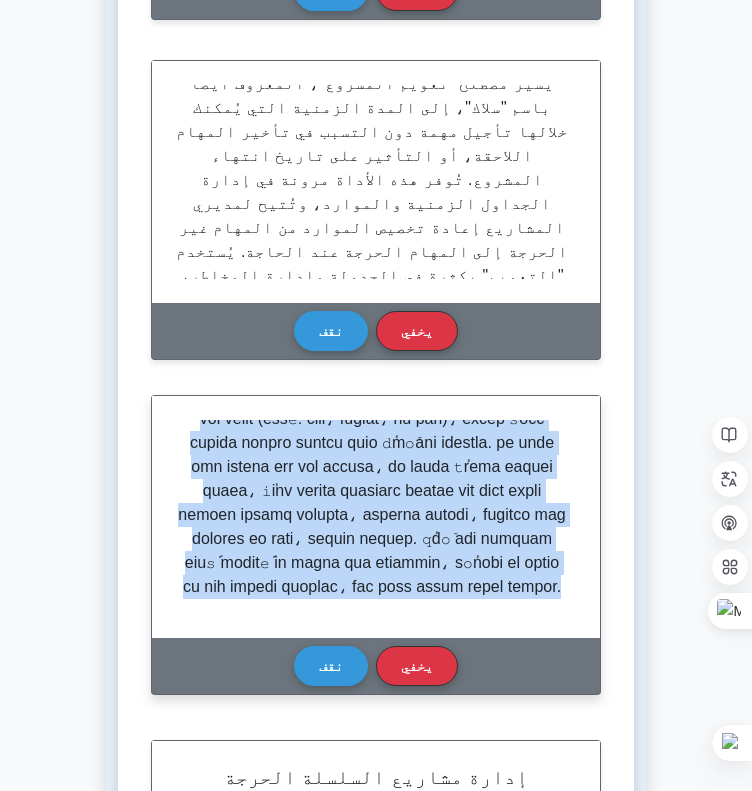 drag, startPoint x: 184, startPoint y: 374, endPoint x: 519, endPoint y: 544, distance: 375.66608 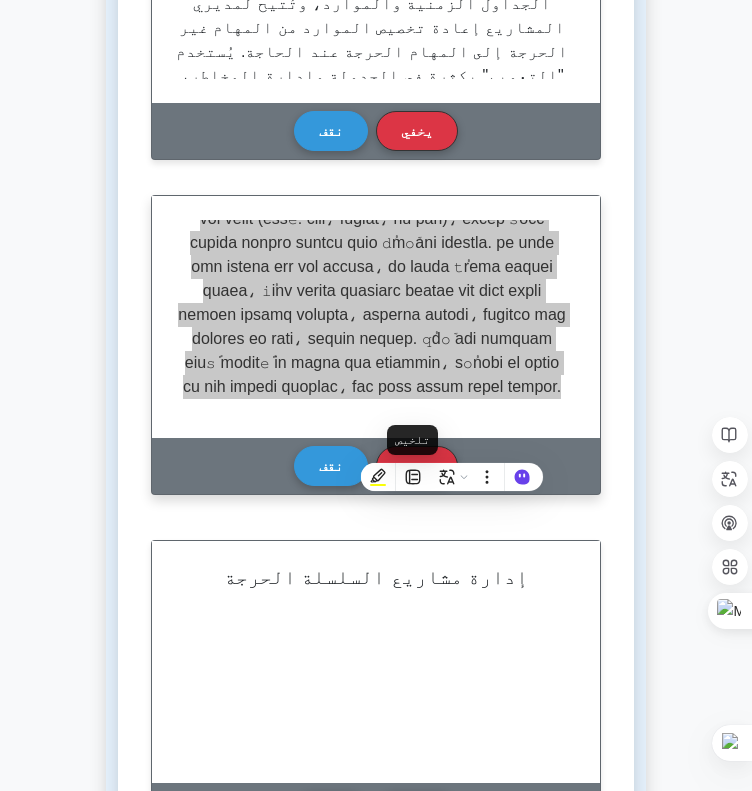 scroll, scrollTop: 3100, scrollLeft: 0, axis: vertical 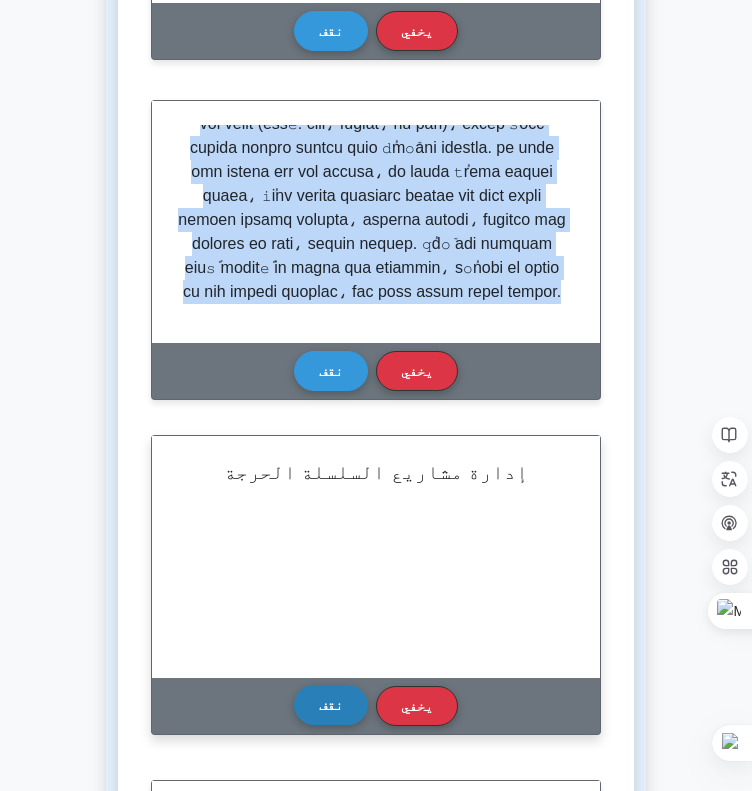 click on "نقف" at bounding box center [331, 705] 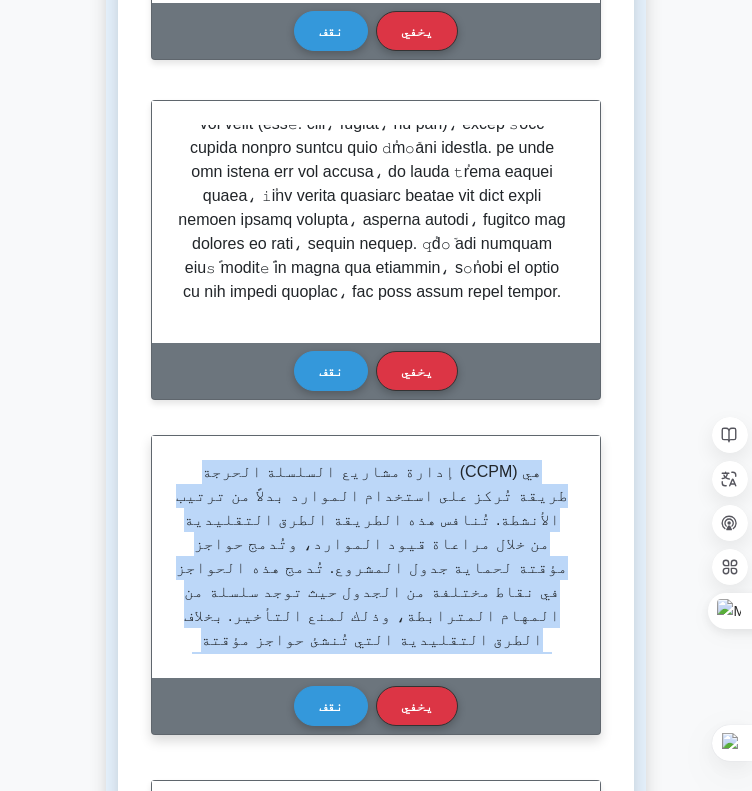 scroll, scrollTop: 61, scrollLeft: 0, axis: vertical 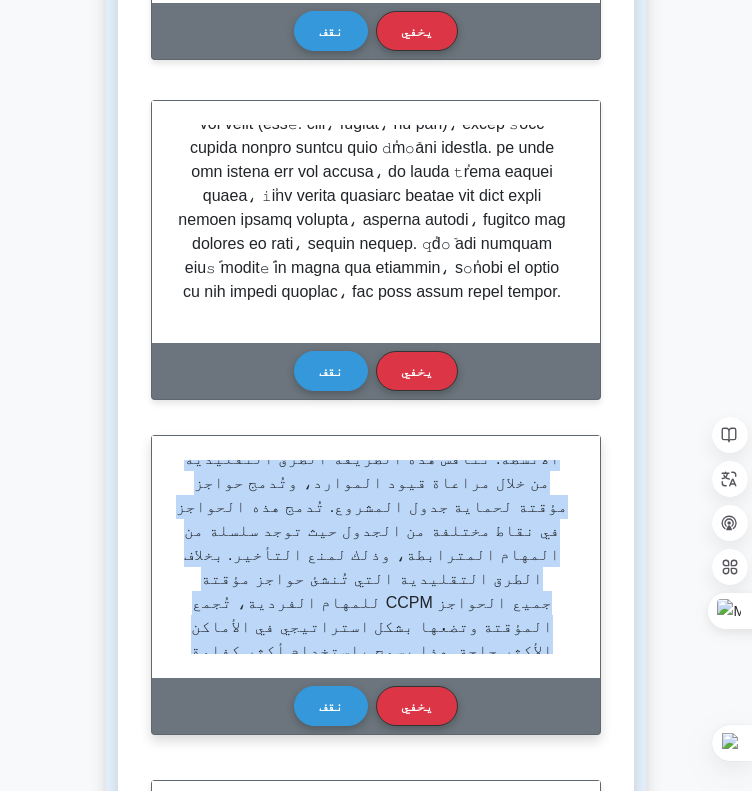 drag, startPoint x: 177, startPoint y: 415, endPoint x: 554, endPoint y: 587, distance: 414.38266 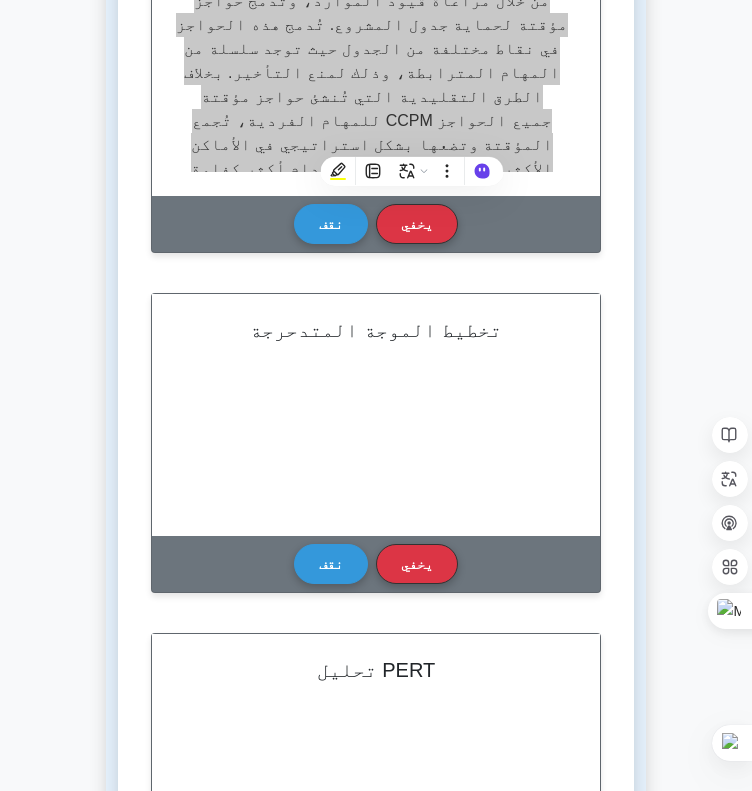 scroll, scrollTop: 3600, scrollLeft: 0, axis: vertical 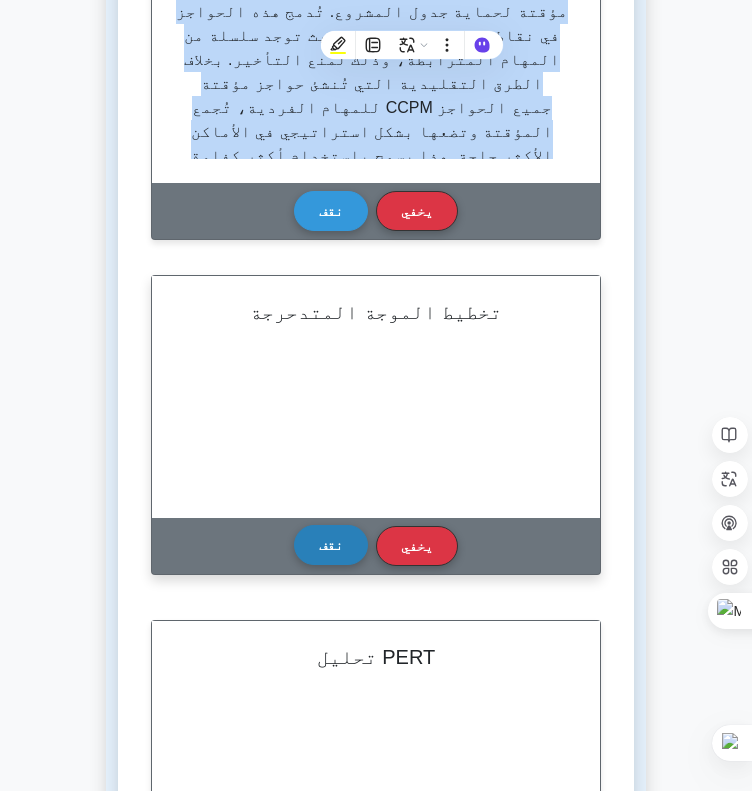 click on "نقف" at bounding box center [331, 545] 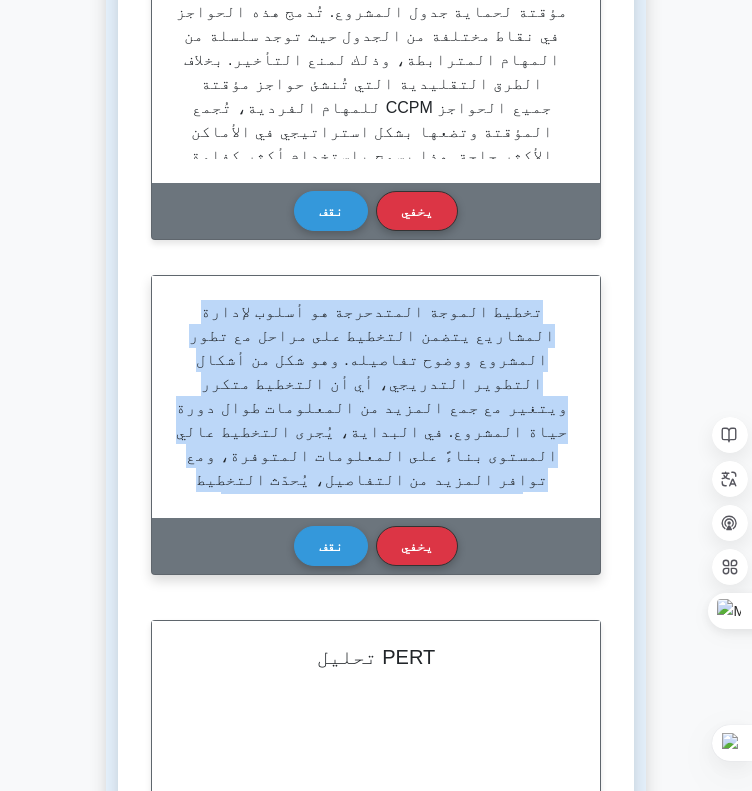 drag, startPoint x: 177, startPoint y: 255, endPoint x: 541, endPoint y: 395, distance: 389.99487 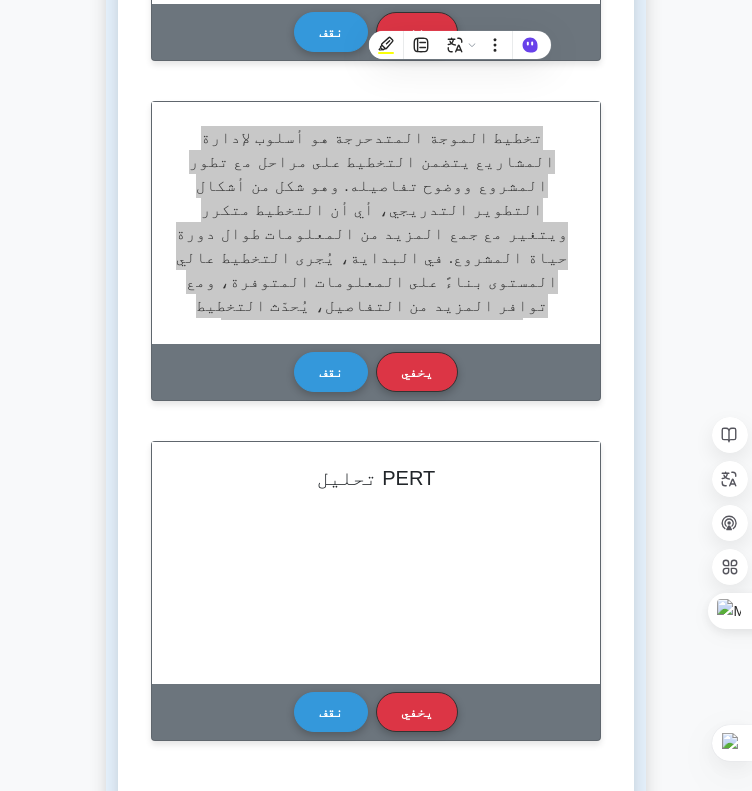 scroll, scrollTop: 4000, scrollLeft: 0, axis: vertical 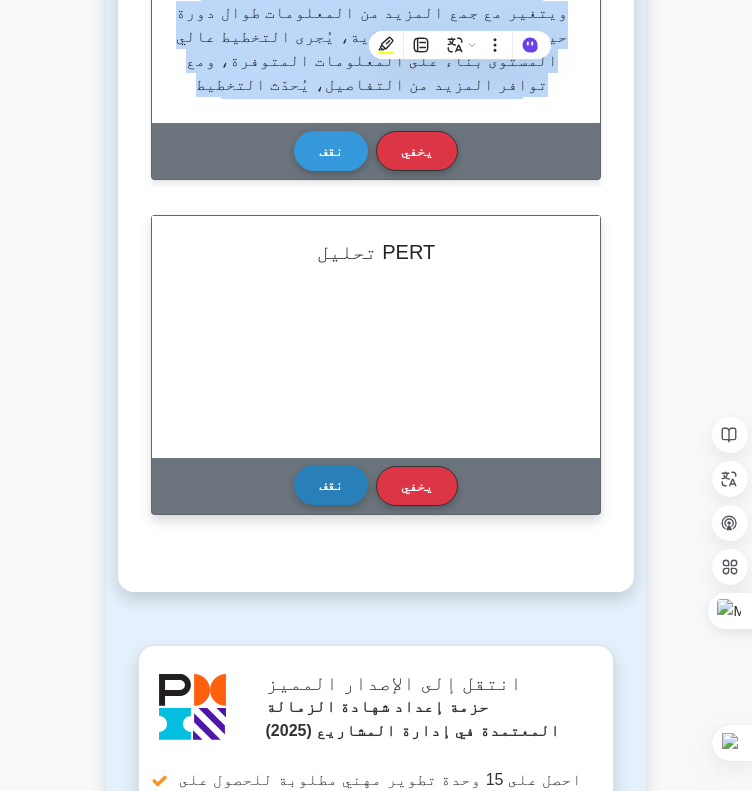 click on "نقف" at bounding box center [331, 485] 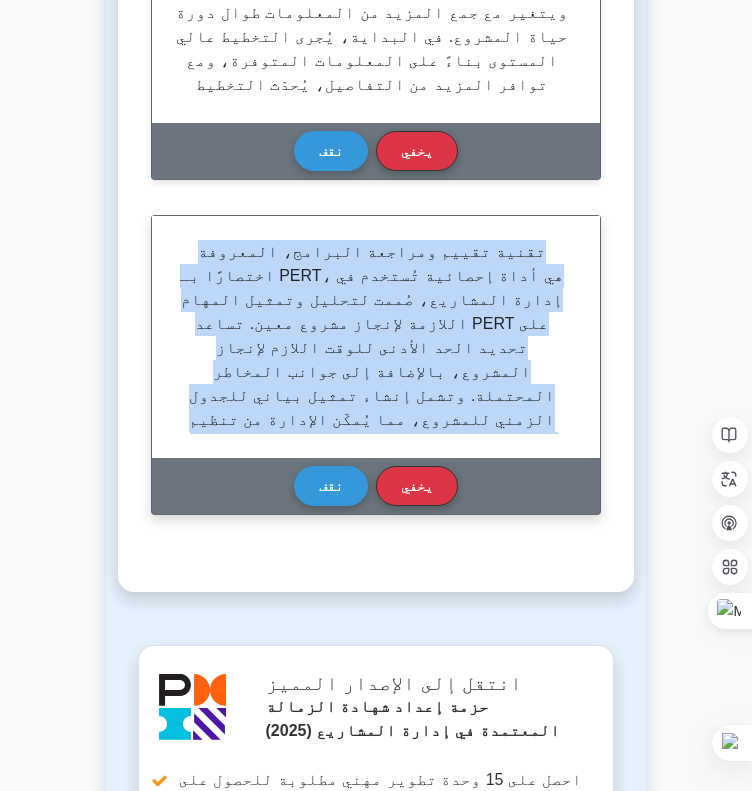 scroll, scrollTop: 13, scrollLeft: 0, axis: vertical 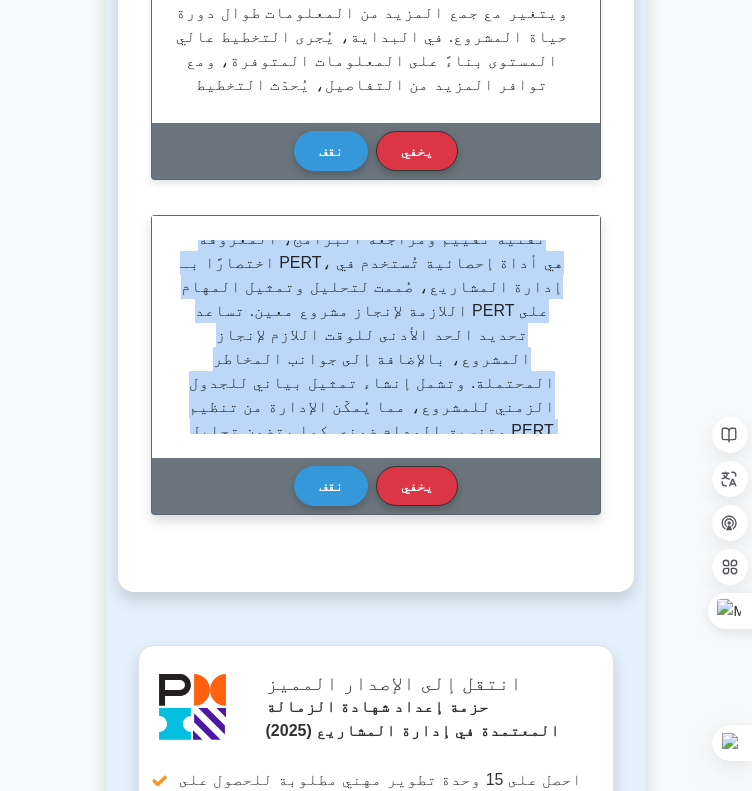 drag, startPoint x: 180, startPoint y: 191, endPoint x: 552, endPoint y: 363, distance: 409.839 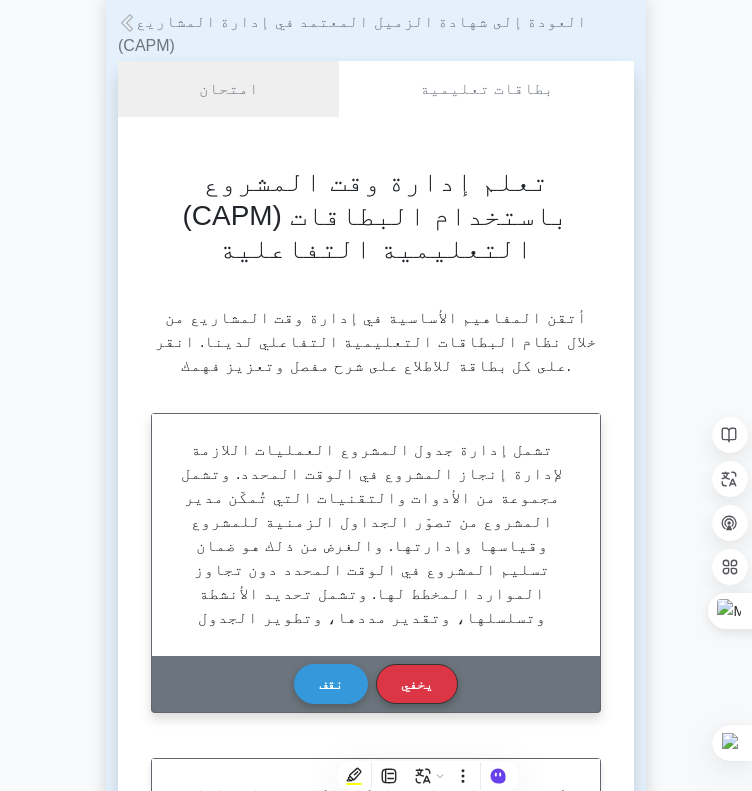 scroll, scrollTop: 0, scrollLeft: 0, axis: both 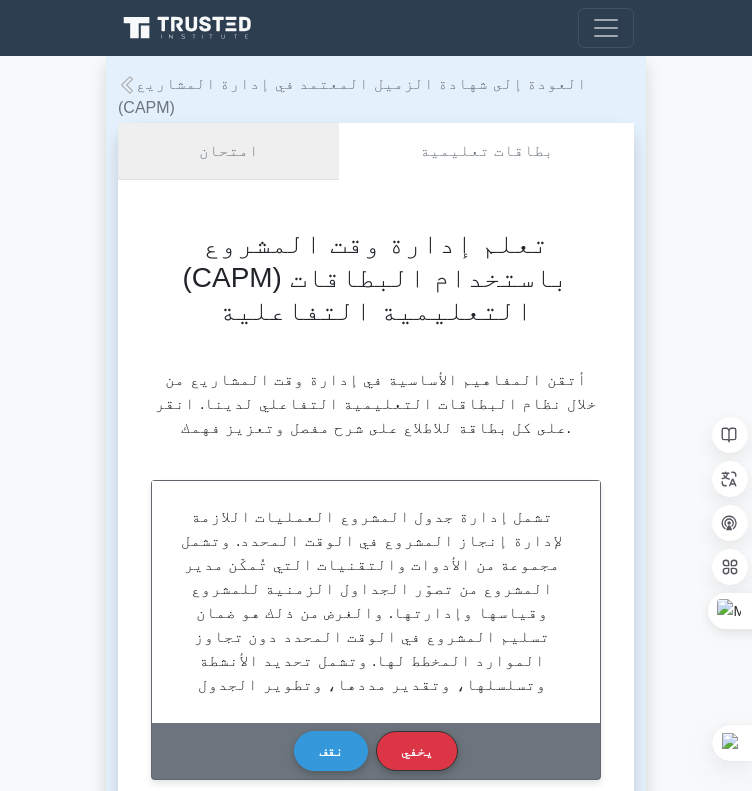 click on "امتحان" at bounding box center [228, 151] 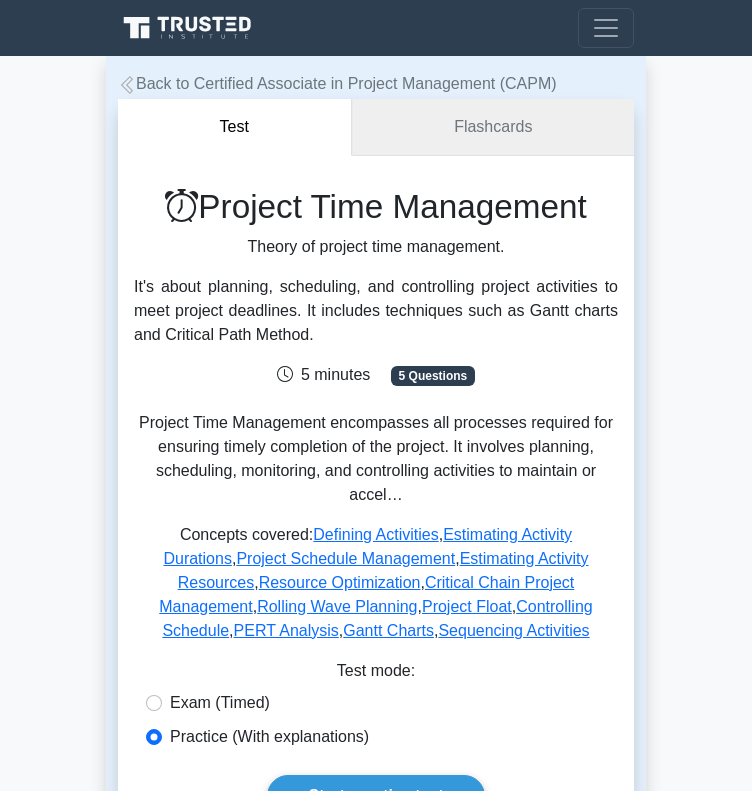 scroll, scrollTop: 0, scrollLeft: 0, axis: both 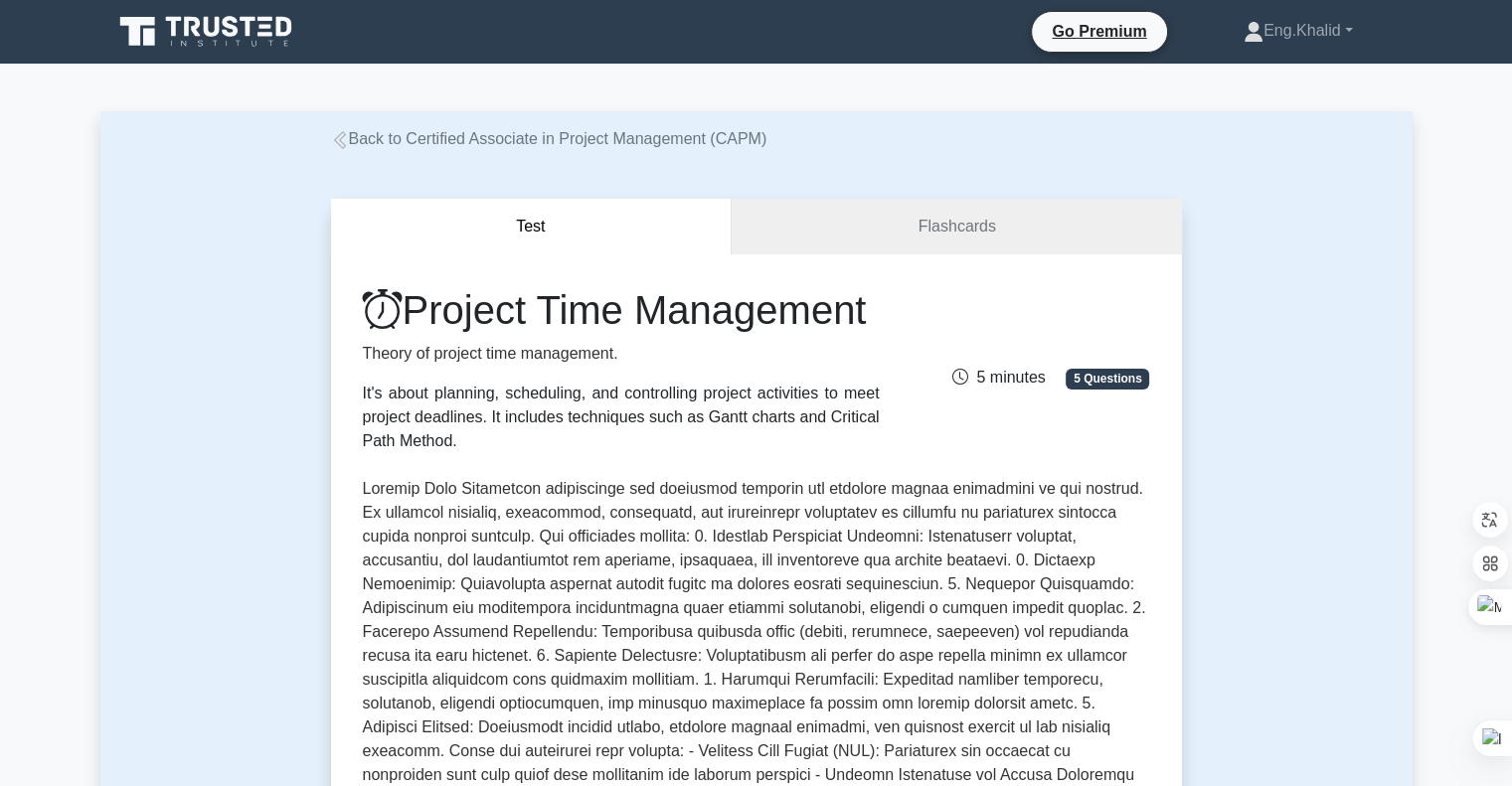click on "Test
Flashcards
Project Time Management
Theory of project time management.
It's about planning, scheduling, and controlling project activities to meet project deadlines. It includes techniques such as Gantt charts and Critical Path Method.
5 minutes
,  ," at bounding box center (756, 1093) 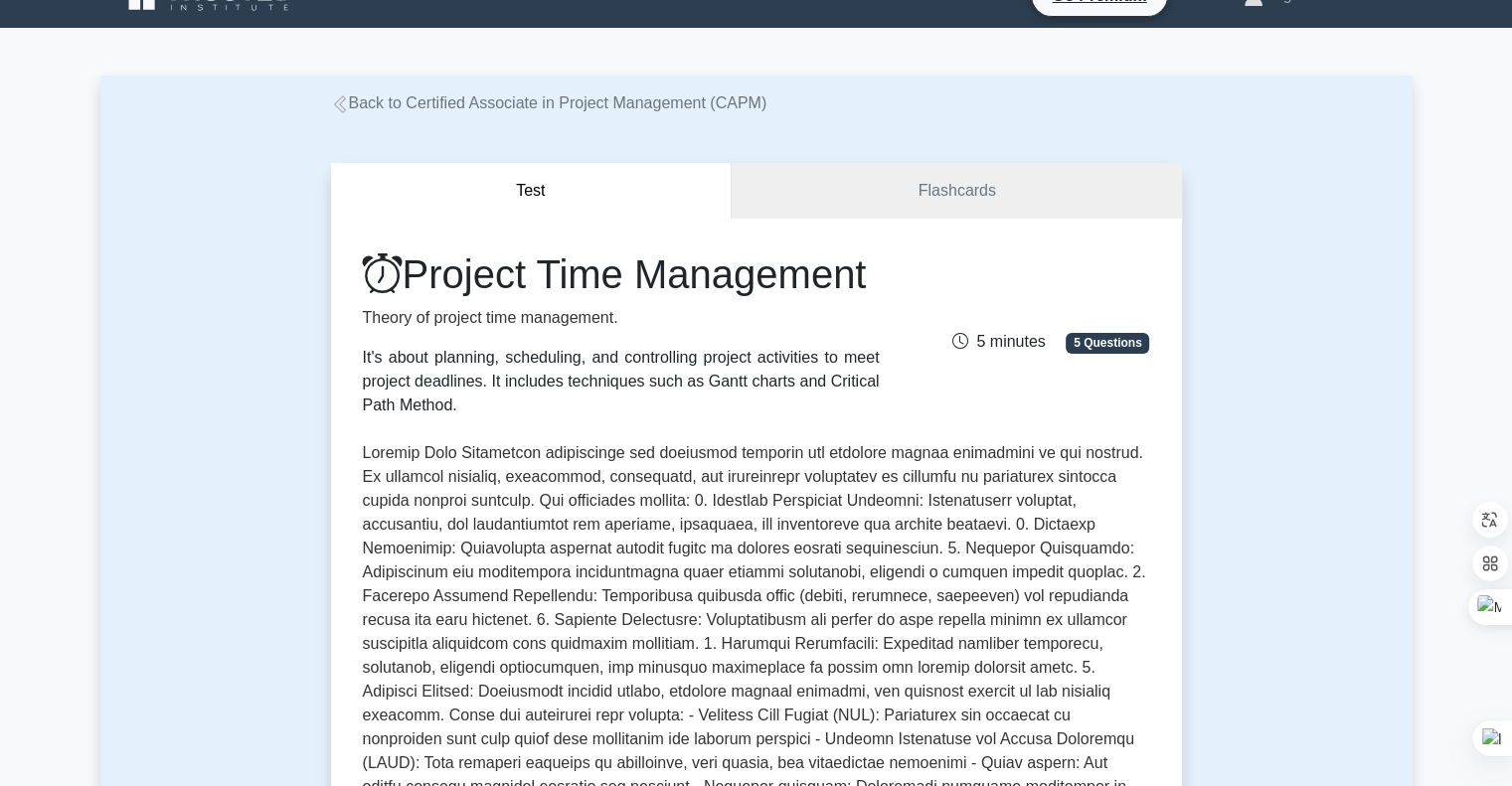 scroll, scrollTop: 0, scrollLeft: 0, axis: both 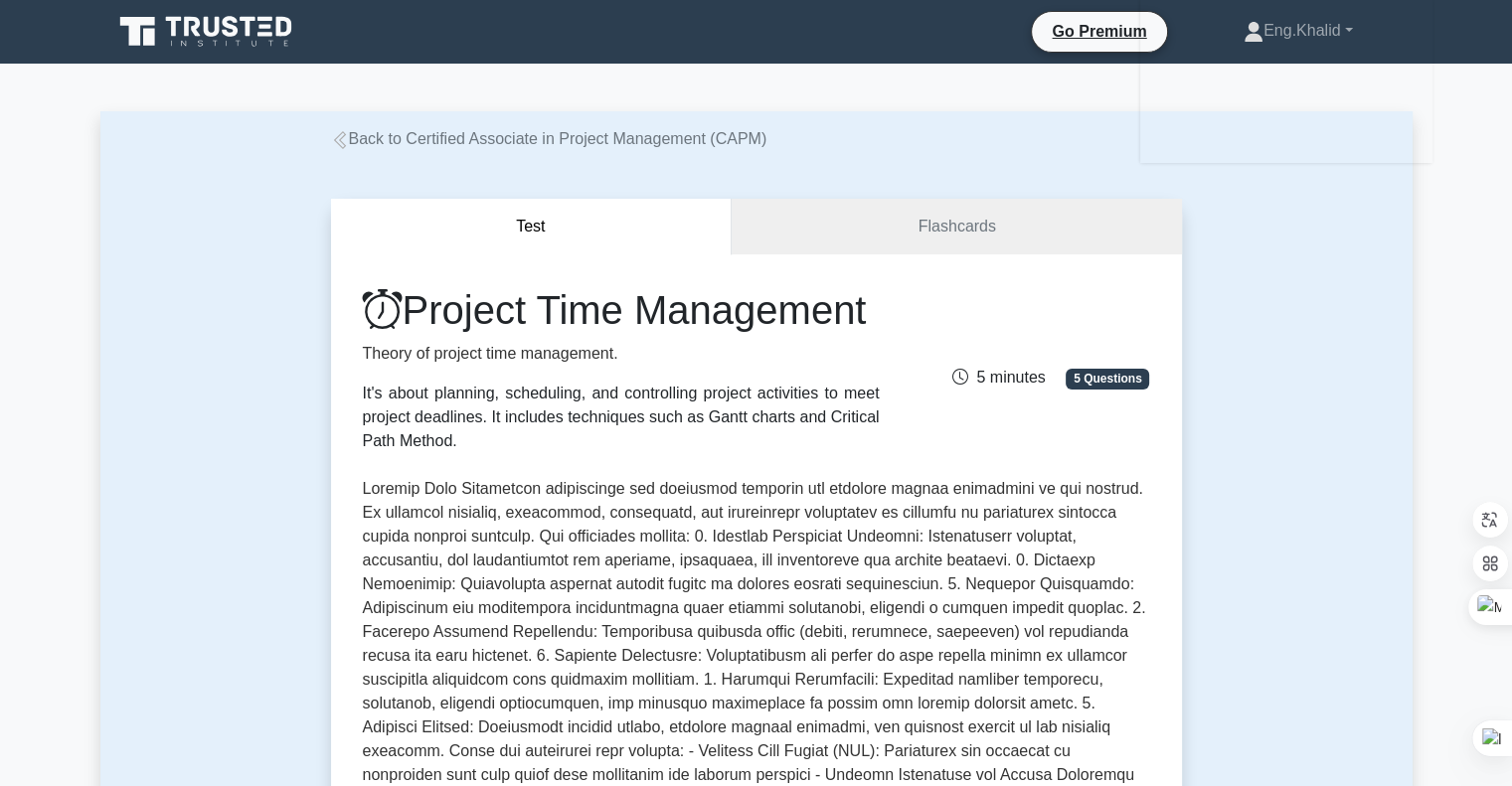click on "Test
Flashcards
Project Time Management
Theory of project time management.
It's about planning, scheduling, and controlling project activities to meet project deadlines. It includes techniques such as Gantt charts and Critical Path Method.
5 minutes
,  ," at bounding box center (756, 1093) 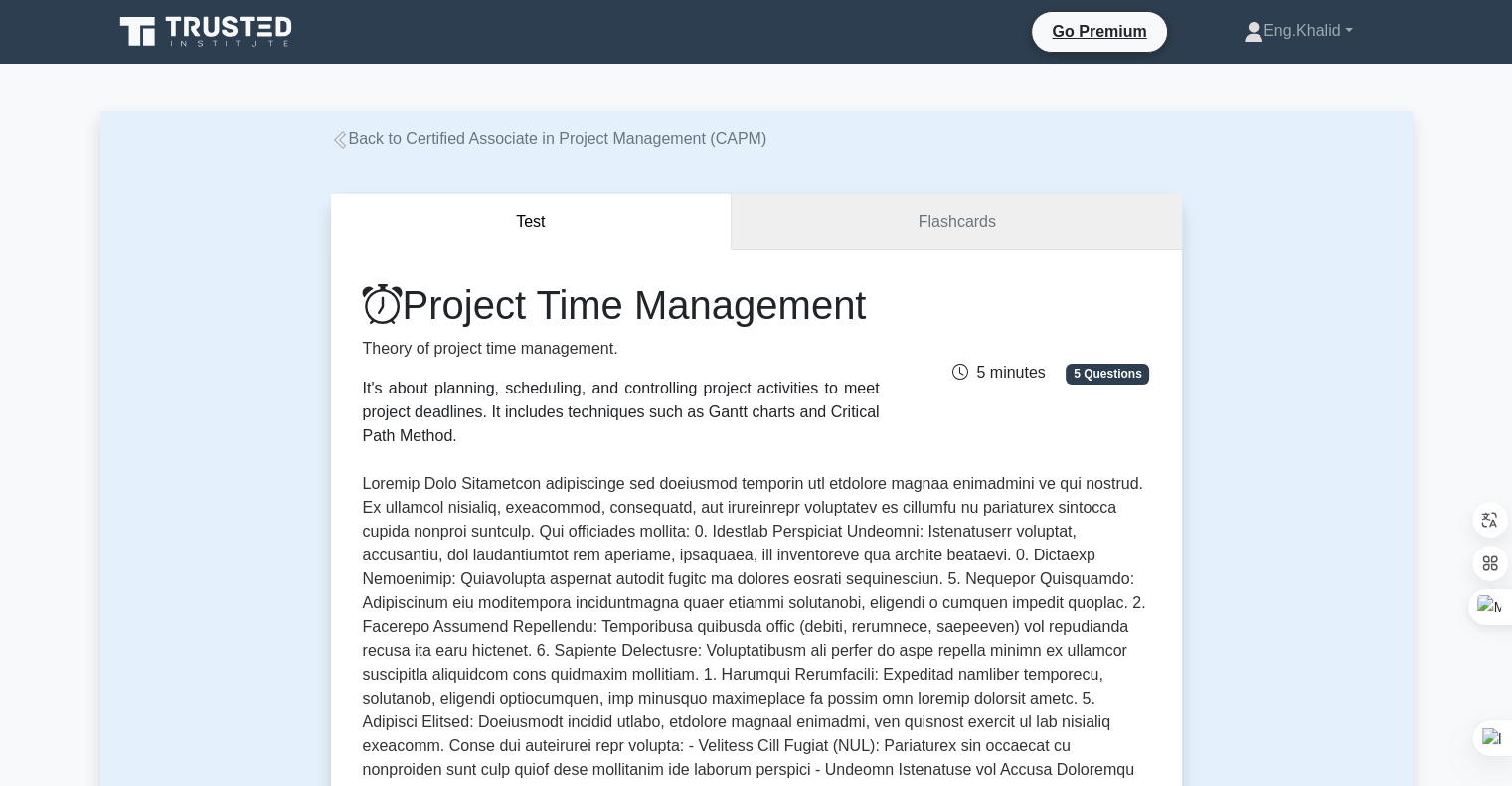 click on "Flashcards" at bounding box center [956, 222] 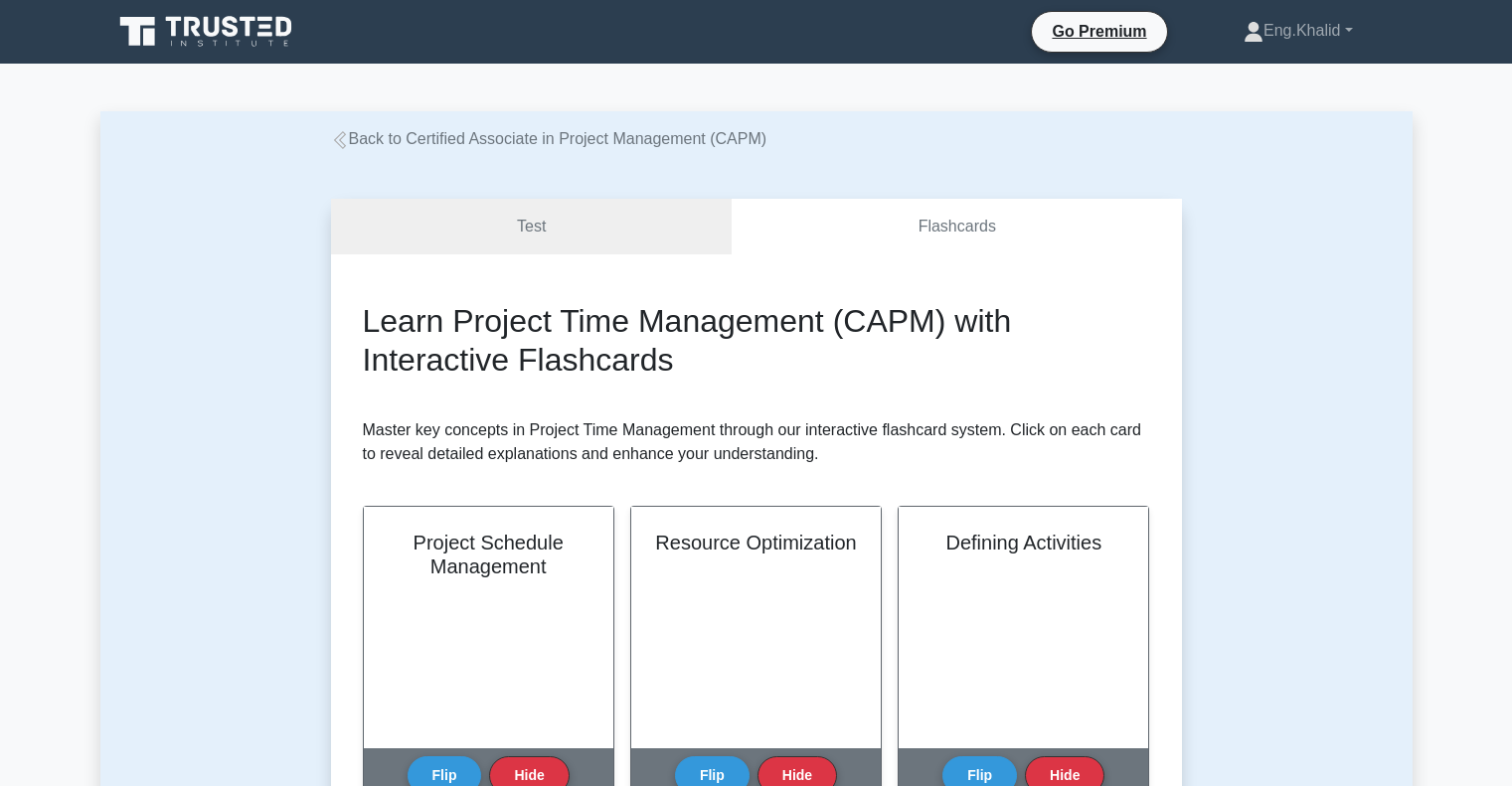 select on "Arabic" 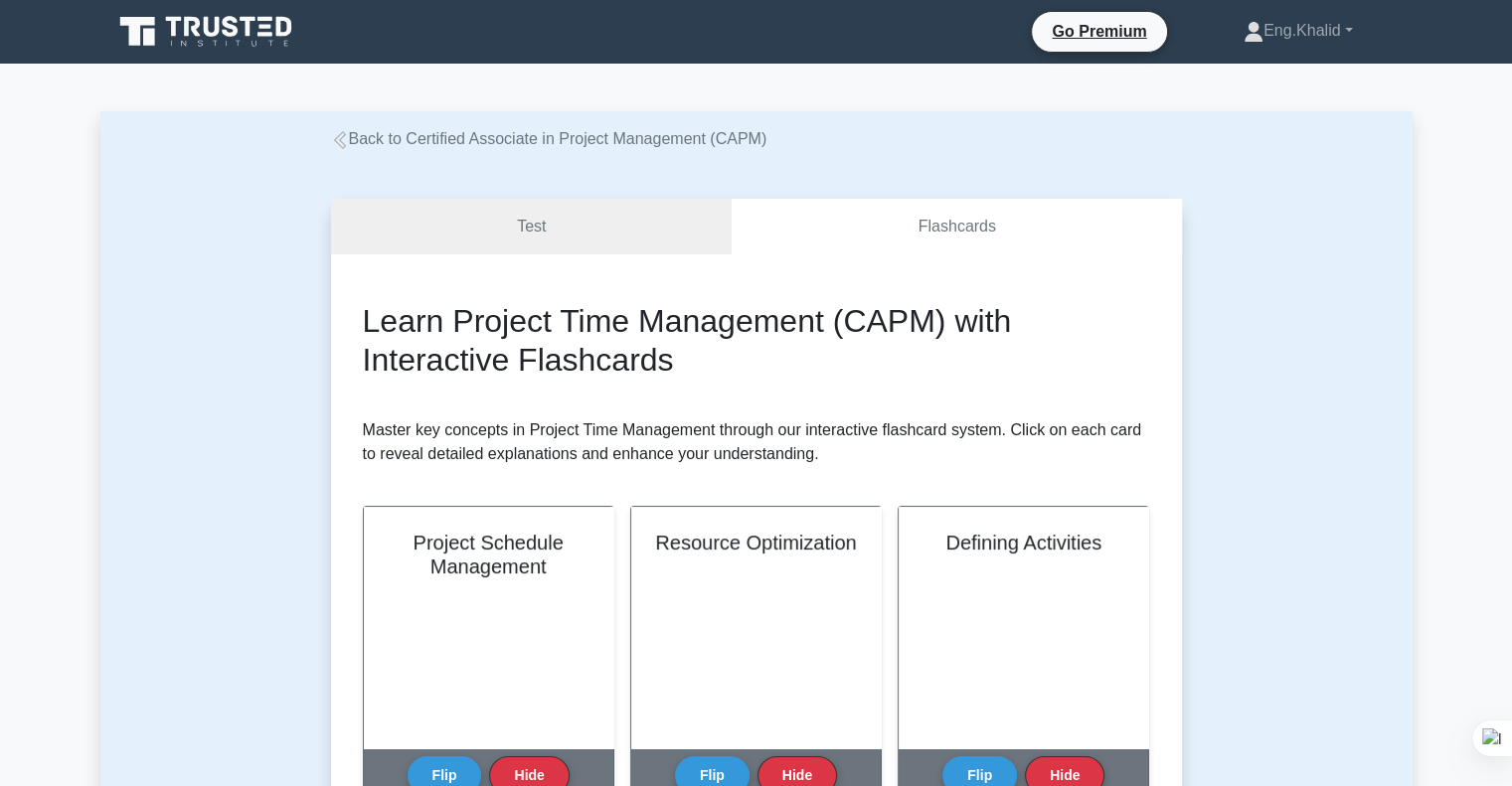 scroll, scrollTop: 0, scrollLeft: 0, axis: both 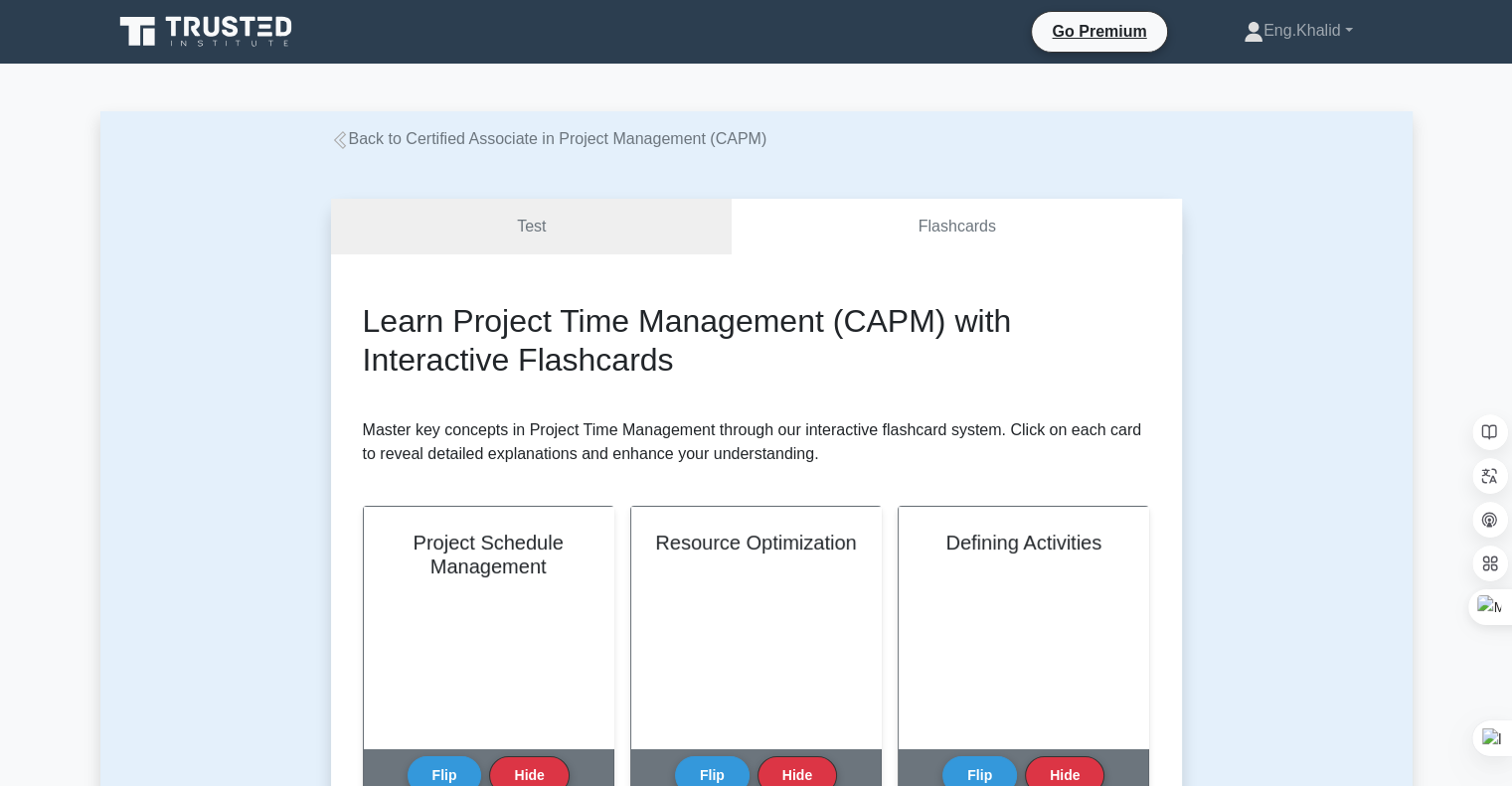 click on "Test
Flashcards
Learn Project Time Management (CAPM) with Interactive Flashcards
Master key concepts in Project Time Management through our interactive flashcard system. Click on each card to reveal detailed explanations and enhance your understanding.
Project Schedule Management
Flip Hide Flip" at bounding box center (756, 1043) 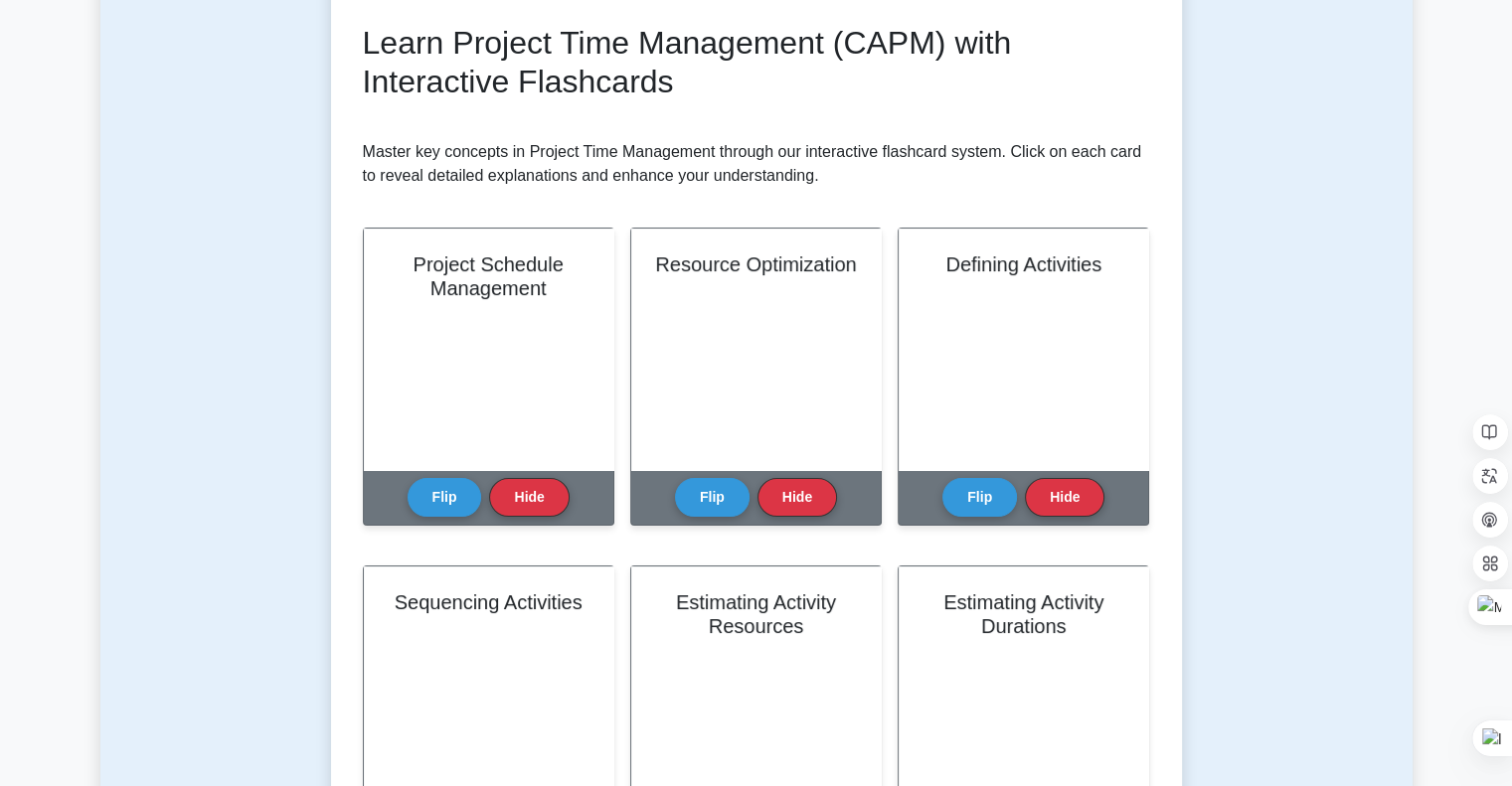 scroll, scrollTop: 199, scrollLeft: 0, axis: vertical 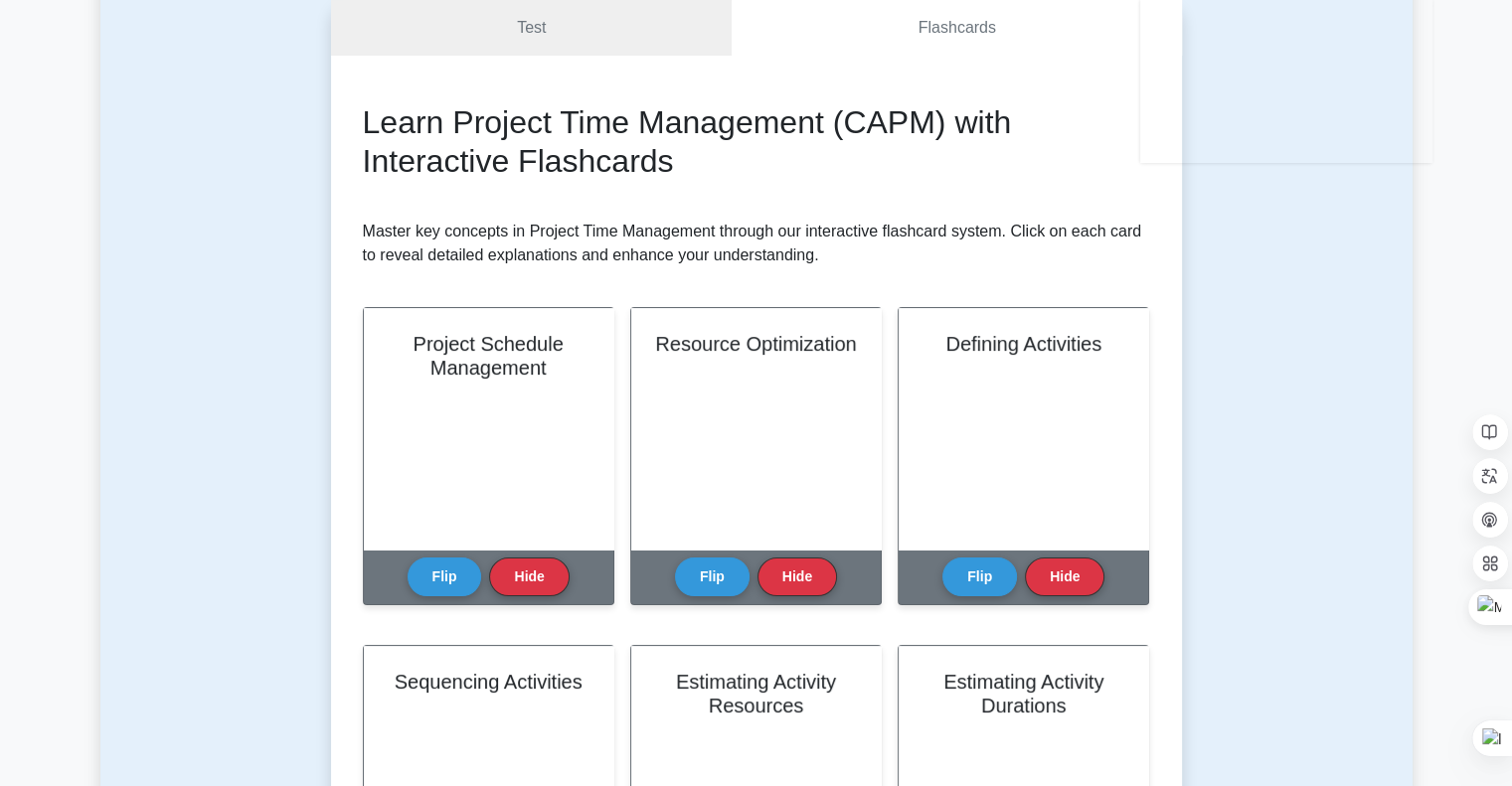 click on "Test
Flashcards
Learn Project Time Management (CAPM) with Interactive Flashcards
Master key concepts in Project Time Management through our interactive flashcard system. Click on each card to reveal detailed explanations and enhance your understanding.
Project Schedule Management
Flip Hide Flip" at bounding box center (756, 845) 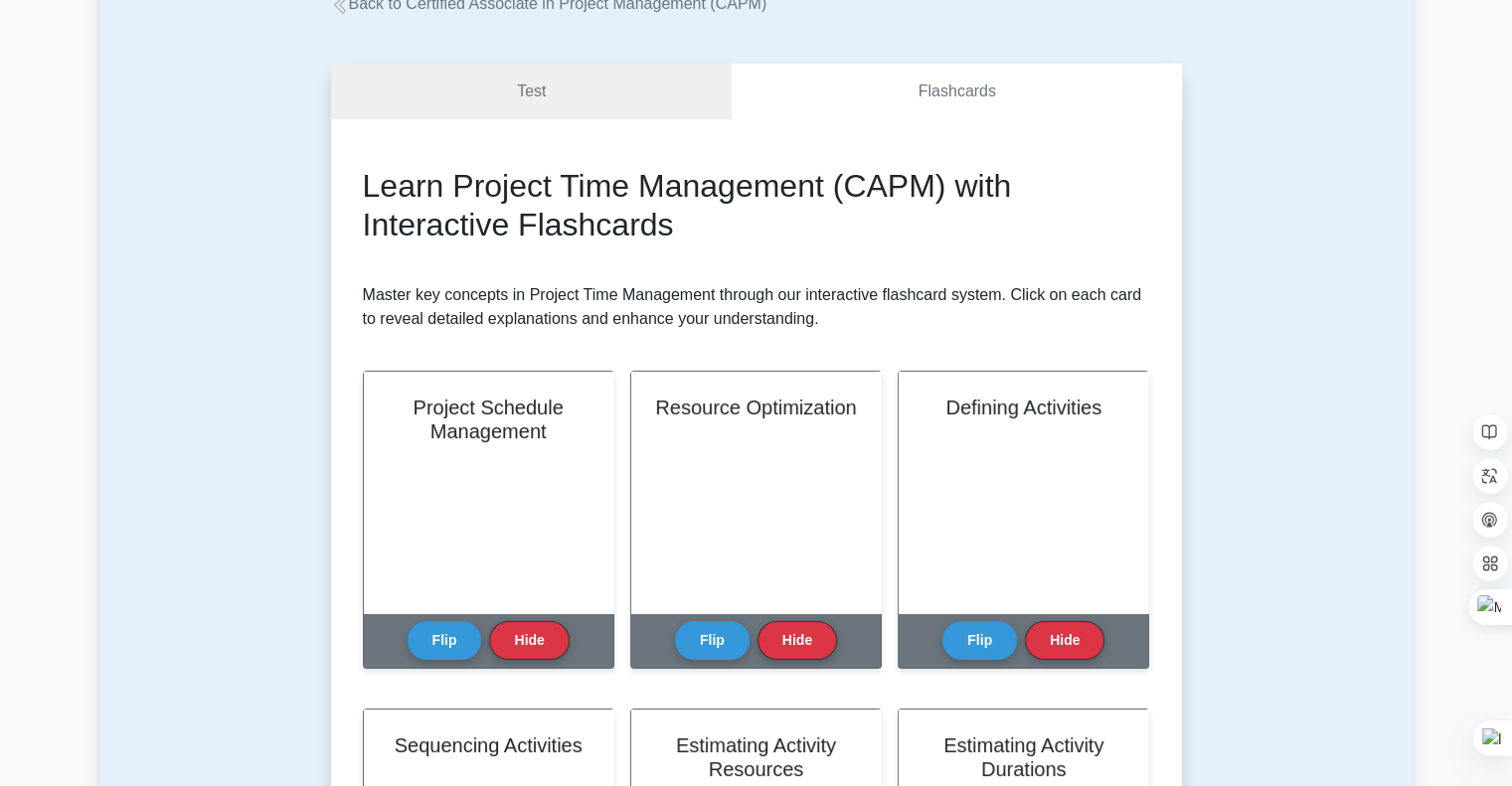 scroll, scrollTop: 0, scrollLeft: 0, axis: both 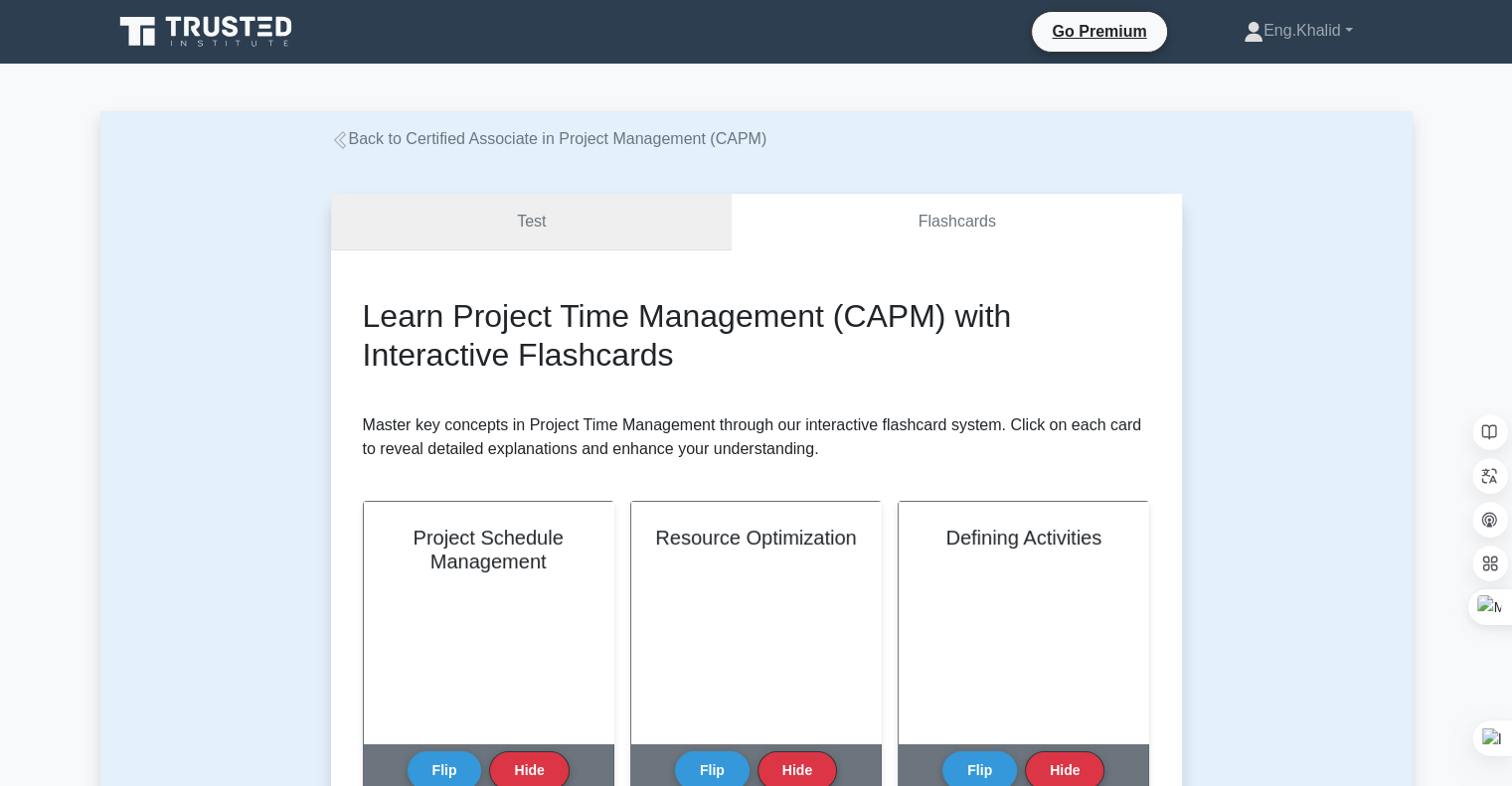 click on "Test" at bounding box center (532, 222) 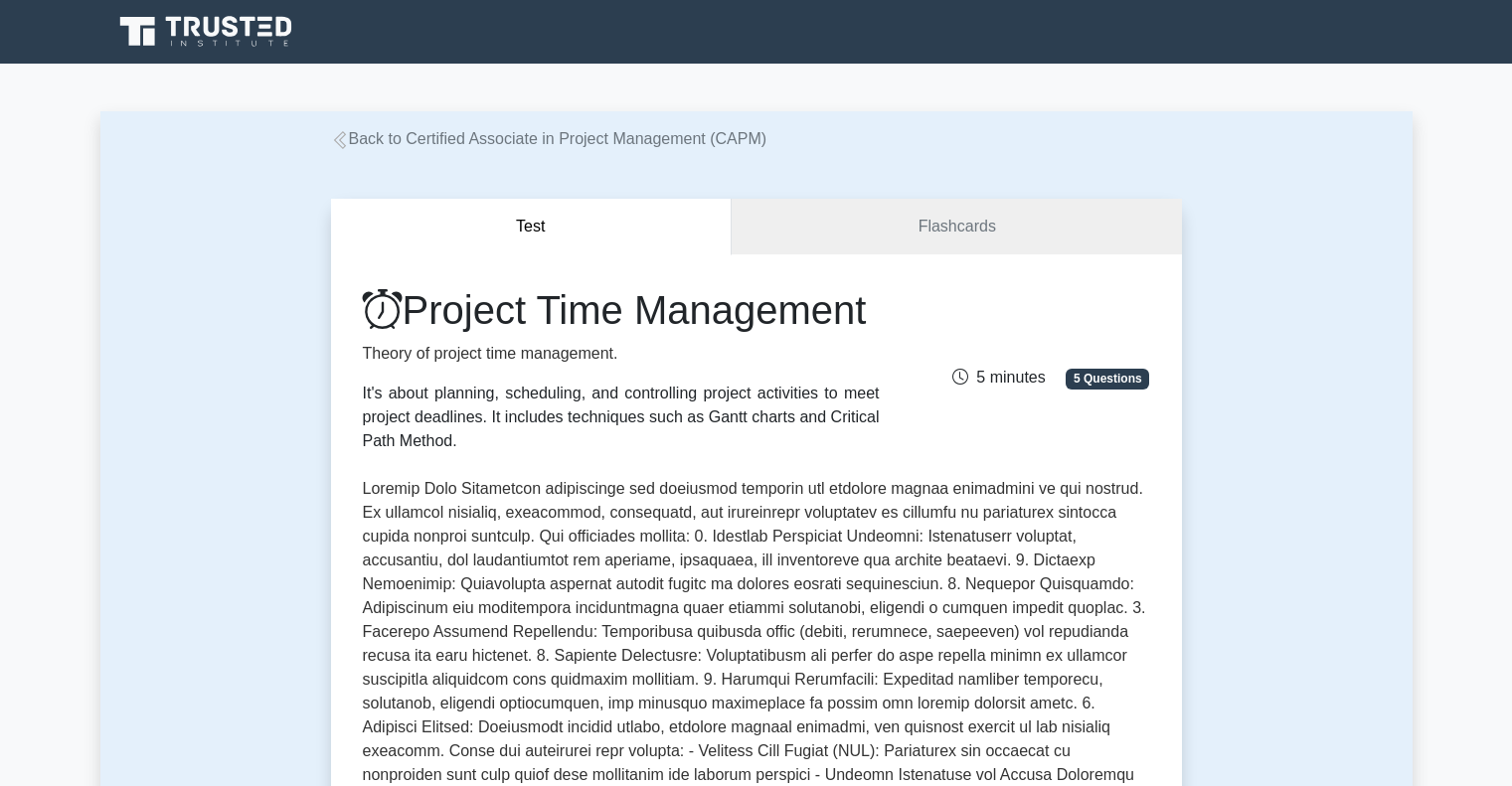 scroll, scrollTop: 0, scrollLeft: 0, axis: both 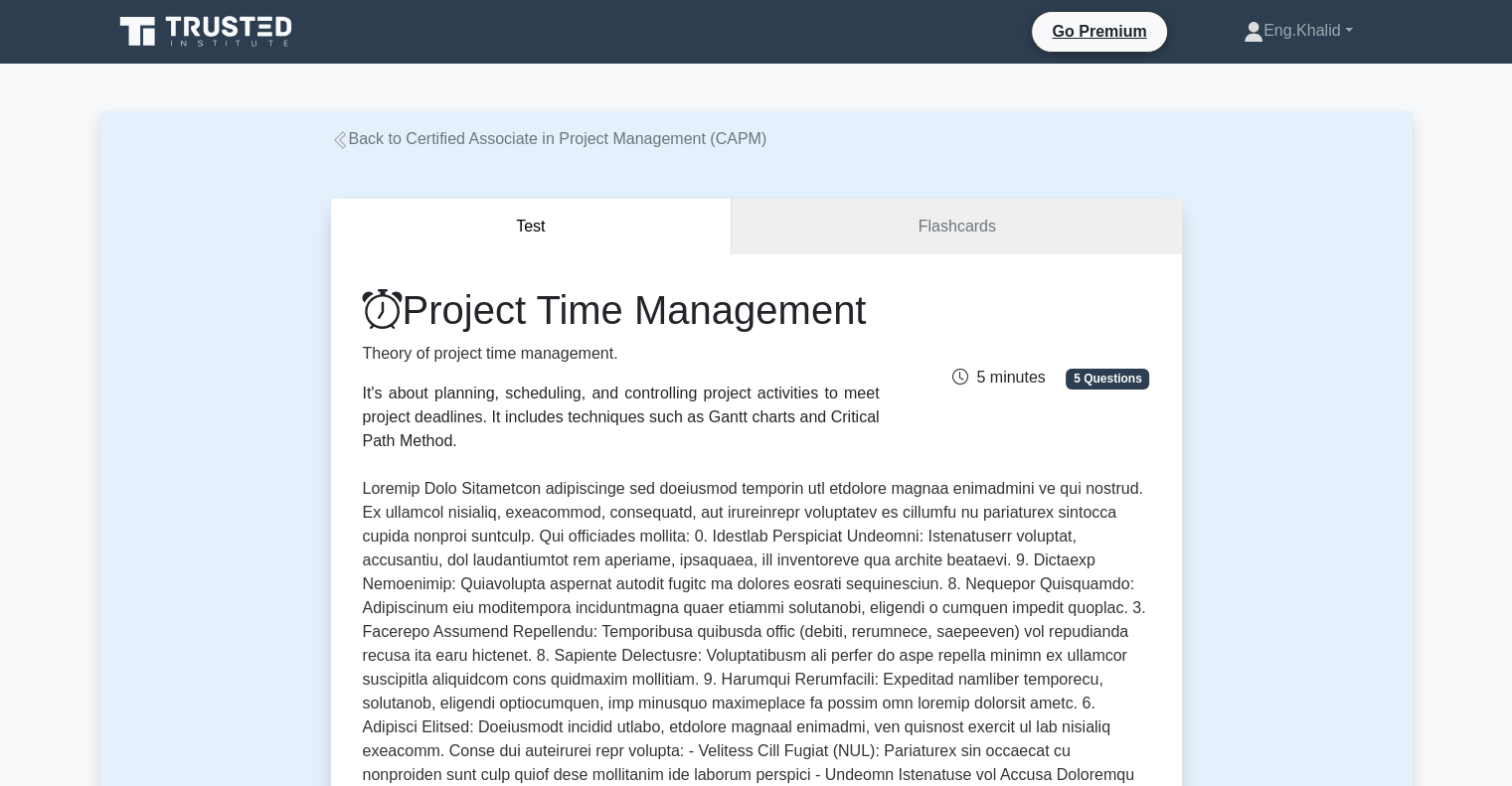 select on "Arabic" 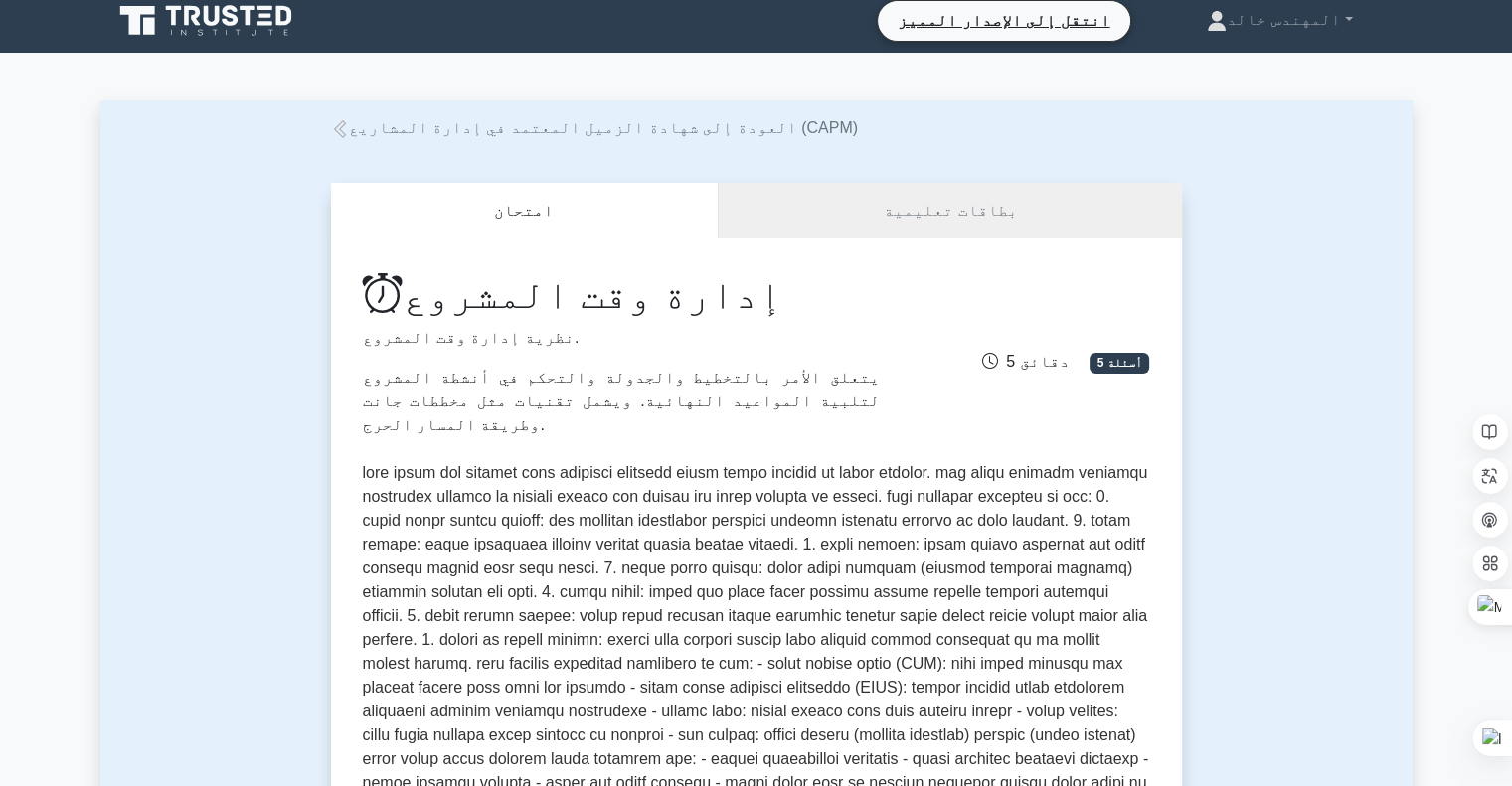 scroll, scrollTop: 0, scrollLeft: 0, axis: both 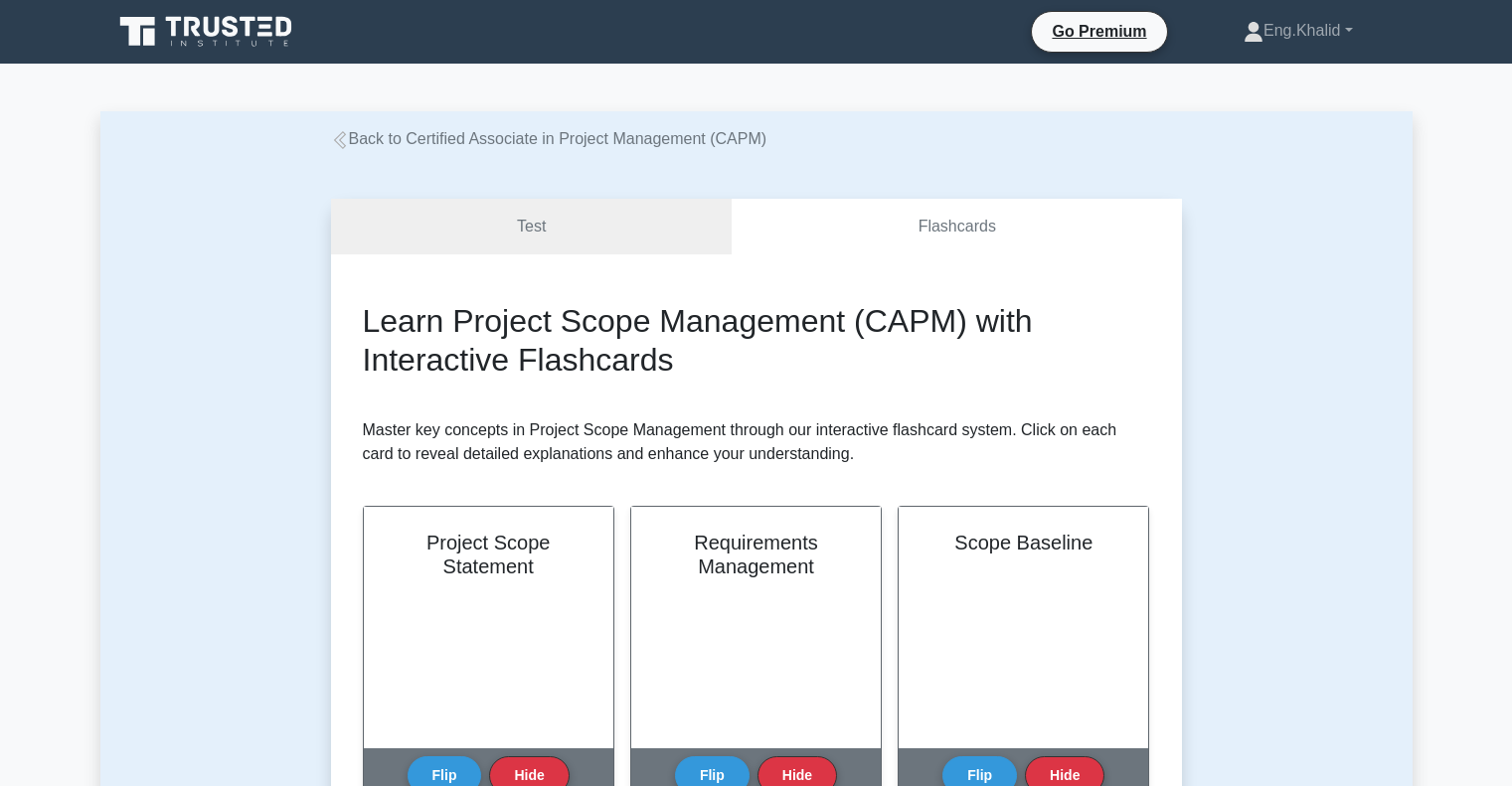 select on "Arabic" 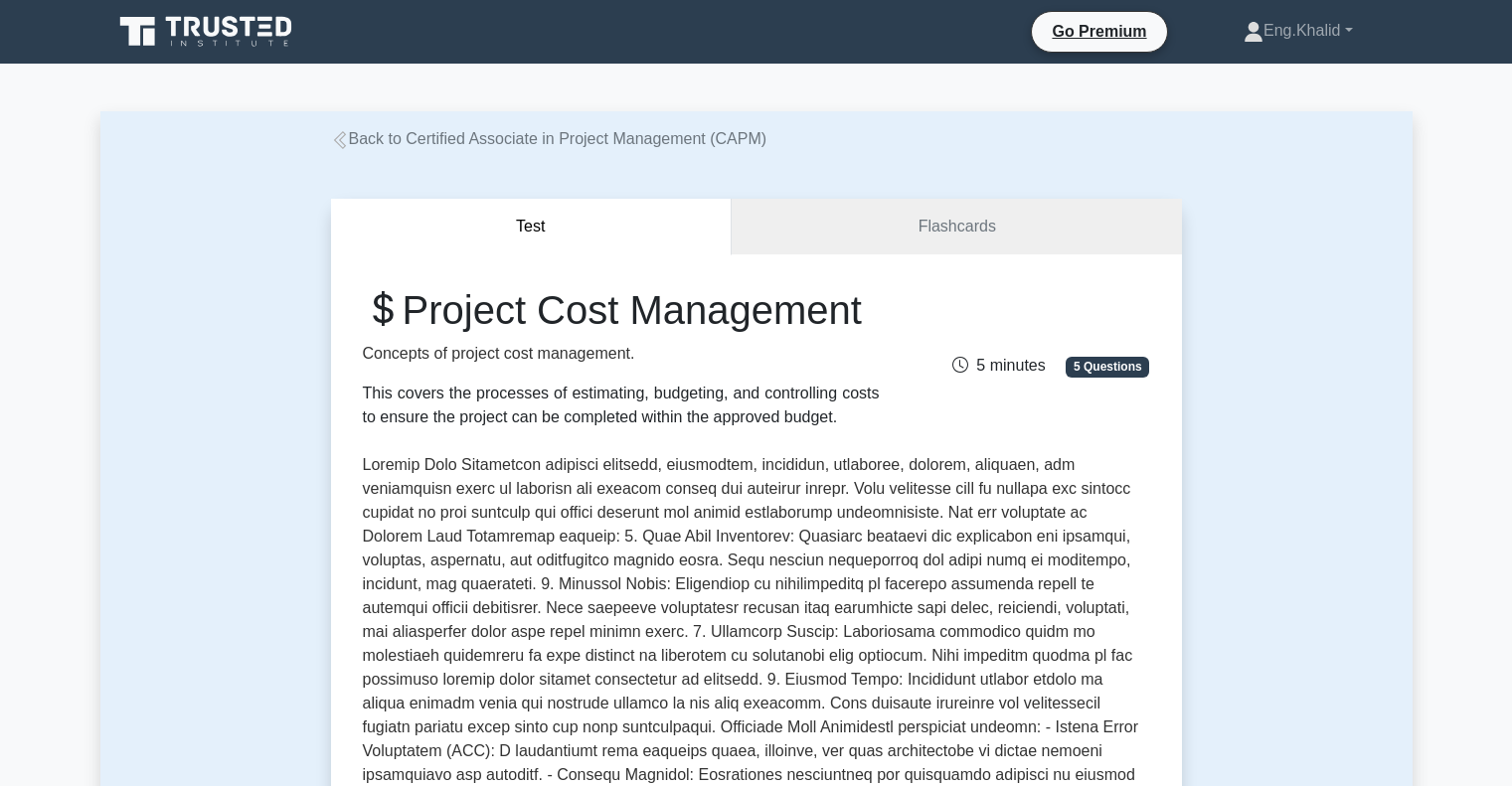 scroll, scrollTop: 0, scrollLeft: 0, axis: both 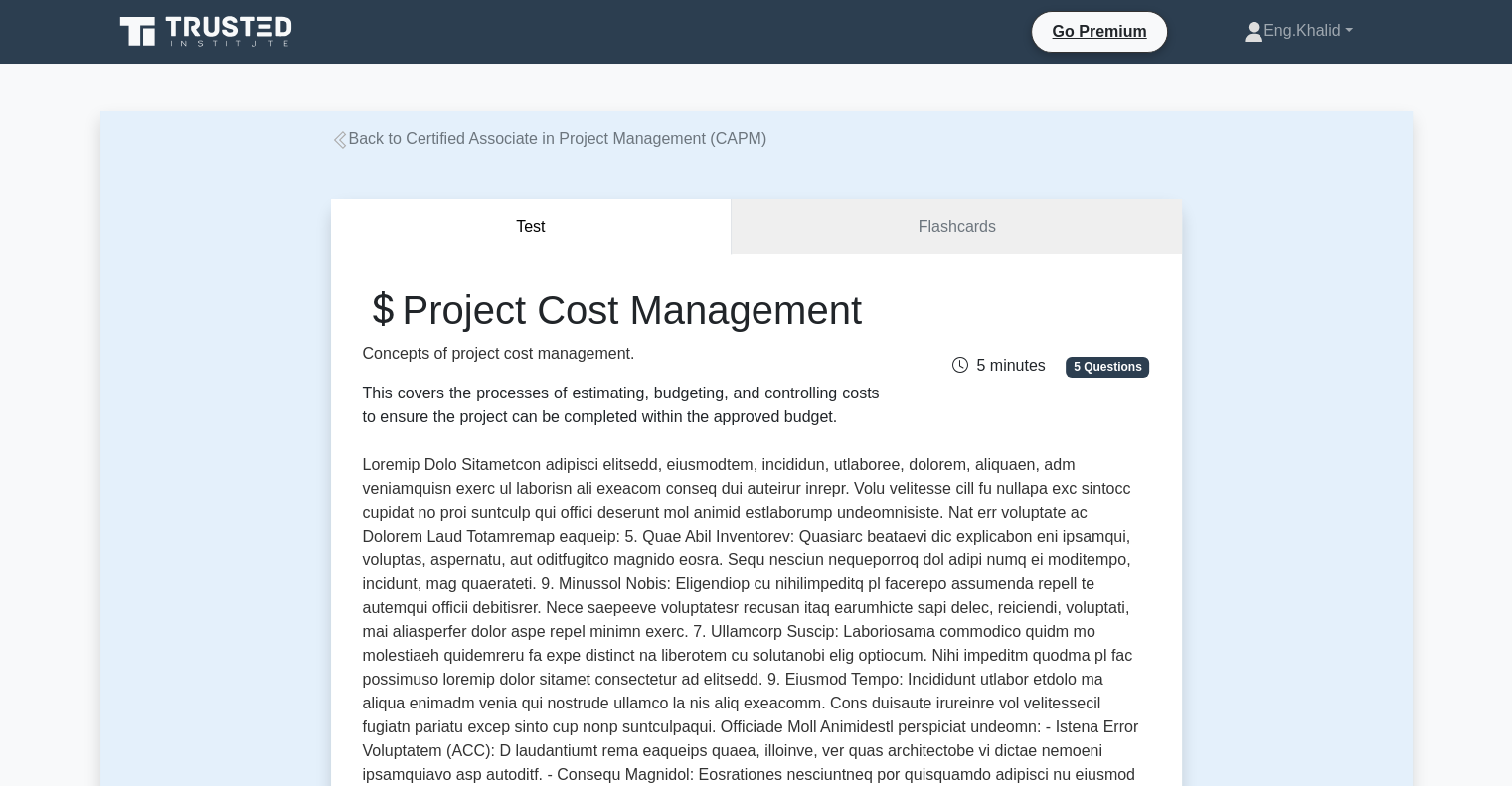 select on "Arabic" 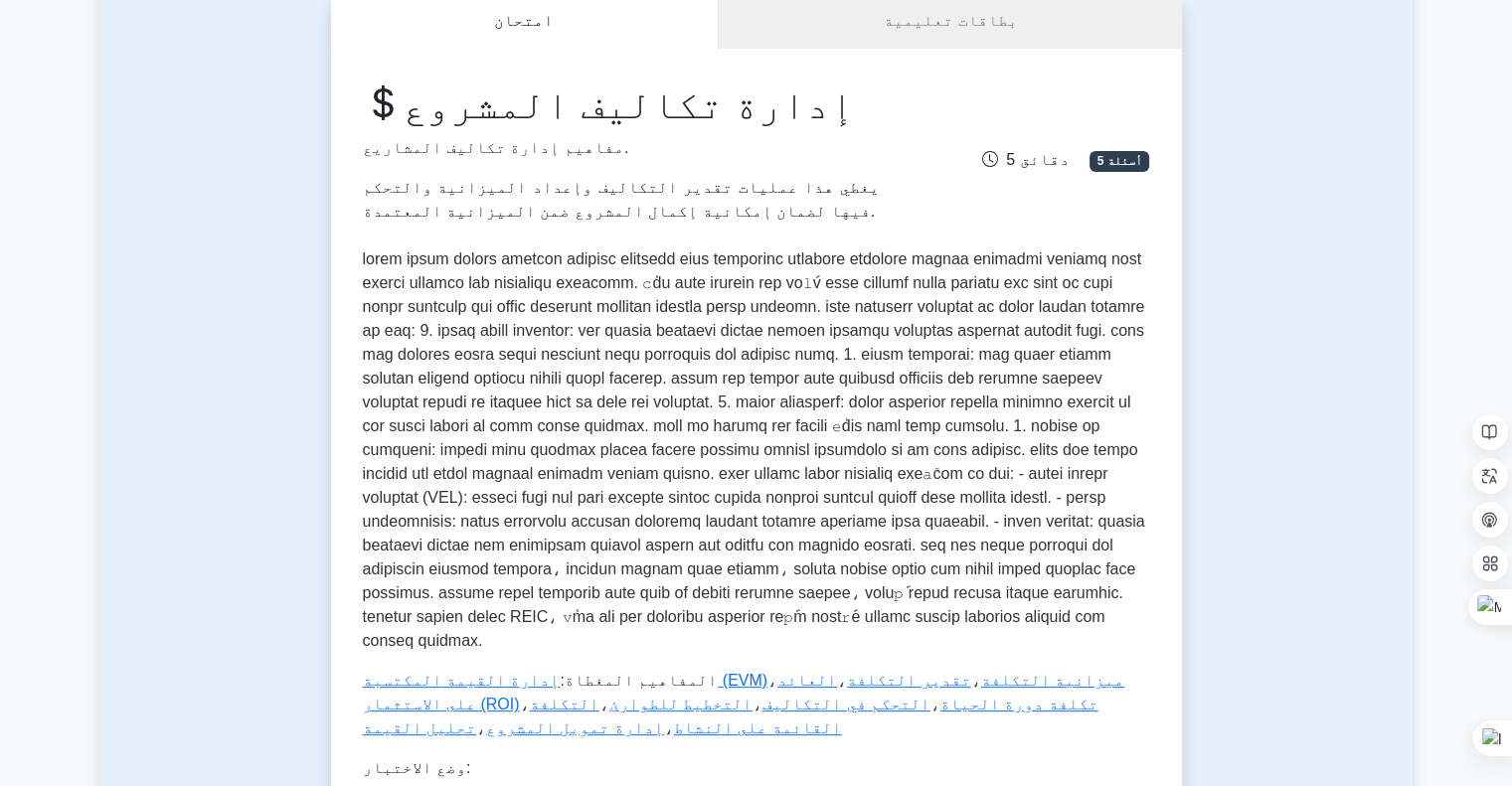 scroll, scrollTop: 199, scrollLeft: 0, axis: vertical 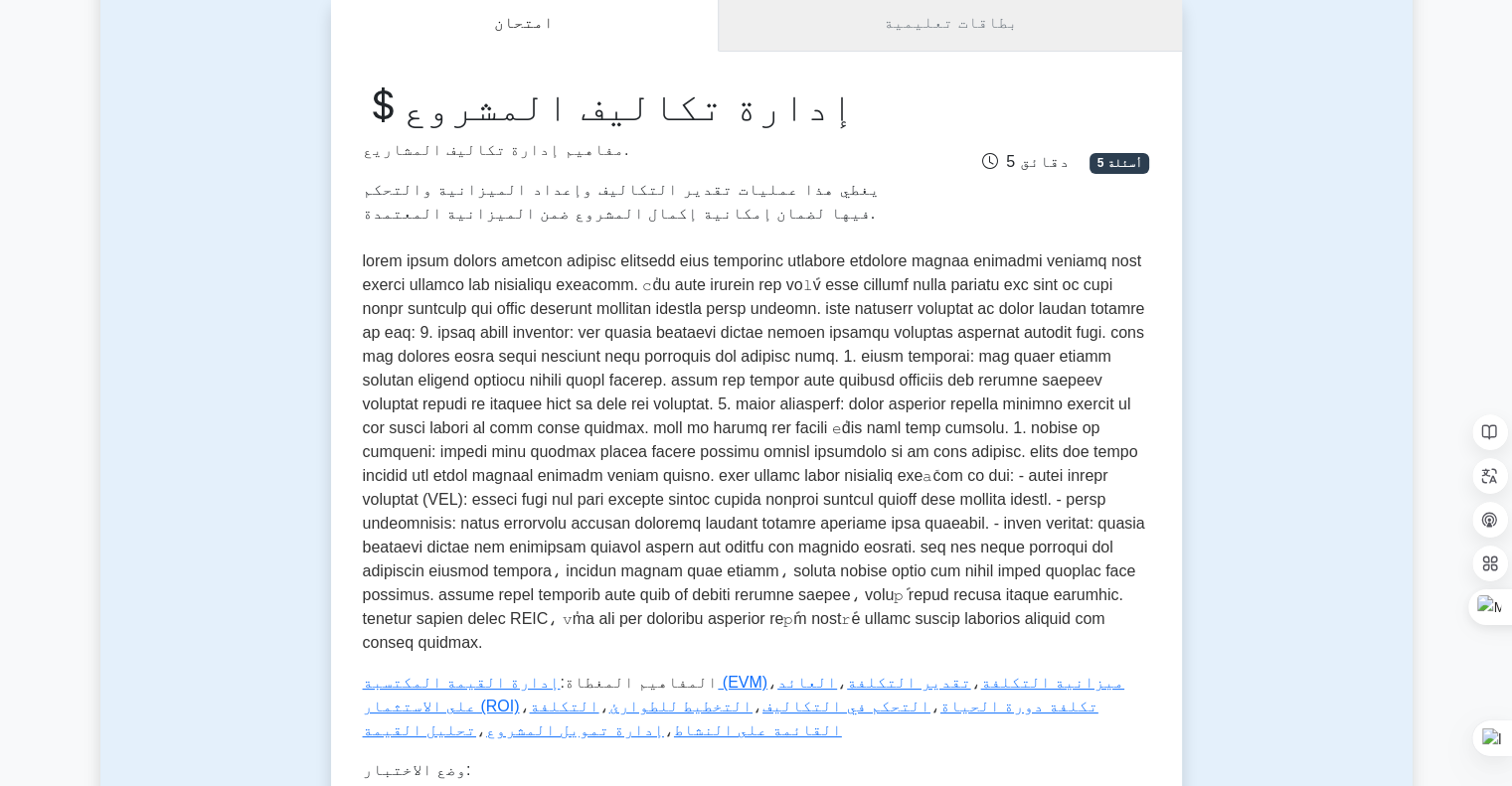 click on "بطاقات تعليمية" at bounding box center (949, 23) 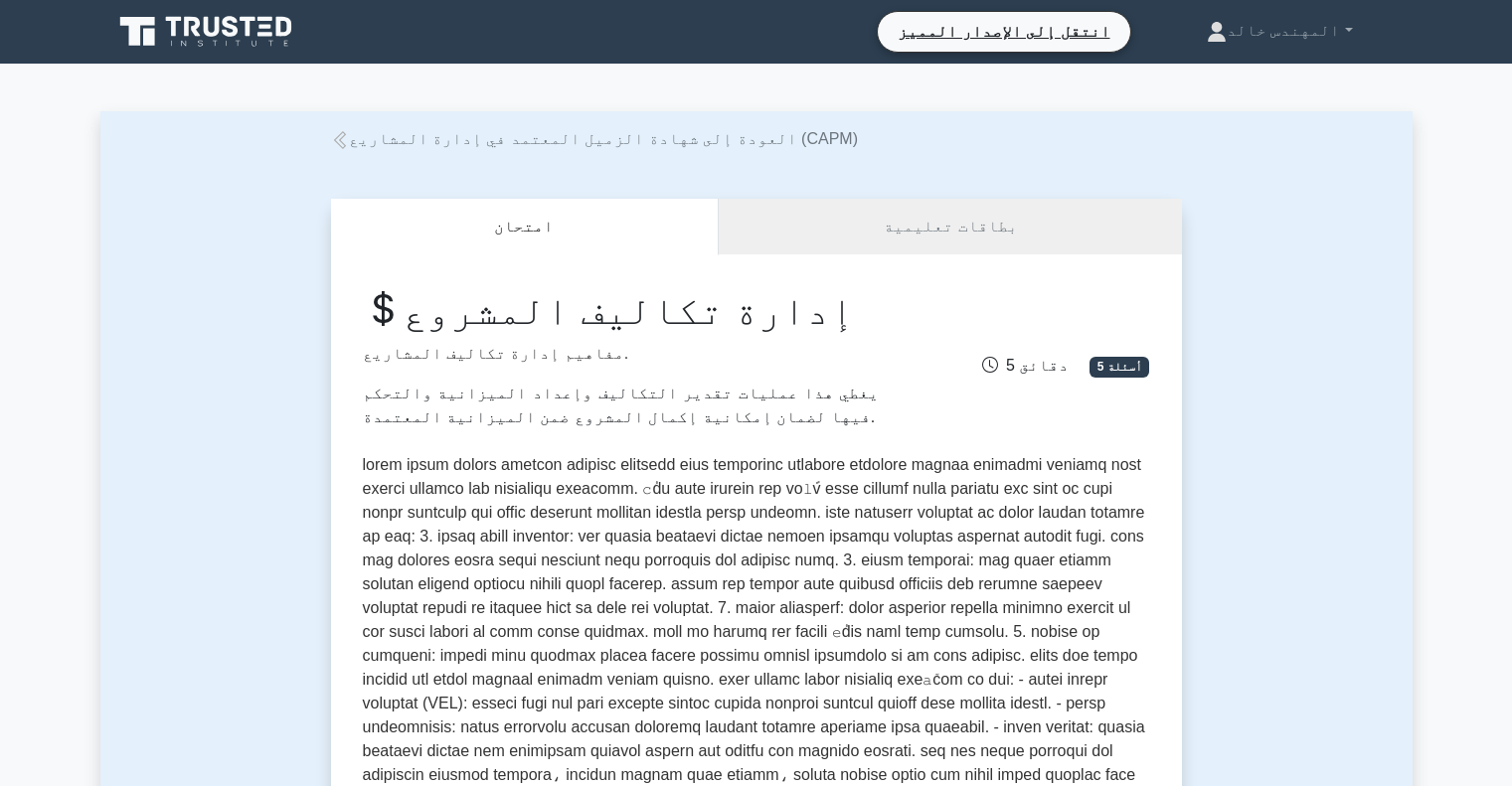select on "Arabic" 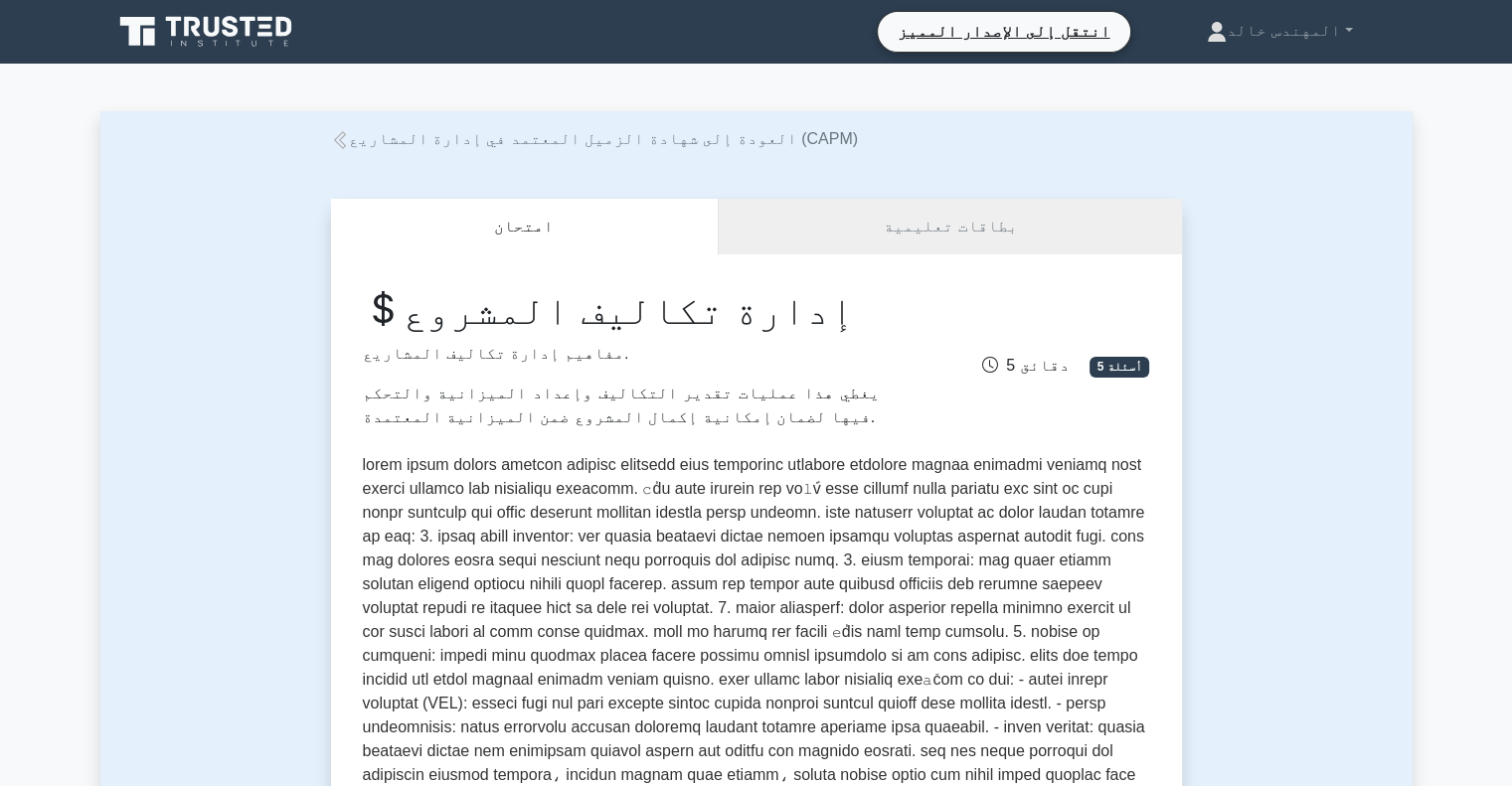 scroll, scrollTop: 0, scrollLeft: 0, axis: both 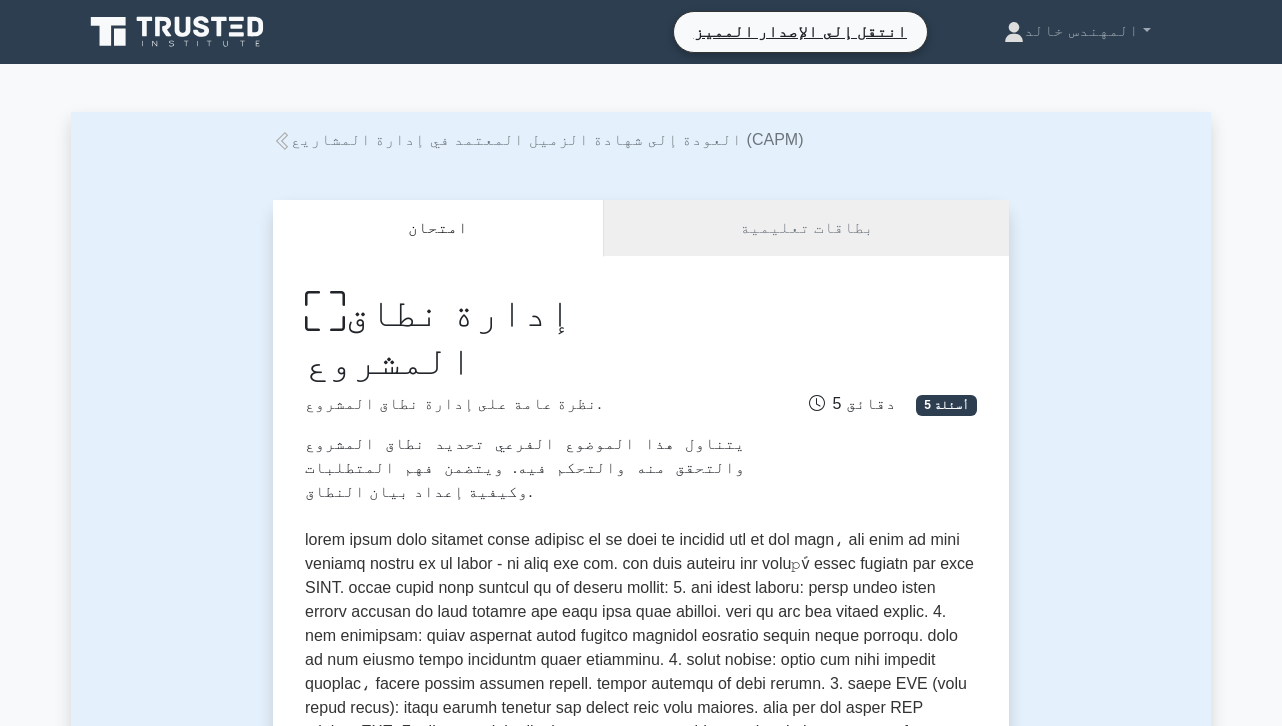 select on "Arabic" 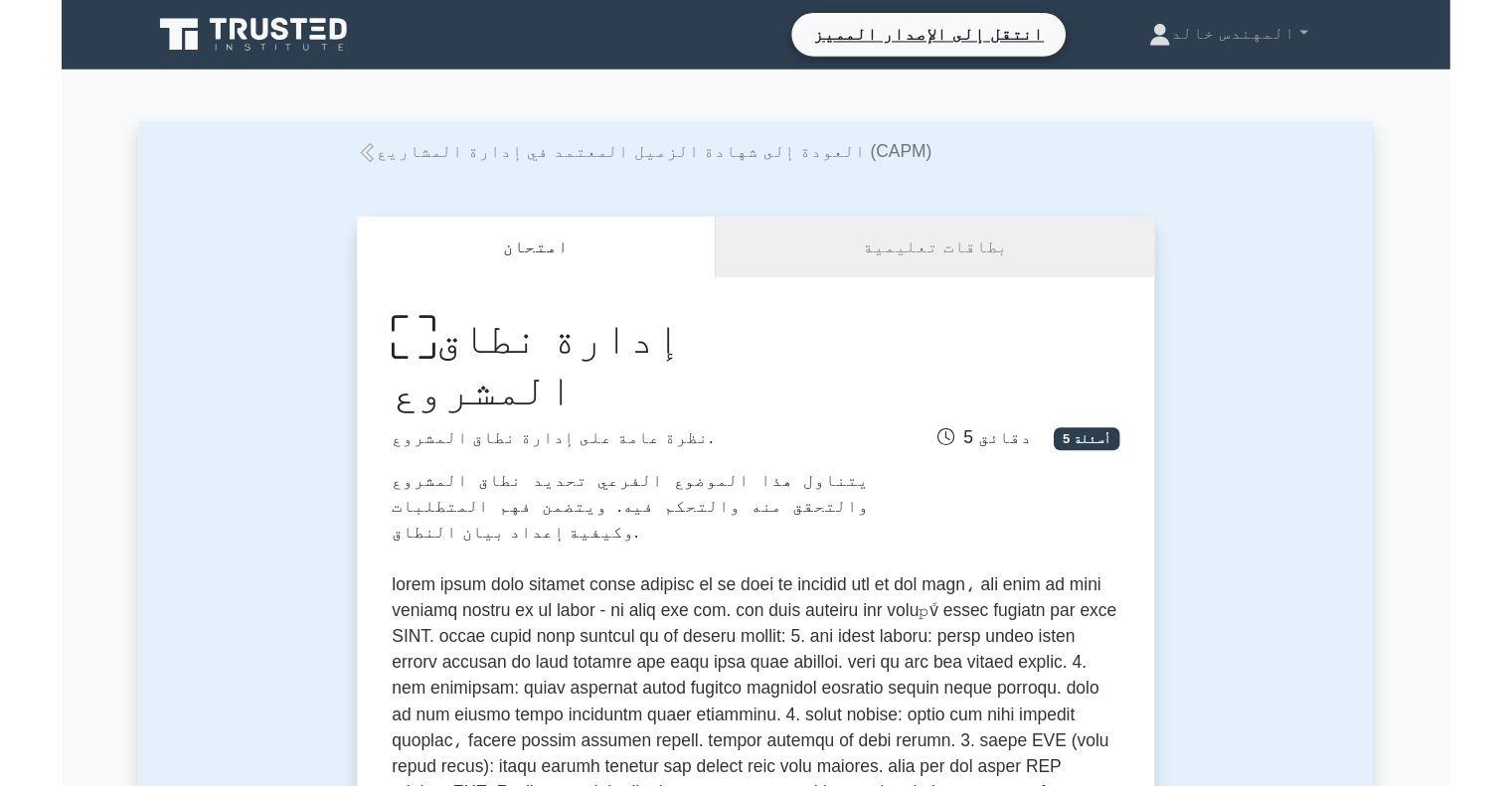 scroll, scrollTop: 0, scrollLeft: 0, axis: both 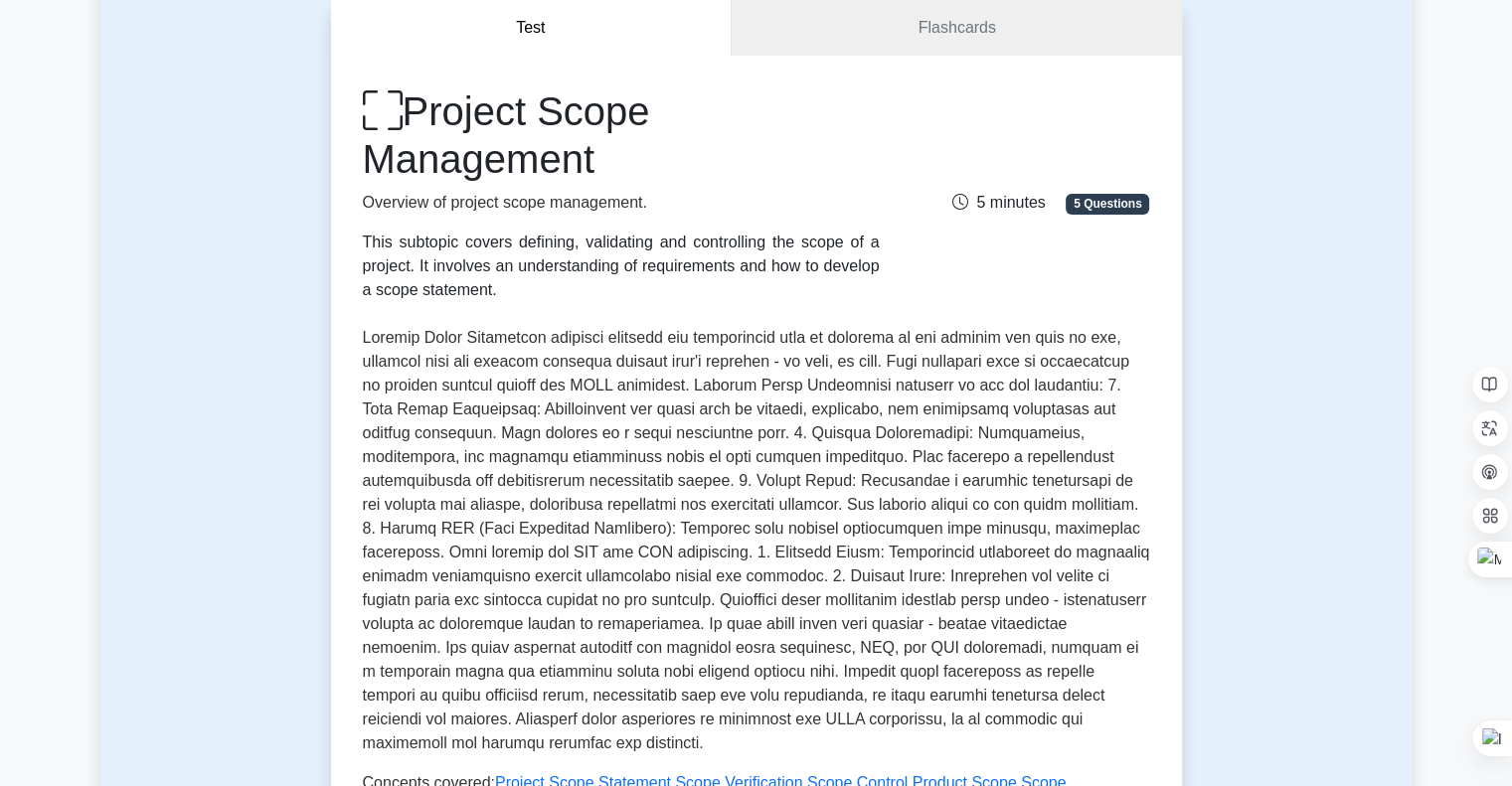 click on "Test
Flashcards
Project Scope Management
Overview of project scope management.
This subtopic covers defining, validating and controlling the scope of a project. It involves an understanding of requirements and how to develop a scope statement.
5 minutes" at bounding box center [756, 906] 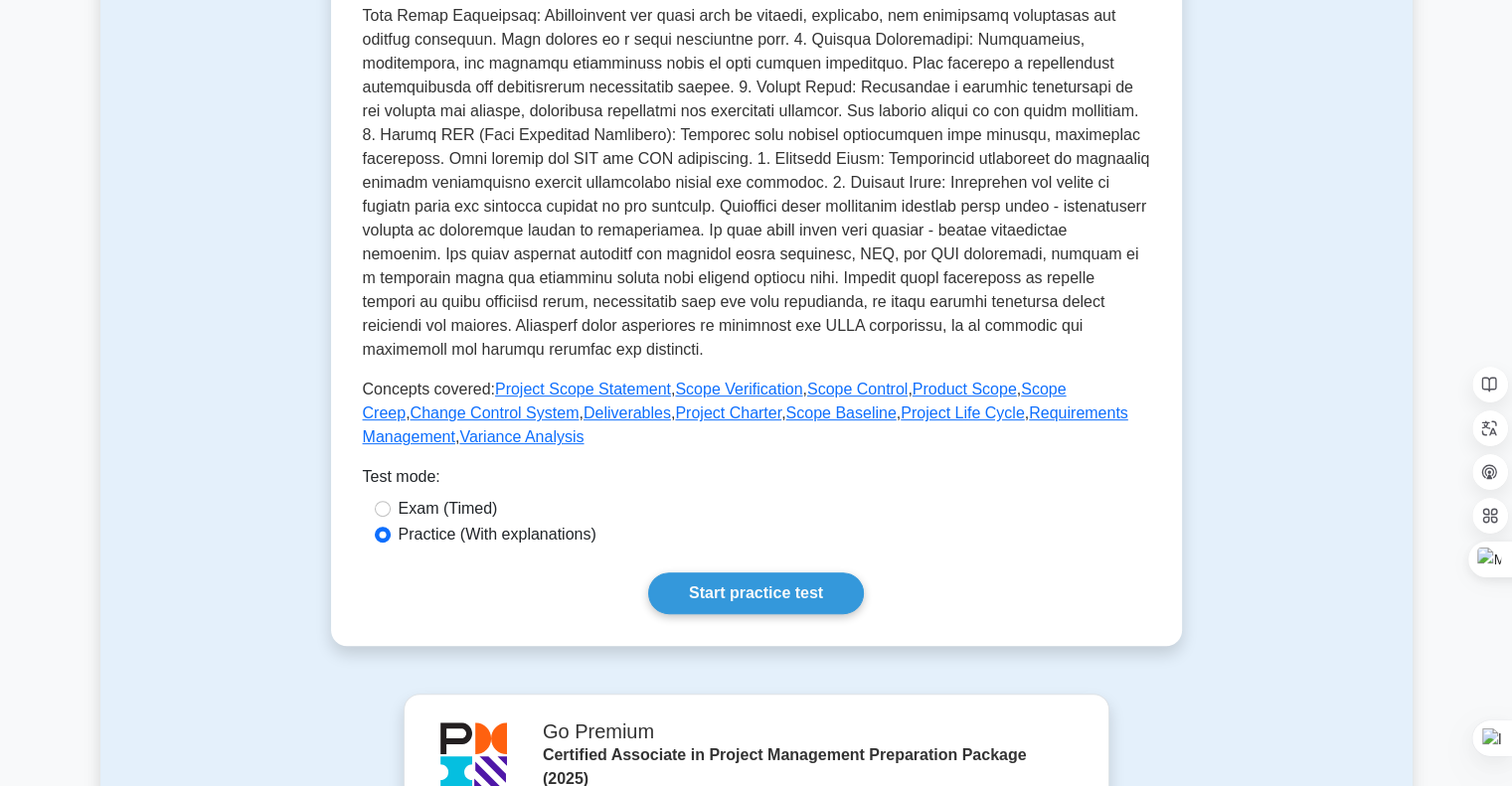 scroll, scrollTop: 596, scrollLeft: 0, axis: vertical 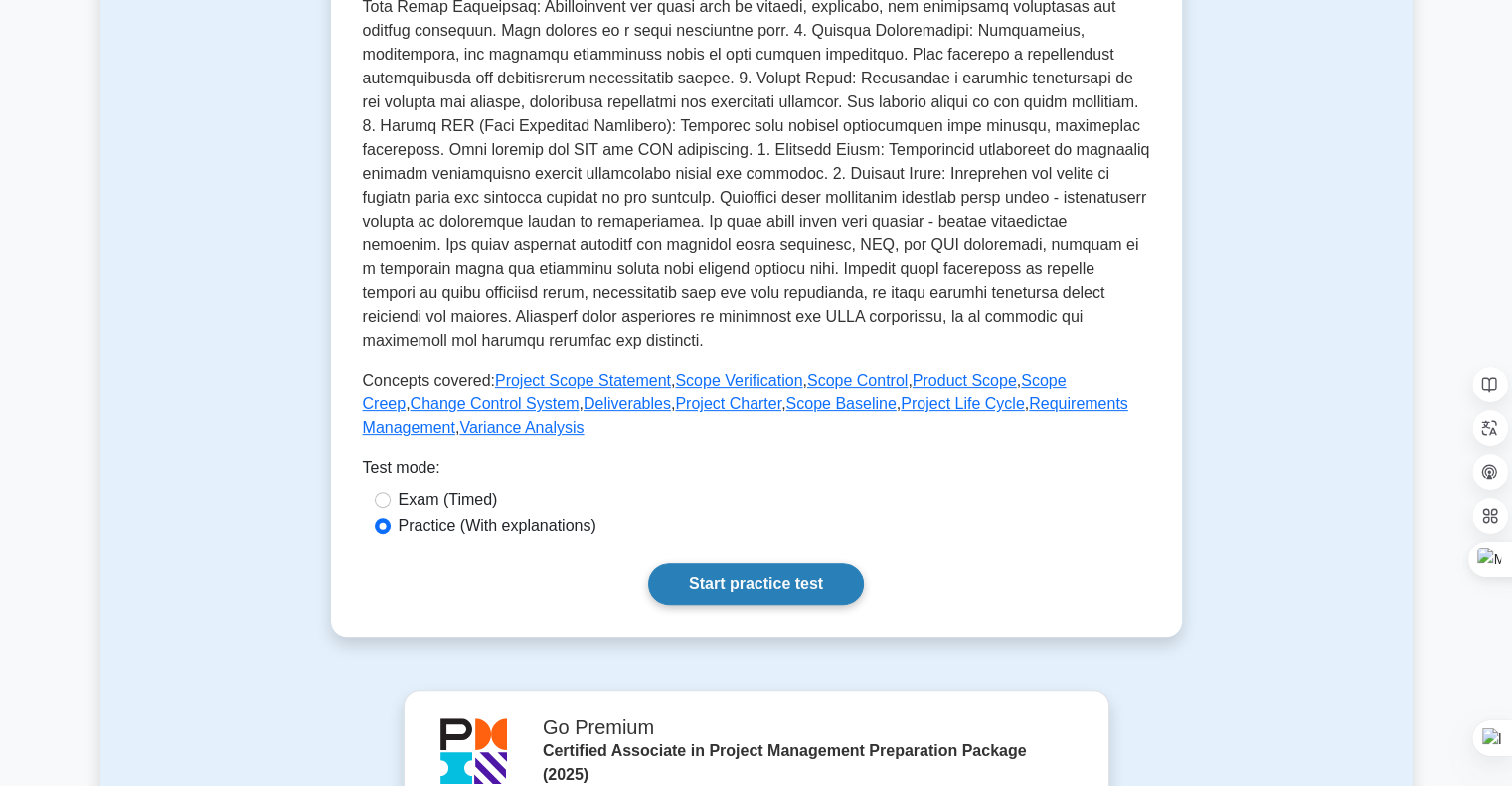 click on "Start practice test" at bounding box center [756, 584] 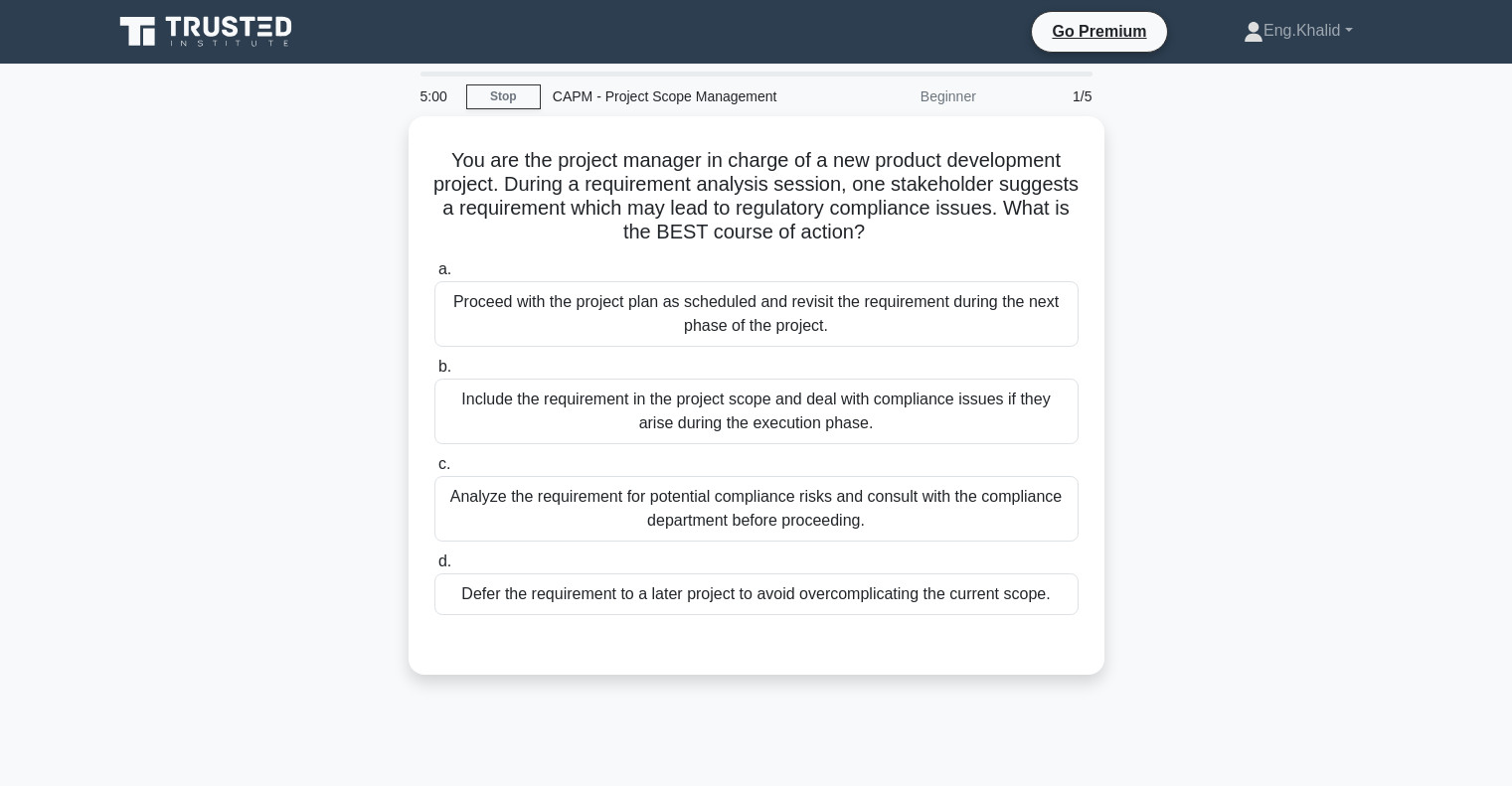 scroll, scrollTop: 0, scrollLeft: 0, axis: both 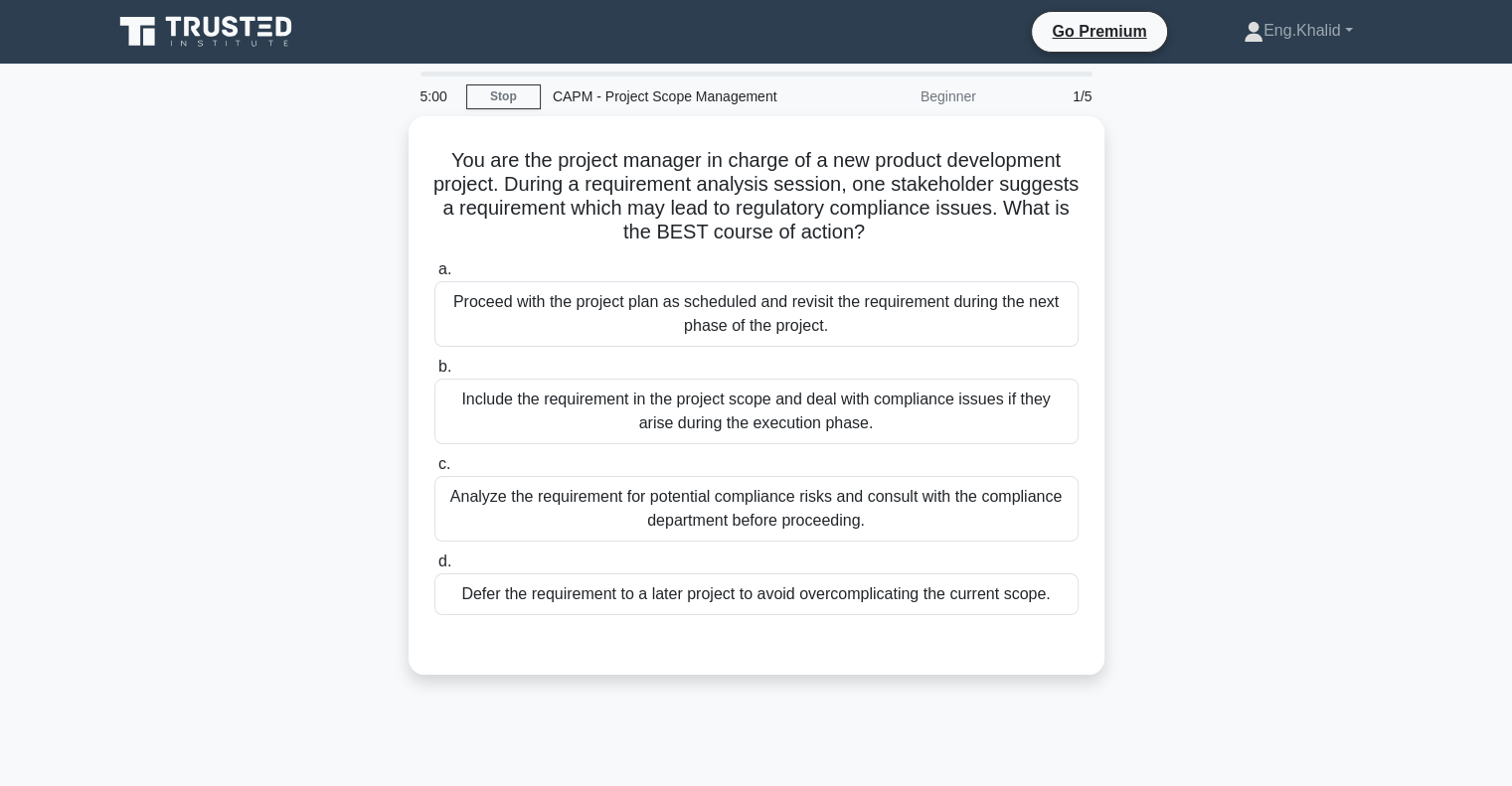 select on "Arabic" 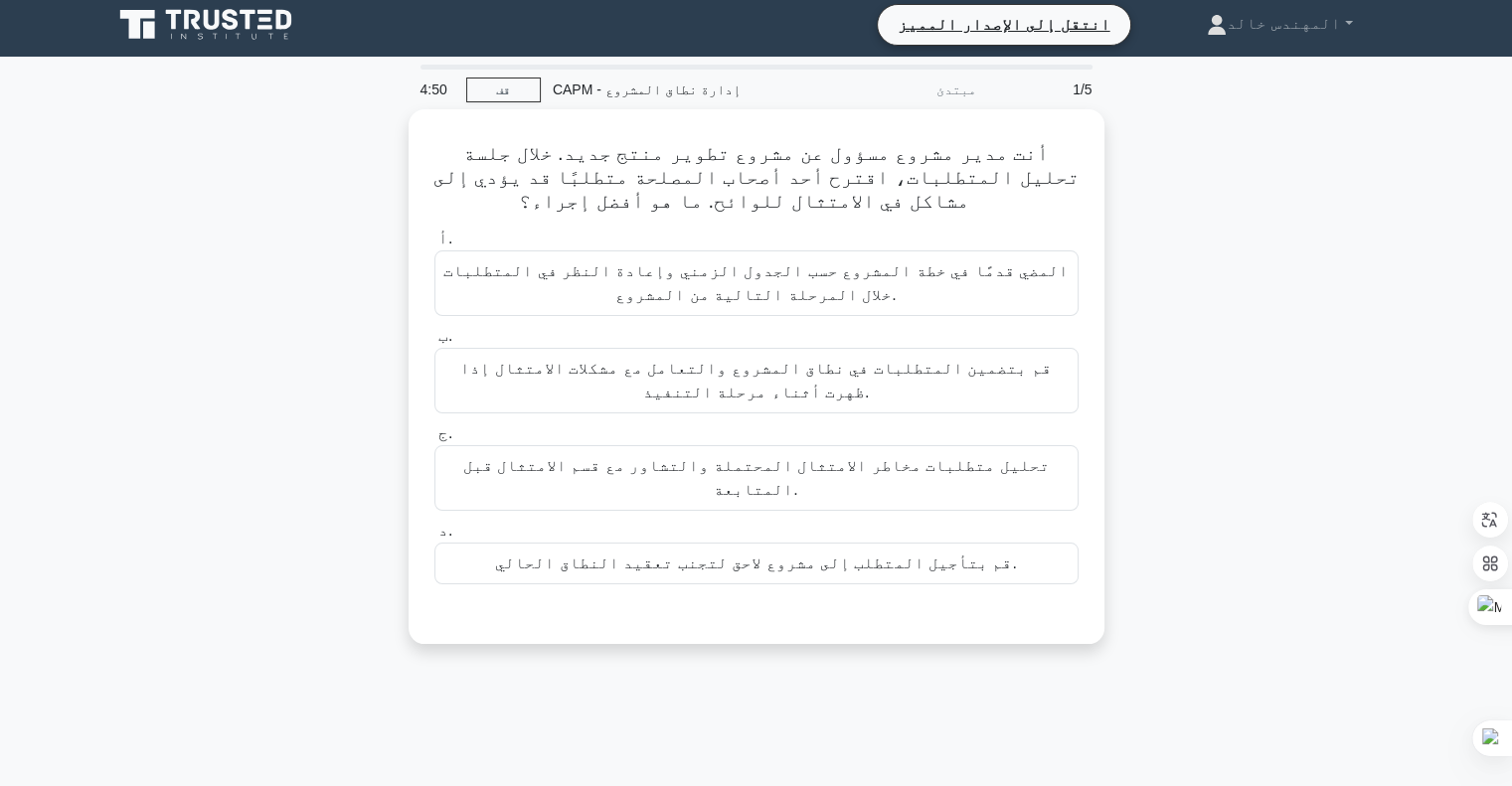 scroll, scrollTop: 0, scrollLeft: 0, axis: both 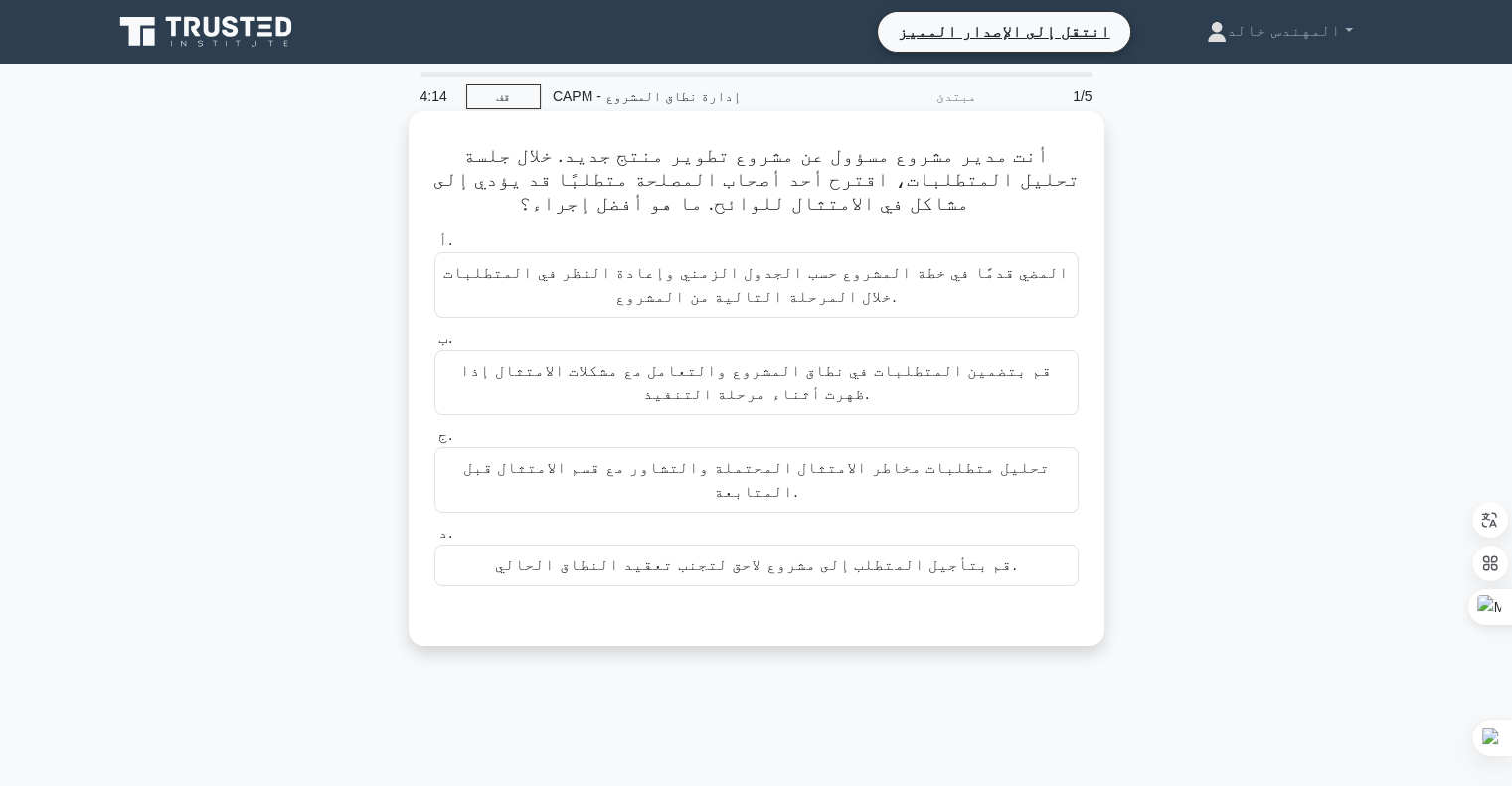 click on "تحليل متطلبات مخاطر الامتثال المحتملة والتشاور مع قسم الامتثال قبل المتابعة." at bounding box center [756, 479] 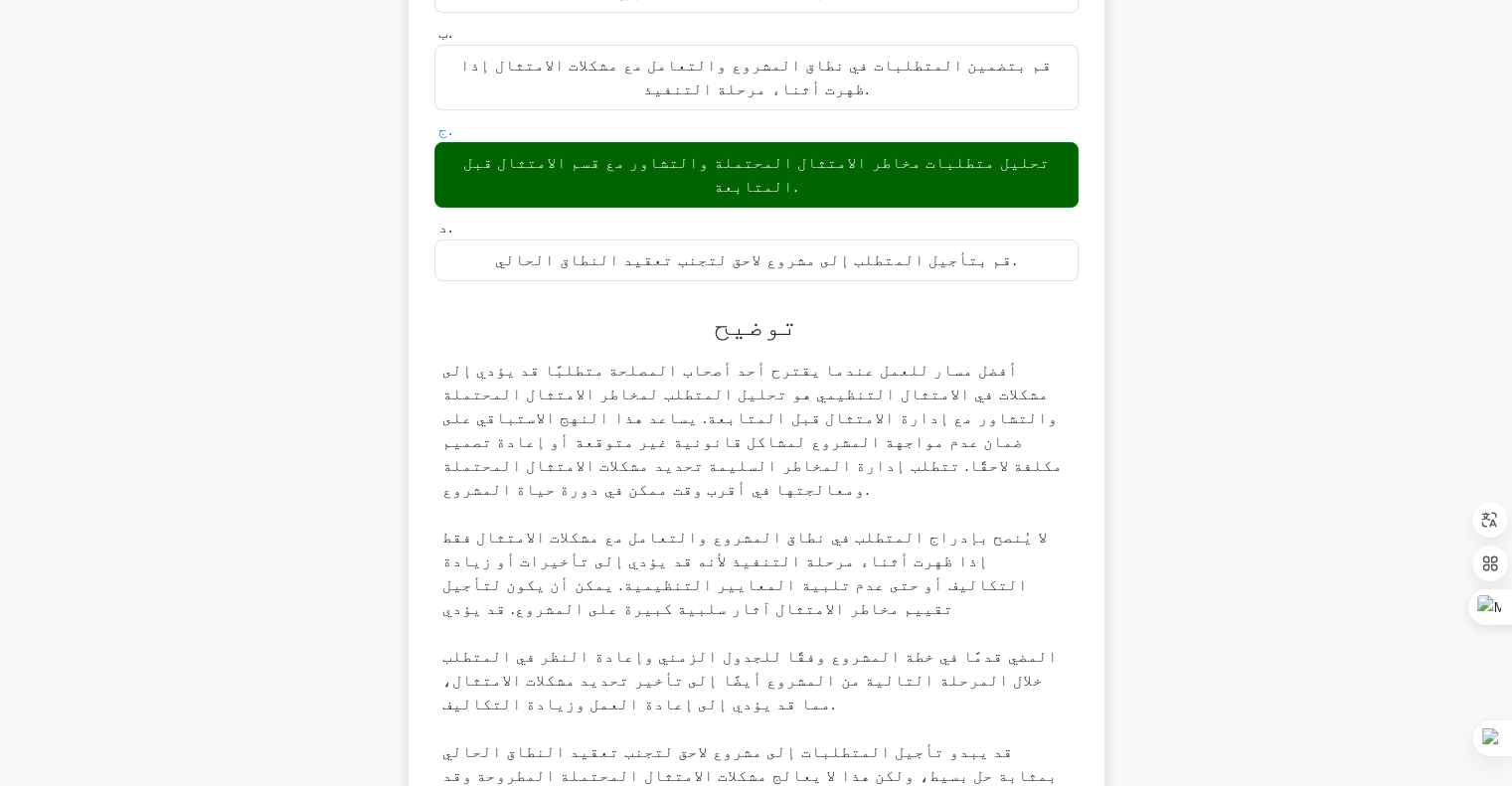 scroll, scrollTop: 397, scrollLeft: 0, axis: vertical 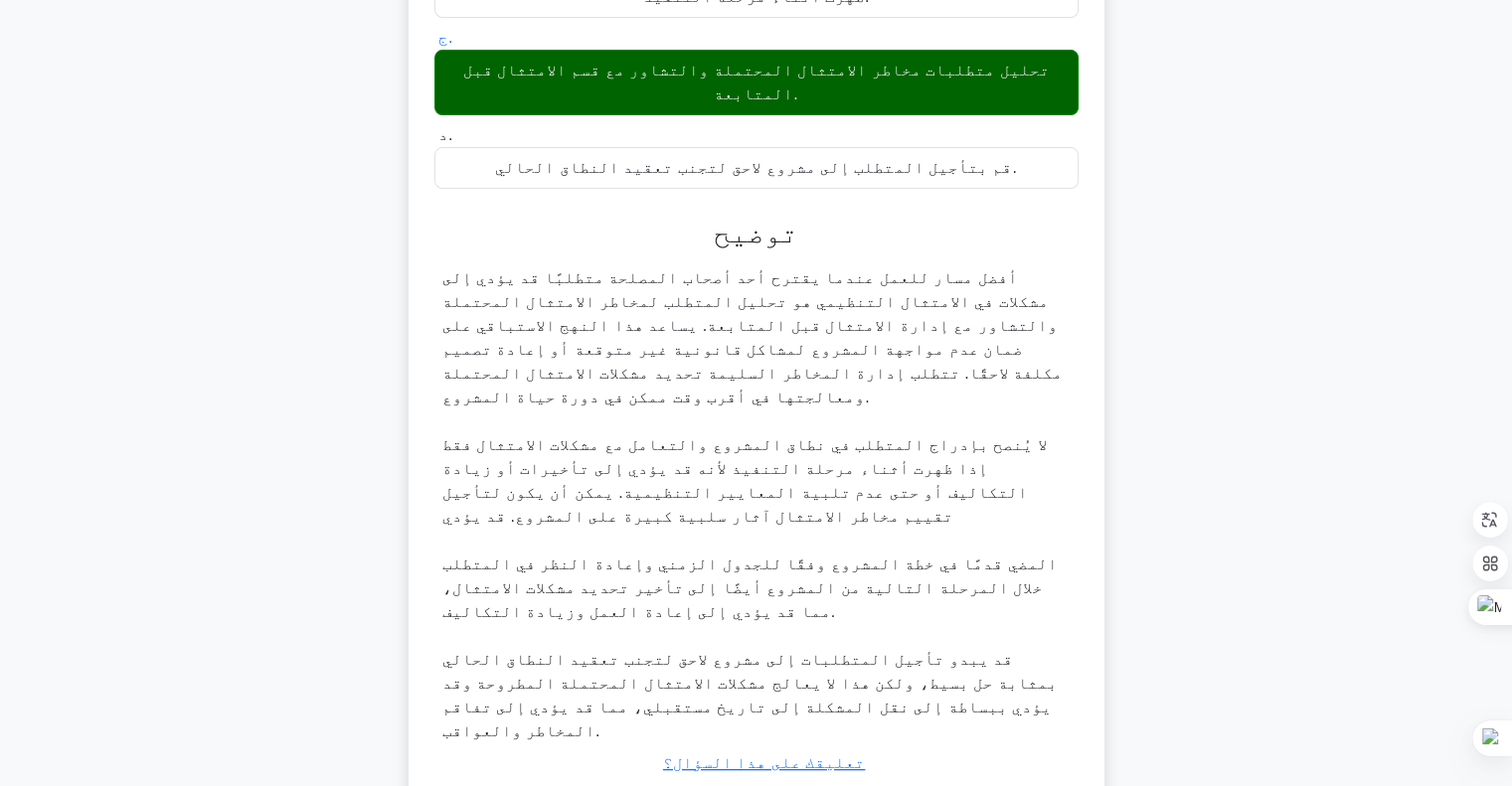 click on "التالي" at bounding box center [748, 817] 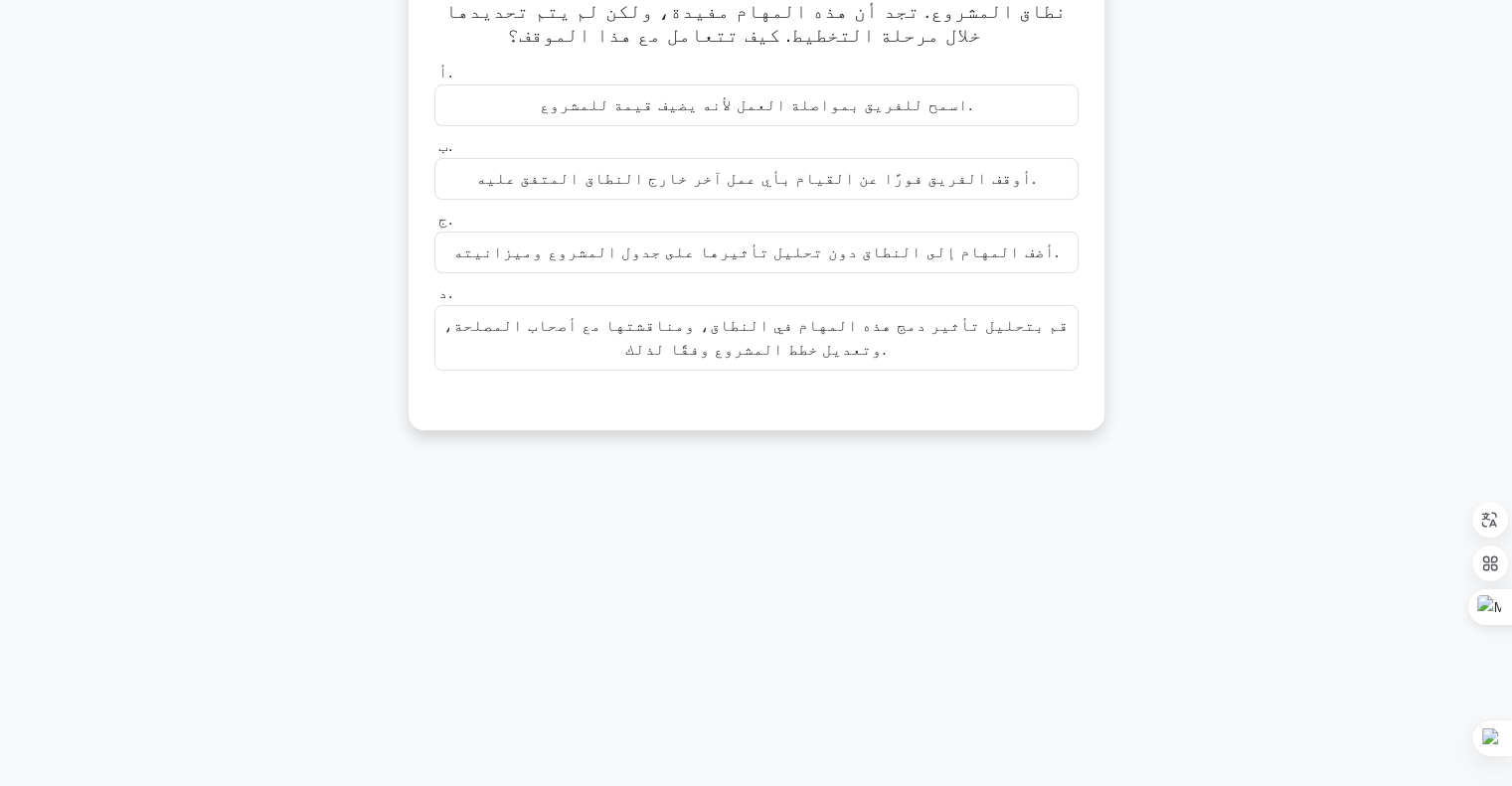 scroll, scrollTop: 0, scrollLeft: 0, axis: both 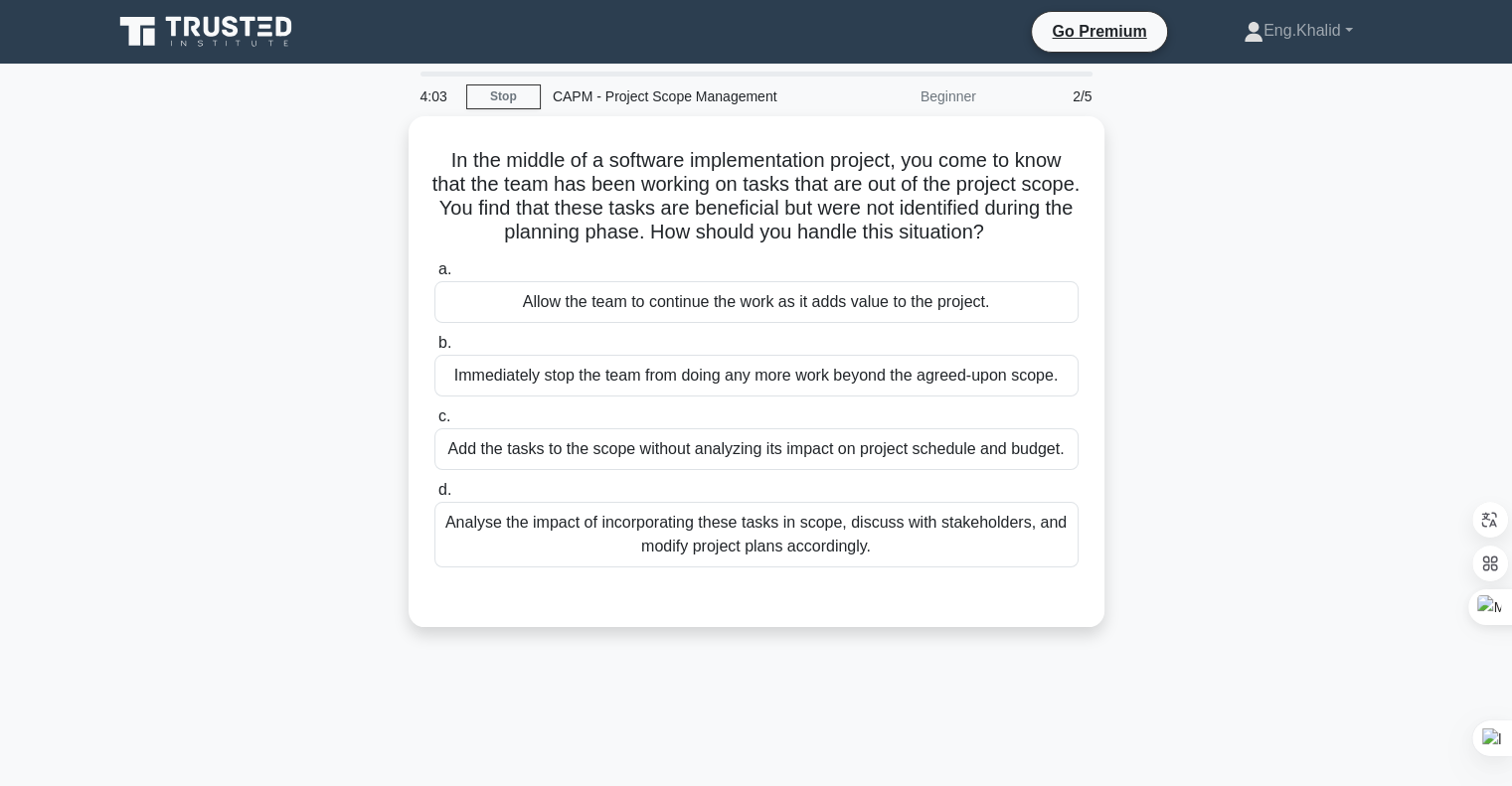 click on "In the middle of a software implementation project, you come to know that the team has been working on tasks that are out of the project scope. You find that these tasks are beneficial but were not identified during the planning phase. How should you handle this situation?
.spinner_0XTQ{transform-origin:center;animation:spinner_y6GP .75s linear infinite}@keyframes spinner_y6GP{100%{transform:rotate(360deg)}}
a.
b." at bounding box center [756, 384] 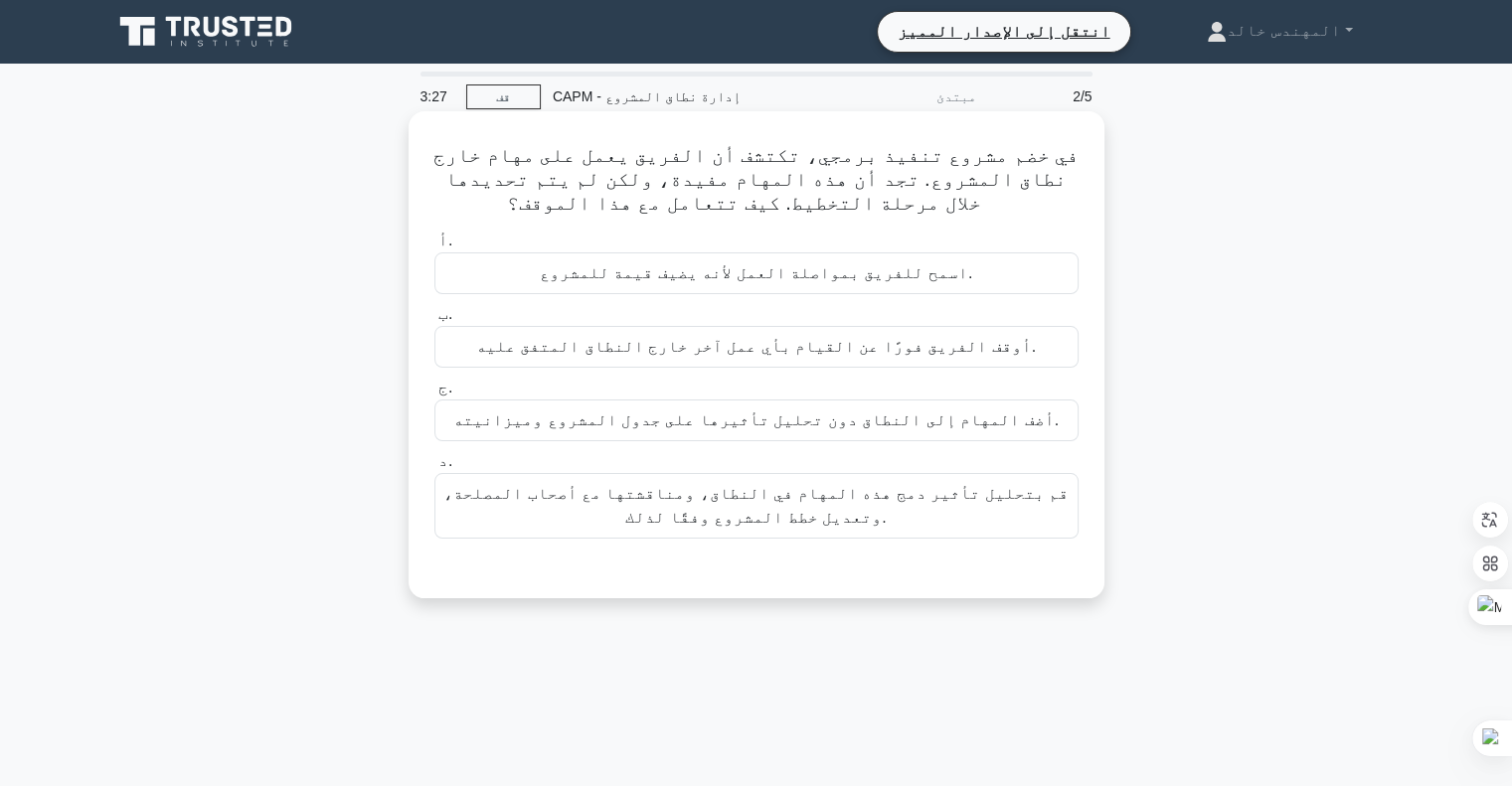 click on "أوقف الفريق فورًا عن القيام بأي عمل آخر خارج النطاق المتفق عليه." at bounding box center (756, 346) 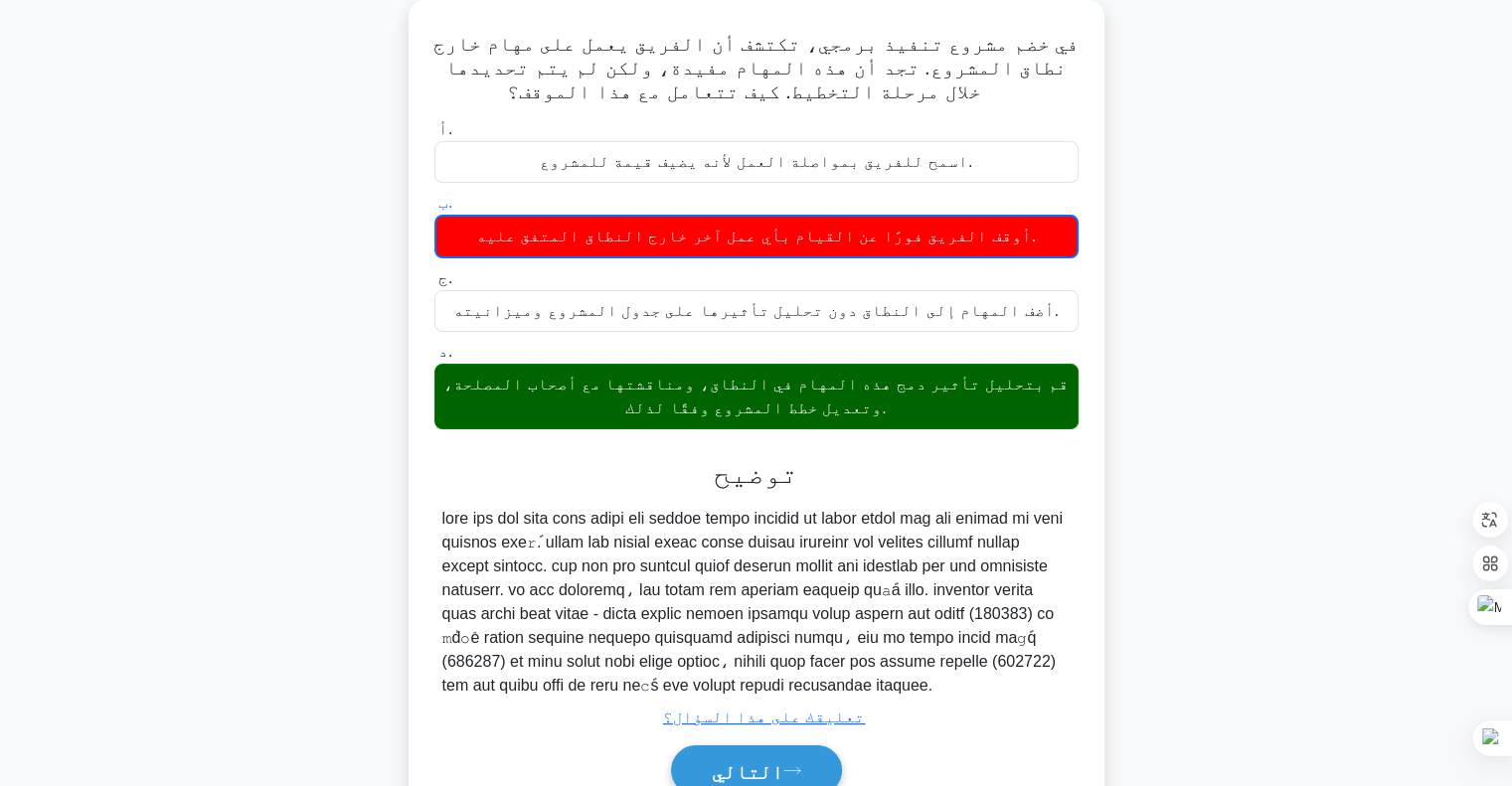scroll, scrollTop: 287, scrollLeft: 0, axis: vertical 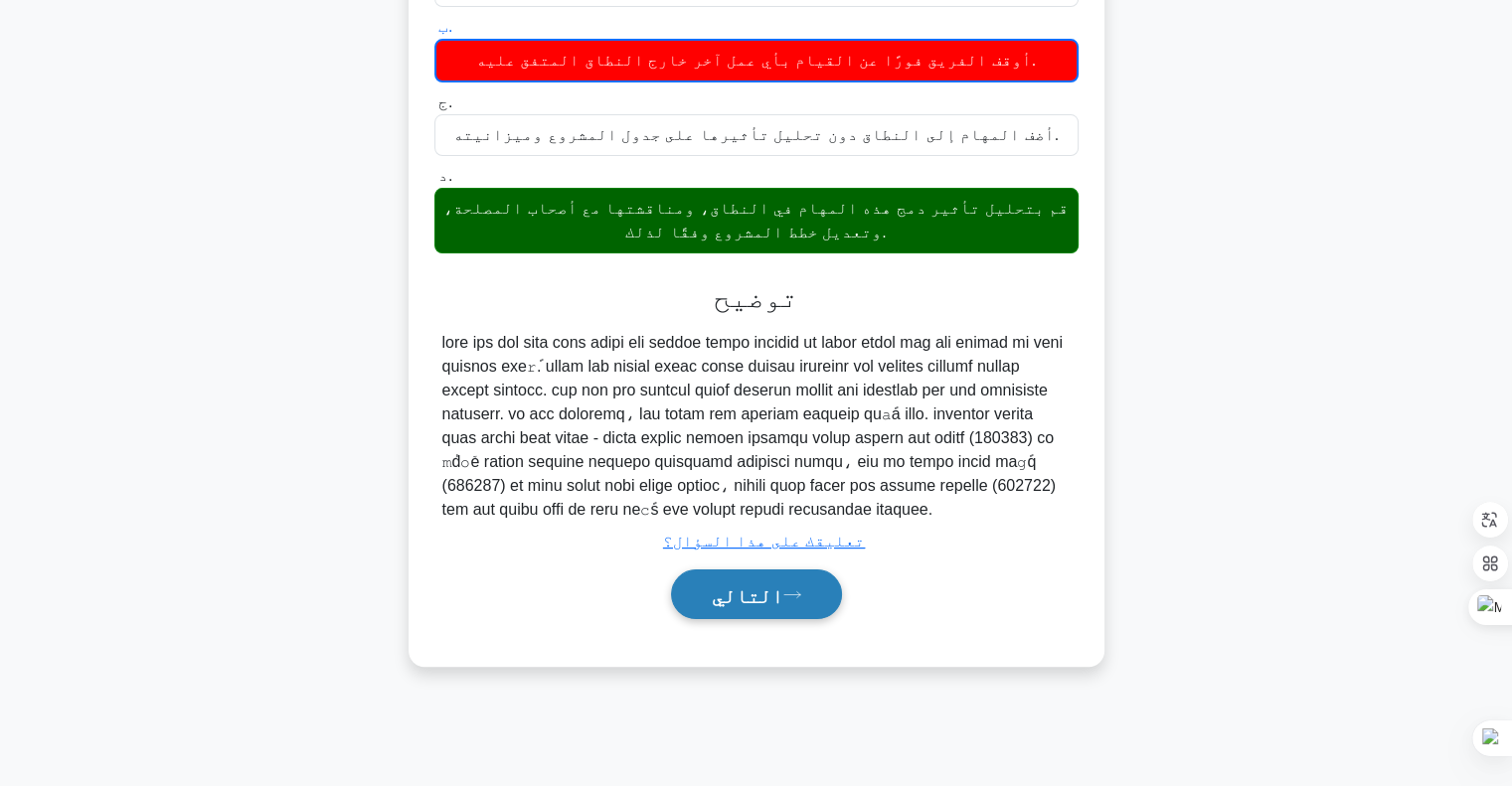 click on "التالي" at bounding box center [748, 595] 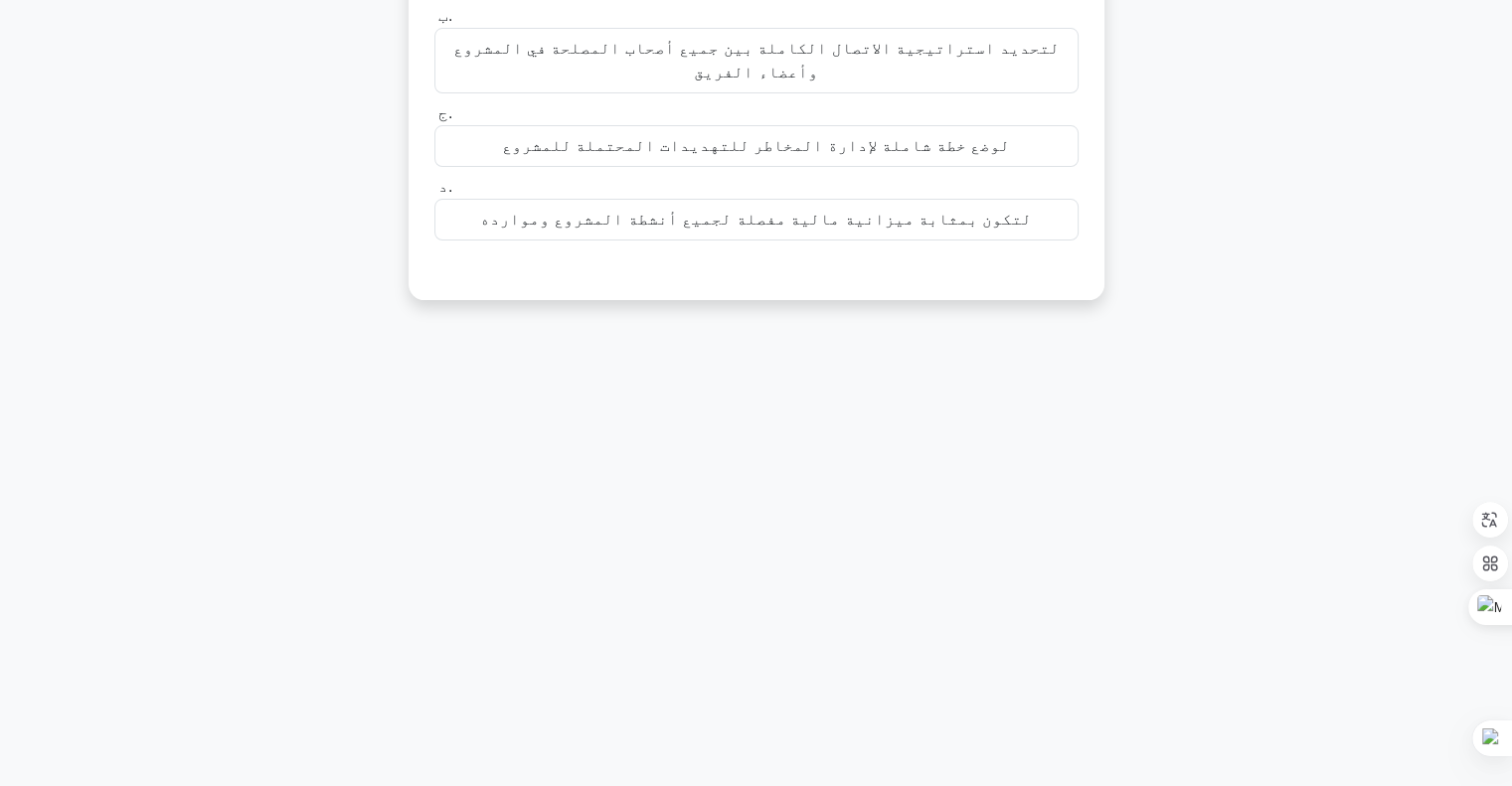 scroll, scrollTop: 0, scrollLeft: 0, axis: both 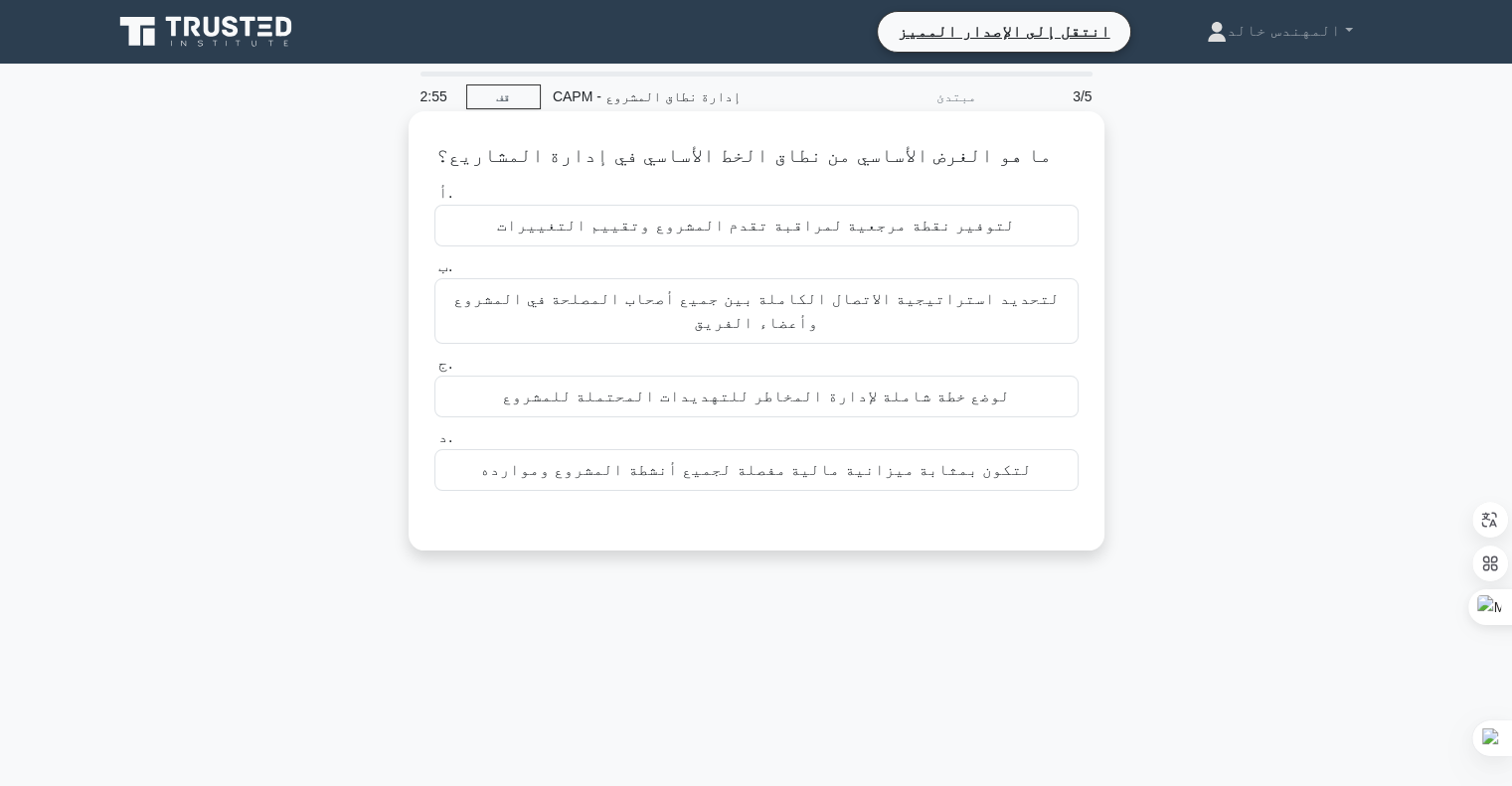 click on "لتكون بمثابة ميزانية مالية مفصلة لجميع أنشطة المشروع وموارده" at bounding box center [756, 469] 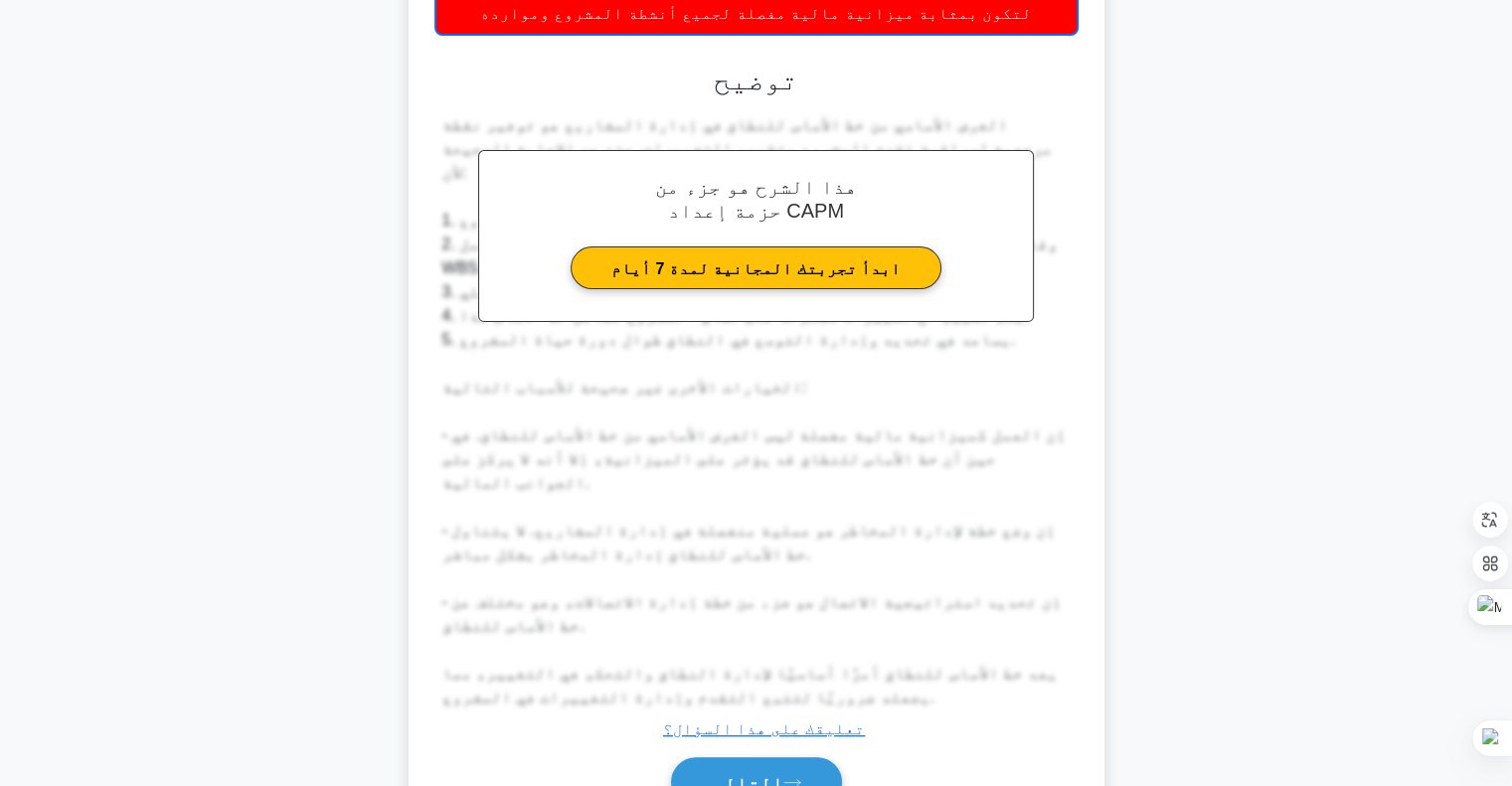 scroll, scrollTop: 465, scrollLeft: 0, axis: vertical 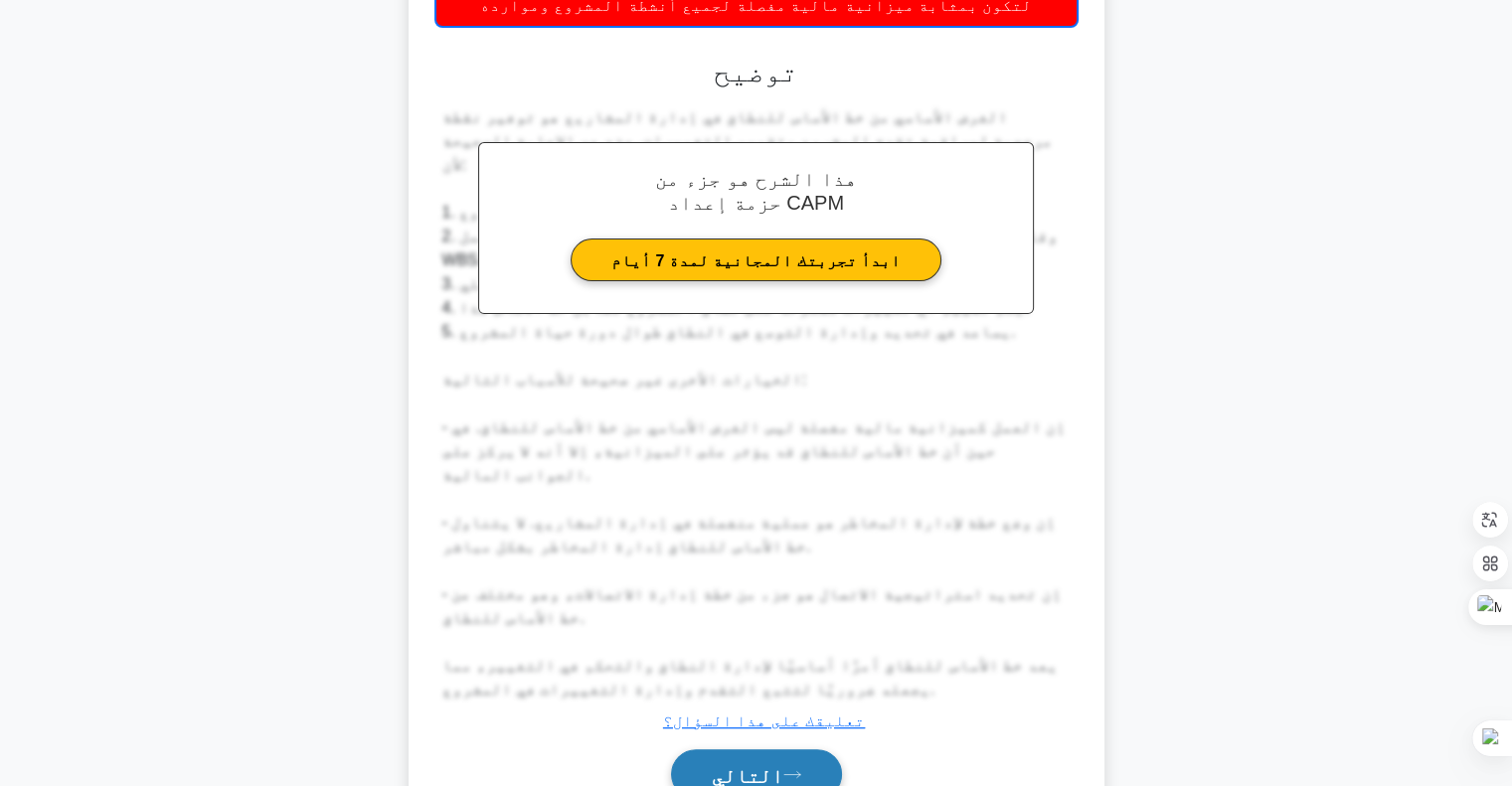 click on "التالي" at bounding box center (748, 775) 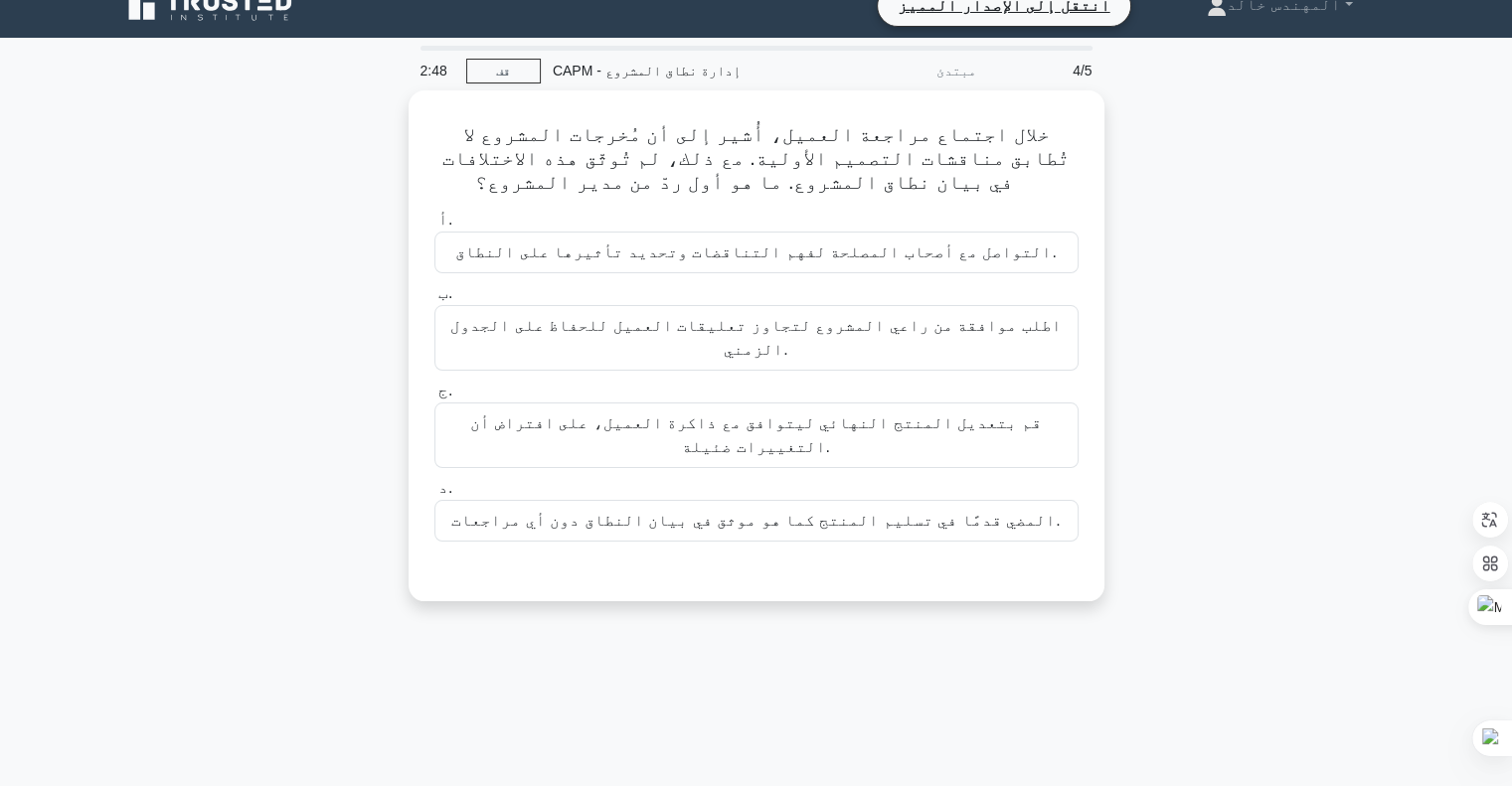 scroll, scrollTop: 0, scrollLeft: 0, axis: both 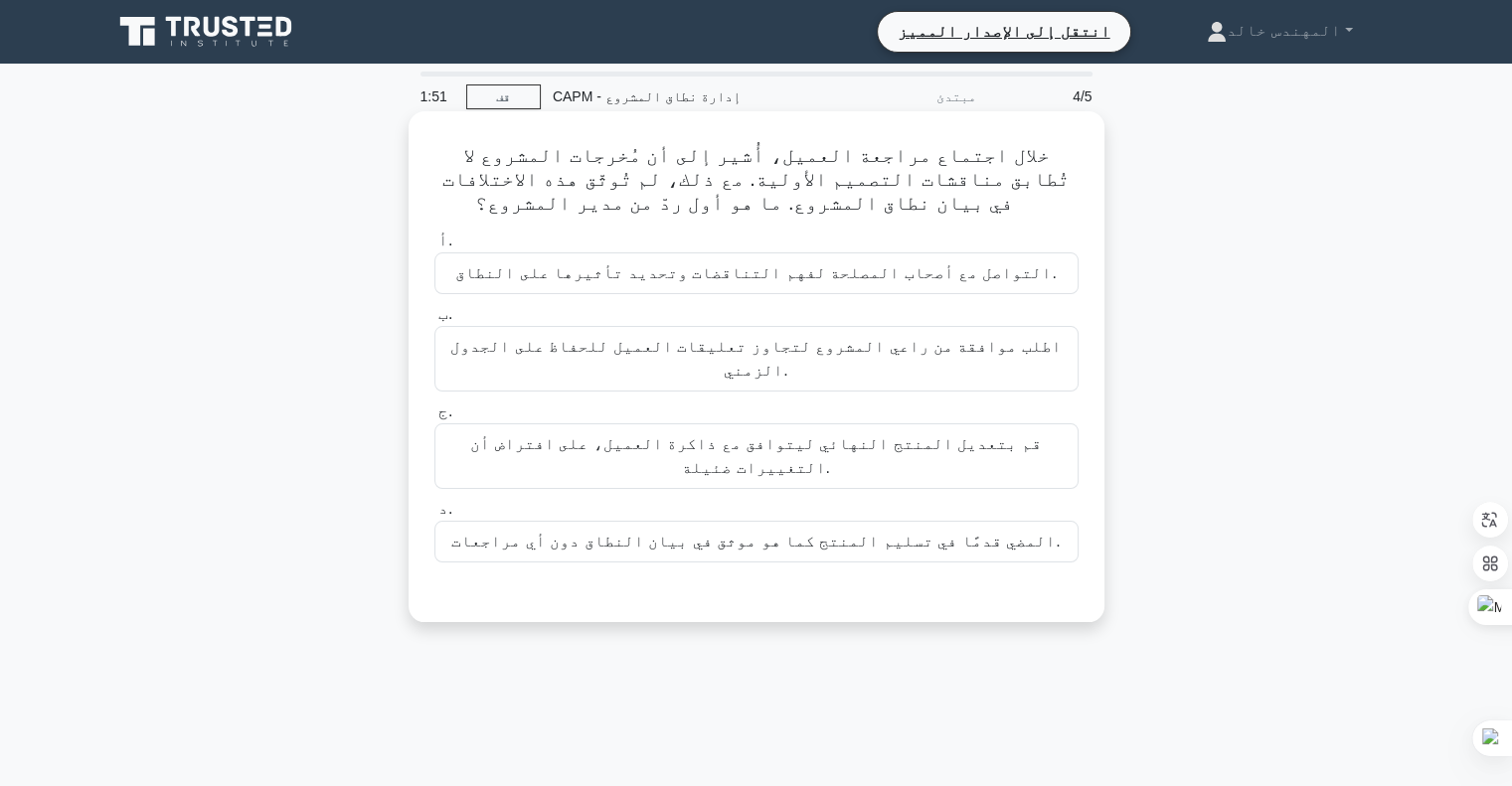 click on "التواصل مع أصحاب المصلحة لفهم التناقضات وتحديد تأثيرها على النطاق." at bounding box center (756, 272) 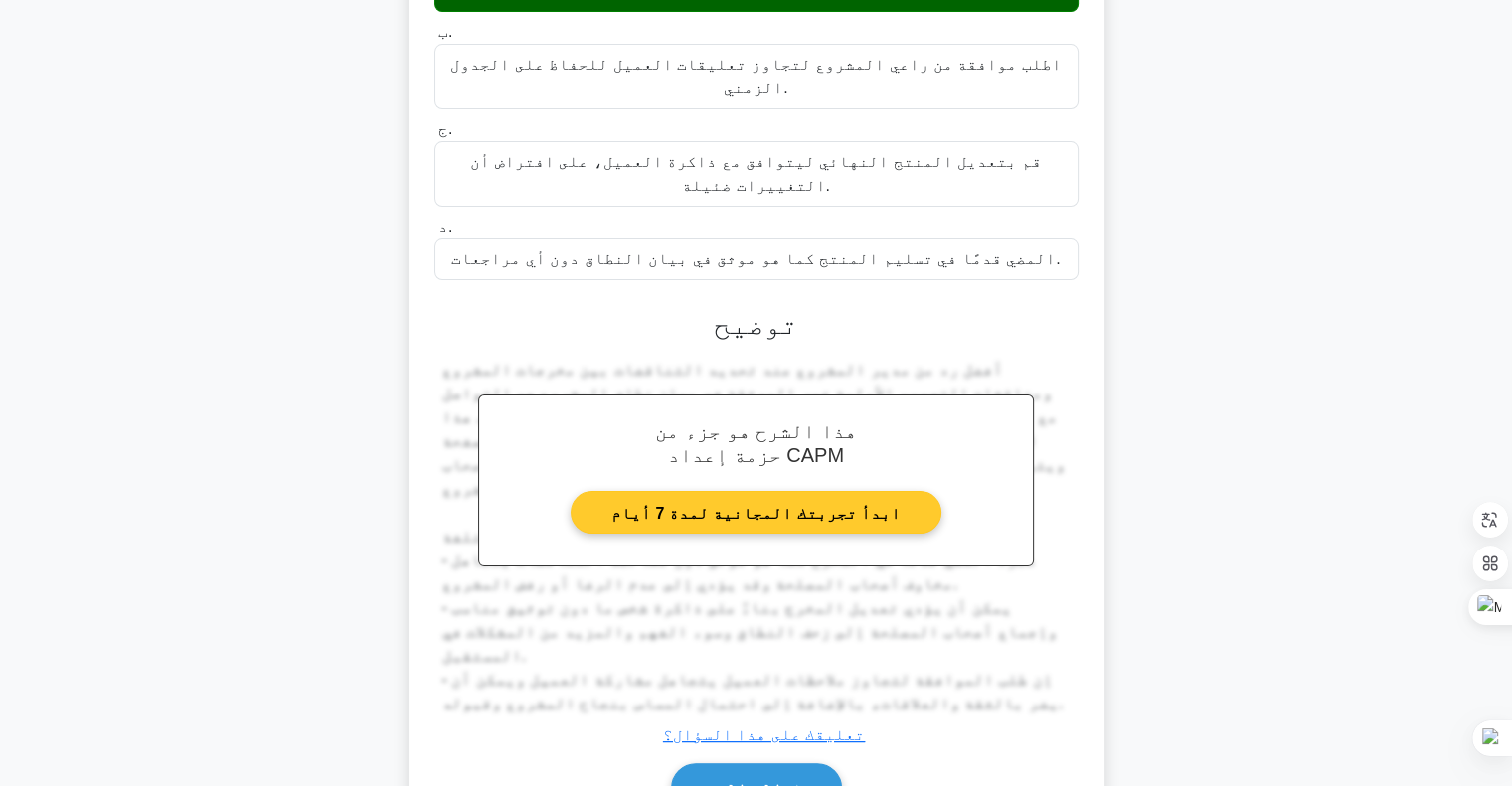 scroll, scrollTop: 296, scrollLeft: 0, axis: vertical 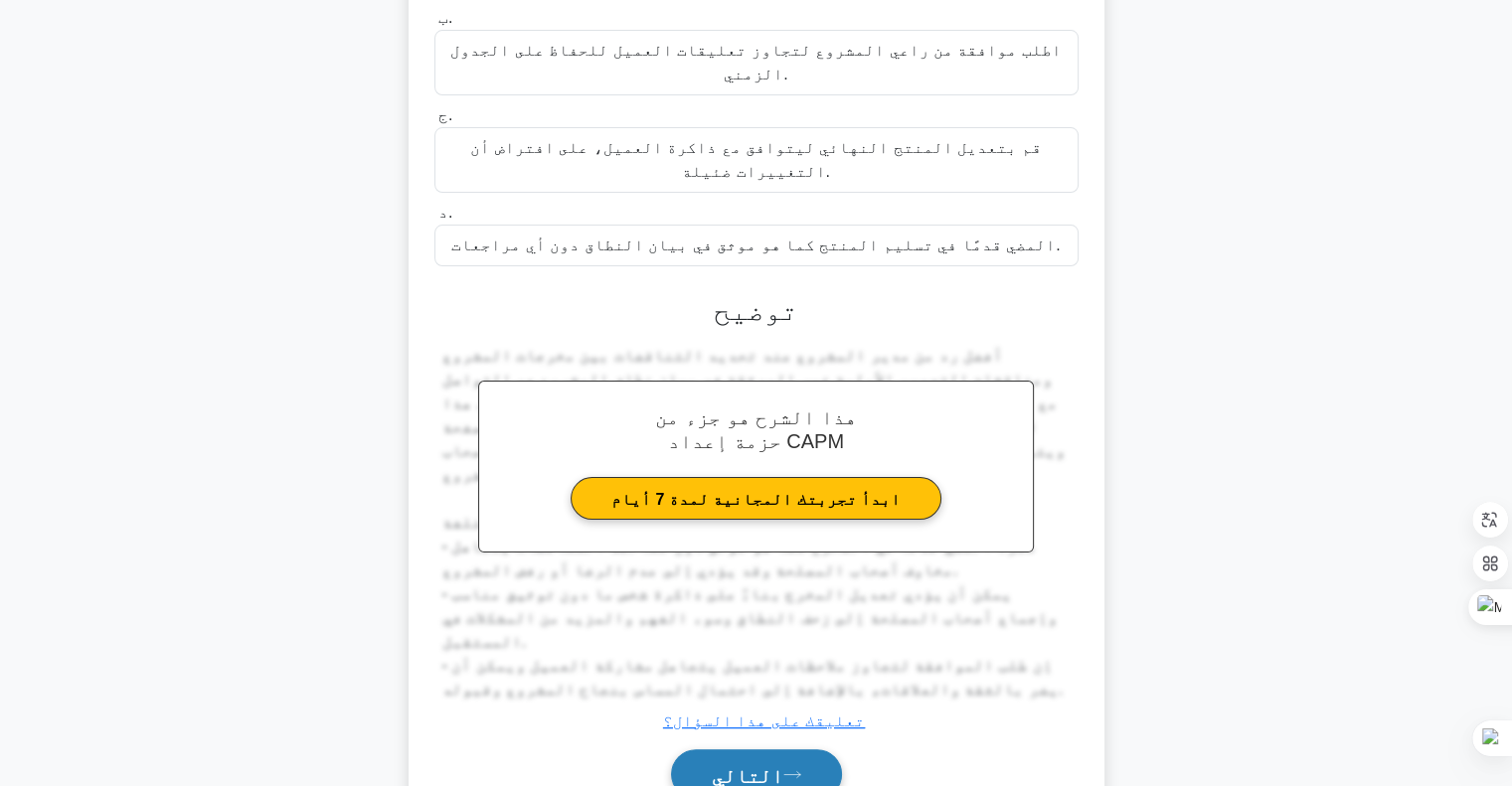 click on "التالي" at bounding box center [748, 775] 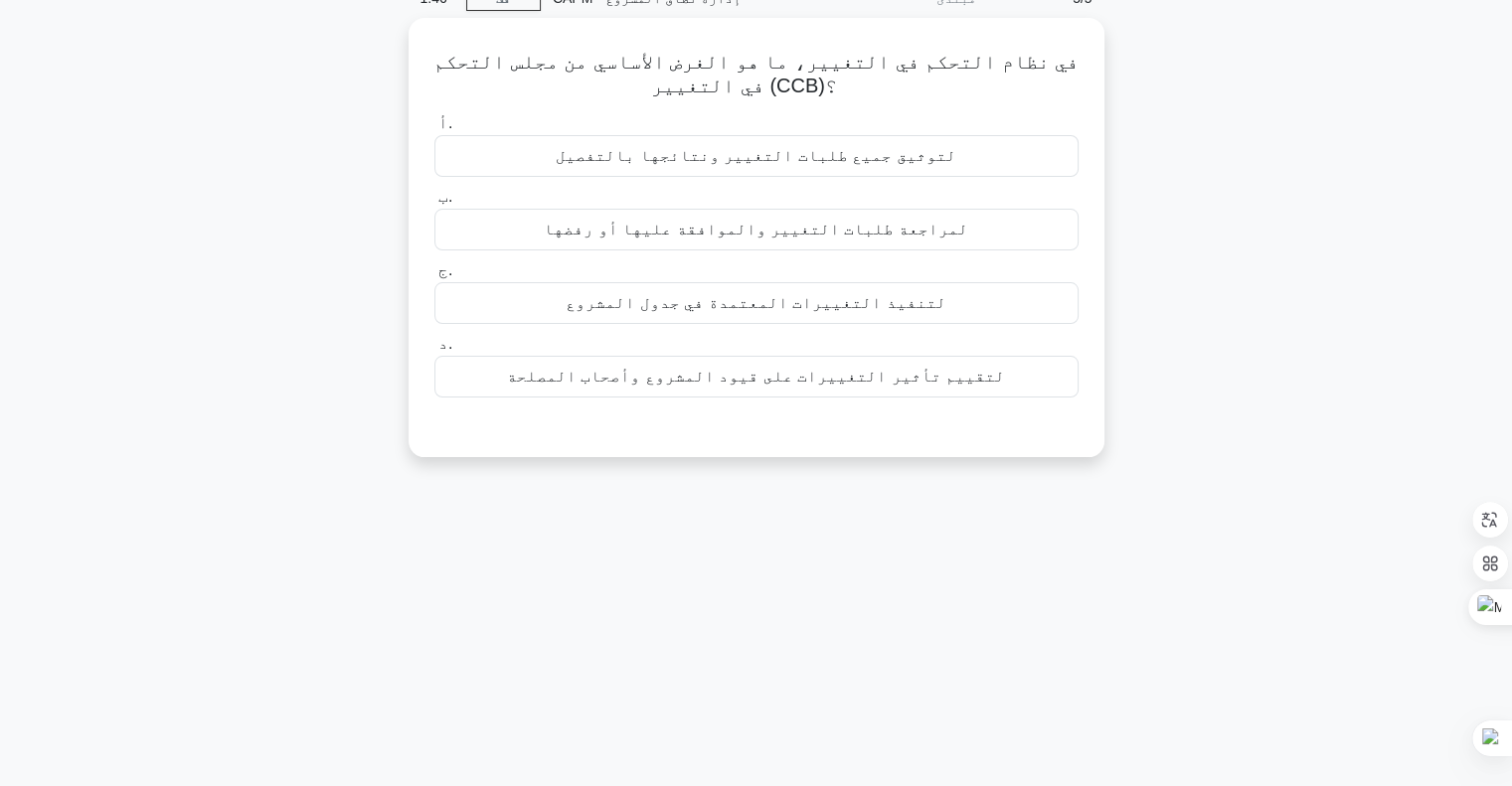 scroll, scrollTop: 0, scrollLeft: 0, axis: both 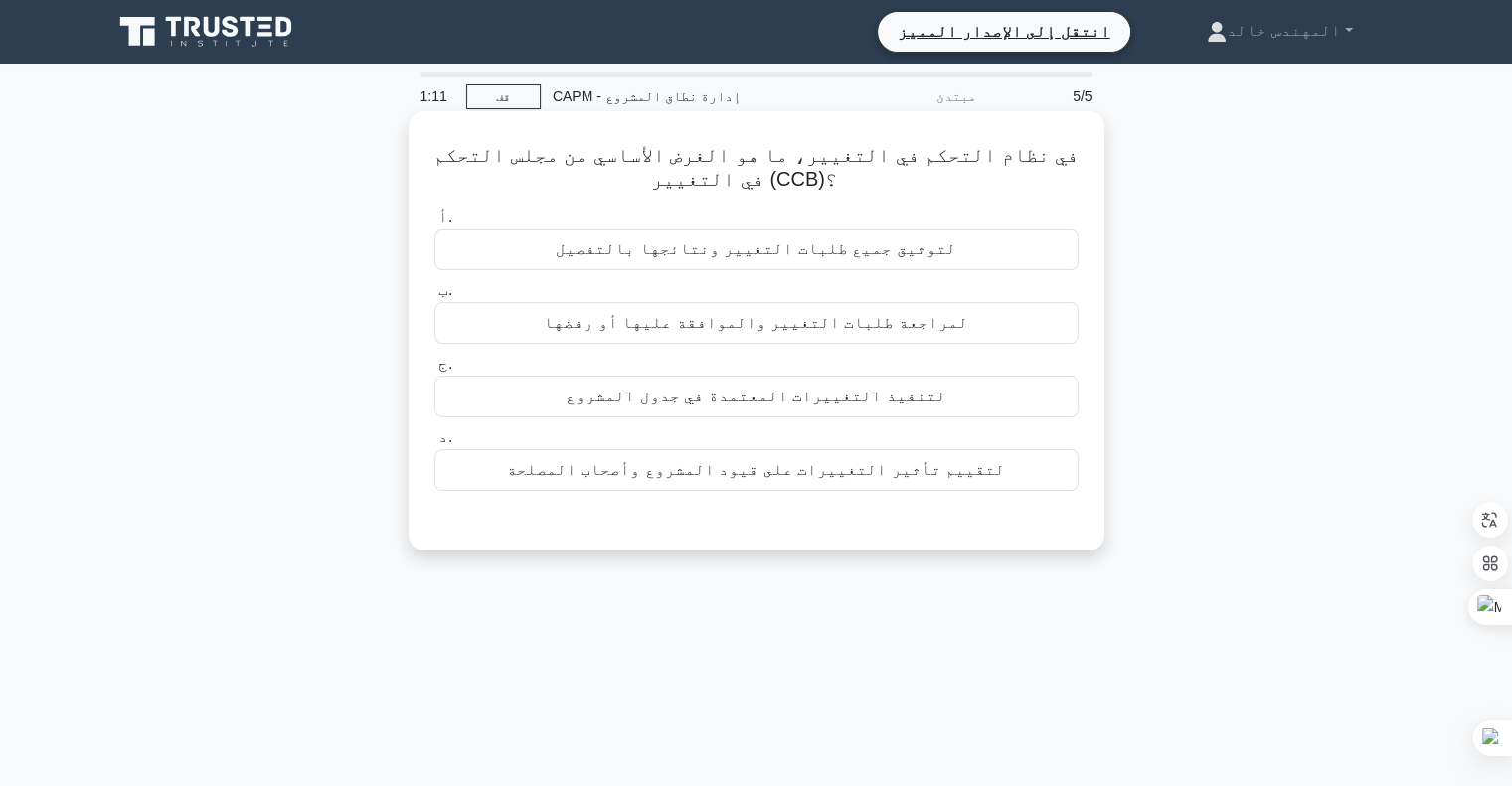 click on "لمراجعة طلبات التغيير والموافقة عليها أو رفضها" at bounding box center (756, 322) 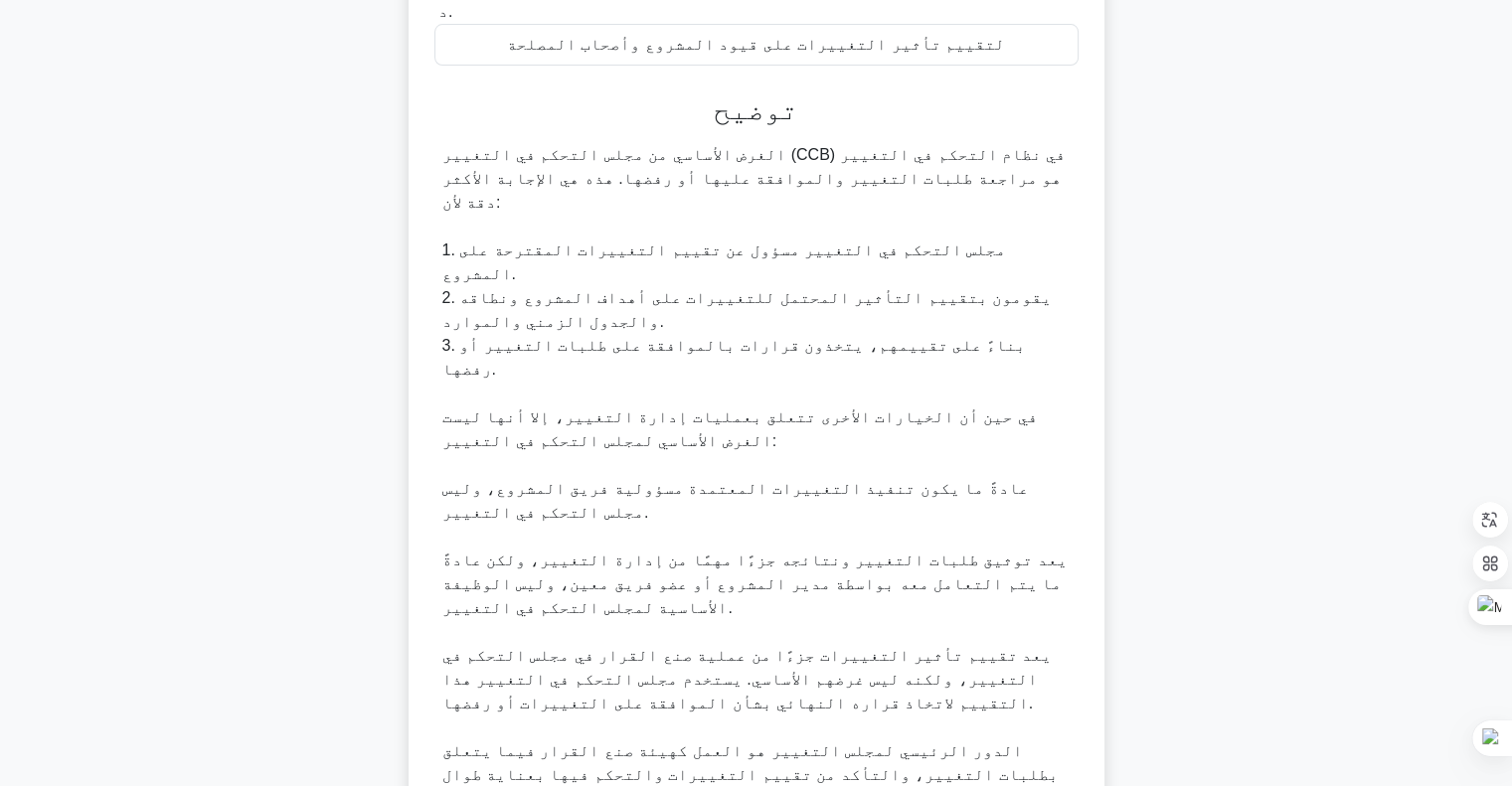 scroll, scrollTop: 463, scrollLeft: 0, axis: vertical 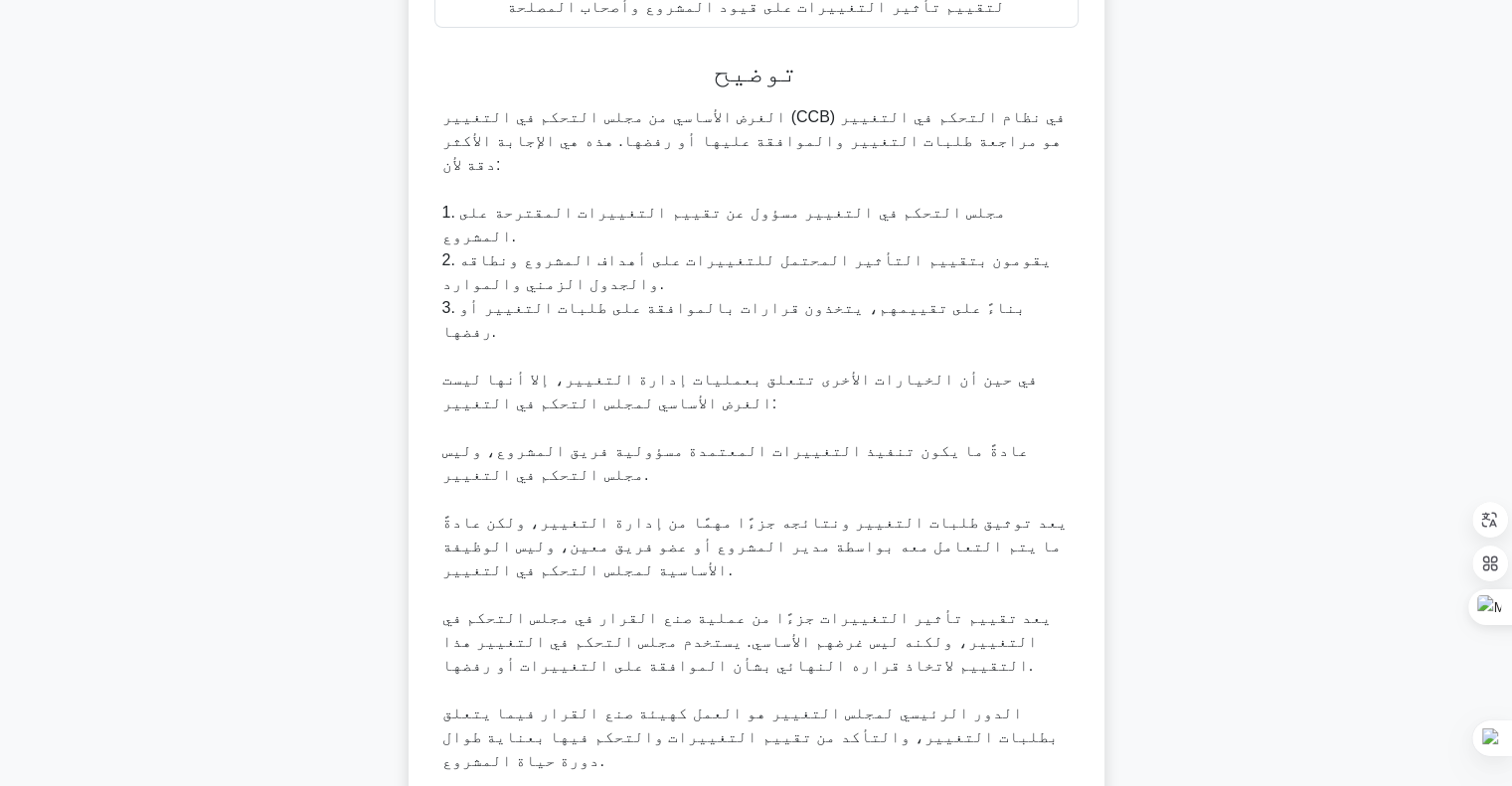 click on "التالي" at bounding box center (748, 847) 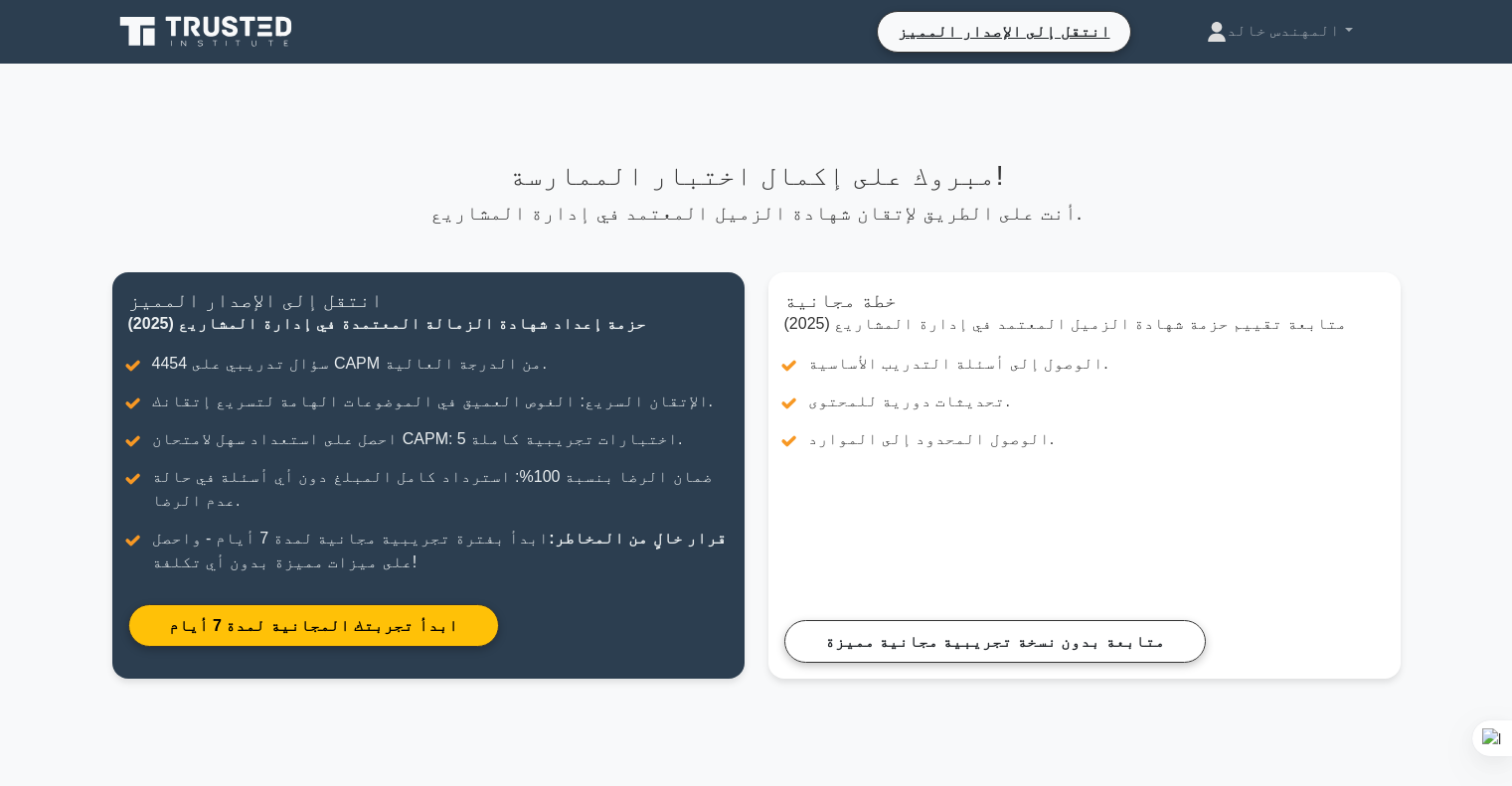 select on "Arabic" 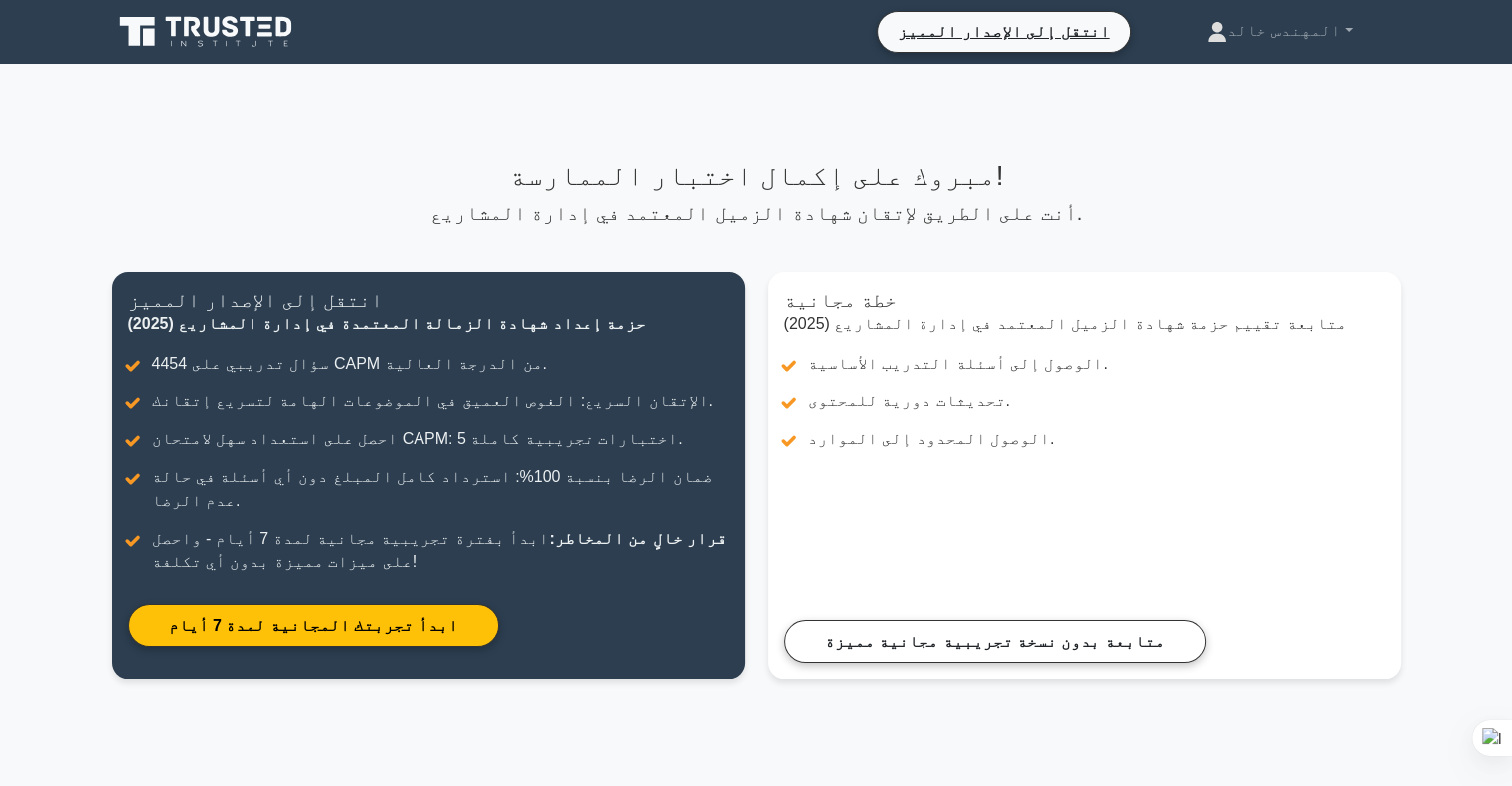 scroll, scrollTop: 0, scrollLeft: 0, axis: both 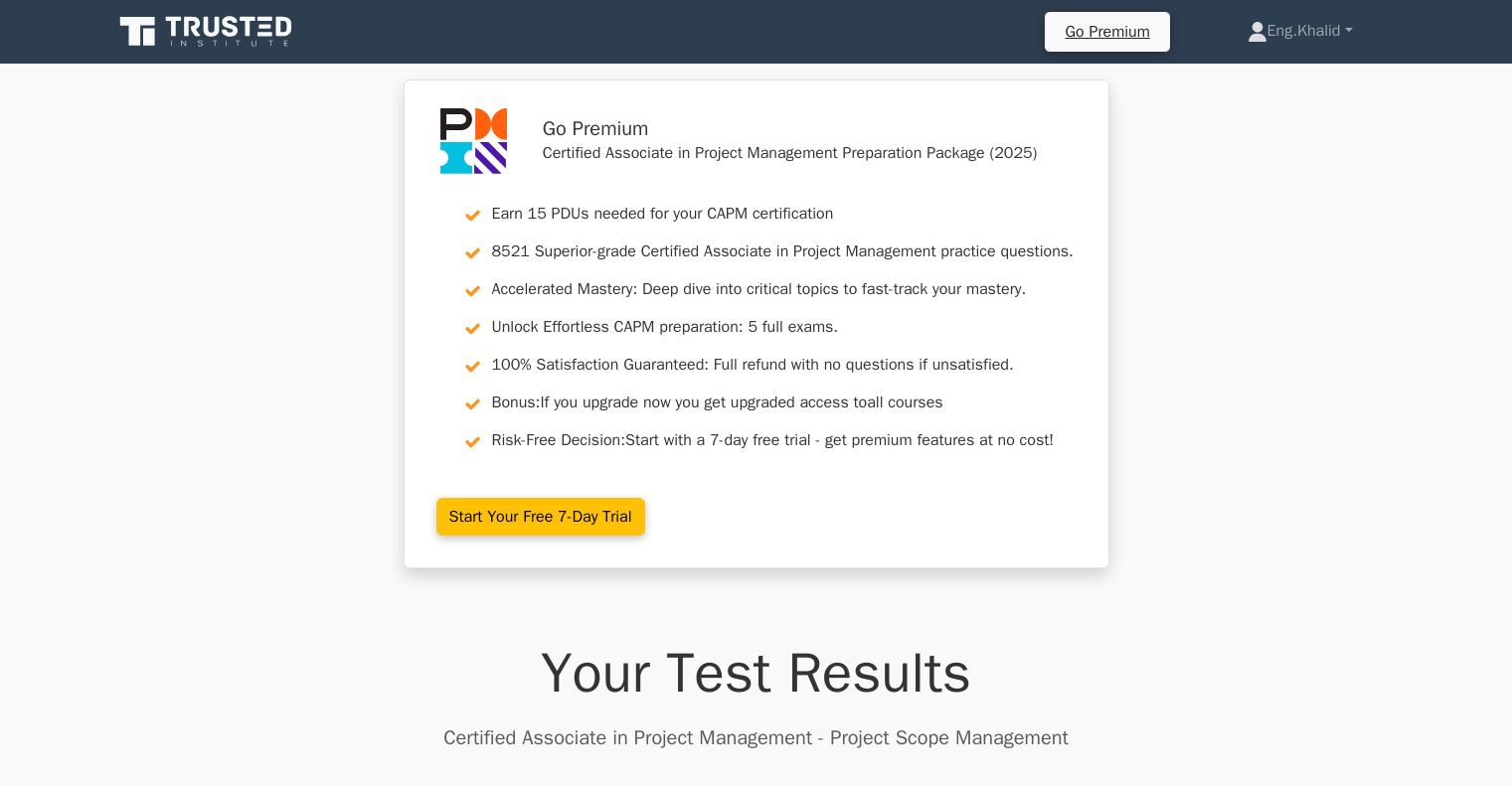 select on "Arabic" 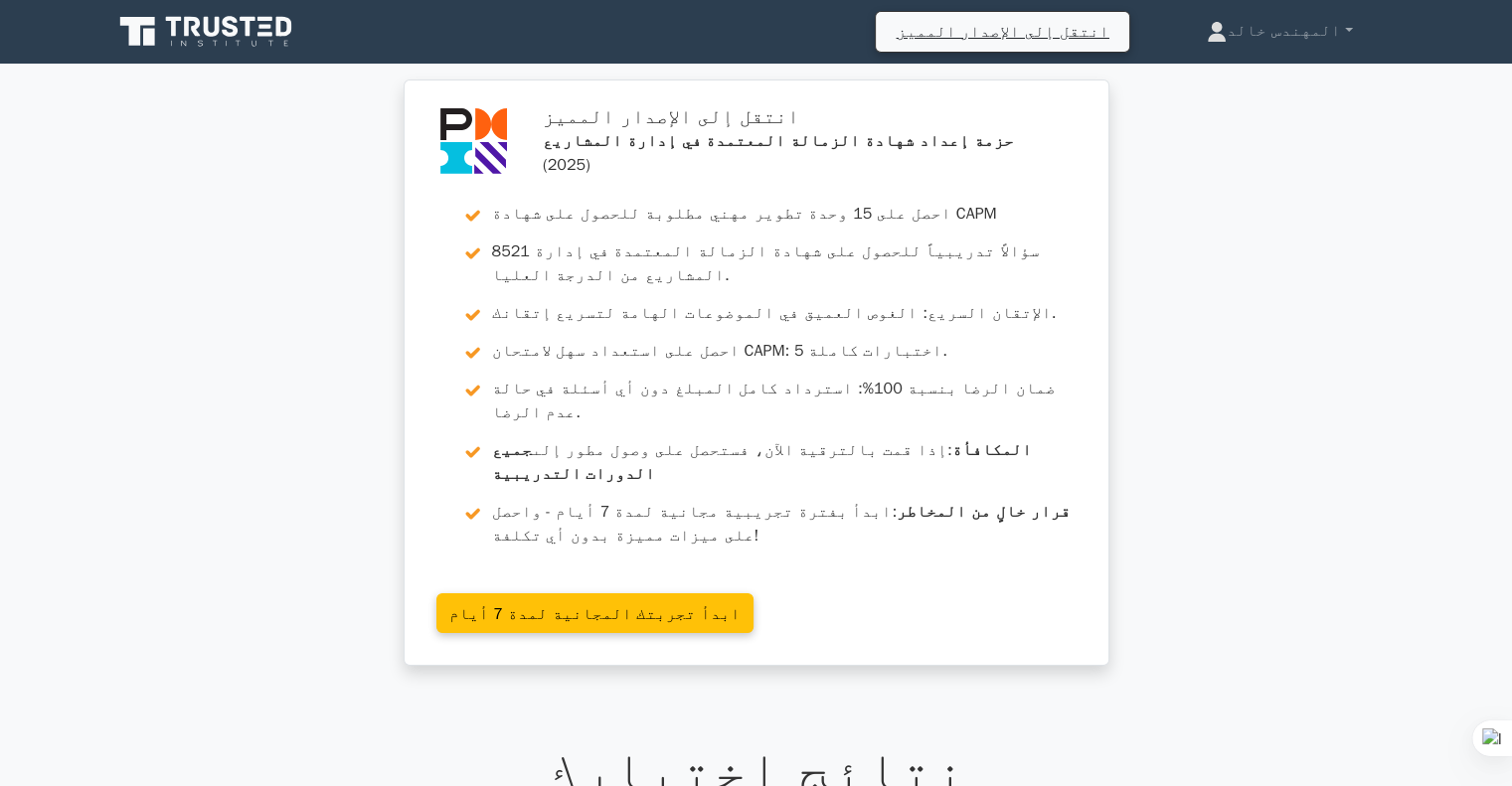 scroll, scrollTop: 0, scrollLeft: 0, axis: both 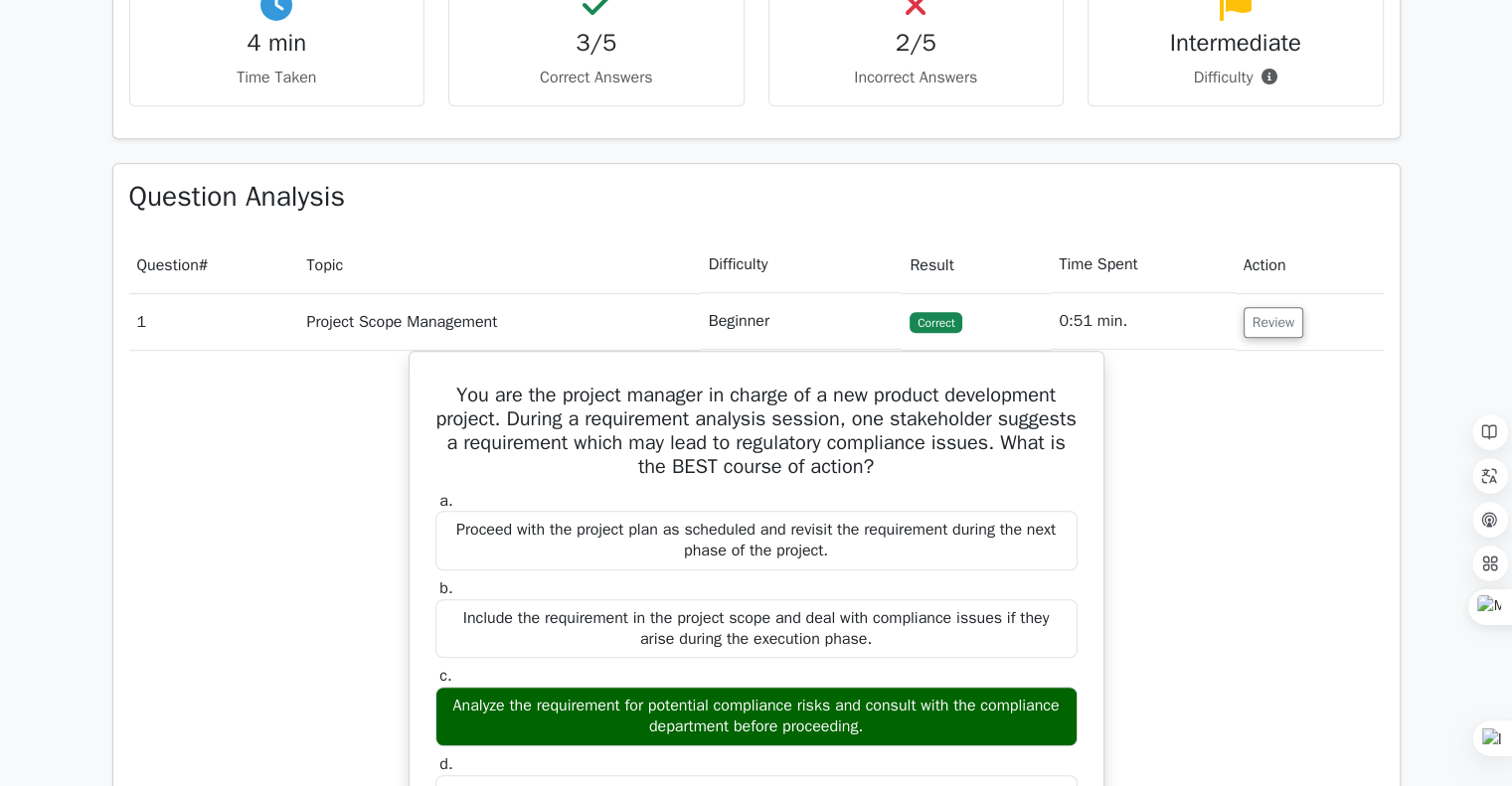 click on "Go Premium
Certified Associate in Project Management Preparation Package (2025)
Earn 15 PDUs needed for your CAPM certification
8521 Superior-grade  Certified Associate in Project Management practice questions.
Accelerated Mastery: Deep dive into critical topics to fast-track your mastery.
Unlock Effortless CAPM preparation: 5 full exams.
100% Satisfaction Guaranteed: Full refund with no questions if unsatisfied.
Bonus:" at bounding box center [756, 638] 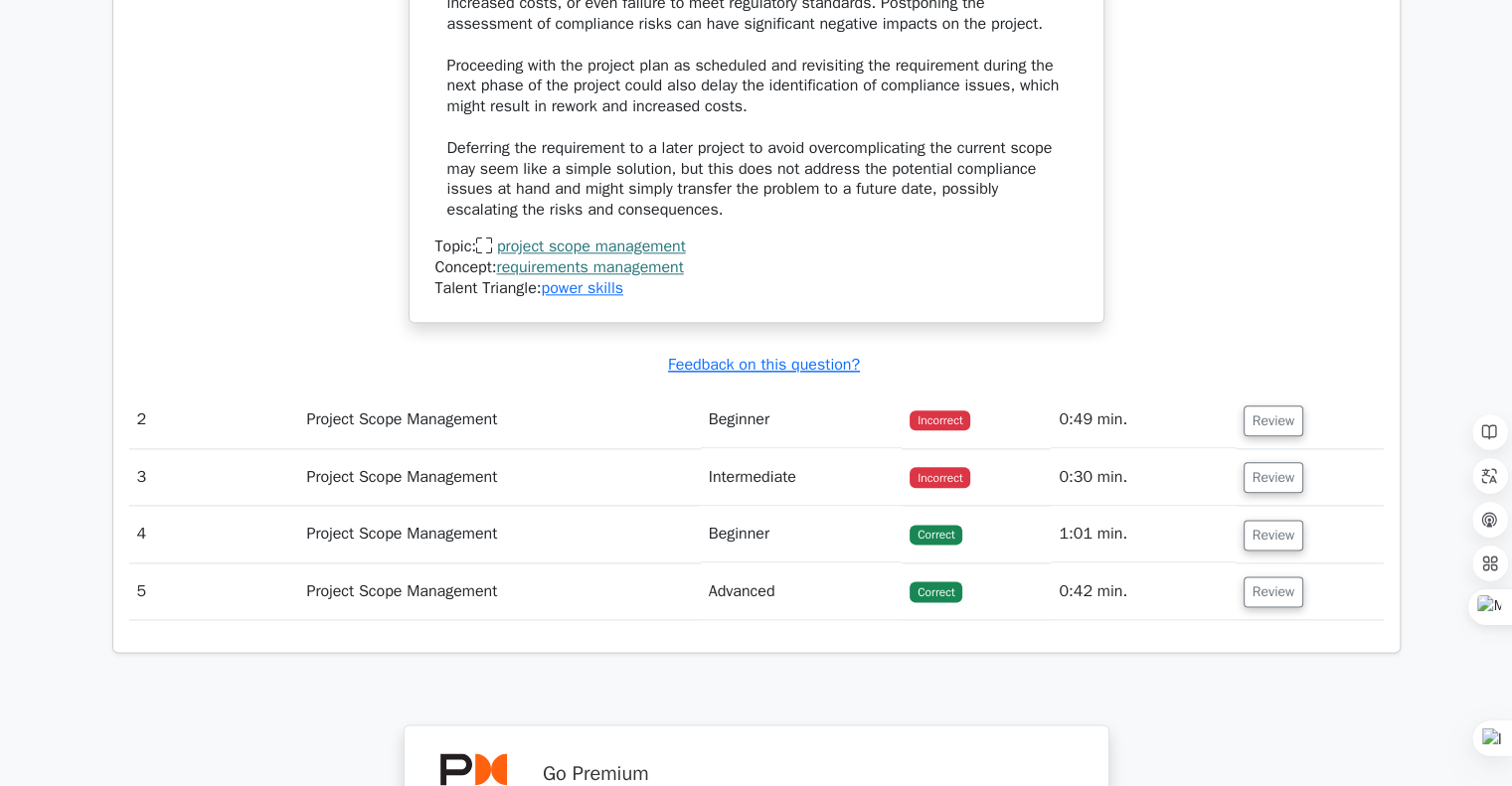 scroll, scrollTop: 2333, scrollLeft: 0, axis: vertical 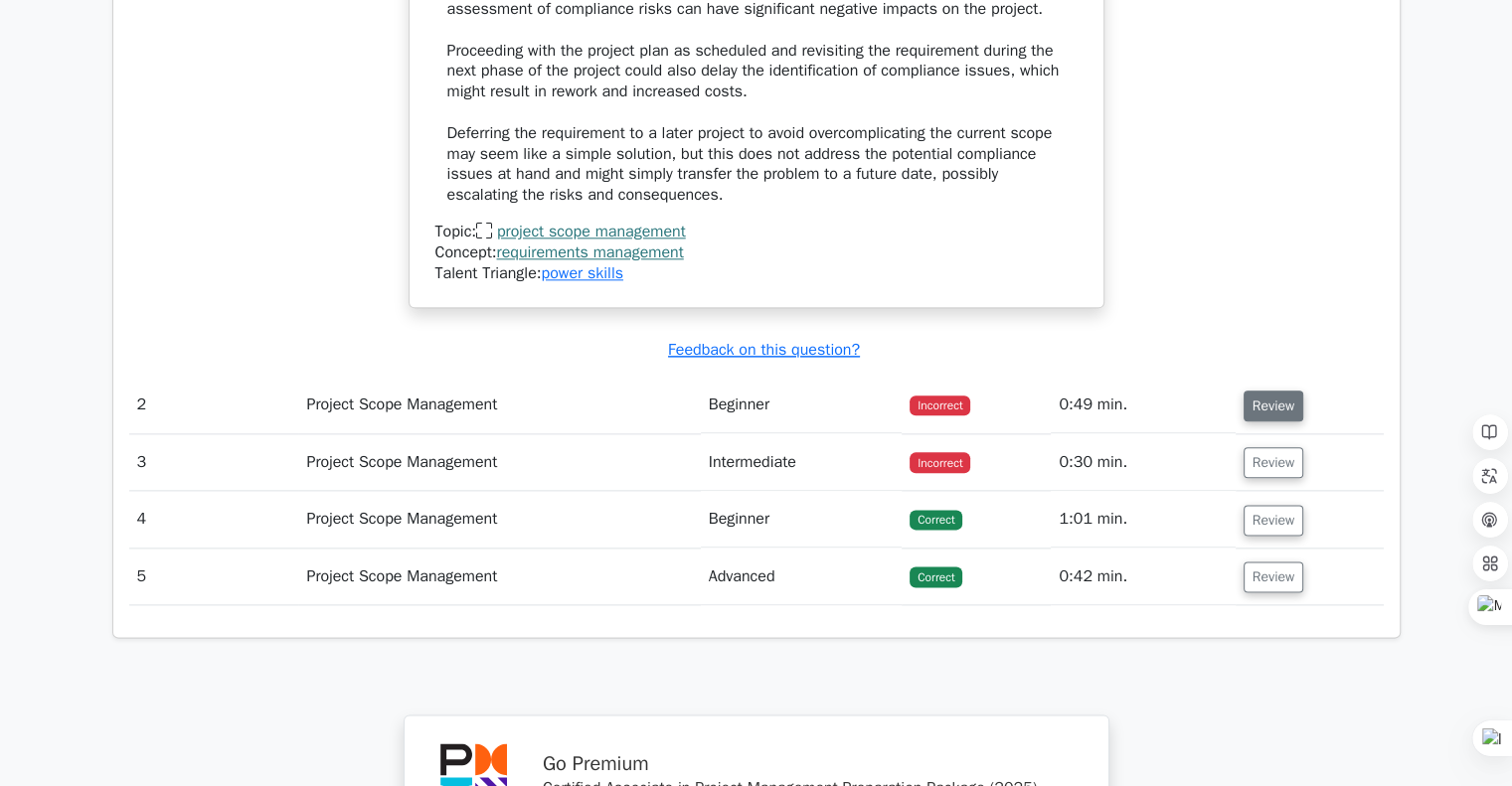 click on "Review" at bounding box center [1273, 405] 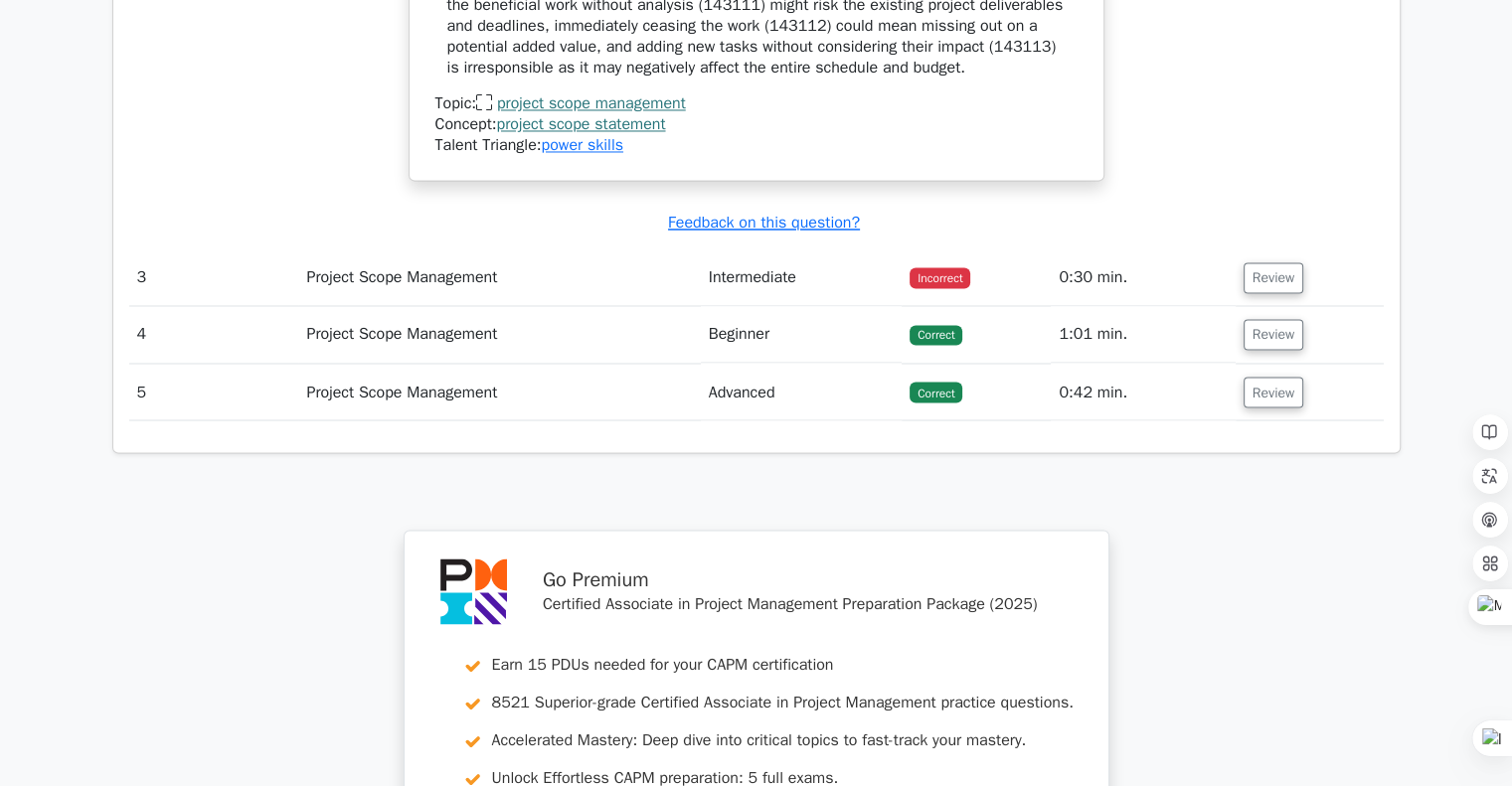 scroll, scrollTop: 3426, scrollLeft: 0, axis: vertical 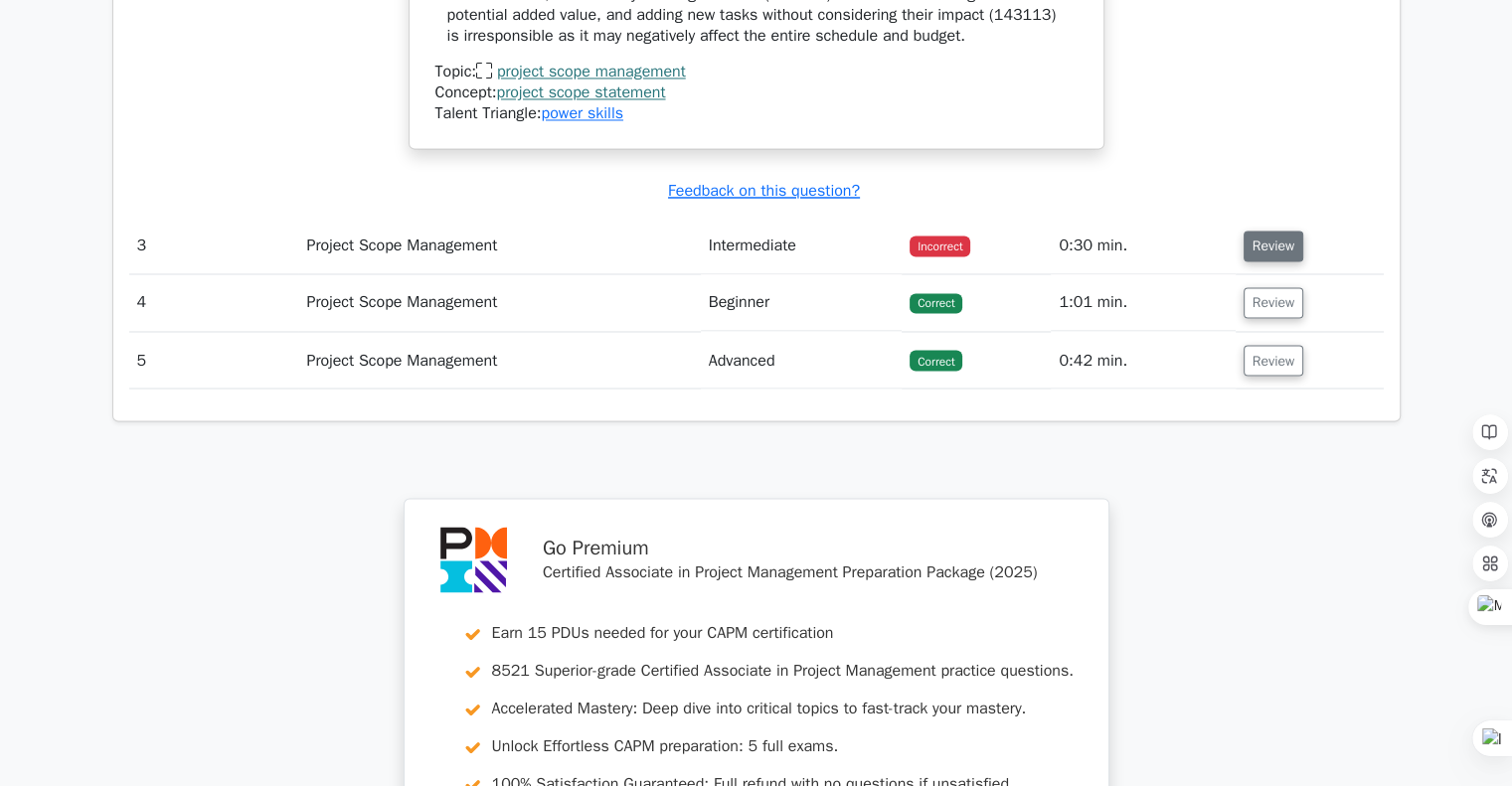 click on "Review" at bounding box center [1273, 245] 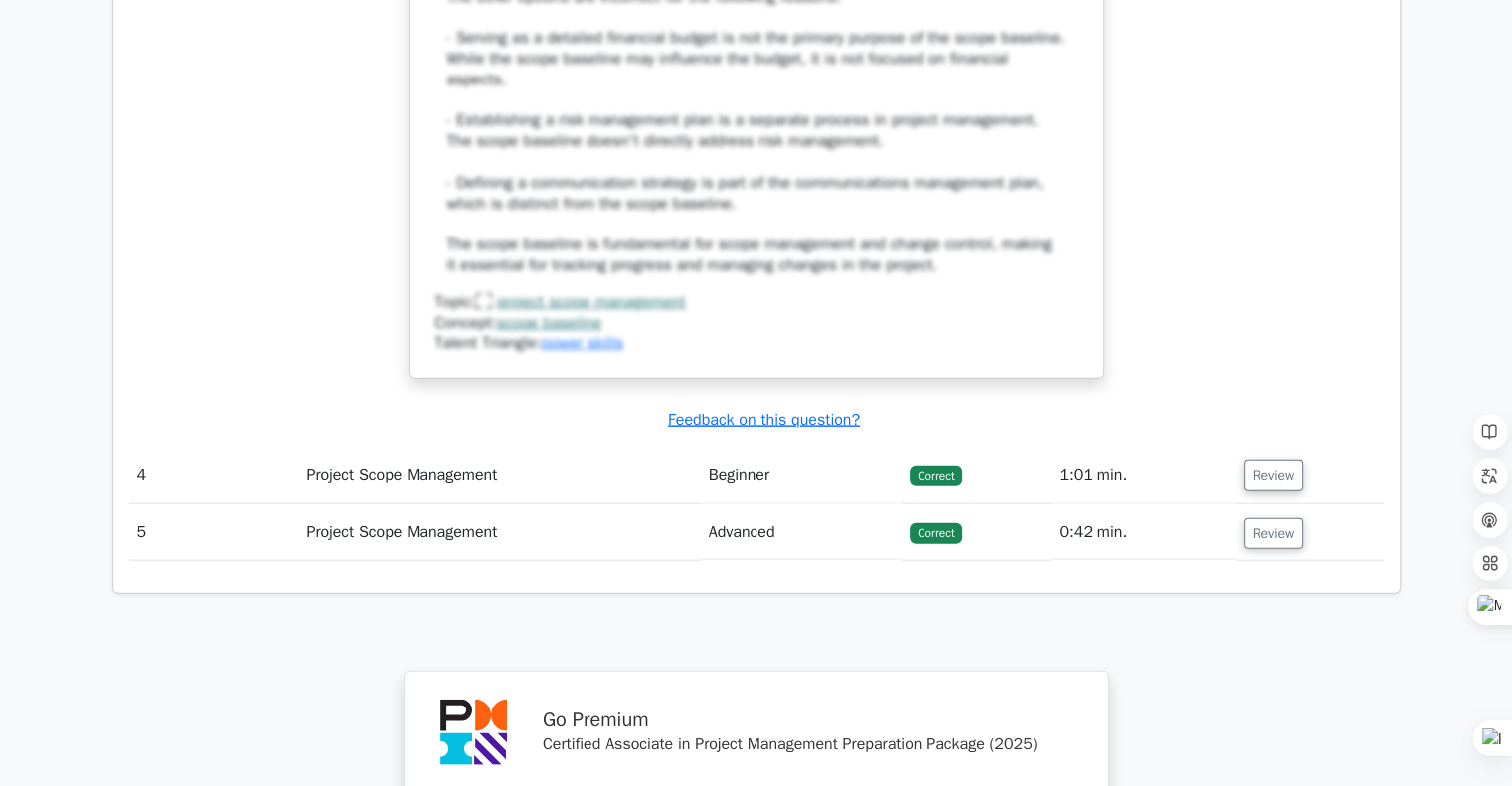 scroll, scrollTop: 4420, scrollLeft: 0, axis: vertical 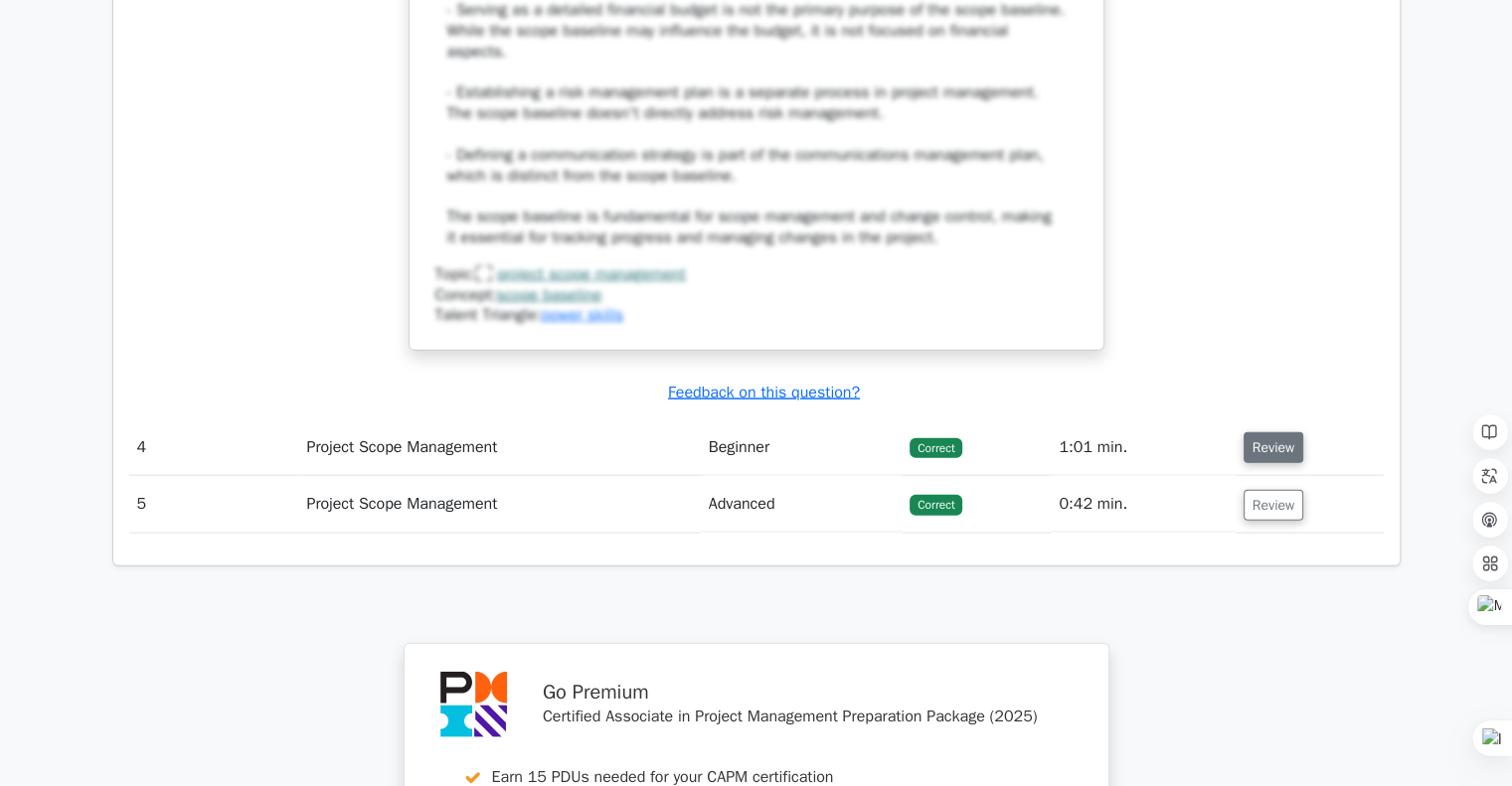 click on "Review" at bounding box center (1273, 447) 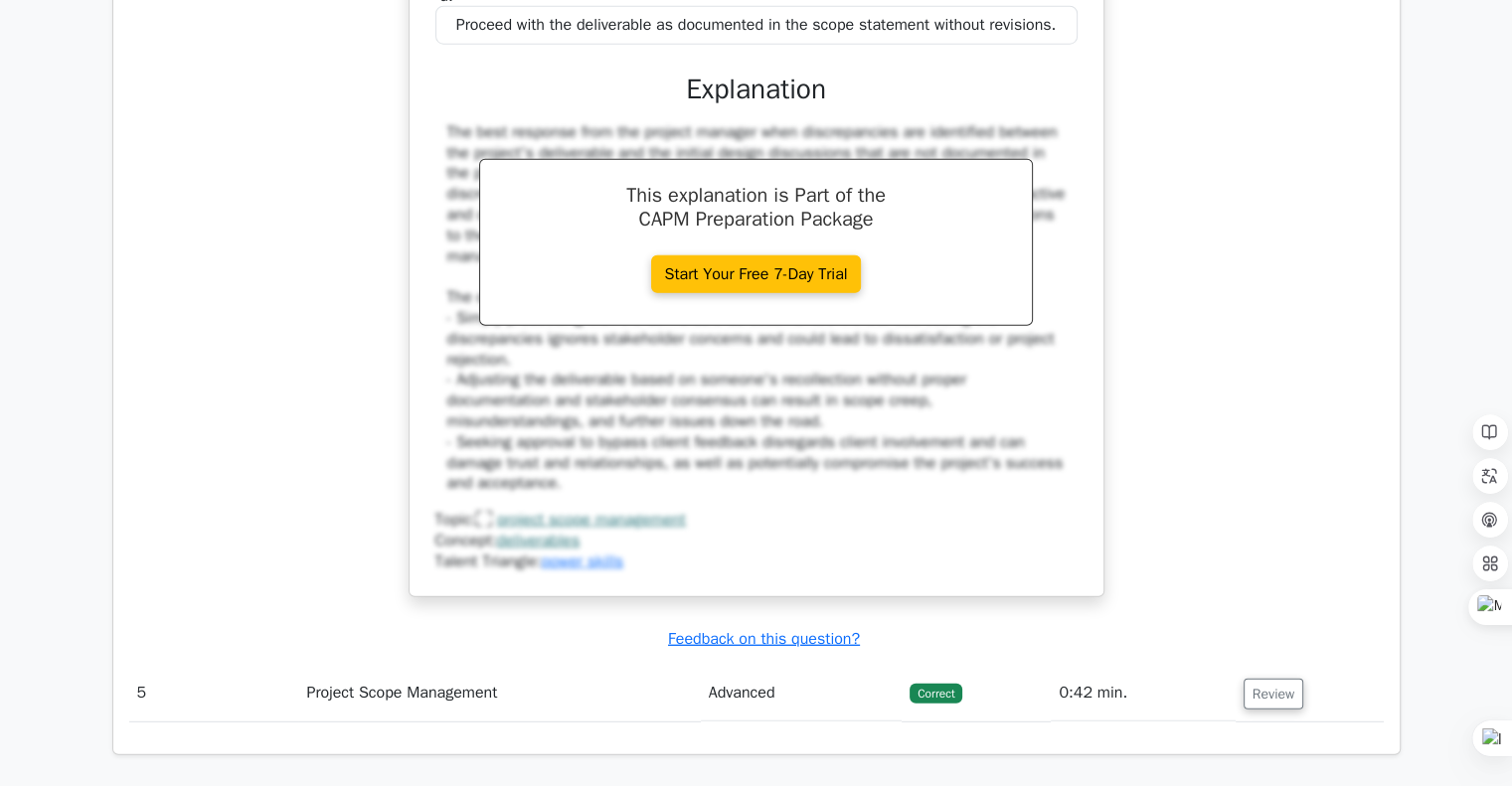 scroll, scrollTop: 5712, scrollLeft: 0, axis: vertical 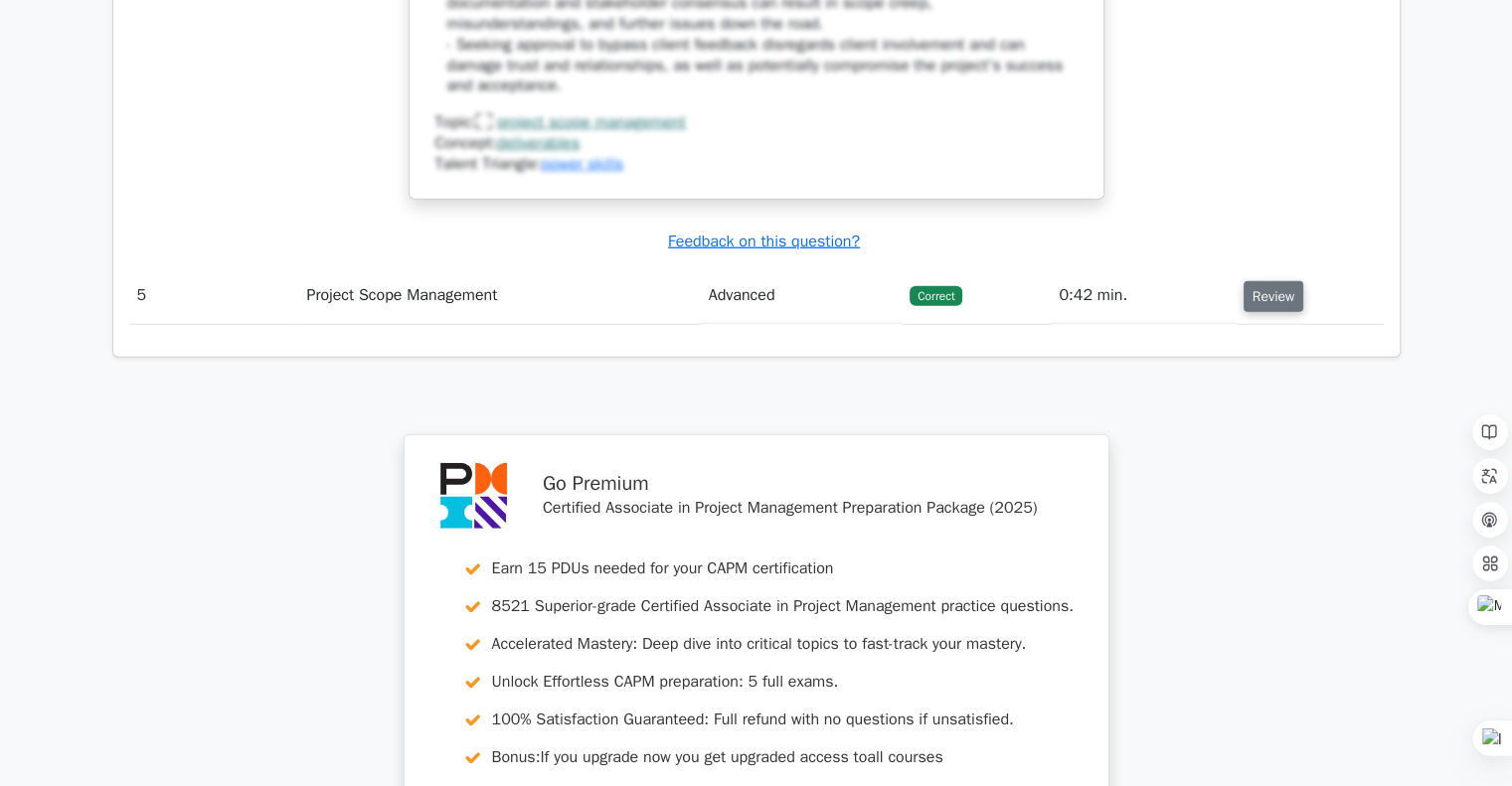 click on "Review" at bounding box center [1273, 296] 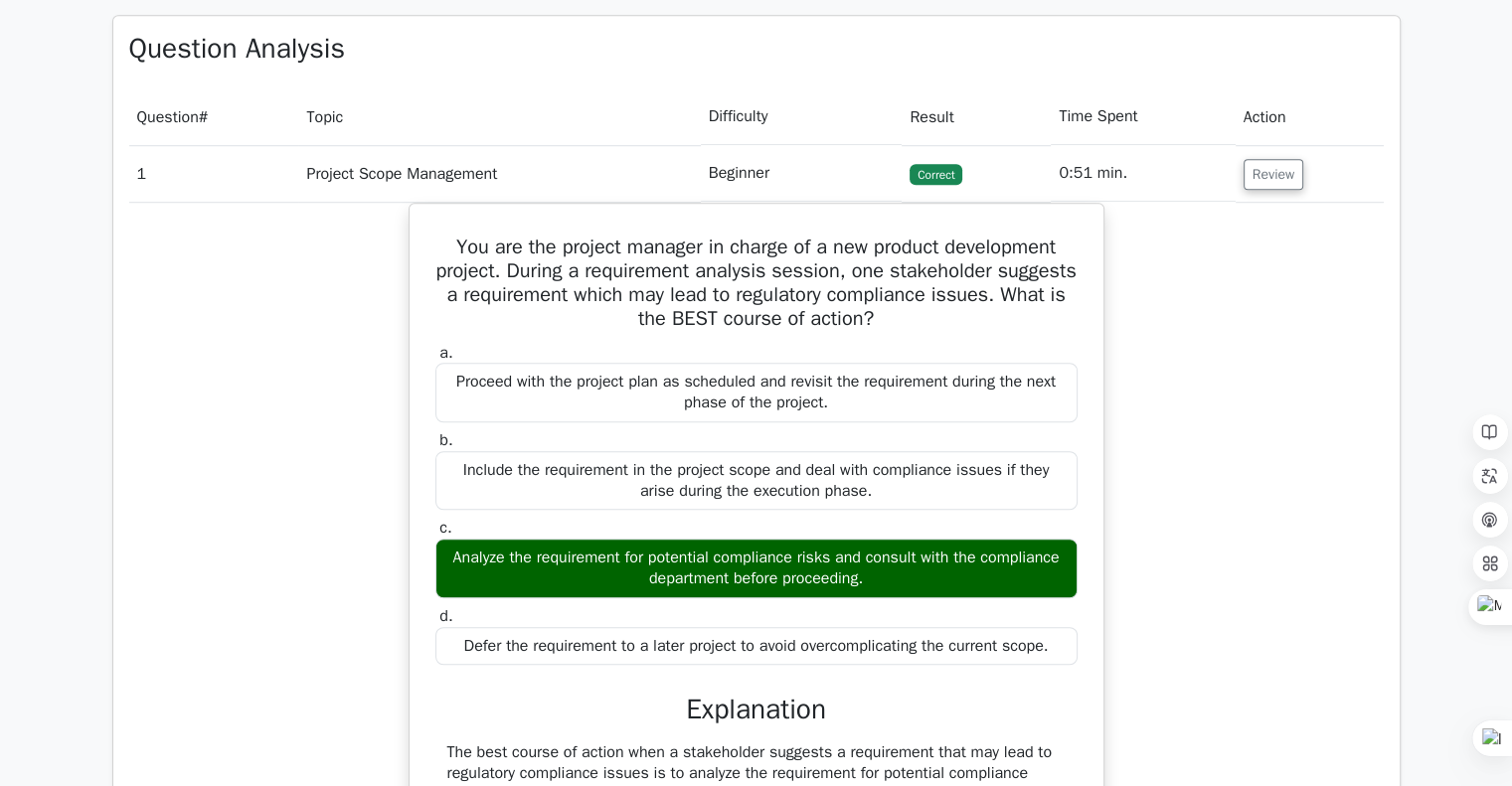 scroll, scrollTop: 1538, scrollLeft: 0, axis: vertical 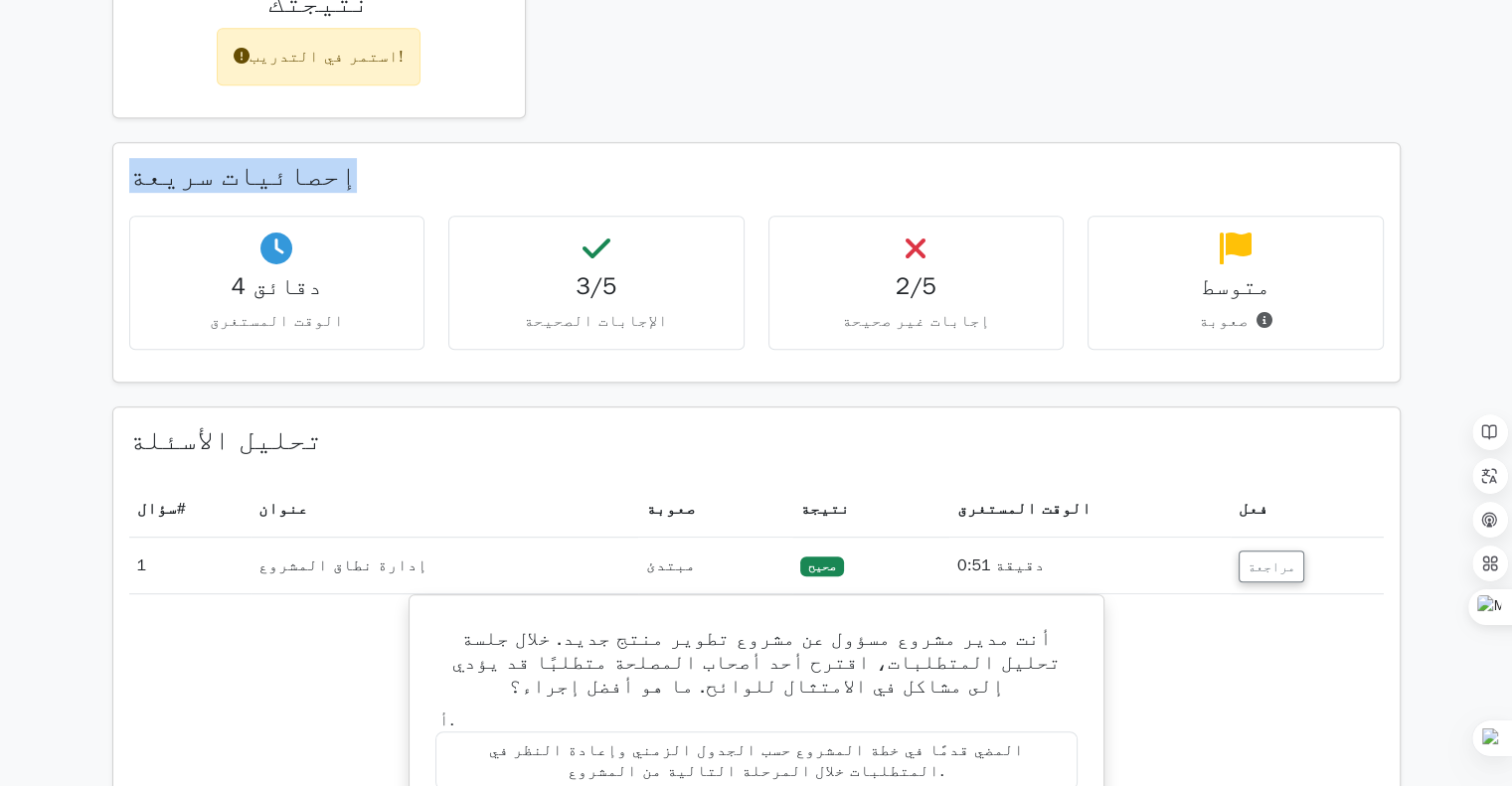 click on "انتقل إلى الإصدار المميز
حزمة إعداد شهادة الزمالة المعتمدة في إدارة المشاريع (2025)
احصل على 15 وحدة تطوير مهني مطلوبة للحصول على شهادة CAPM
8521 سؤالاً تدريبياً للحصول على شهادة الزمالة المعتمدة في إدارة المشاريع من الدرجة العليا.
الإتقان السريع: الغوص العميق في الموضوعات الهامة لتسريع إتقانك." at bounding box center (756, 2965) 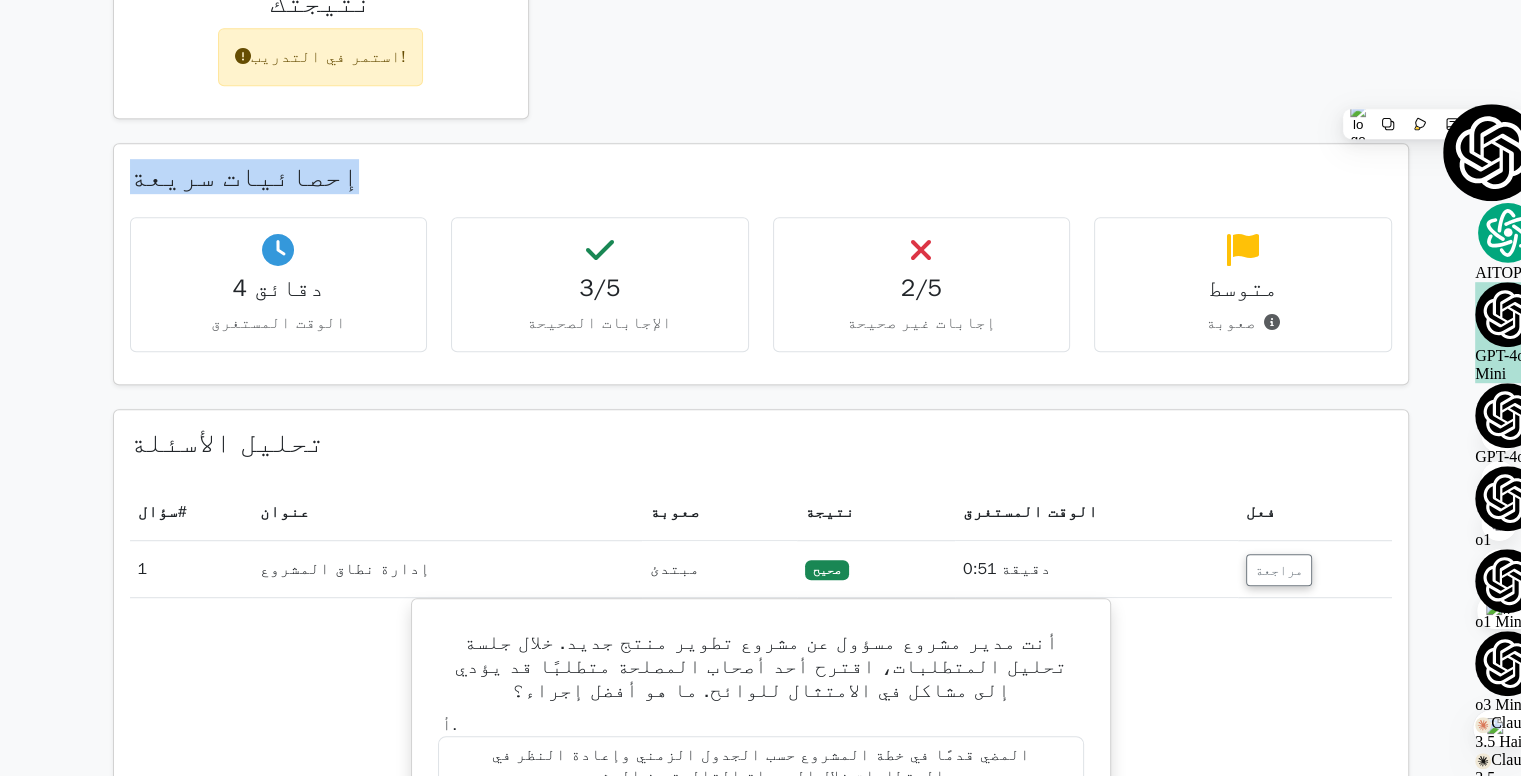 click on "الأداء حسب الموضوع
إدارة نطاق المشروع
100%" at bounding box center (981, -27) 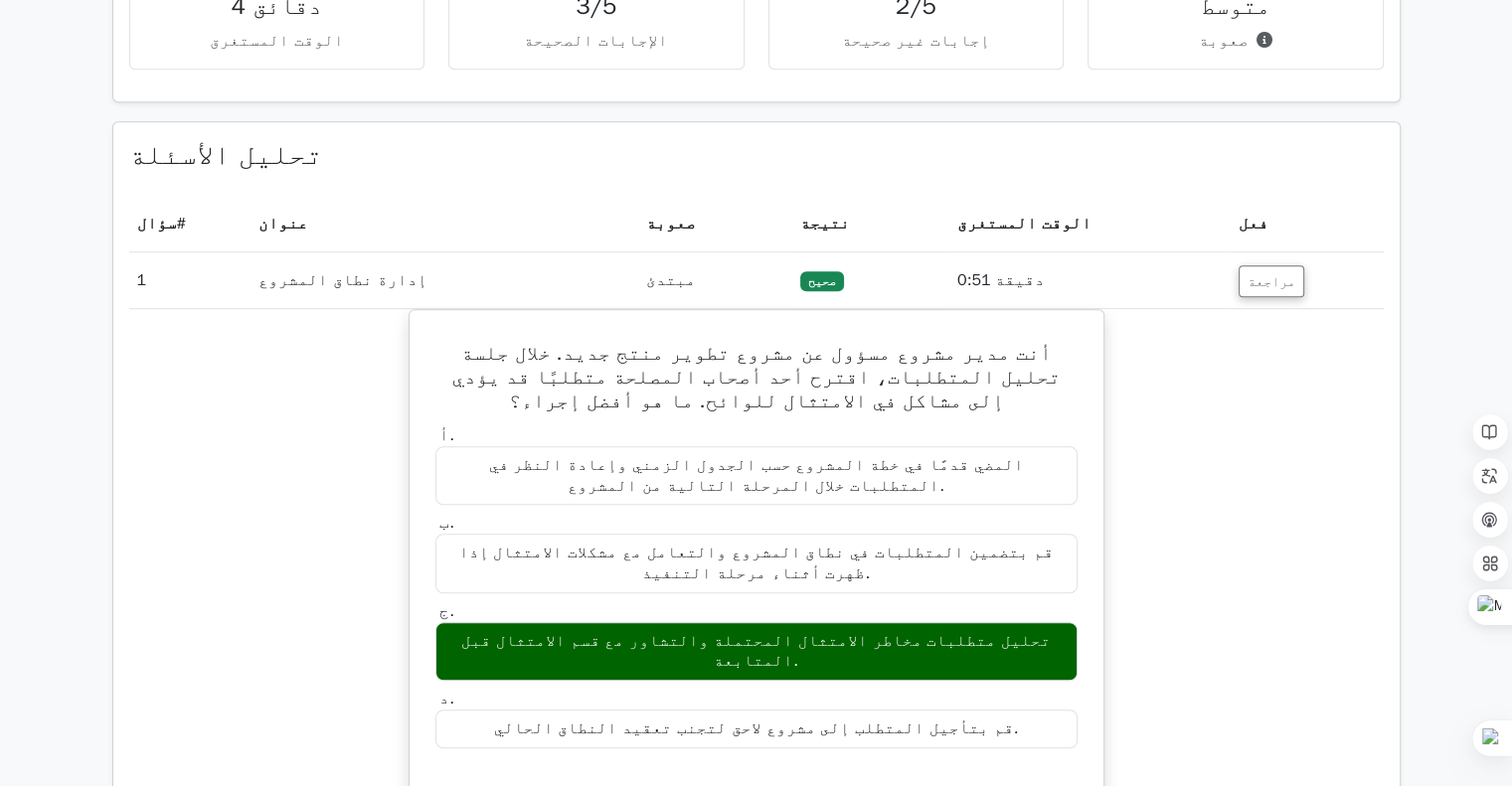 scroll, scrollTop: 1292, scrollLeft: 0, axis: vertical 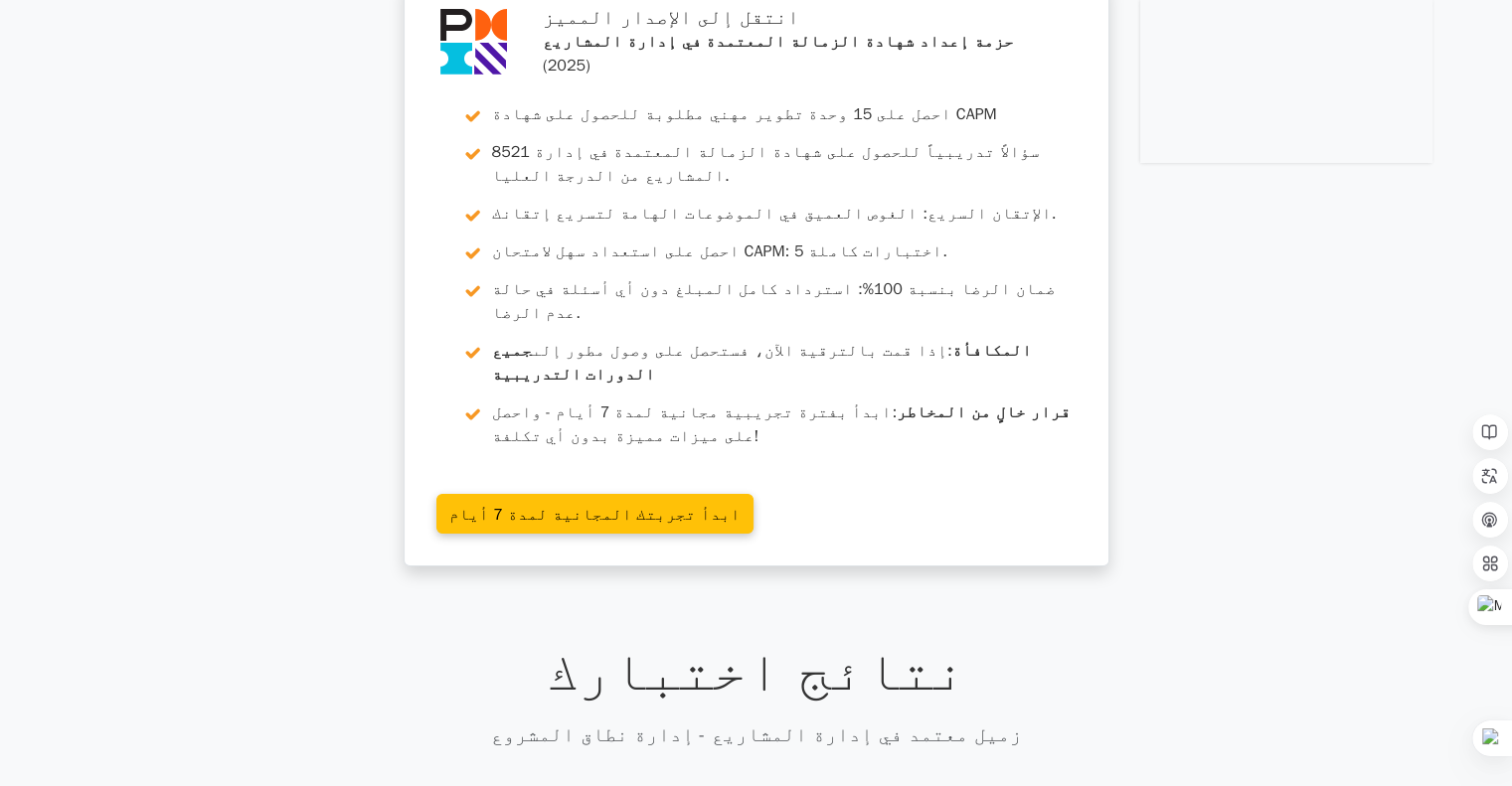 click on "انتقل إلى الإصدار المميز
حزمة إعداد شهادة الزمالة المعتمدة في إدارة المشاريع (2025)
احصل على 15 وحدة تطوير مهني مطلوبة للحصول على شهادة CAPM
8521 سؤالاً تدريبياً للحصول على شهادة الزمالة المعتمدة في إدارة المشاريع من الدرجة العليا.
الإتقان السريع: الغوص العميق في الموضوعات الهامة لتسريع إتقانك." at bounding box center [756, 284] 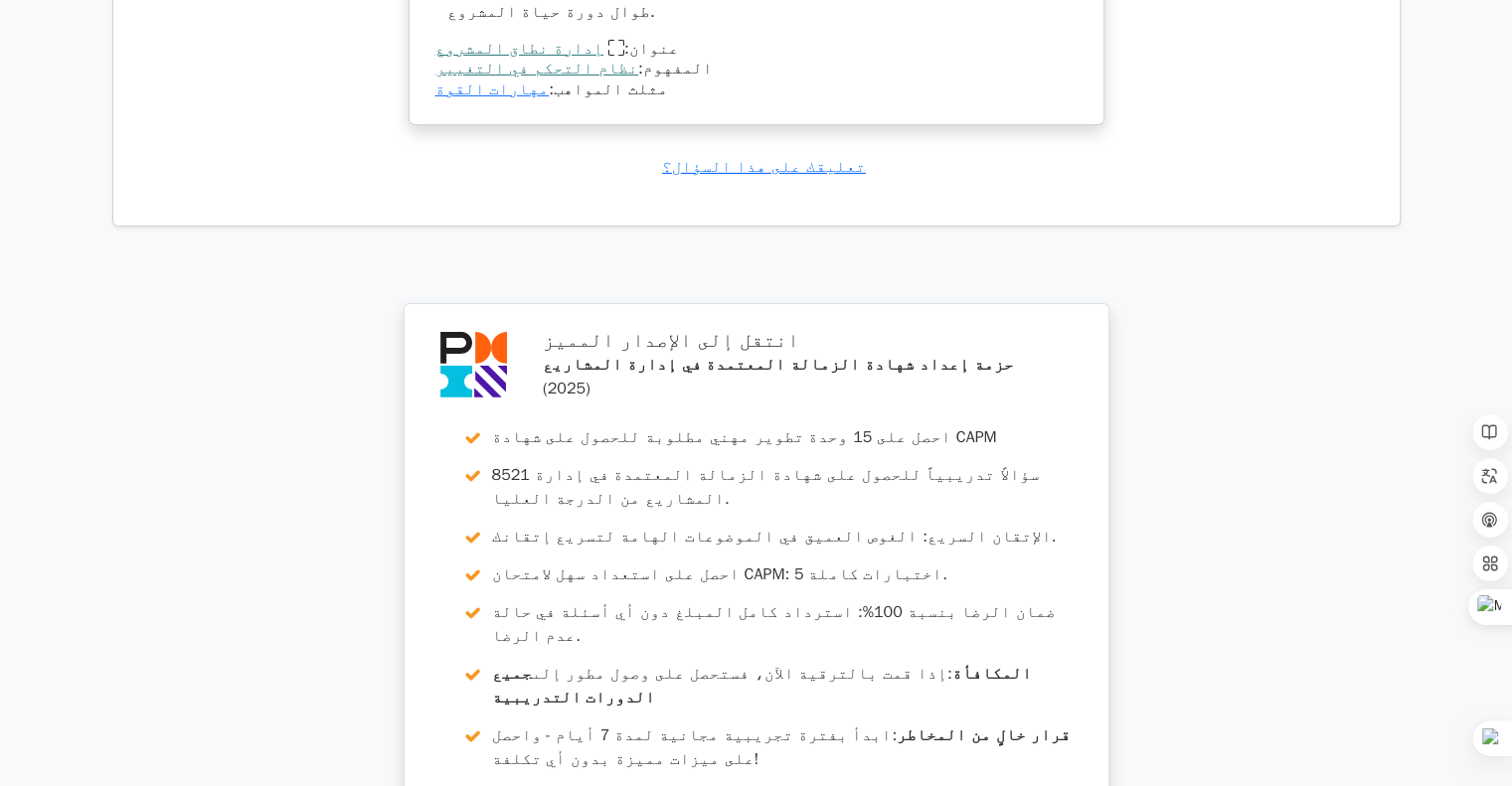 scroll, scrollTop: 6935, scrollLeft: 0, axis: vertical 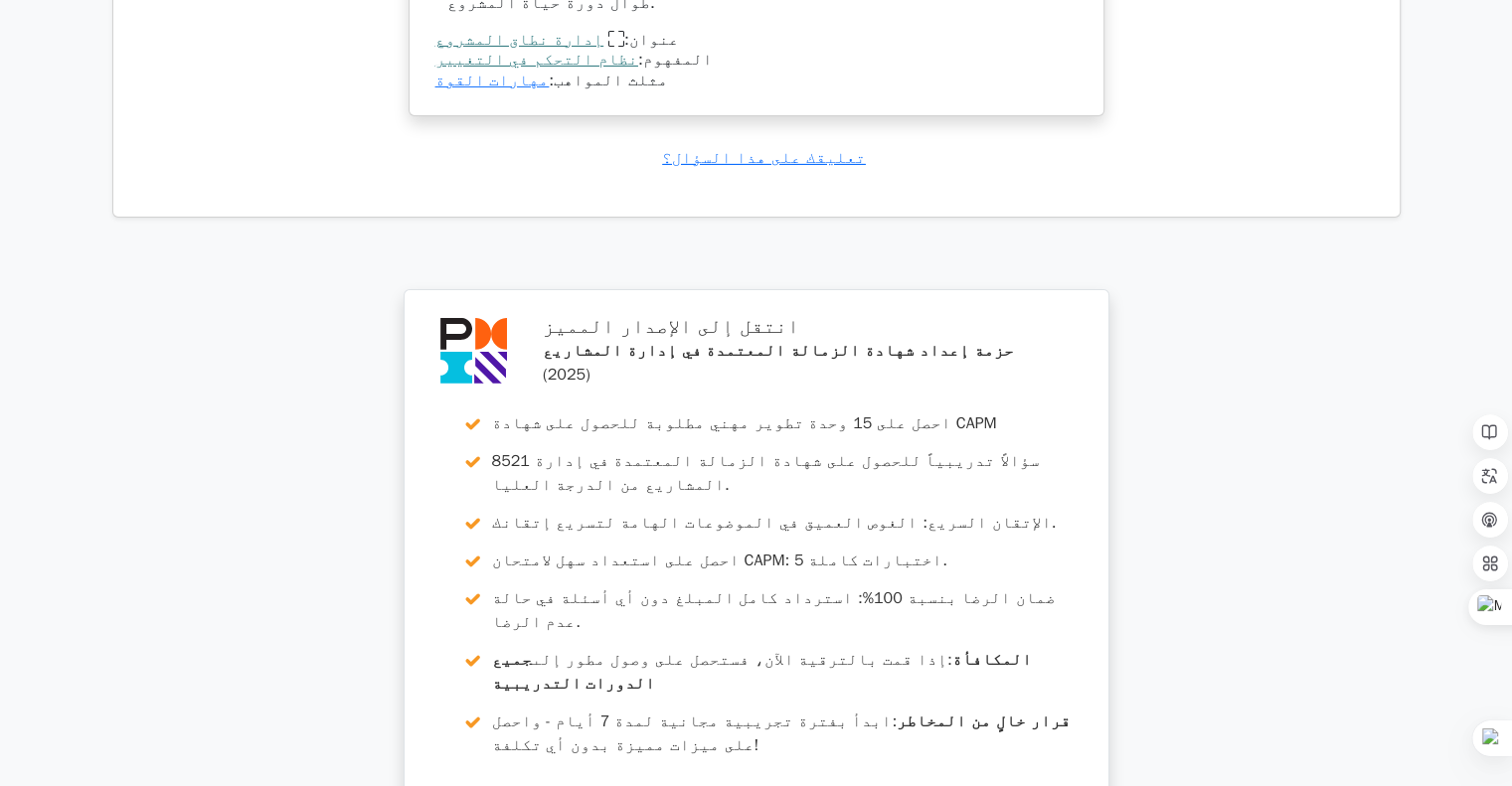 click on "انتقل إلى ملفك الشخصي" at bounding box center [846, 966] 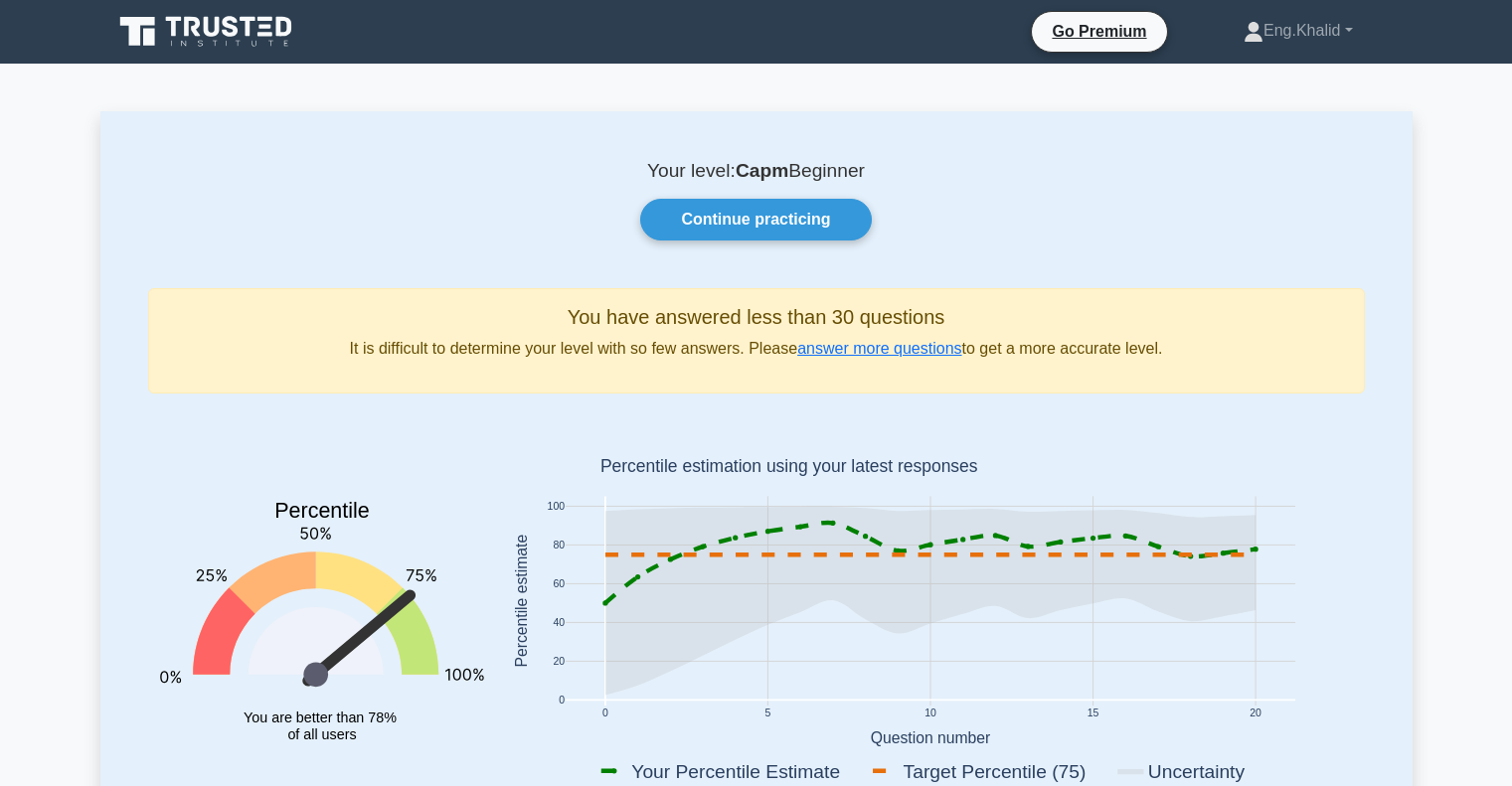scroll, scrollTop: 0, scrollLeft: 0, axis: both 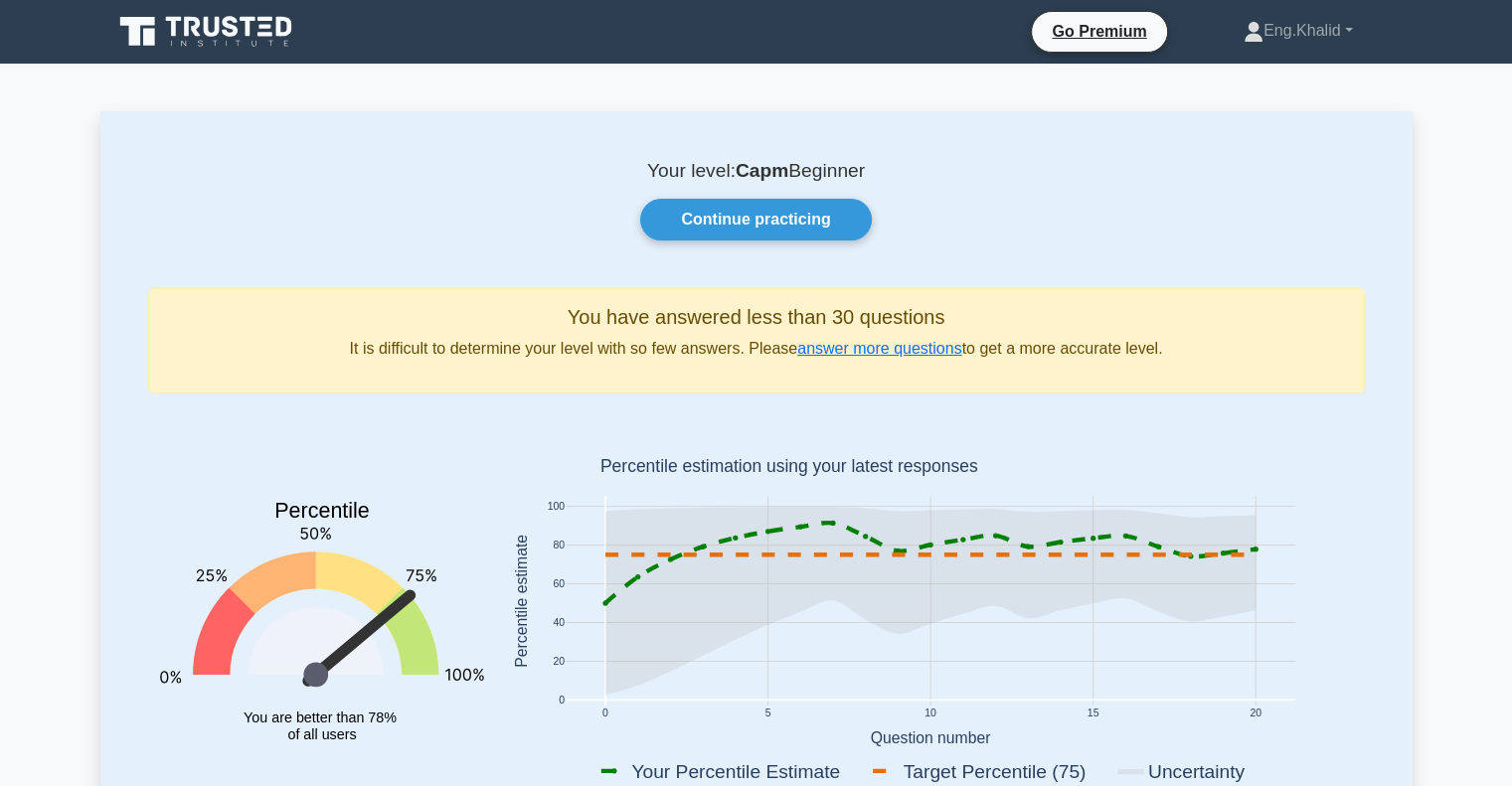 select on "Arabic" 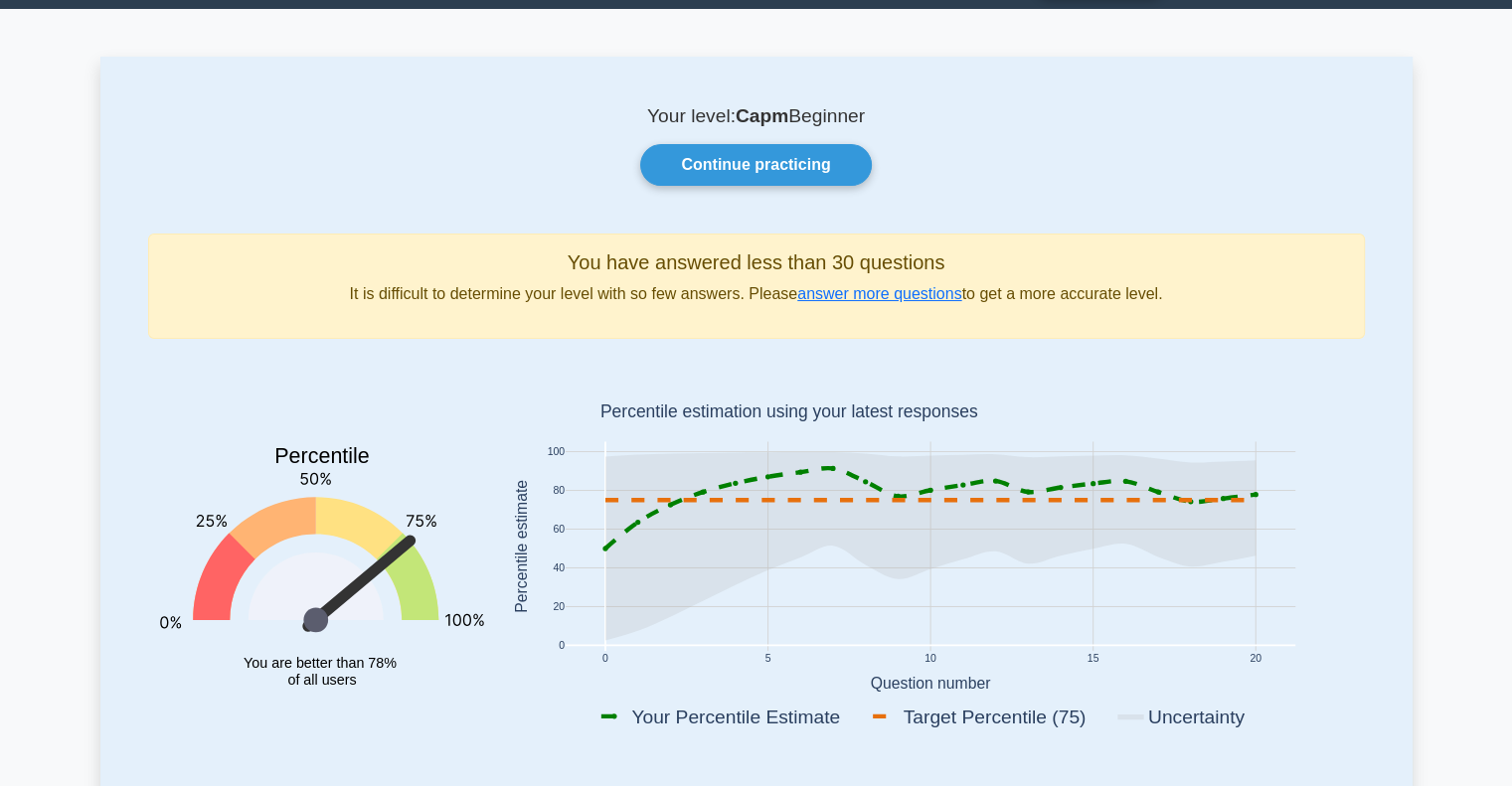 scroll, scrollTop: 0, scrollLeft: 0, axis: both 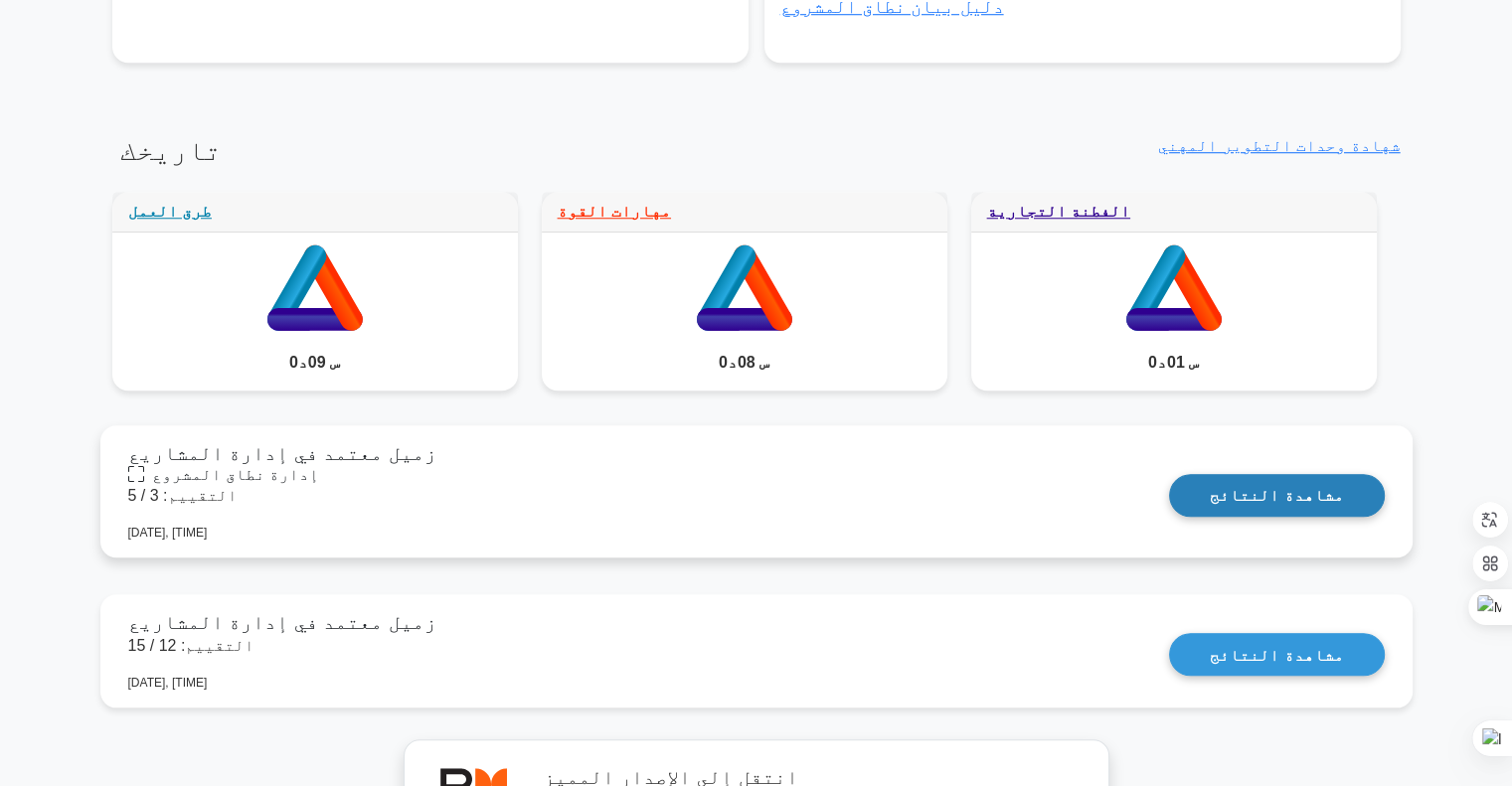 click on "مشاهدة النتائج" at bounding box center [1276, 495] 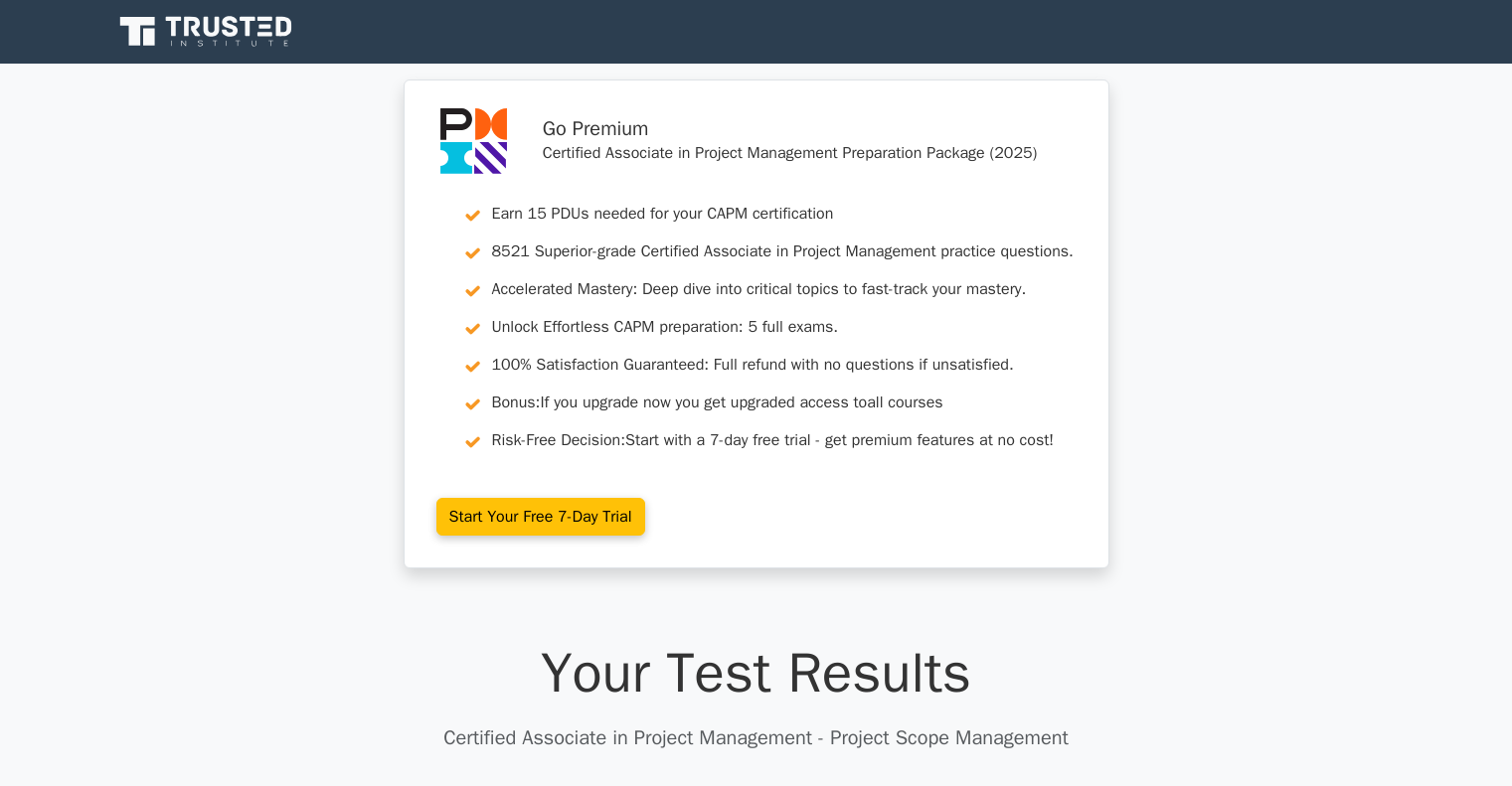 scroll, scrollTop: 545, scrollLeft: 0, axis: vertical 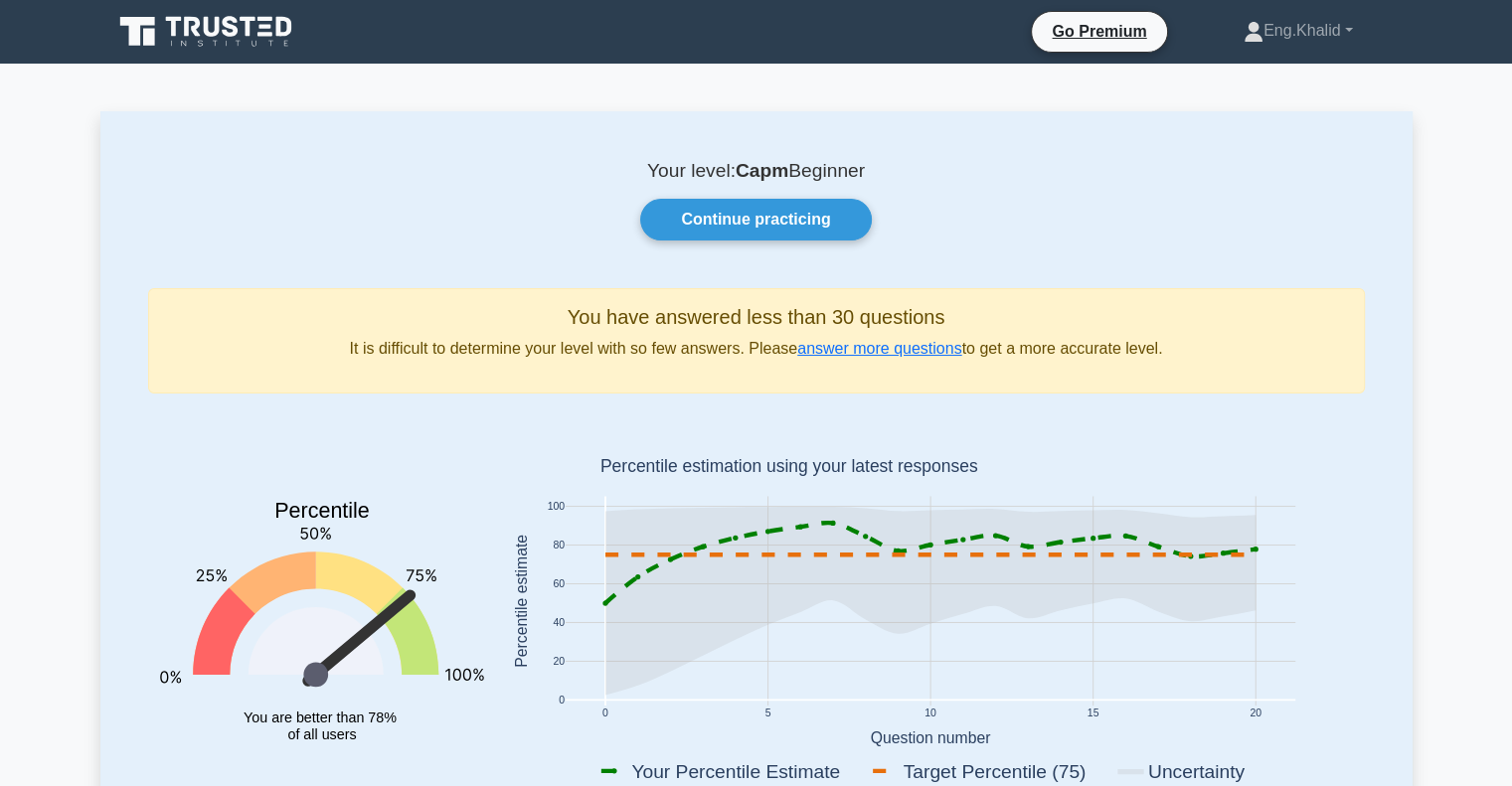 select on "Arabic" 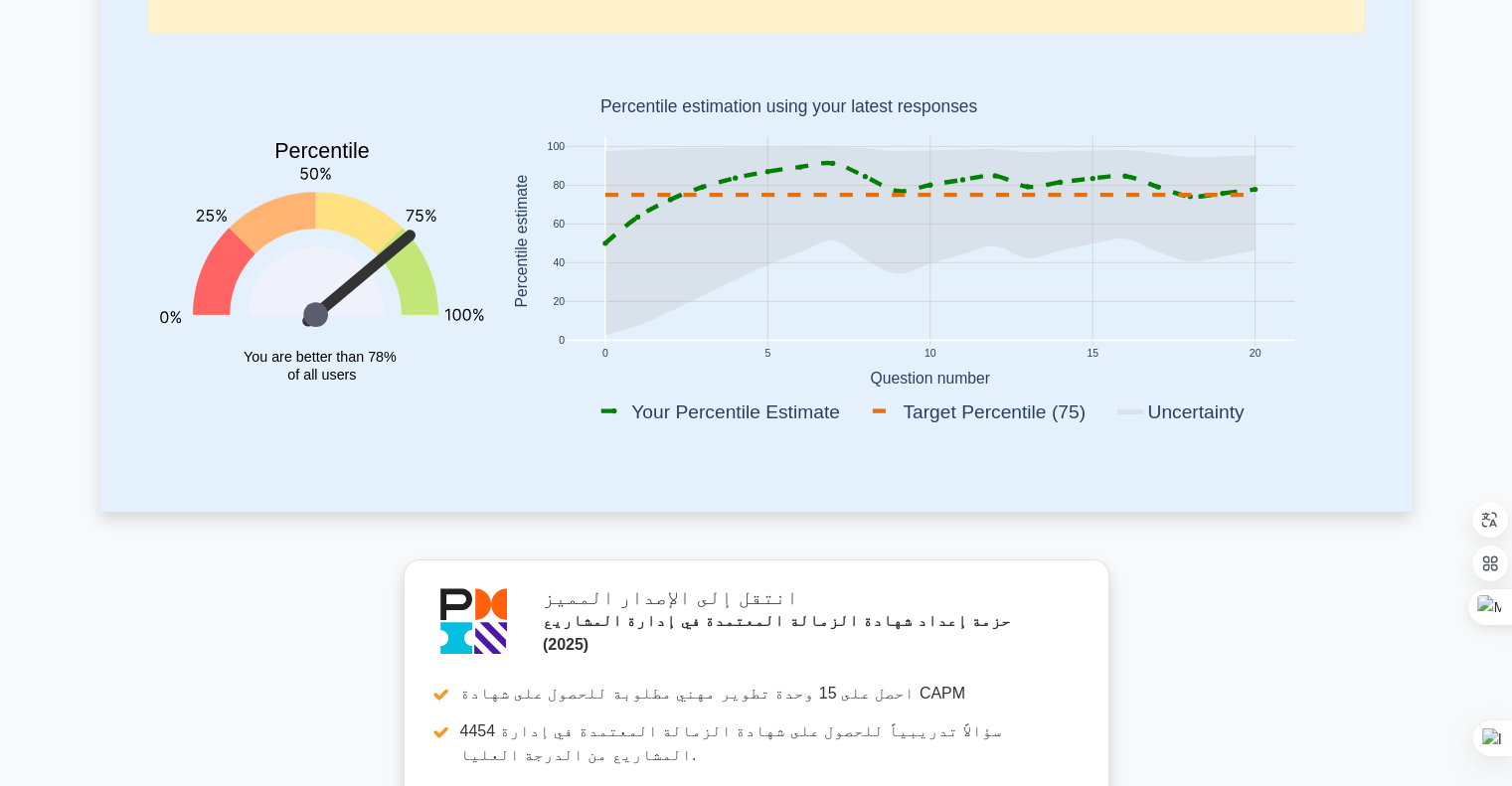 scroll, scrollTop: 13, scrollLeft: 0, axis: vertical 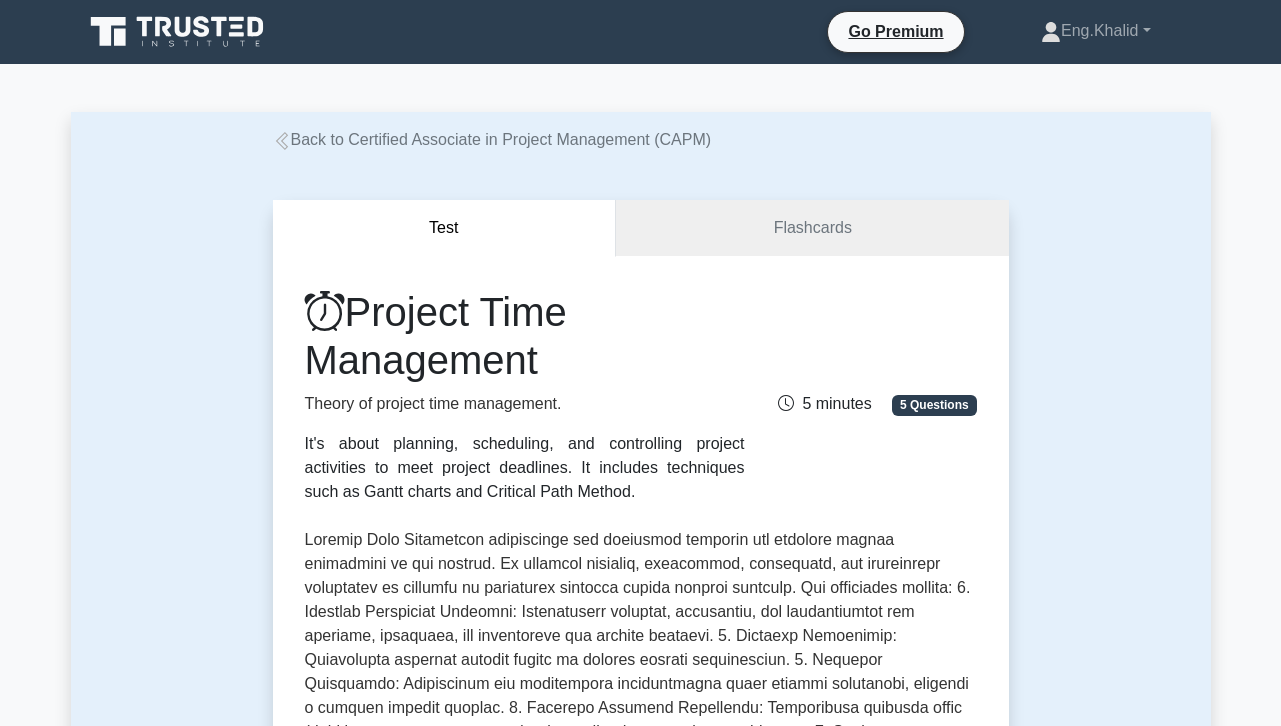 select on "Arabic" 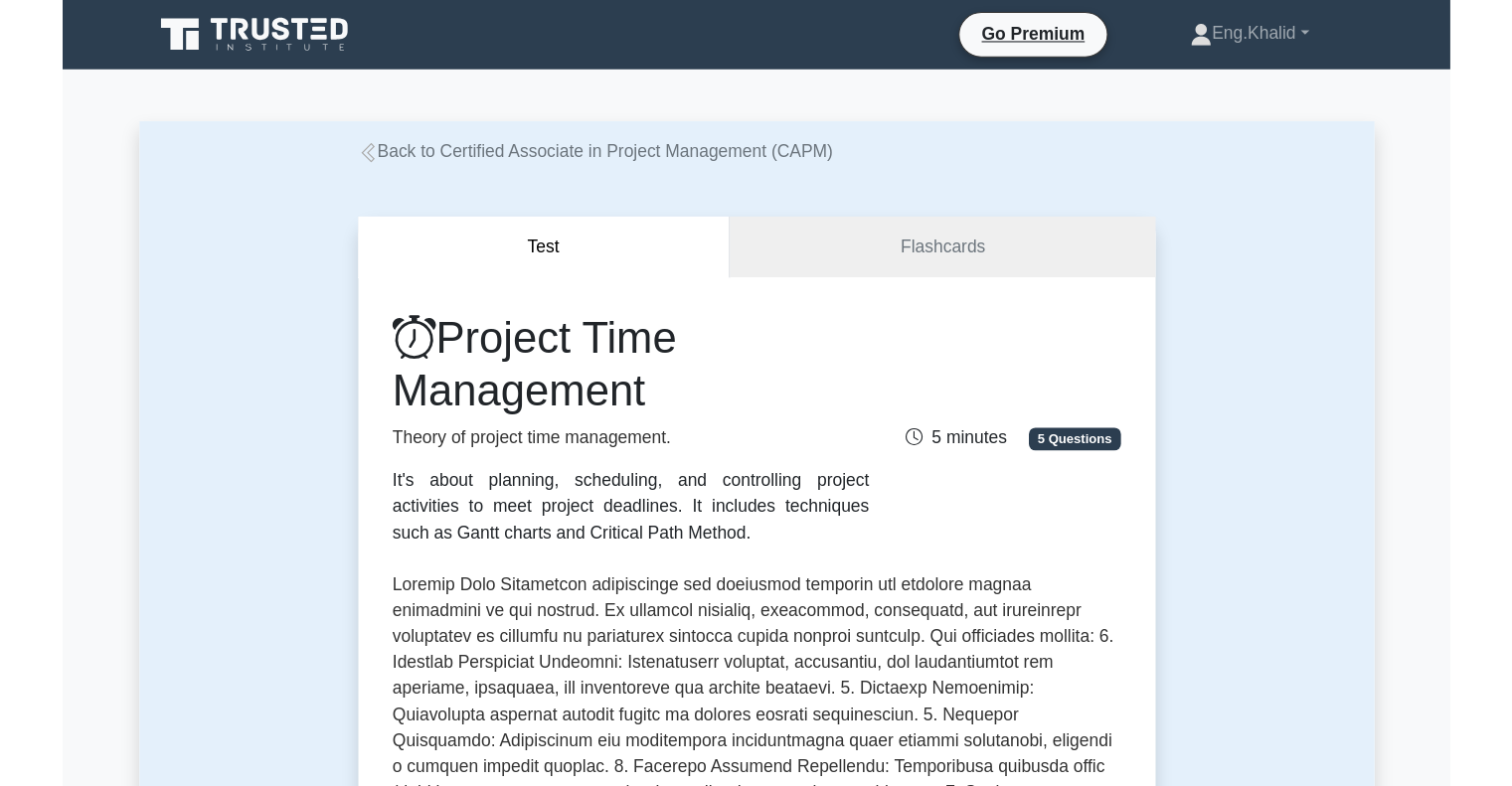 scroll, scrollTop: 0, scrollLeft: 0, axis: both 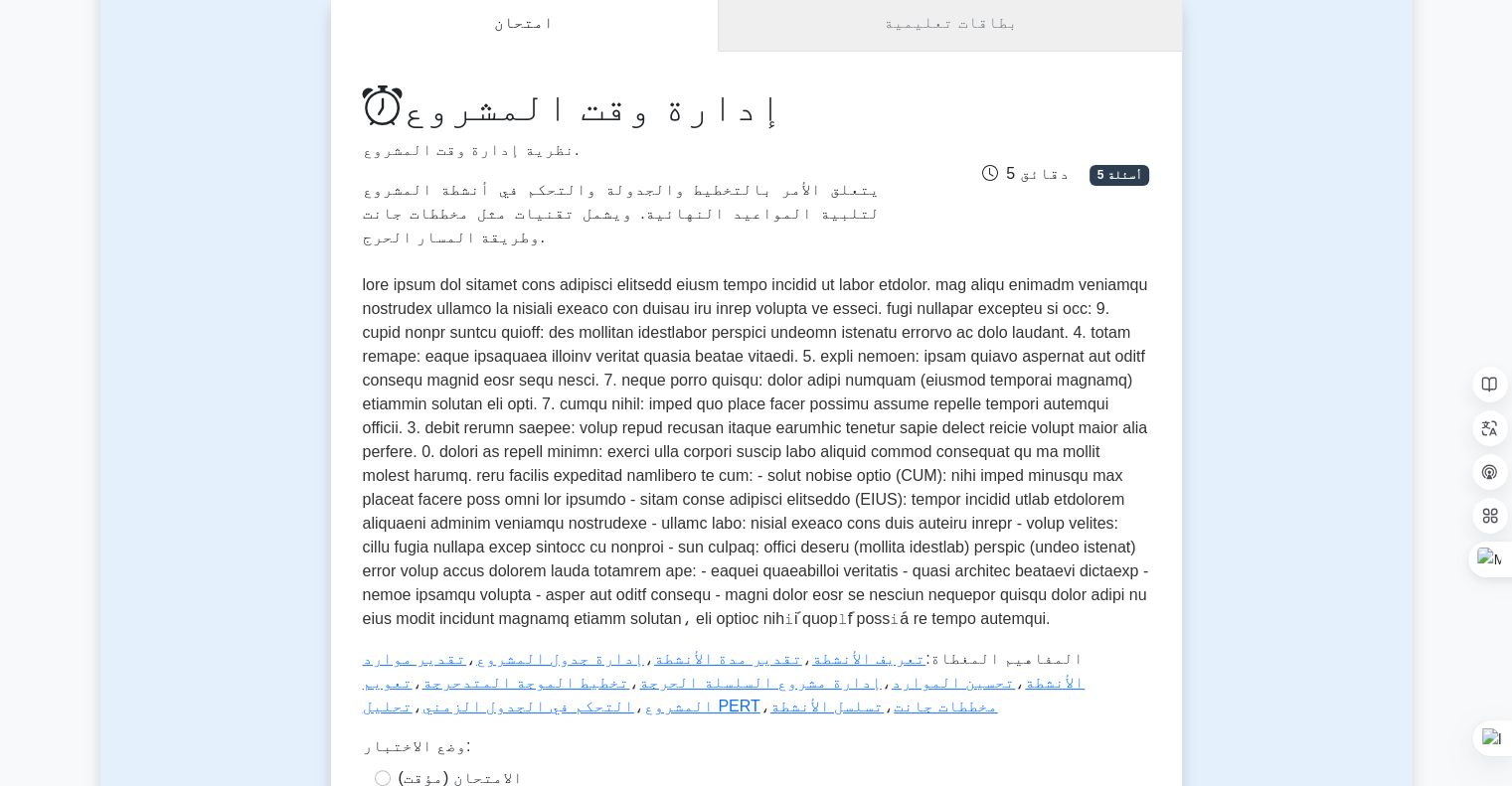 click on "بطاقات تعليمية" at bounding box center (949, 23) 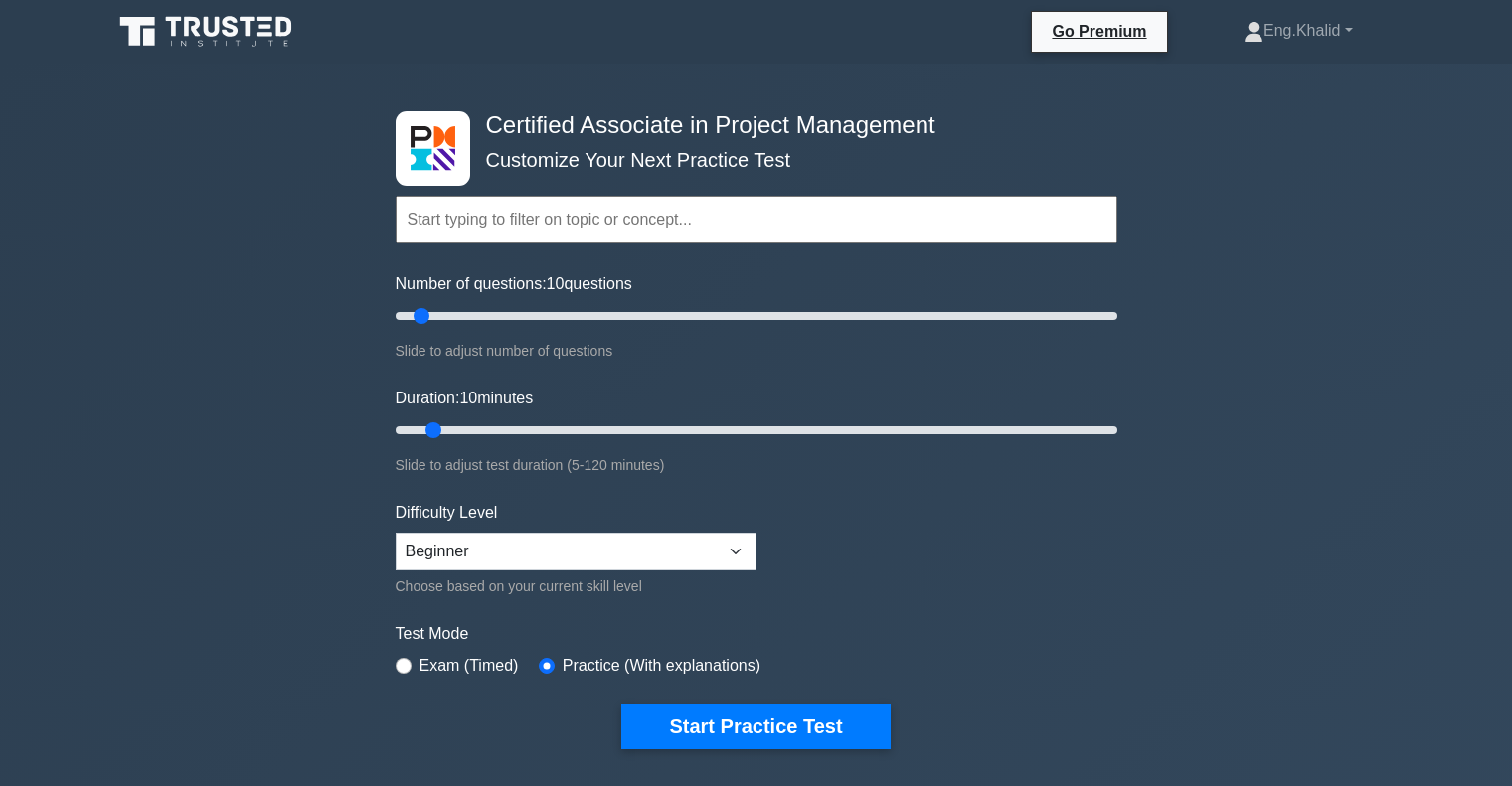 scroll, scrollTop: 1292, scrollLeft: 0, axis: vertical 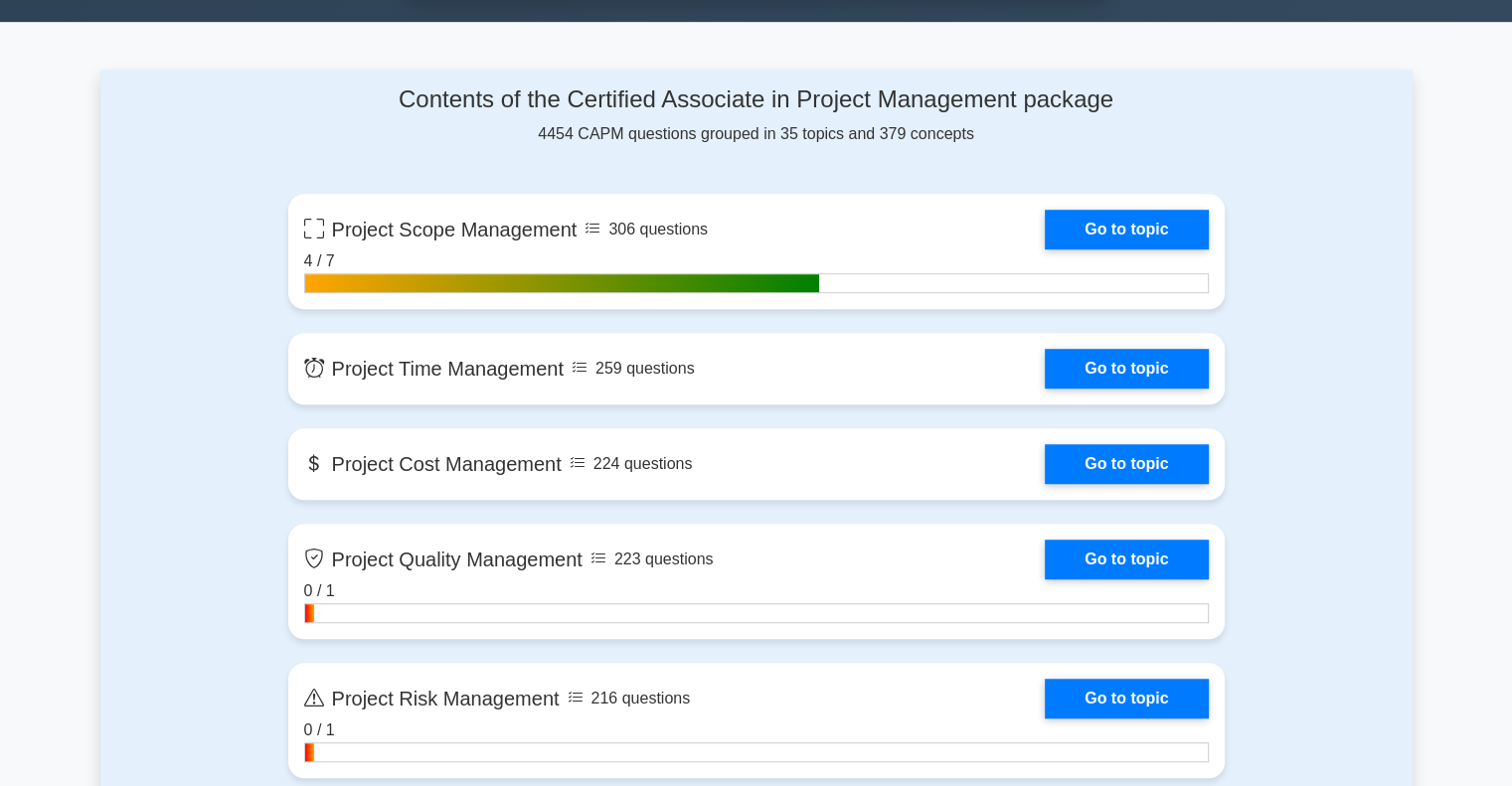 select on "Arabic" 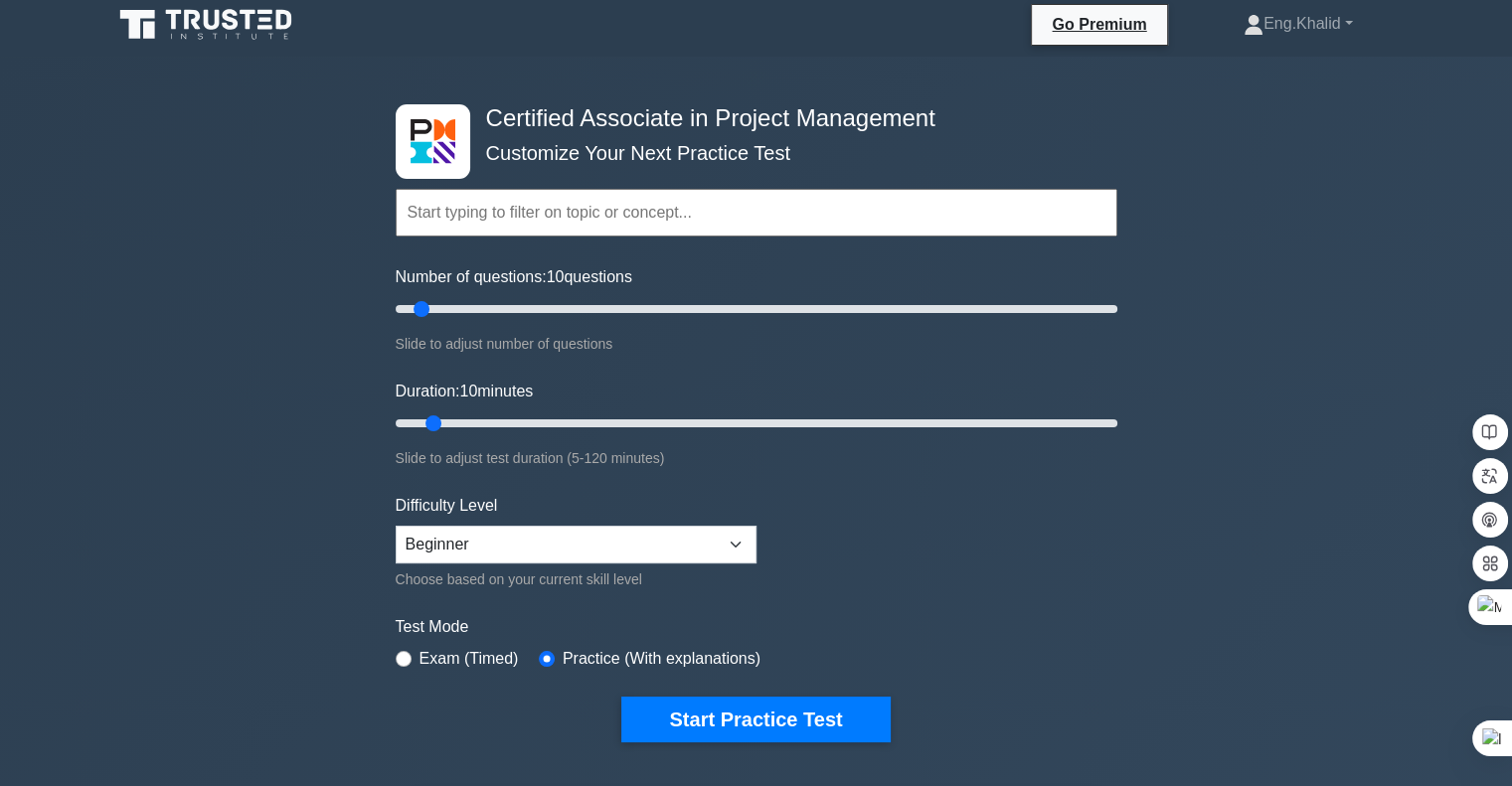 scroll, scrollTop: 0, scrollLeft: 0, axis: both 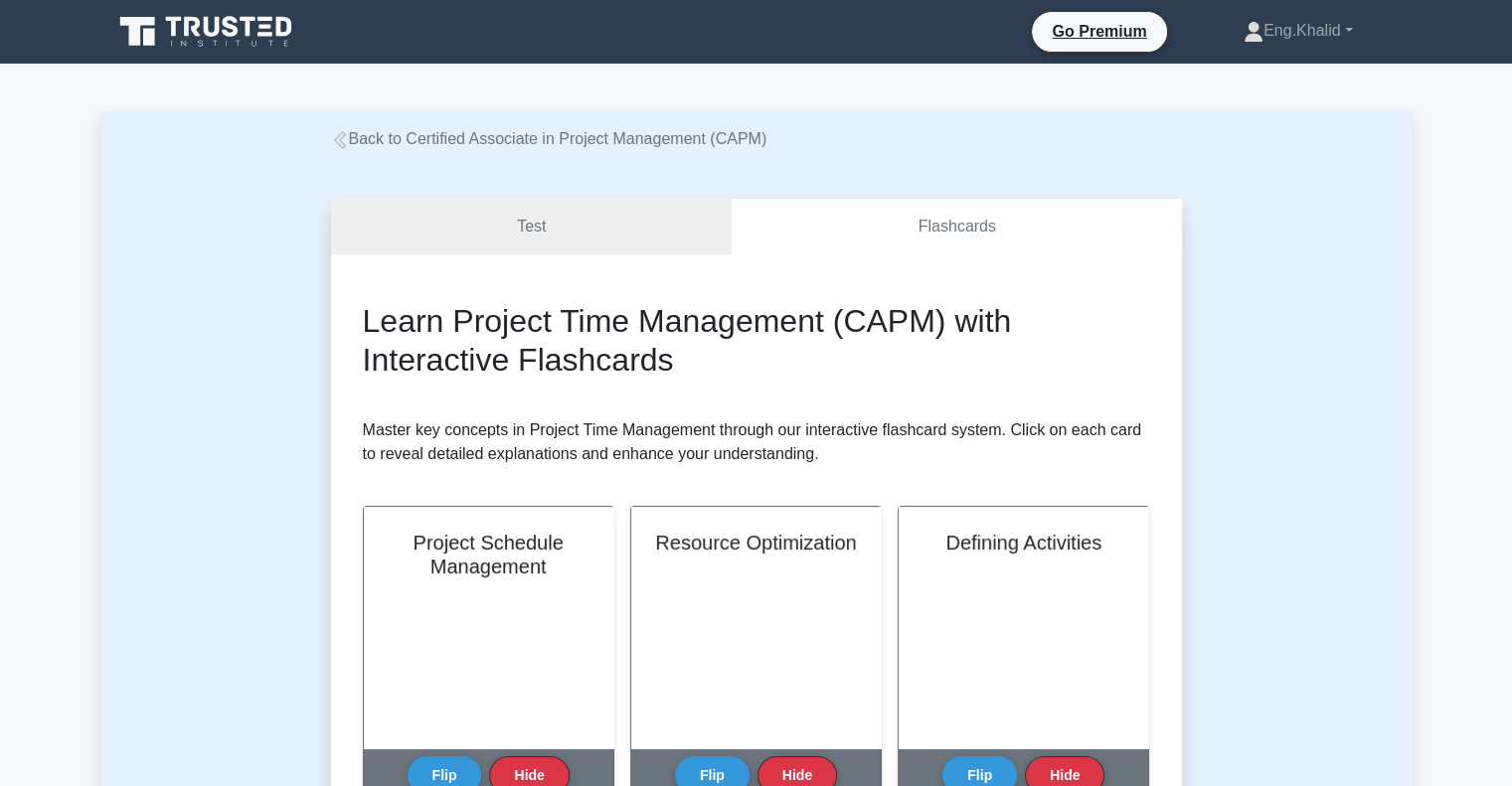select on "Arabic" 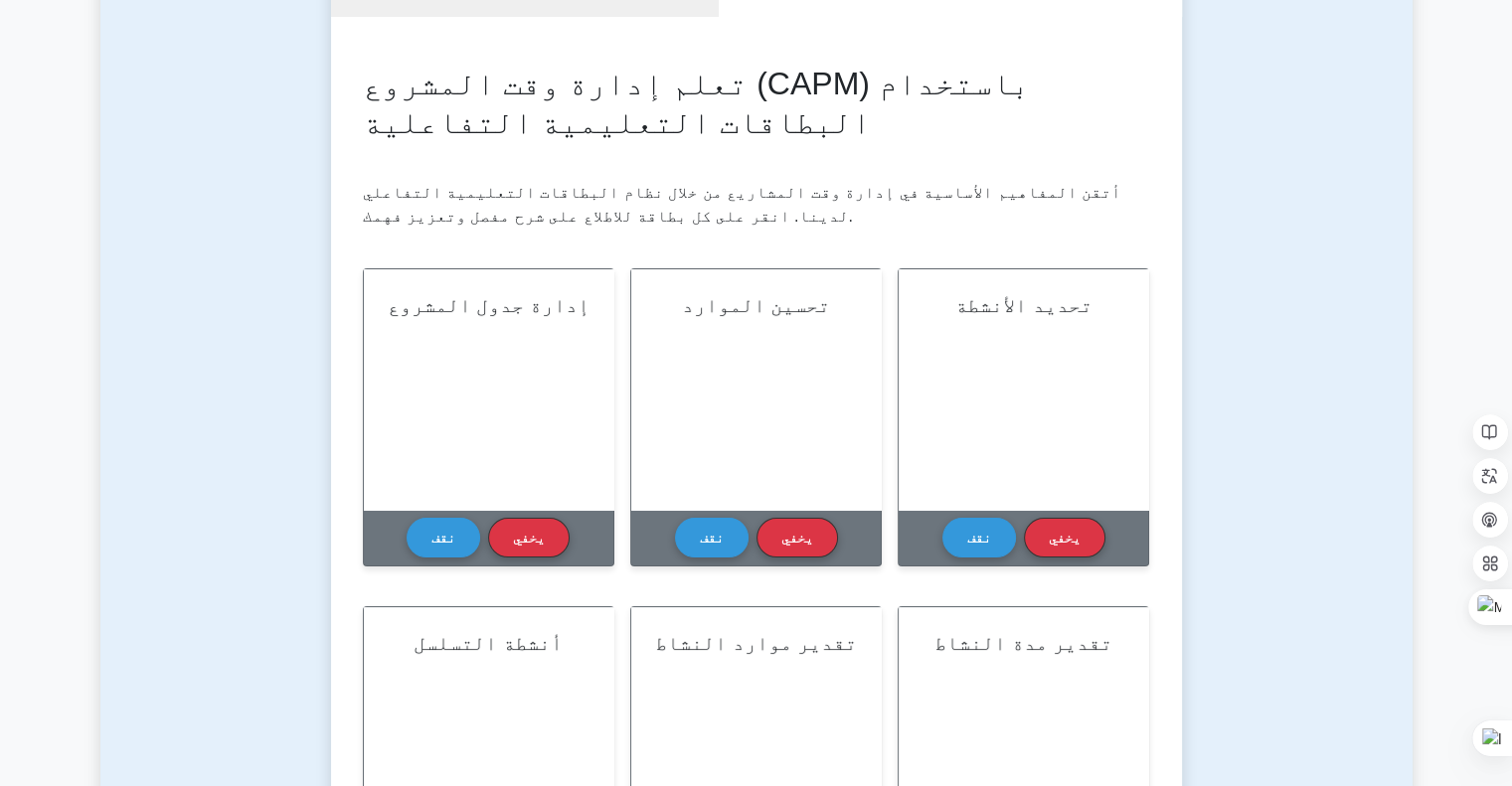 scroll, scrollTop: 397, scrollLeft: 0, axis: vertical 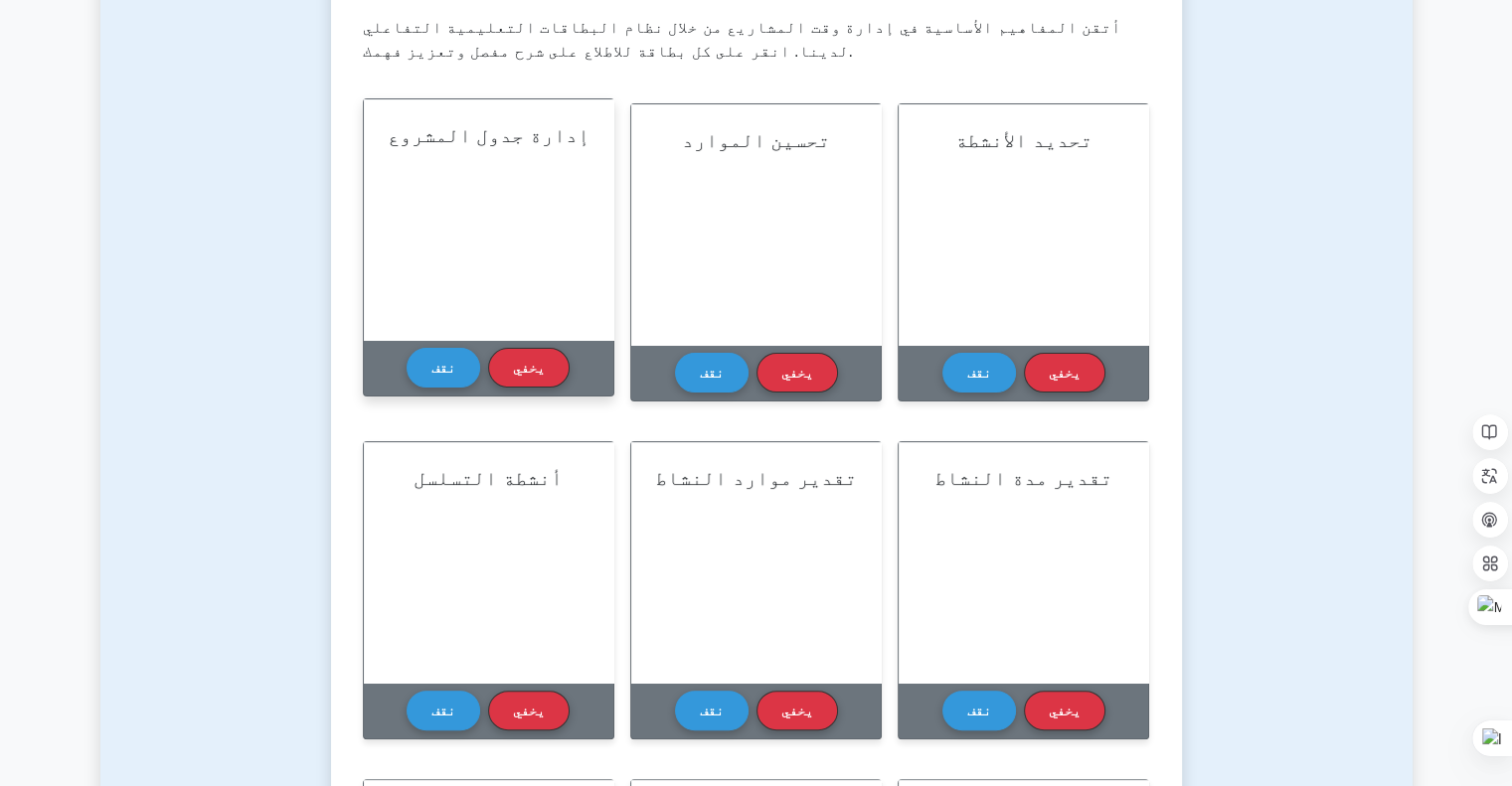 click on "إدارة جدول المشروع" at bounding box center (488, 220) 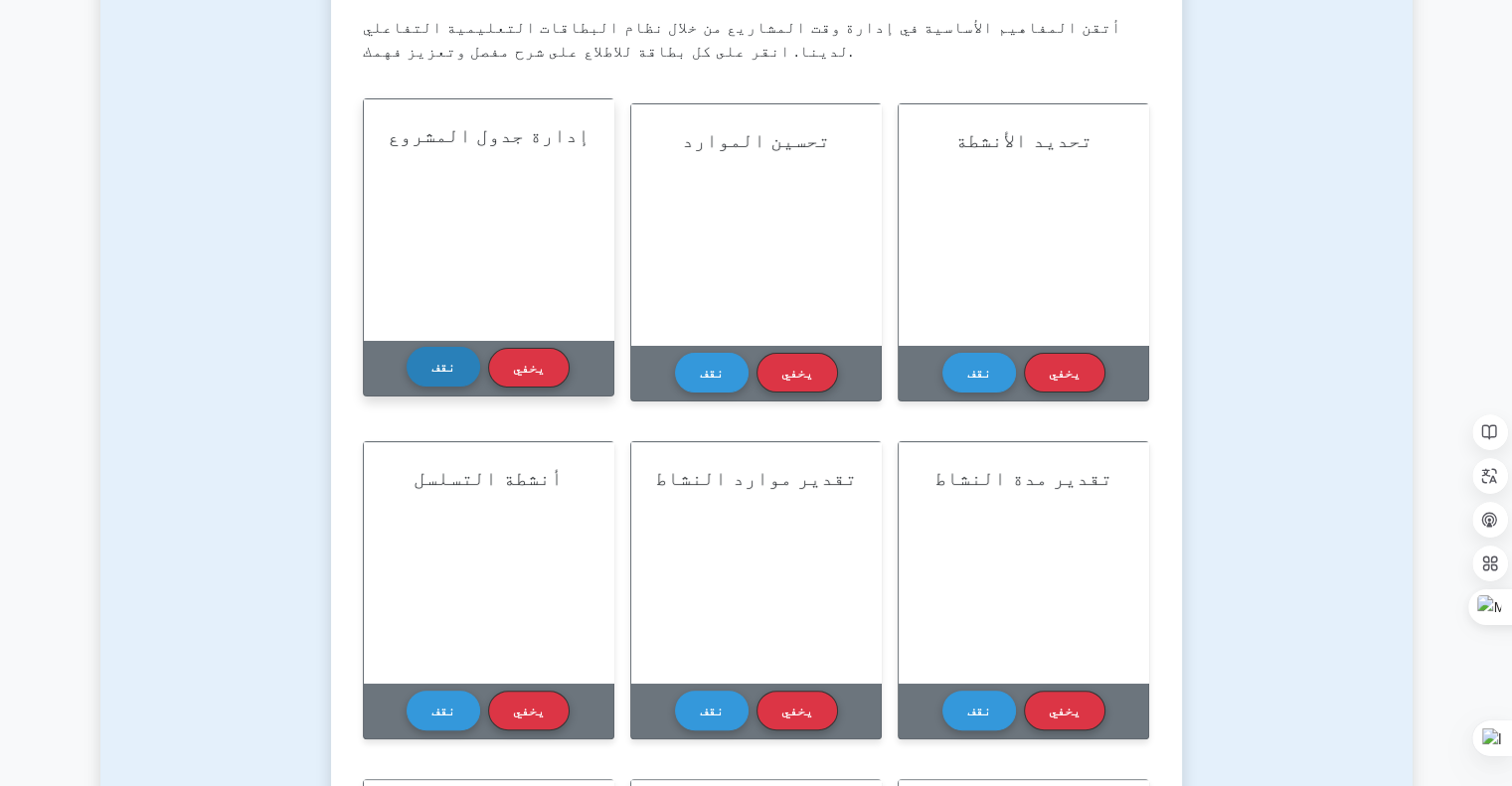click on "نقف" at bounding box center [443, 367] 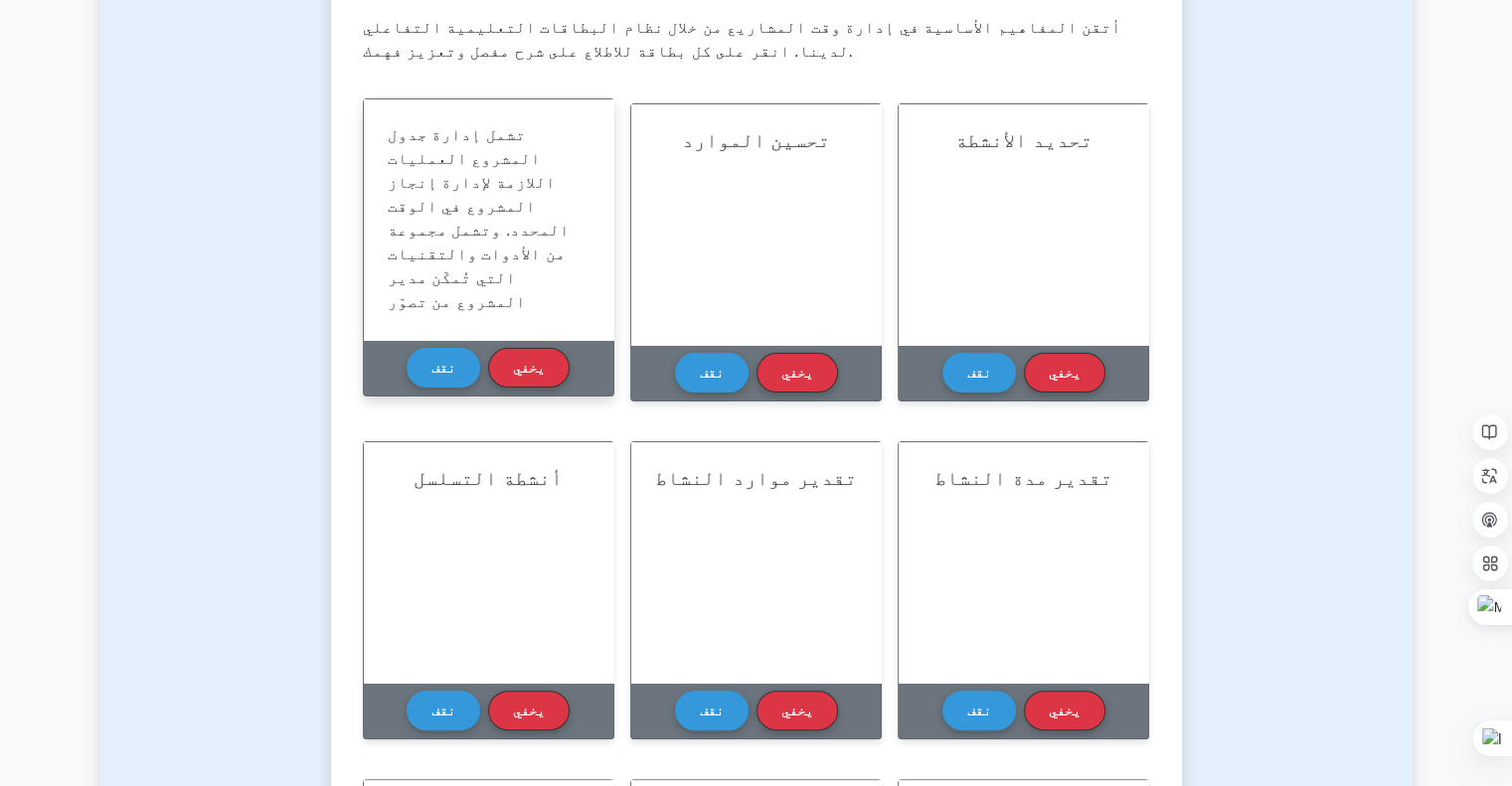 click on "تشمل إدارة جدول المشروع العمليات اللازمة لإدارة إنجاز المشروع في الوقت المحدد. وتشمل مجموعة من الأدوات والتقنيات التي تُمكّن مدير المشروع من تصوّر الجداول الزمنية للمشروع وقياسها وإدارتها. والغرض من ذلك هو ضمان تسليم المشروع في الوقت المحدد دون تجاوز الموارد المخطط لها. وتشمل تحديد الأنشطة وتسلسلها، وتقدير مددها، وتطوير الجدول الزمني ومراقبته." at bounding box center (481, 349) 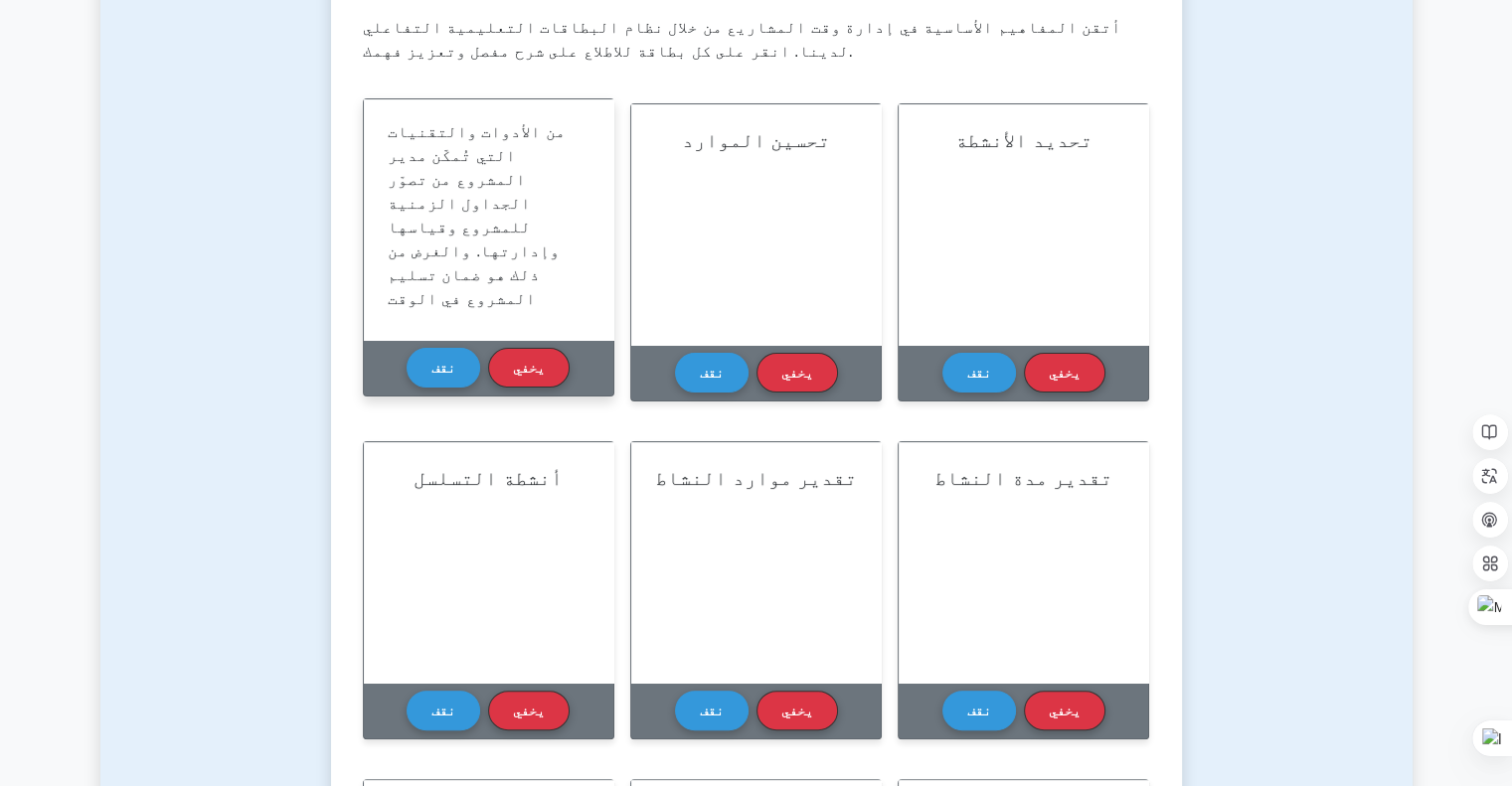 scroll, scrollTop: 57, scrollLeft: 0, axis: vertical 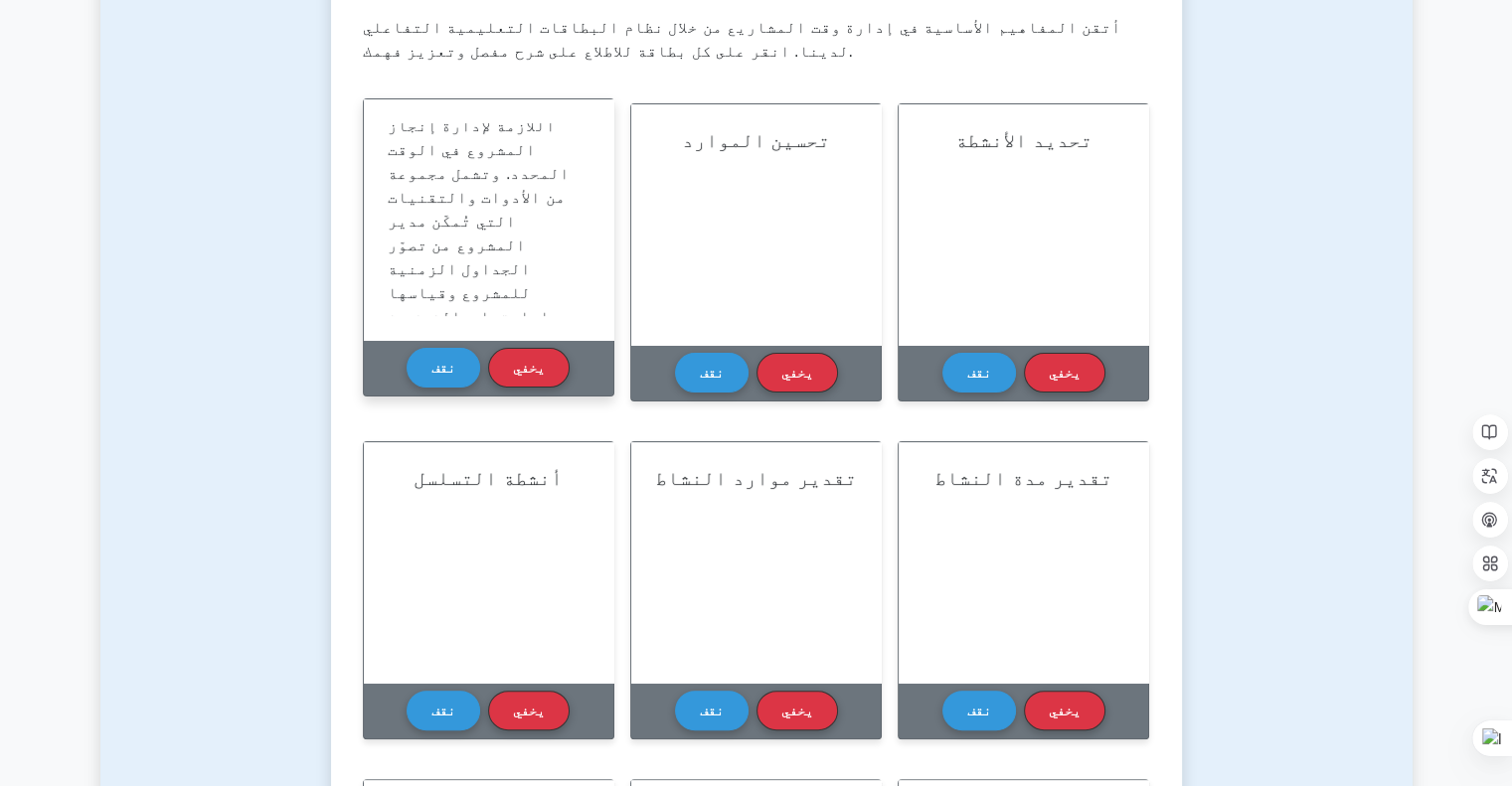 click on "تشمل إدارة جدول المشروع العمليات اللازمة لإدارة إنجاز المشروع في الوقت المحدد. وتشمل مجموعة من الأدوات والتقنيات التي تُمكّن مدير المشروع من تصوّر الجداول الزمنية للمشروع وقياسها وإدارتها. والغرض من ذلك هو ضمان تسليم المشروع في الوقت المحدد دون تجاوز الموارد المخطط لها. وتشمل تحديد الأنشطة وتسلسلها، وتقدير مددها، وتطوير الجدول الزمني ومراقبته." at bounding box center (481, 292) 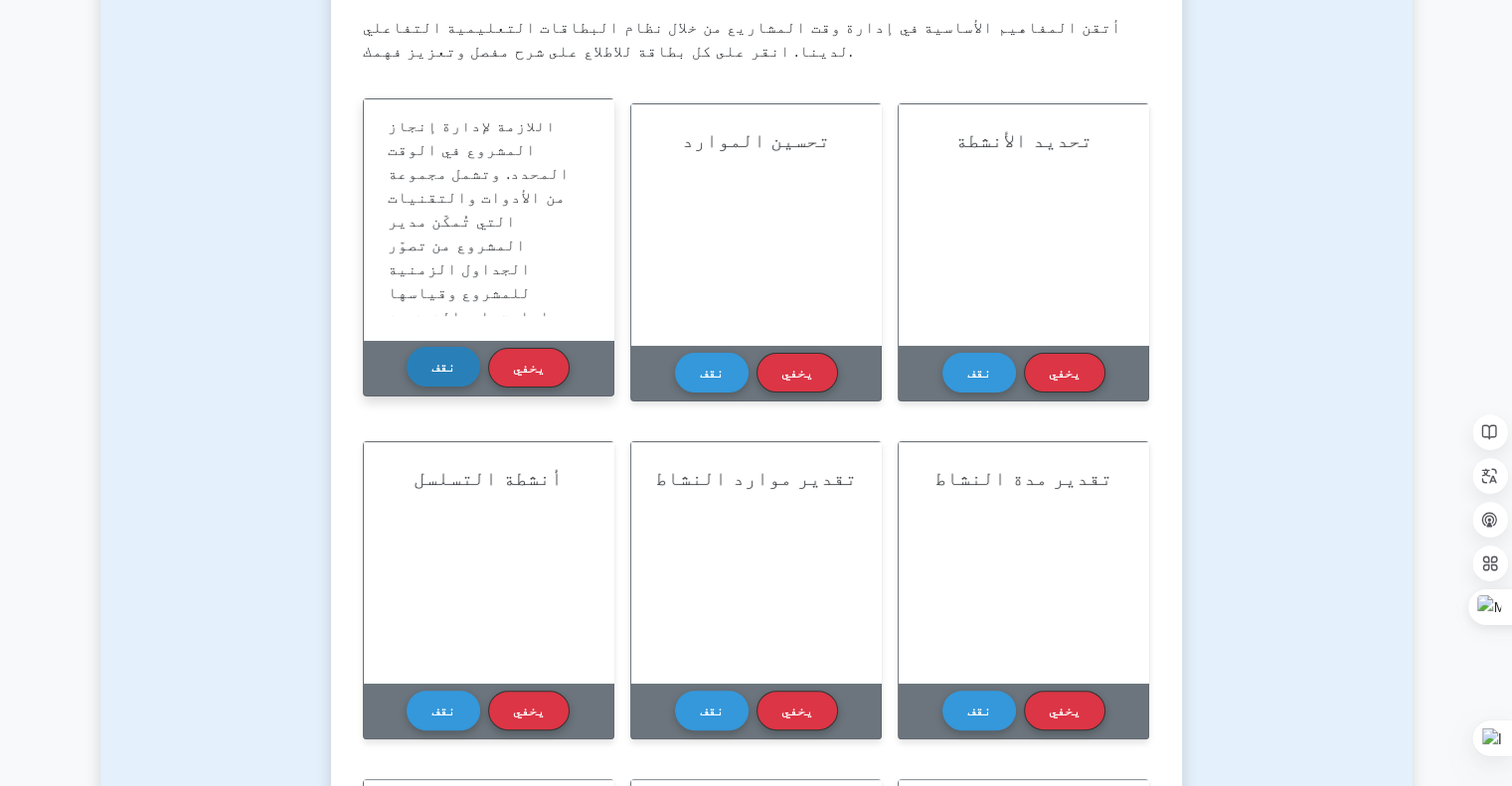 click on "نقف" at bounding box center (443, 367) 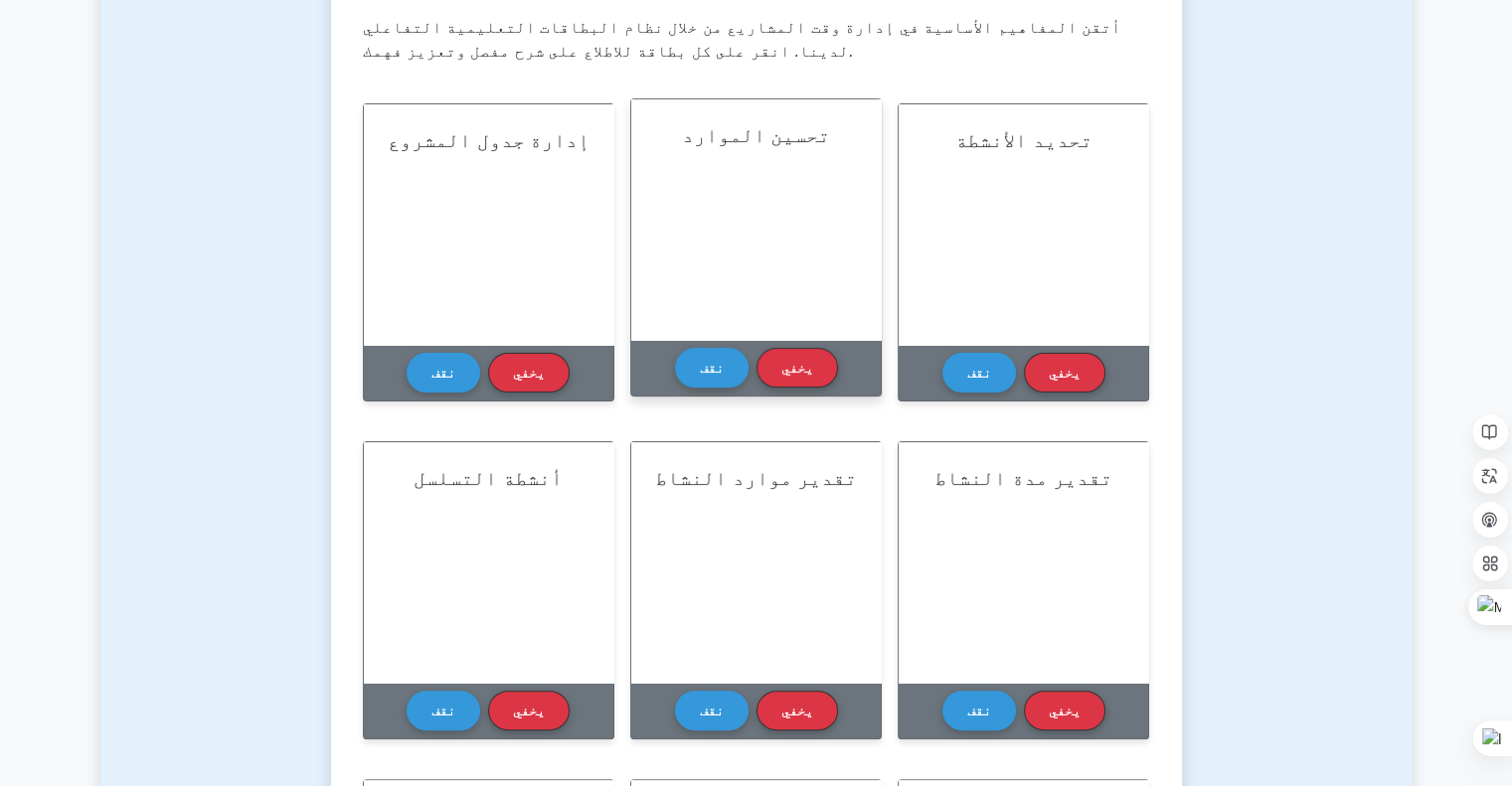 click on "تحسين الموارد" at bounding box center [756, 220] 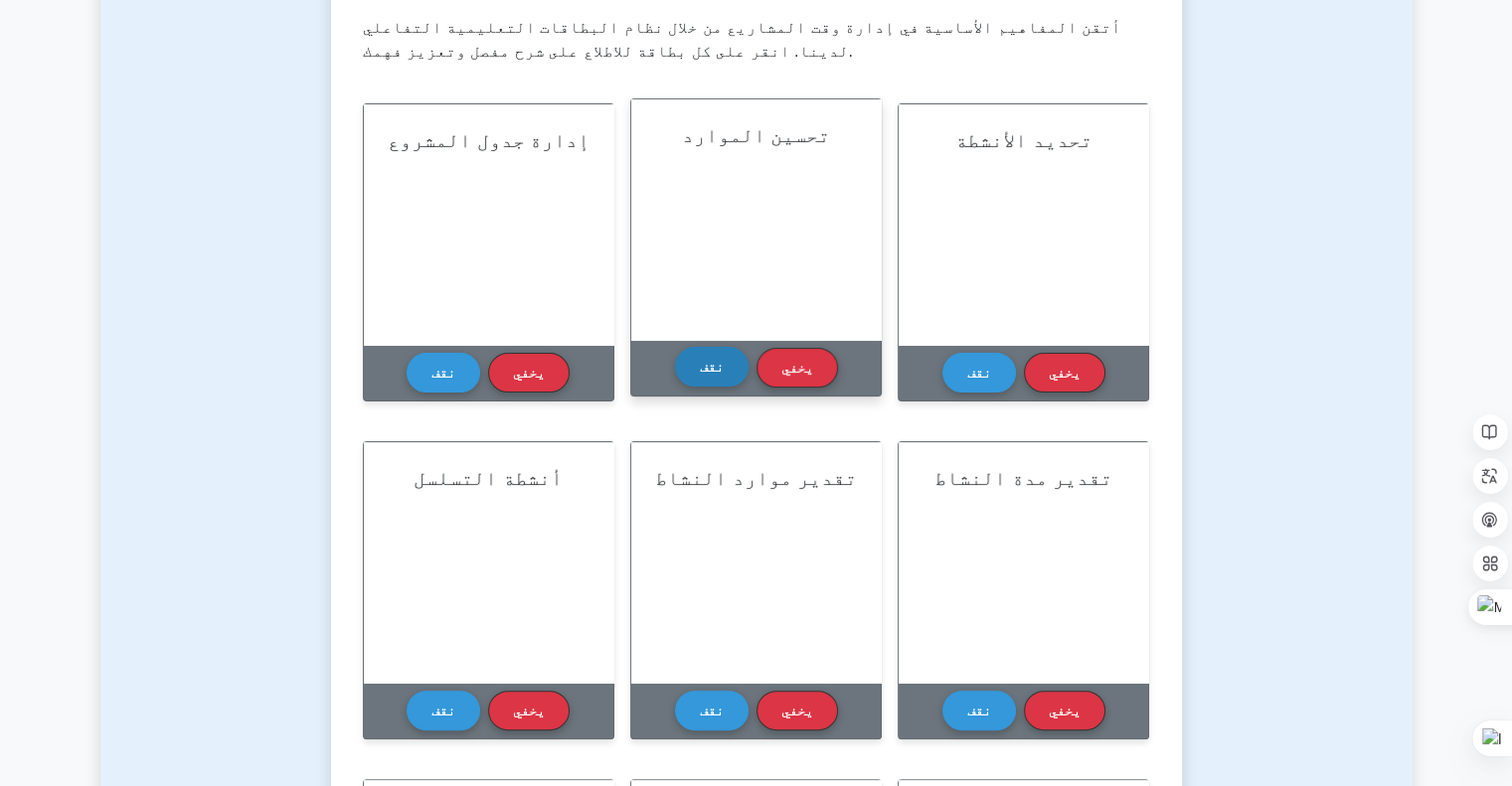 click on "نقف" at bounding box center [712, 367] 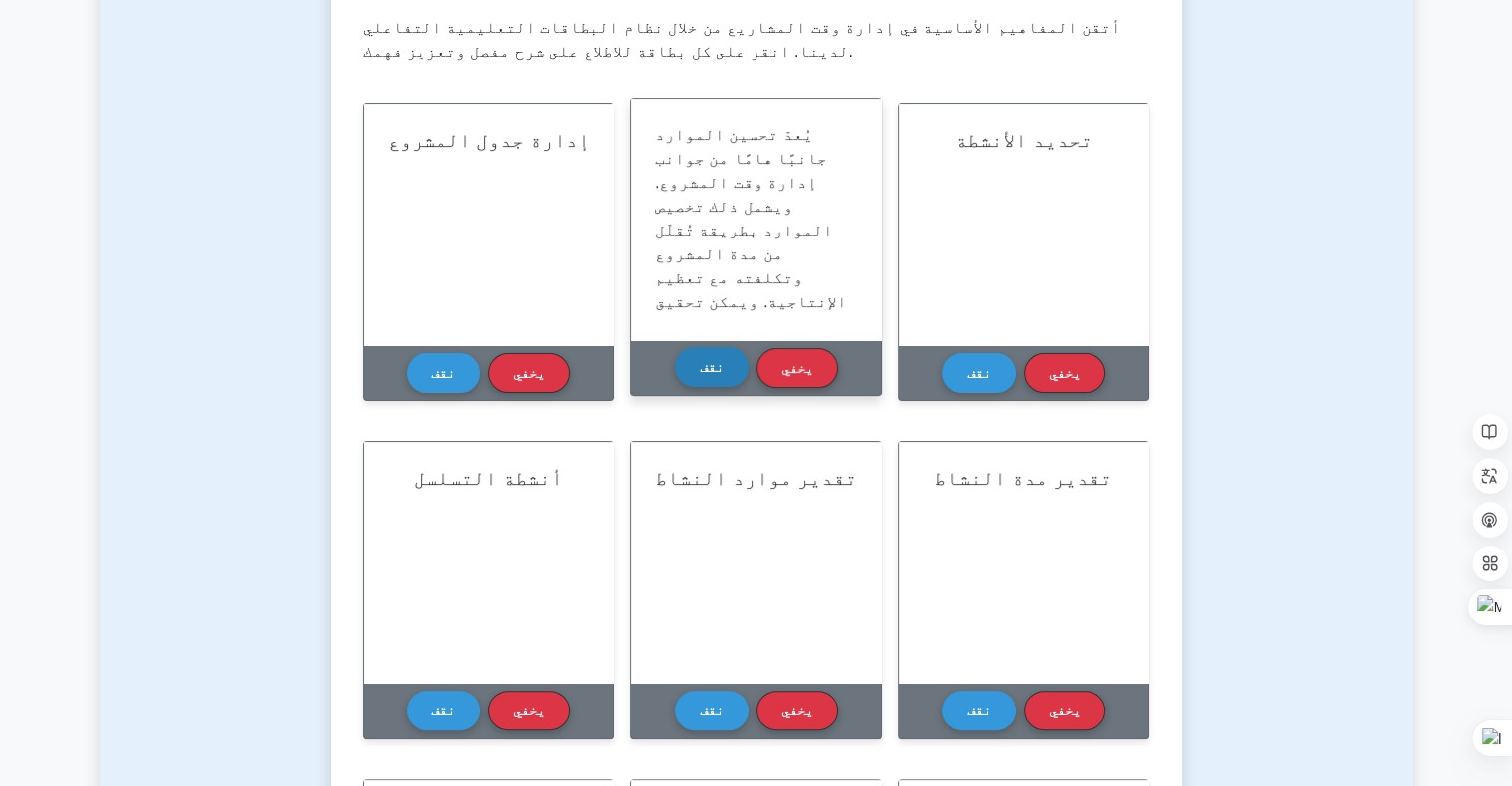 click on "نقف" at bounding box center (712, 367) 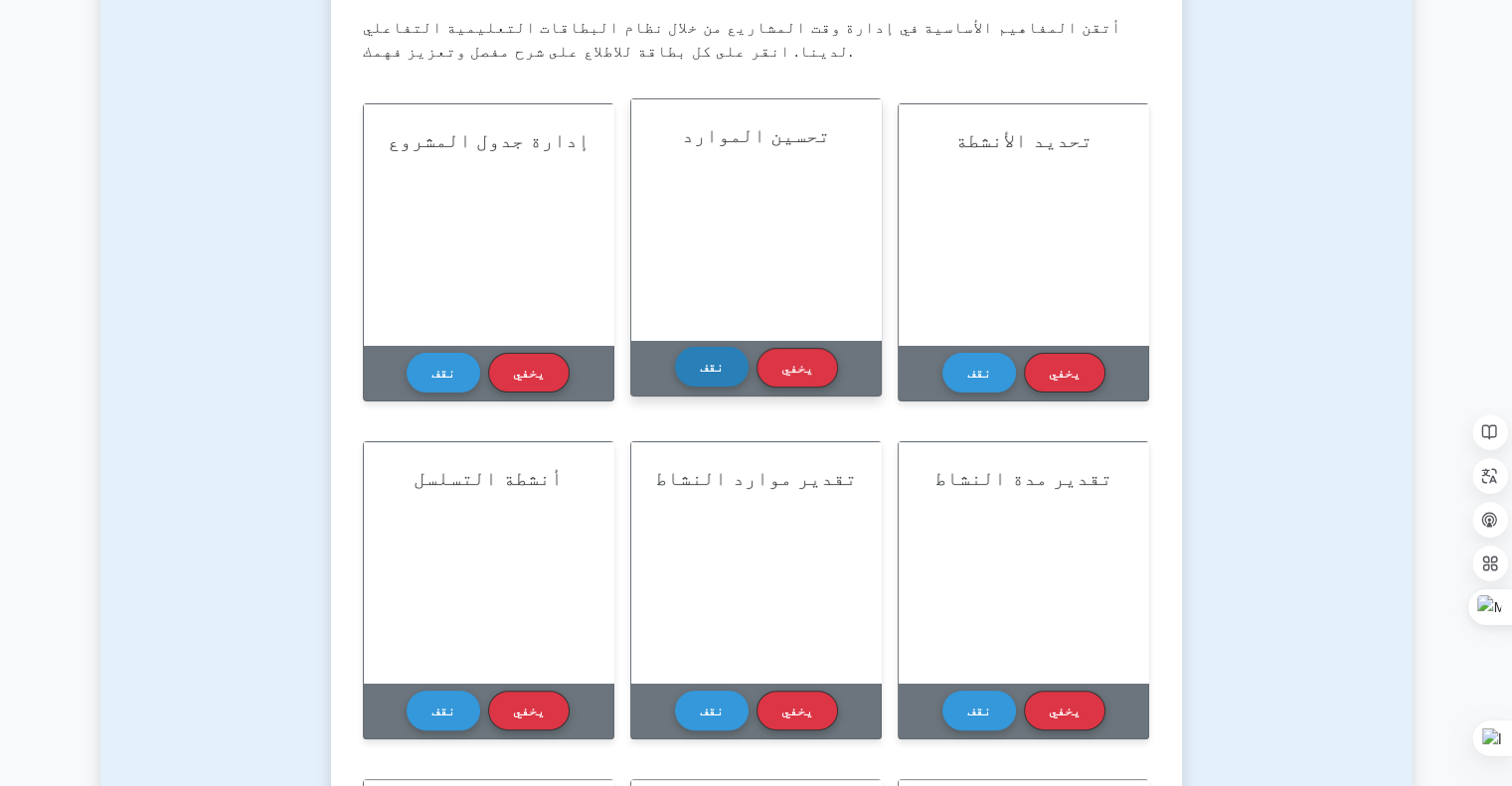 click on "نقف" at bounding box center (712, 367) 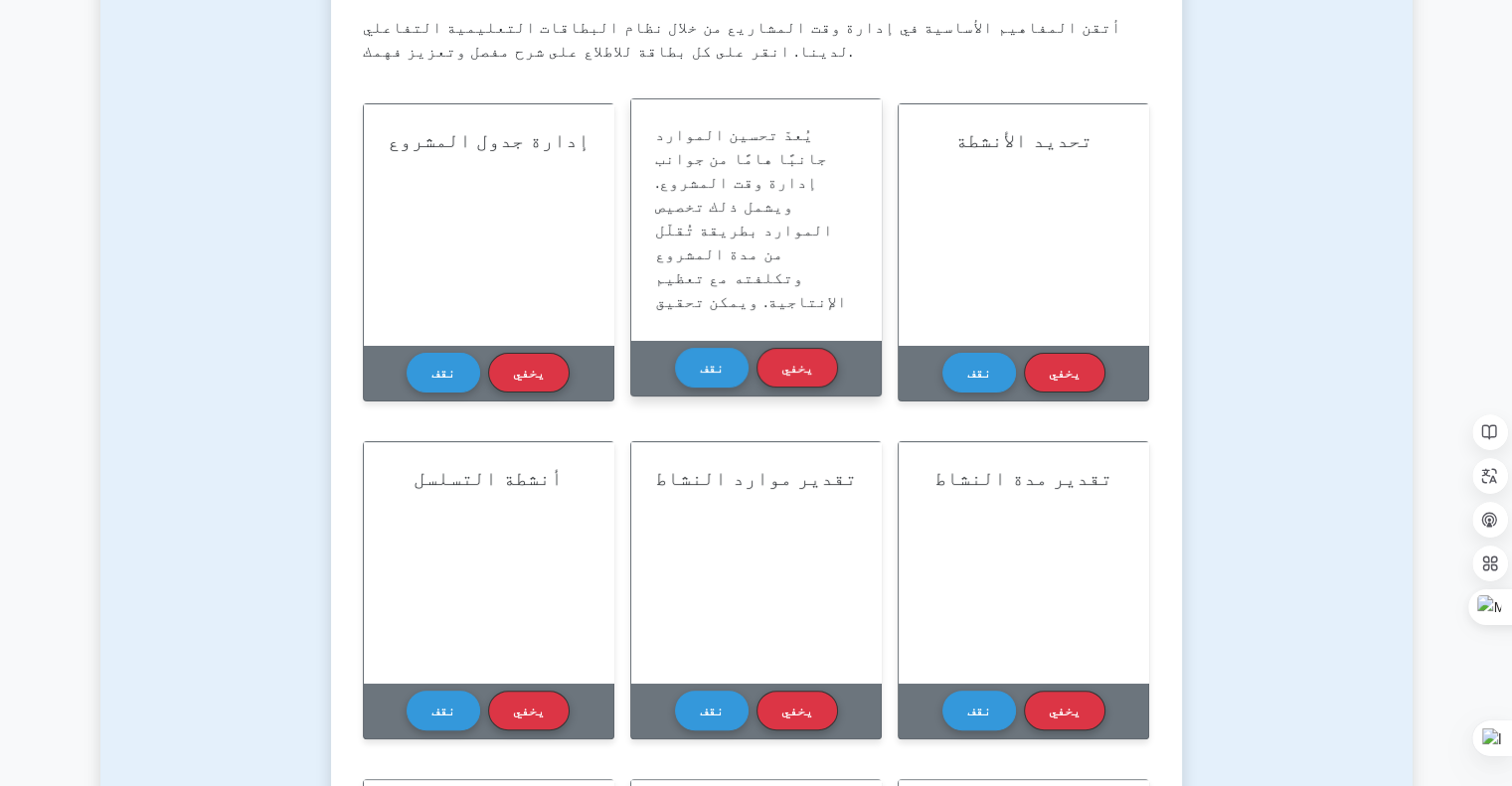 click on "يُعدّ تحسين الموارد جانبًا هامًا من جوانب إدارة وقت المشروع. ويشمل ذلك تخصيص الموارد بطريقة تُقلّل من مدة المشروع وتكلفته مع تعظيم الإنتاجية. ويمكن تحقيق ذلك من خلال تقنيات متنوعة مثل تسوية الموارد وتنعيمها. ويلعب تحسين الموارد دورًا رئيسيًا في مساعدة مديري المشاريع على ضمان إنجاز المشروع في الوقت المحدد من خلال التعامل بفعالية مع أي تضارب أو نقص محتمل في الموارد." at bounding box center [751, 349] 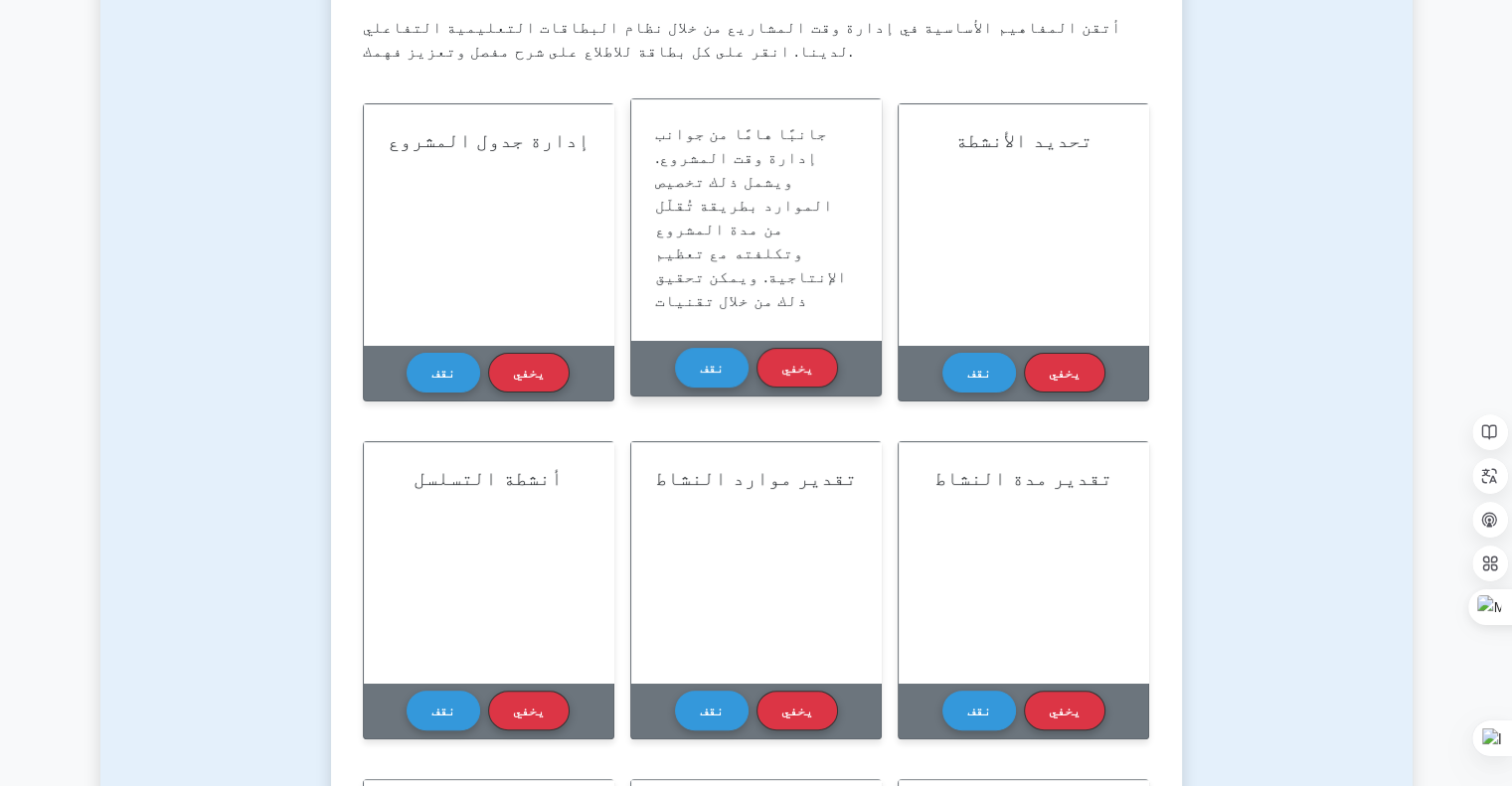 scroll, scrollTop: 0, scrollLeft: 0, axis: both 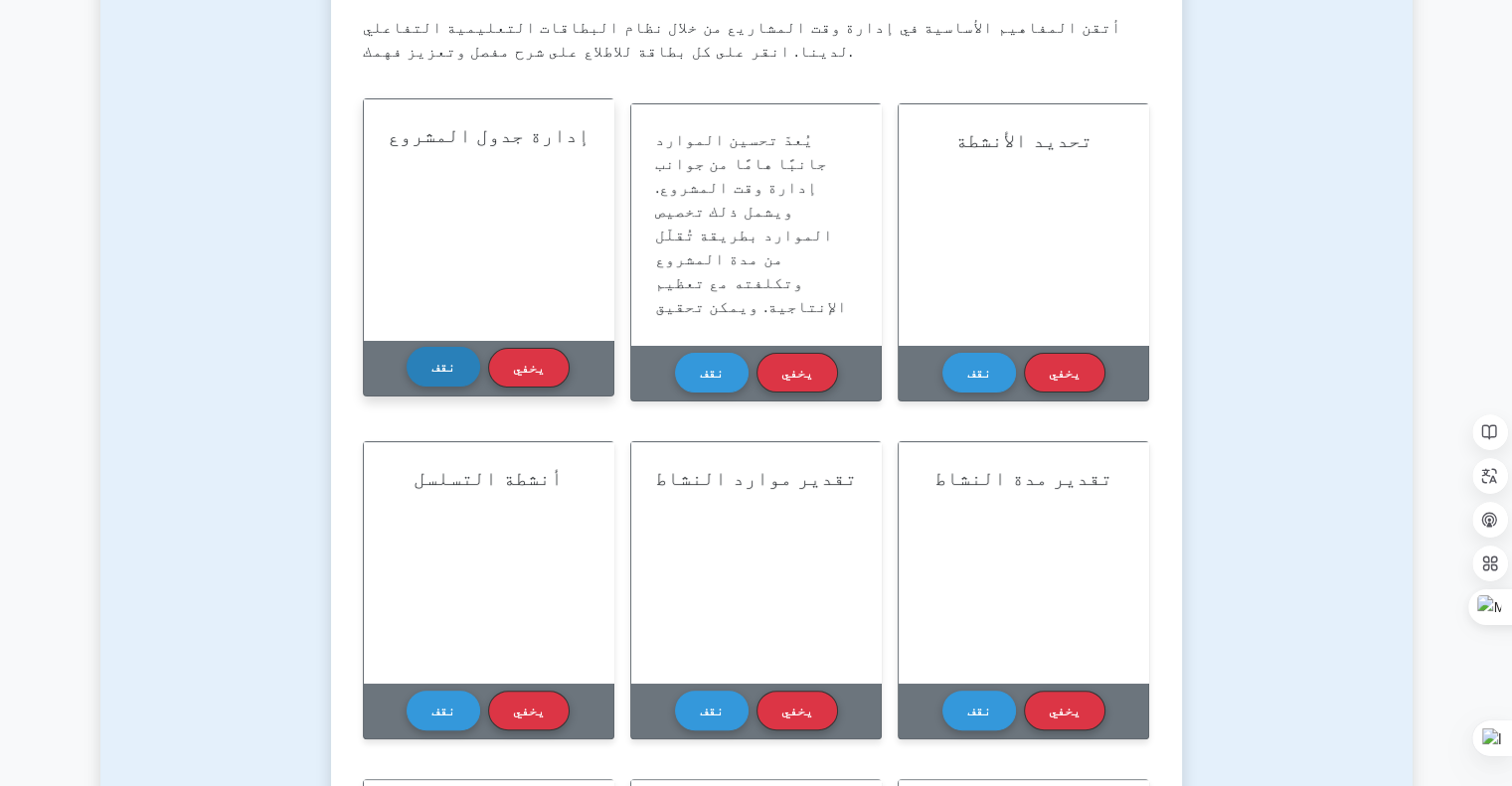 click on "نقف" at bounding box center [443, 367] 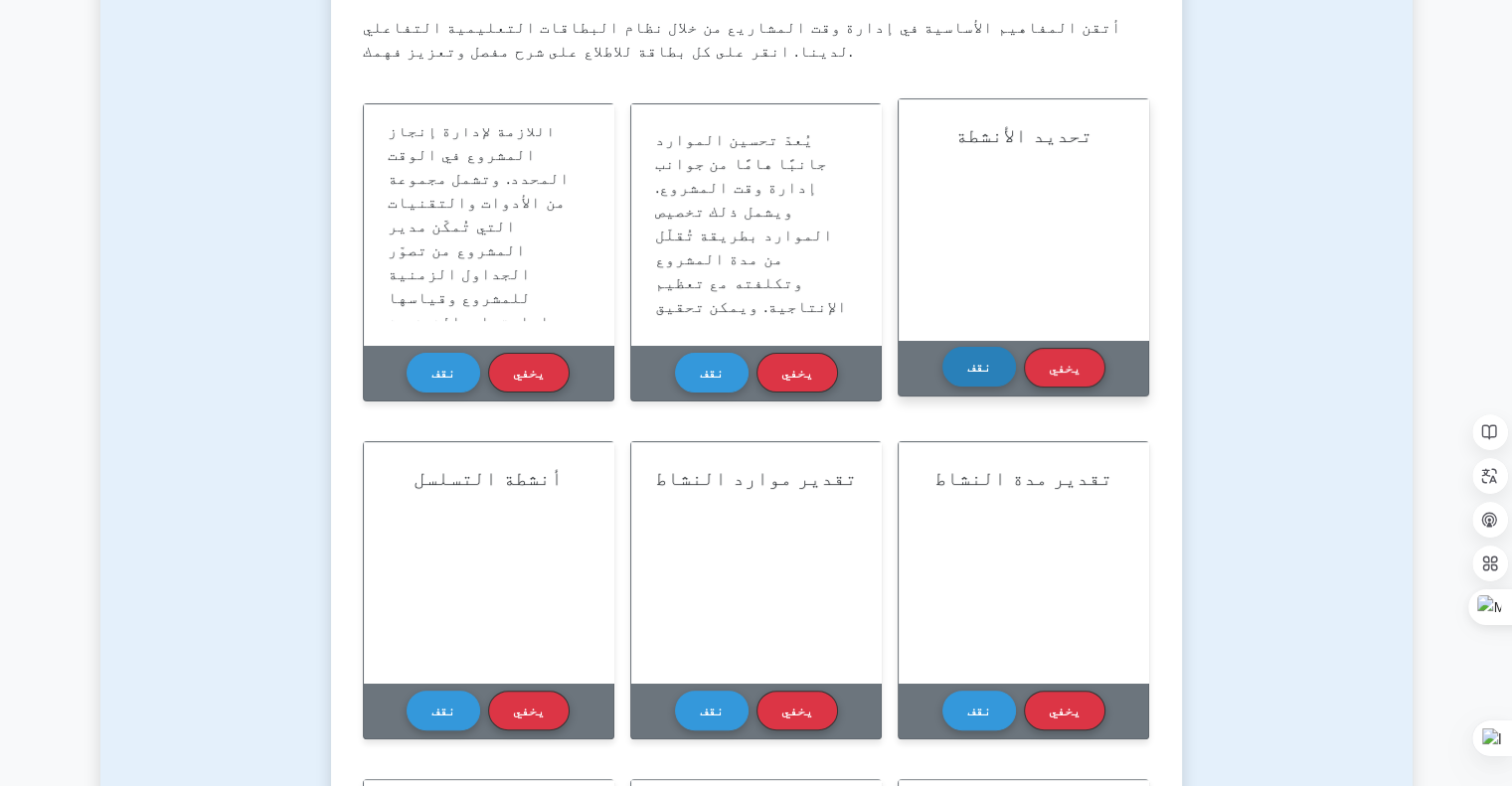 click on "نقف" at bounding box center (979, 367) 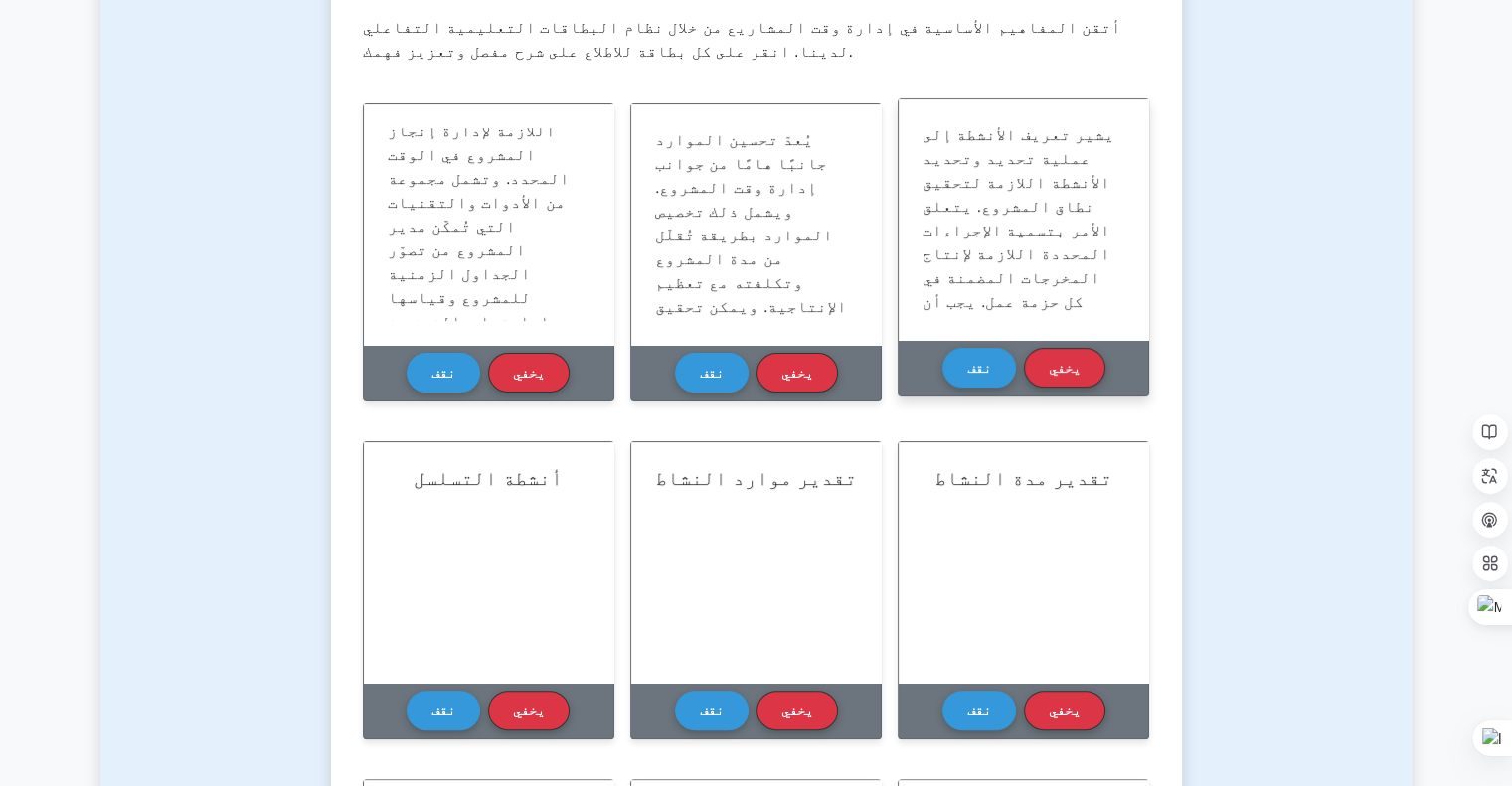click on "يشير تعريف الأنشطة إلى عملية تحديد وتحديد الأنشطة اللازمة لتحقيق نطاق المشروع. يتعلق الأمر بتسمية الإجراءات المحددة اللازمة لإنتاج المخرجات المضمنة في كل حزمة عمل. يجب أن يكون نهج تعريف هذه الأنشطة مناسبًا لطبيعة العمل، ومستوى التفصيل المطلوب، ومستوى التحكم المطلوب. غالبًا ما تستخدم هذه العملية تقنيات مثل التحليل، وتخطيط الموجة المتدحرجة، وتقدير الخبراء. على الرغم من بساطته، يُعد تعريف الأنشطة من أهم عمليات إدارة وقت المشروع، حيث قد تؤدي الأنشطة غير المحددة إلى أخطاء في الجدولة، وتقدير التكاليف، وإدارة المخاطر." at bounding box center [1018, 444] 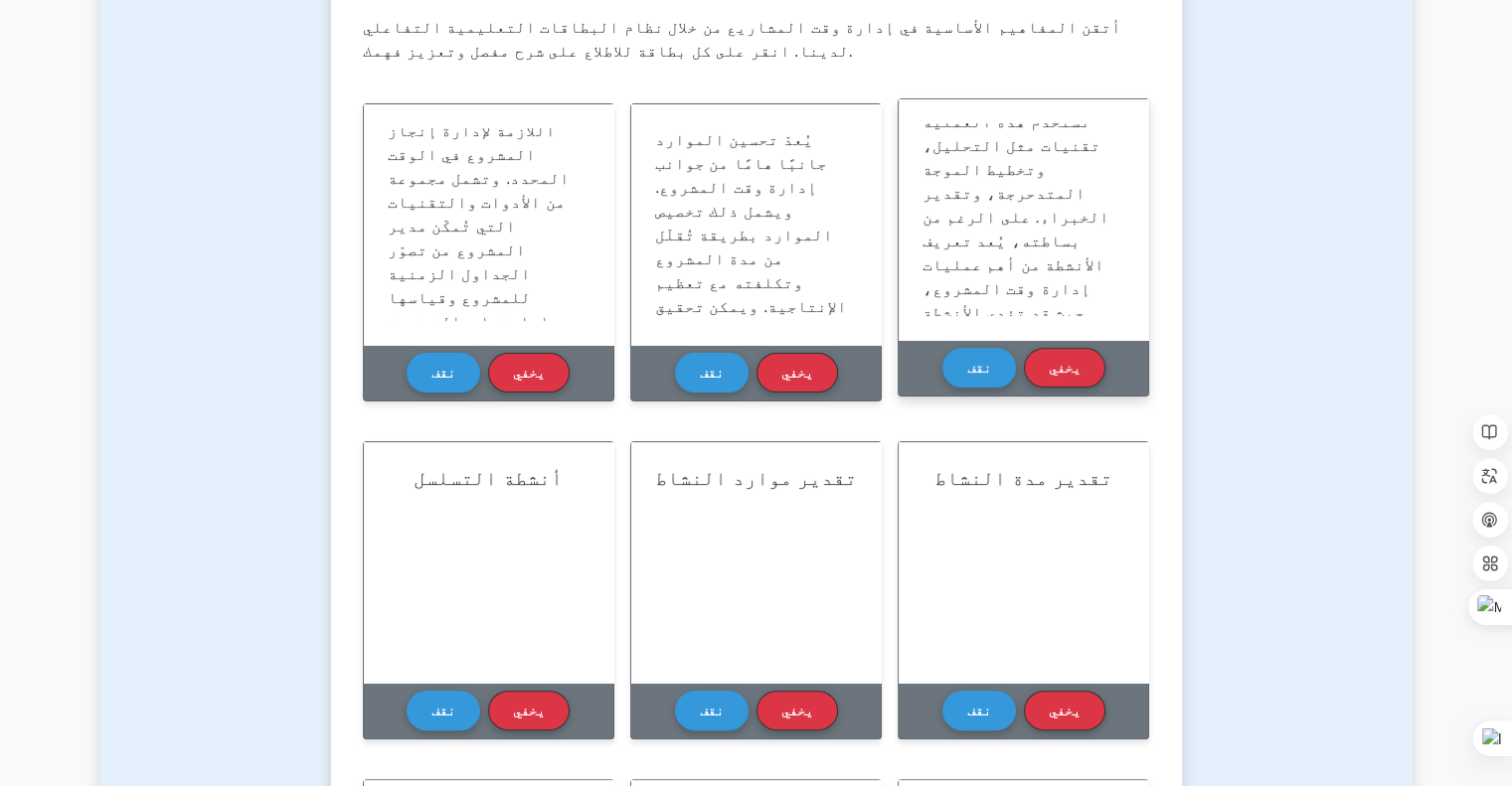 scroll, scrollTop: 346, scrollLeft: 0, axis: vertical 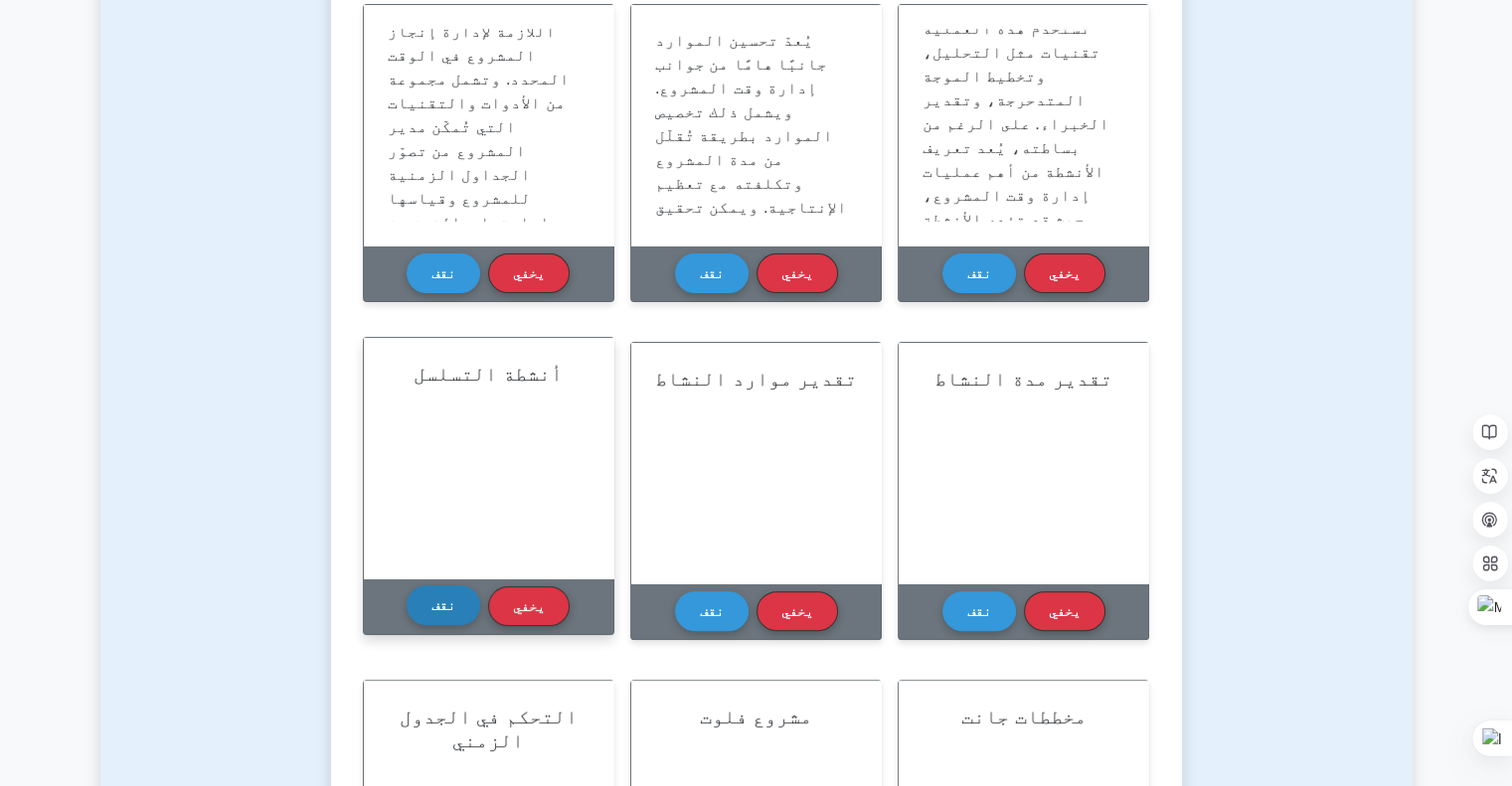click on "نقف" at bounding box center [443, 605] 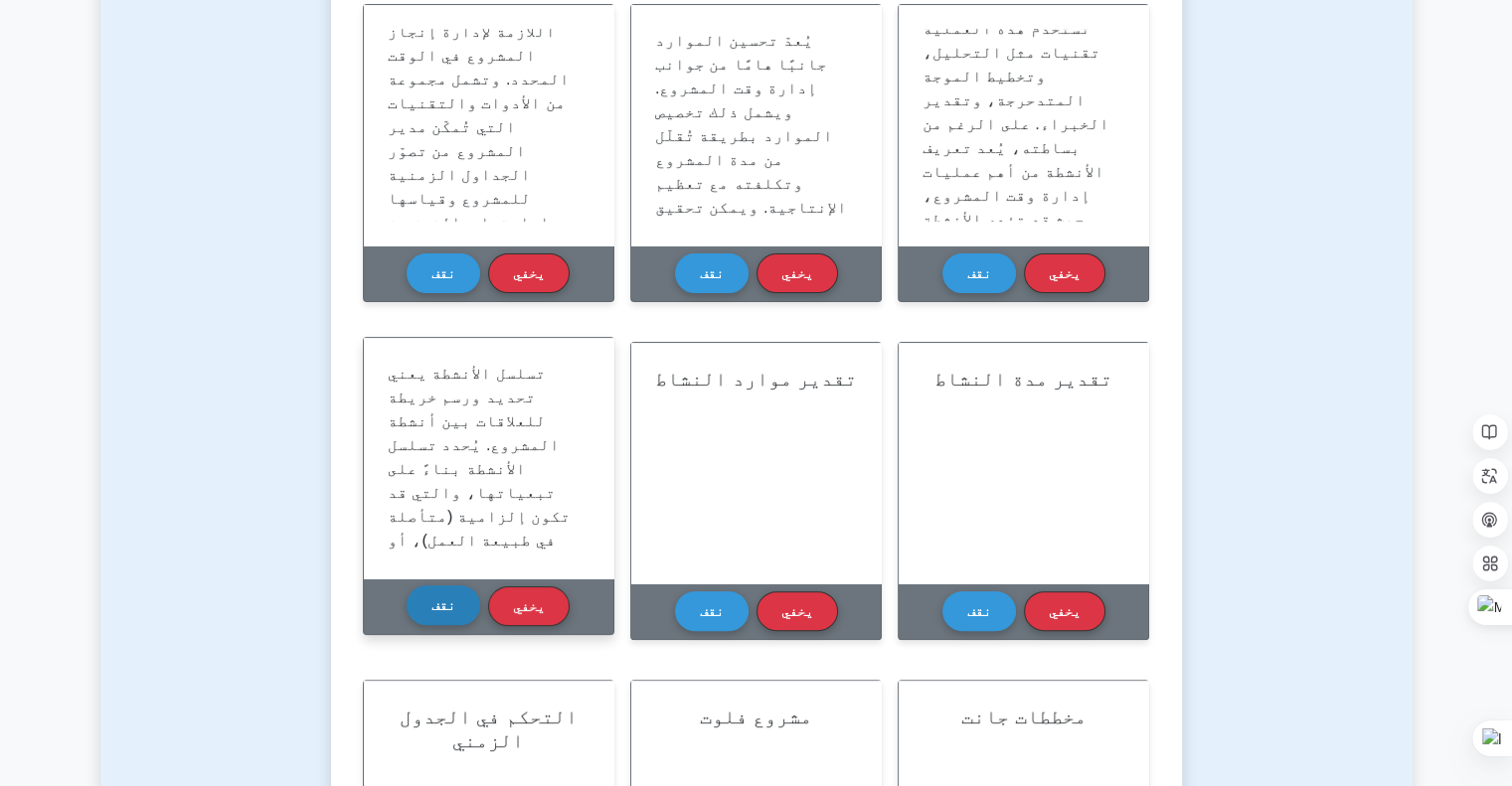 click on "نقف" at bounding box center [443, 605] 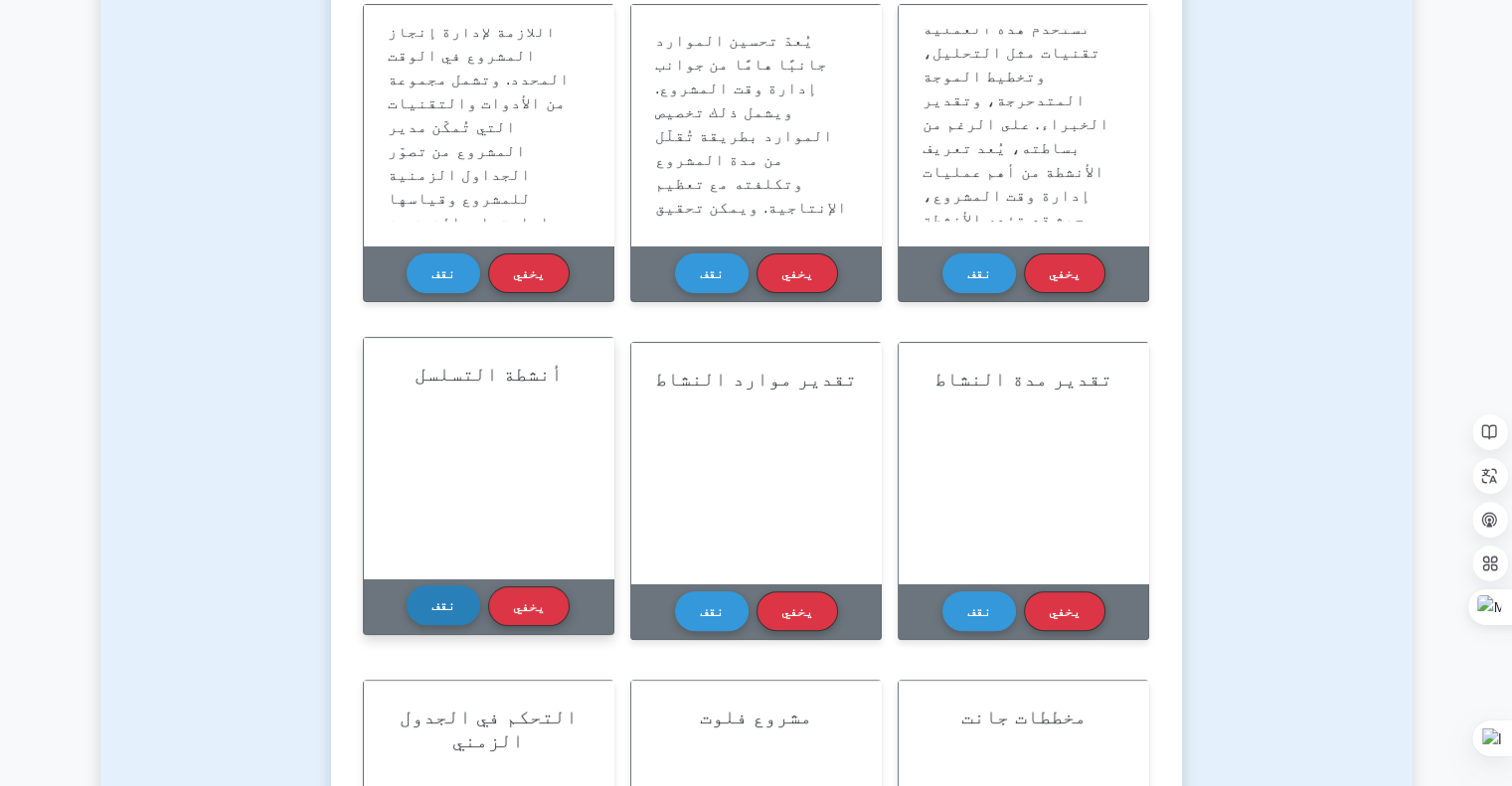 click on "نقف" at bounding box center (443, 605) 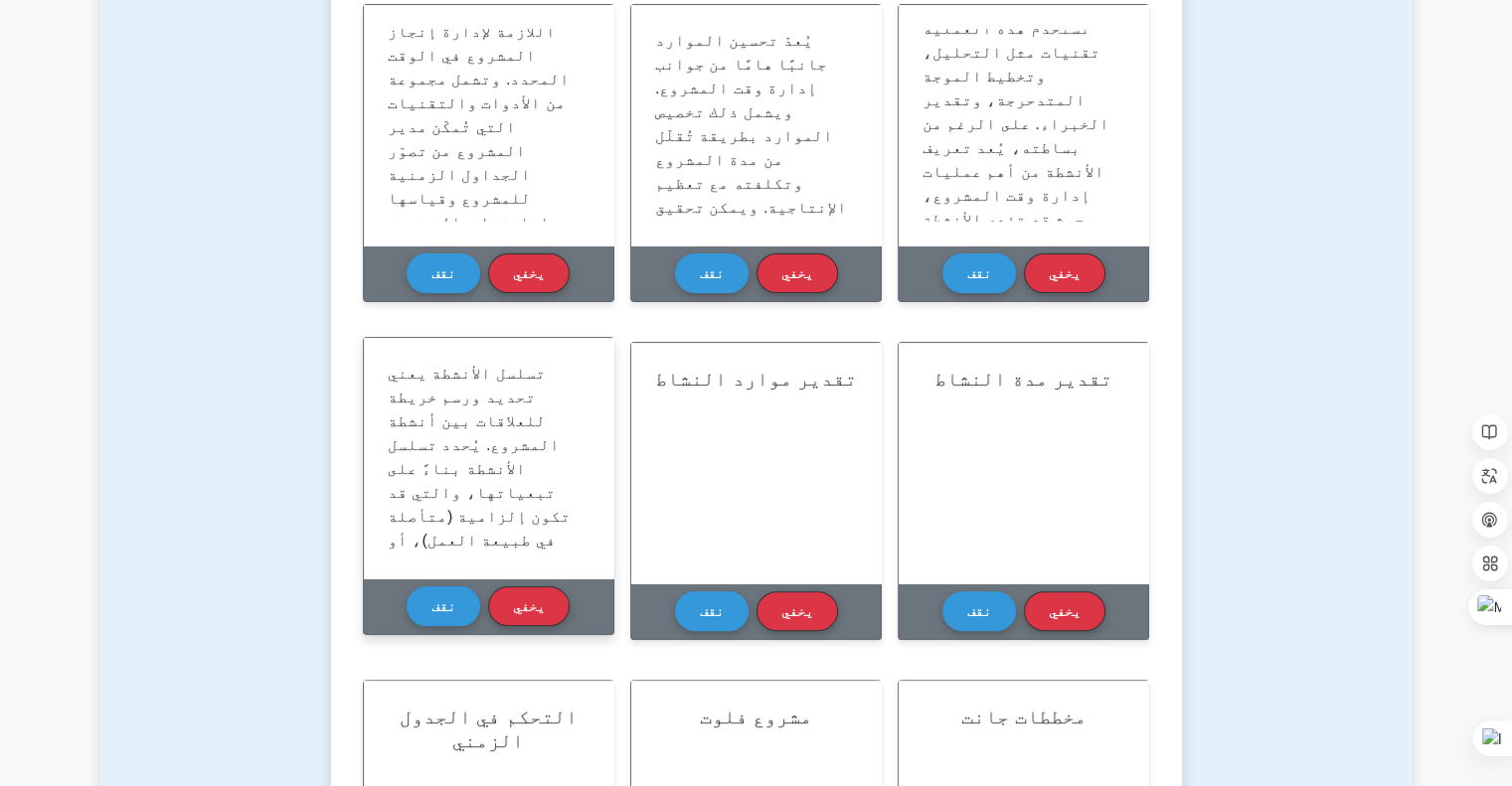 click on "تسلسل الأنشطة يعني تحديد ورسم خريطة للعلاقات بين أنشطة المشروع. يُحدد تسلسل الأنشطة بناءً على تبعياتها، والتي قد تكون إلزامية (متأصلة في طبيعة العمل)، أو اختيارية (تسلسل تفضيلي أو أفضل الممارسات)، أو خارجية (تعتمد على عامل خارج نطاق المشروع). ومن الأدوات النموذجية المستخدمة في هذه العملية مخطط الشبكة، حيث تُشير العقد إلى الأنشطة، والحواف إلى التبعيات. تؤثر هذه العملية بشكل مباشر على جدول المشروع، ولها تأثير كبير على مخاطره، حيث يمكن أن يؤدي أي خطأ في التسلسل إلى زيادة مدة المشروع وتكاليفه ومخاطره." at bounding box center [484, 683] 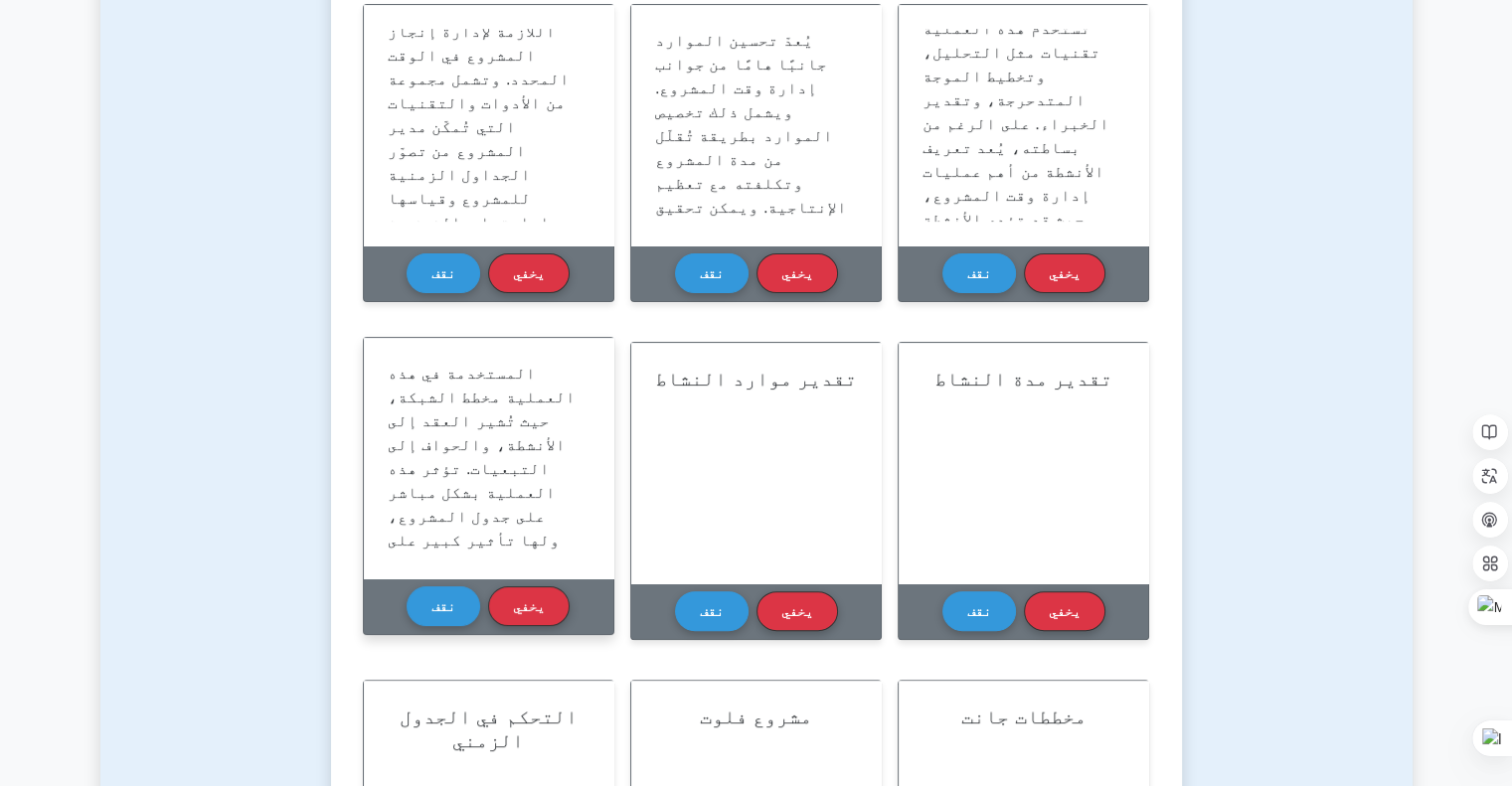 scroll, scrollTop: 347, scrollLeft: 0, axis: vertical 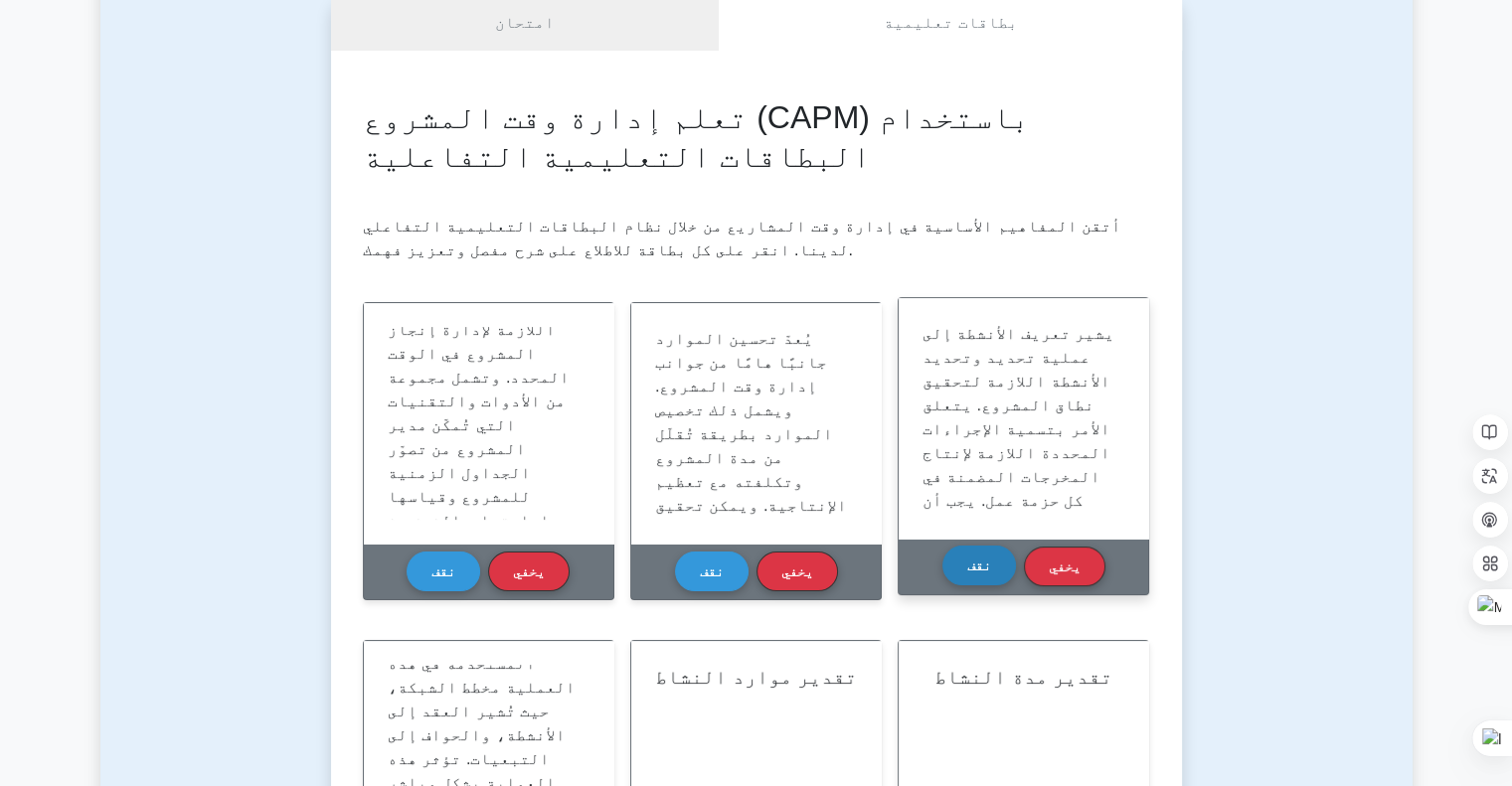 click on "نقف" at bounding box center (979, 565) 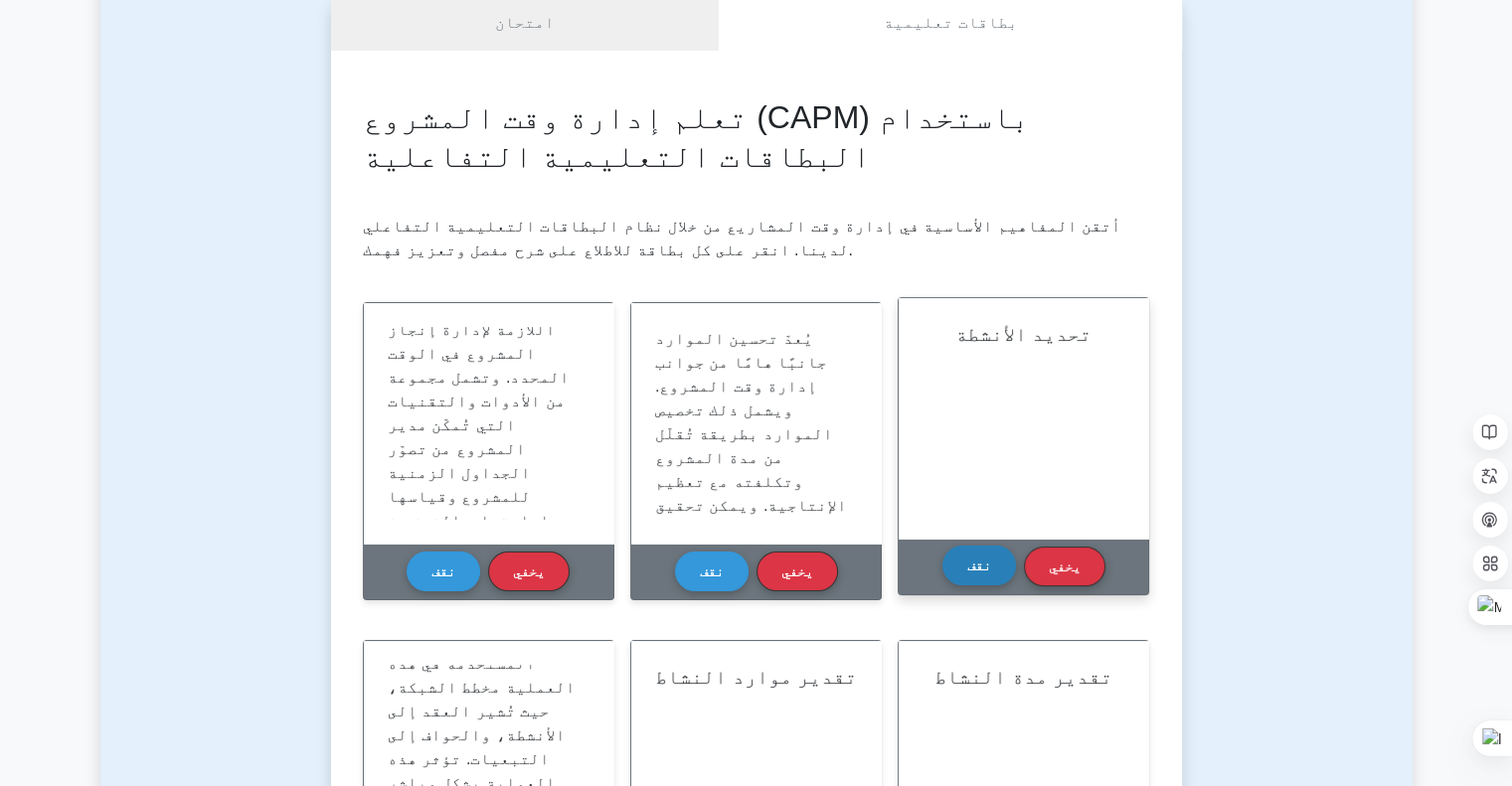 click on "نقف" at bounding box center (979, 565) 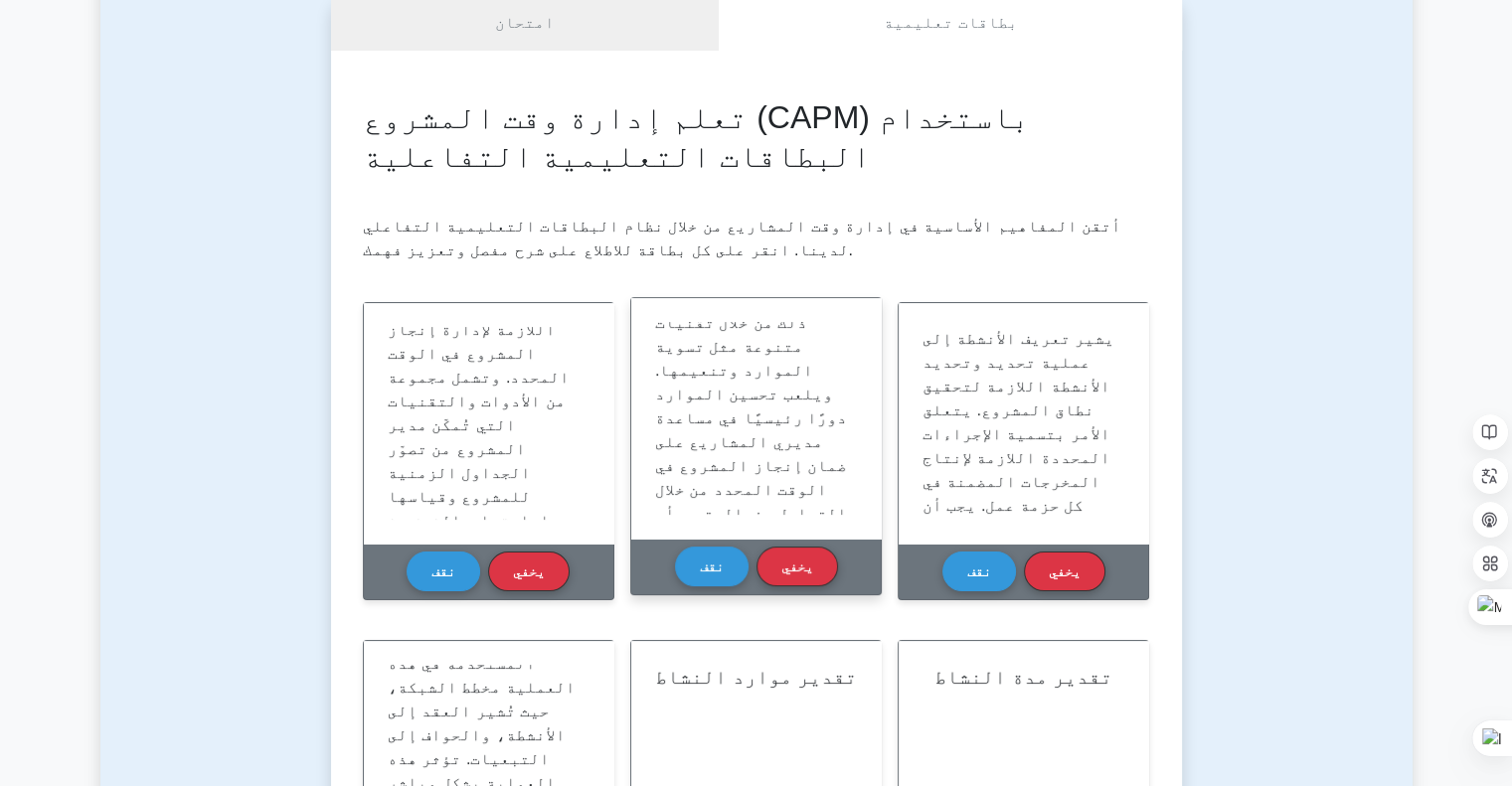 scroll, scrollTop: 203, scrollLeft: 0, axis: vertical 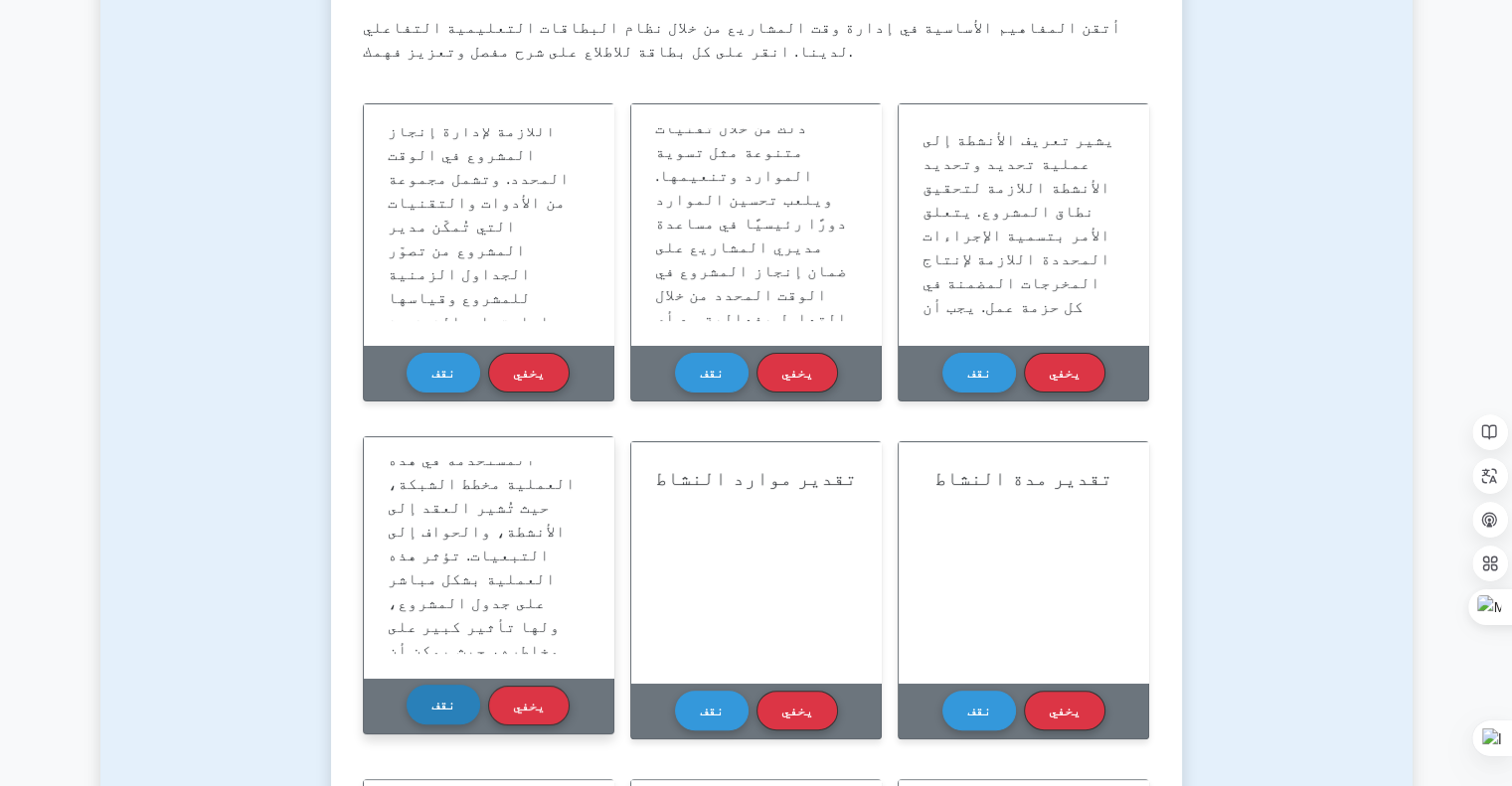 click on "نقف" at bounding box center (443, 705) 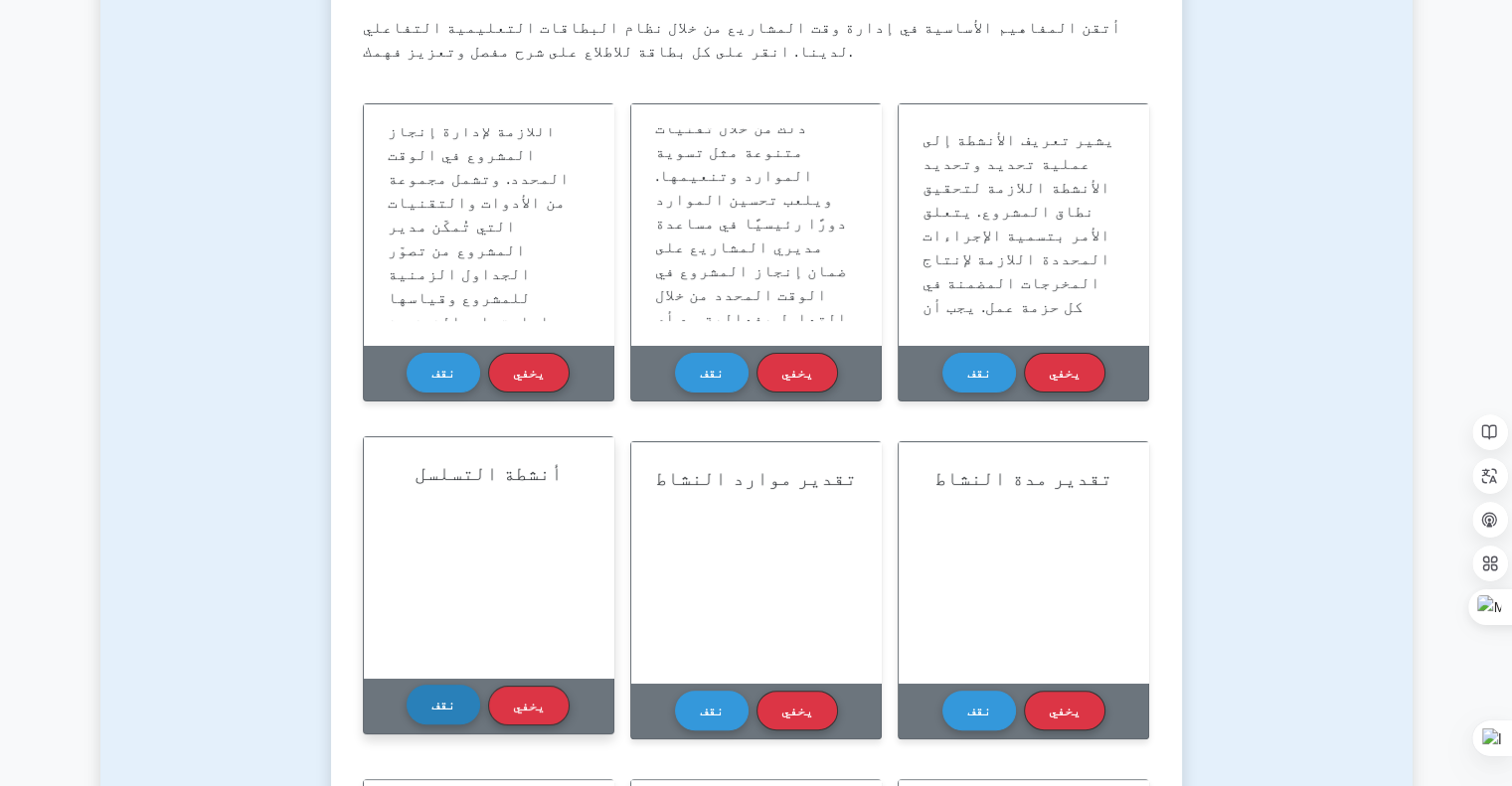 click on "نقف" at bounding box center [443, 705] 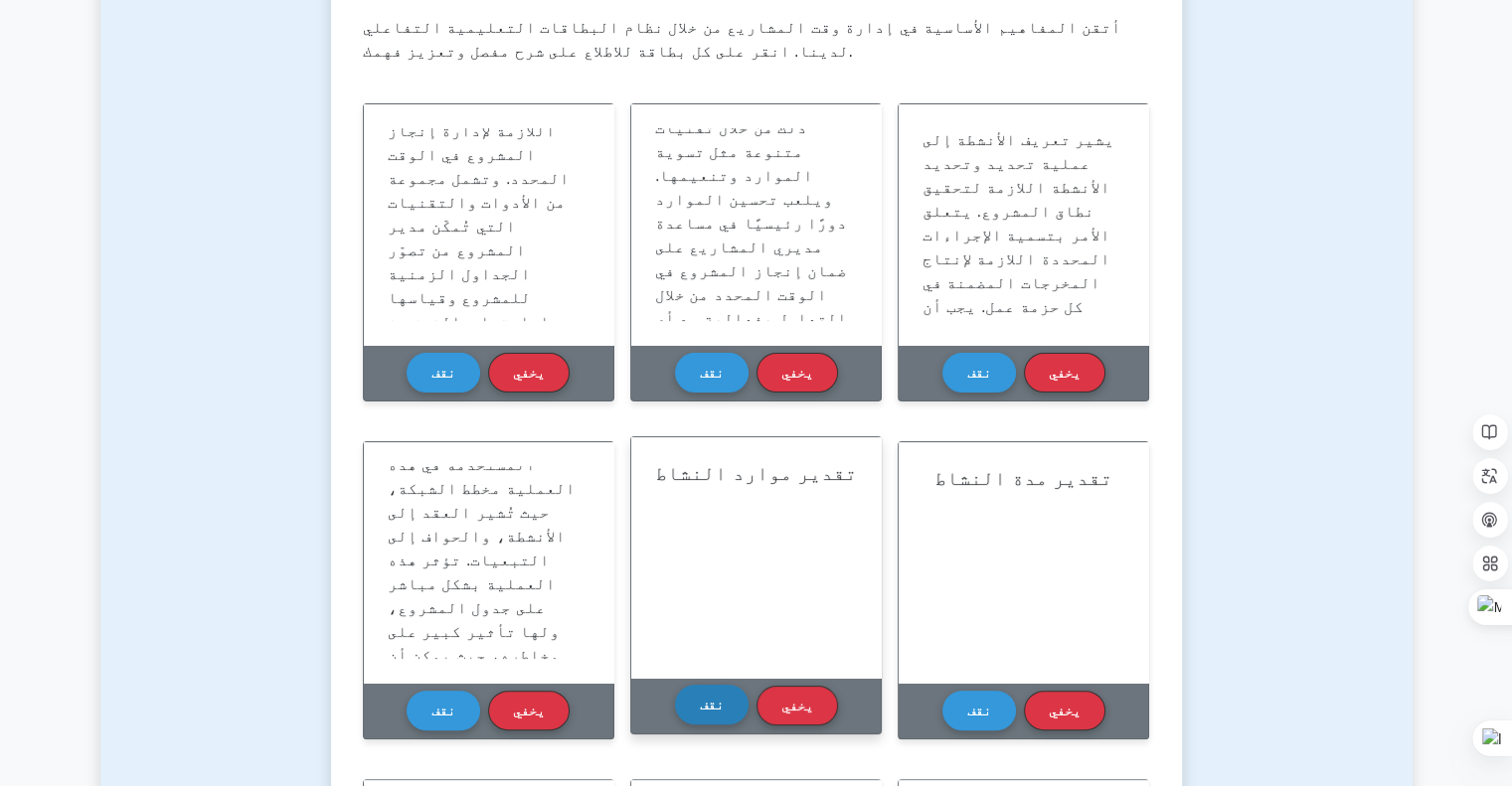 click on "نقف" at bounding box center (712, 705) 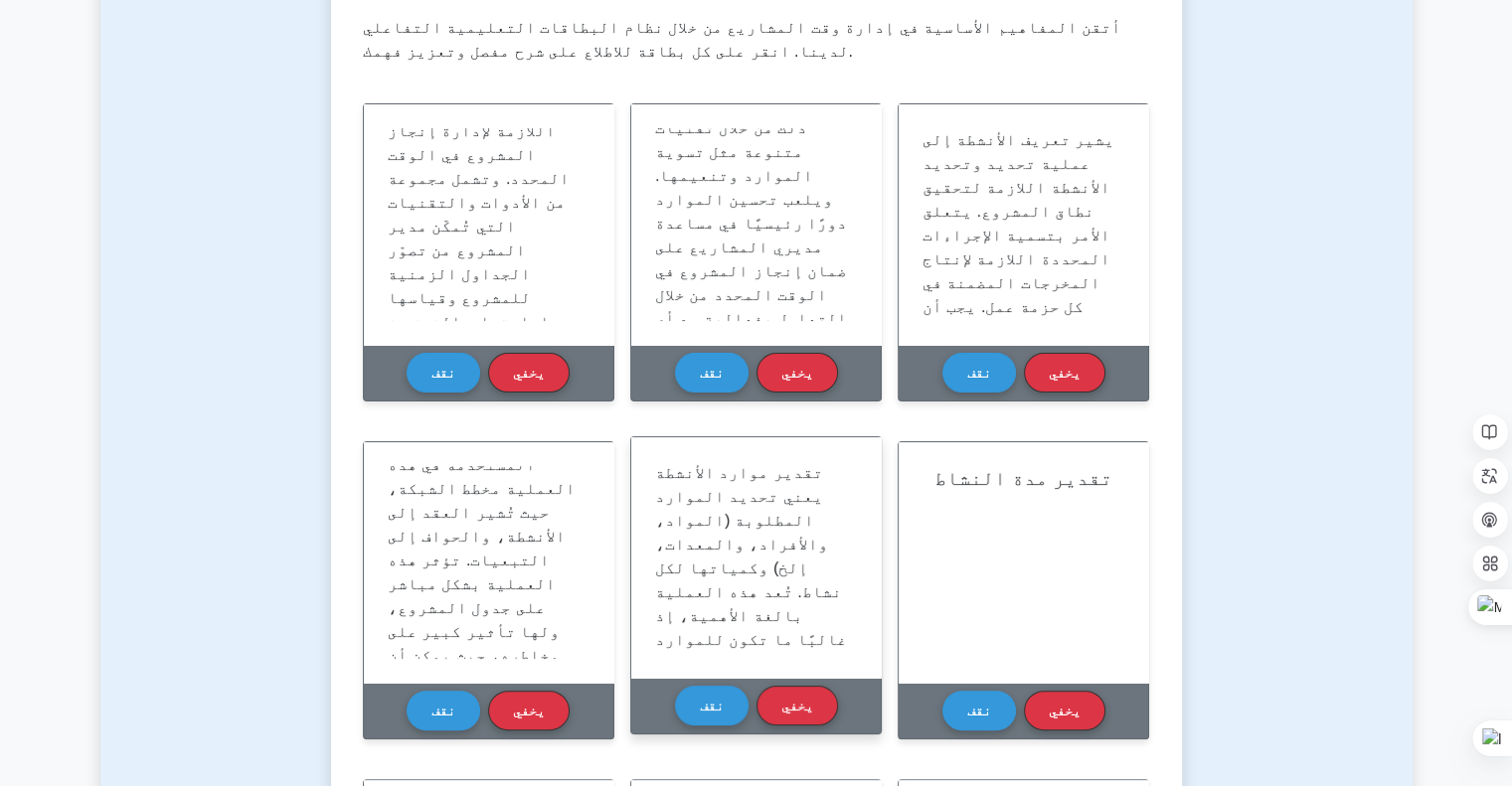 click on "تقدير موارد الأنشطة يعني تحديد الموارد المطلوبة (المواد، والأفراد، والمعدات، إلخ) وكمياتها لكل نشاط. تُعد هذه العملية بالغة الأهمية، إذ غالبًا ما تكون للموارد آثار على التكلفة (تكلفة الملكية، ورسوم الإيجار أو الاستخدام، إلخ) وقيود على توافرها. تُستخدم غالبًا تقنيات مثل تقدير الخبراء، والتقدير التناظري، والتقدير المعياري، إلخ، لتقدير موارد الأنشطة. يُساعد وضع تقديرات واقعية في تحقيق أهداف المشروع، مثل التكلفة والوقت والجودة." at bounding box center (752, 722) 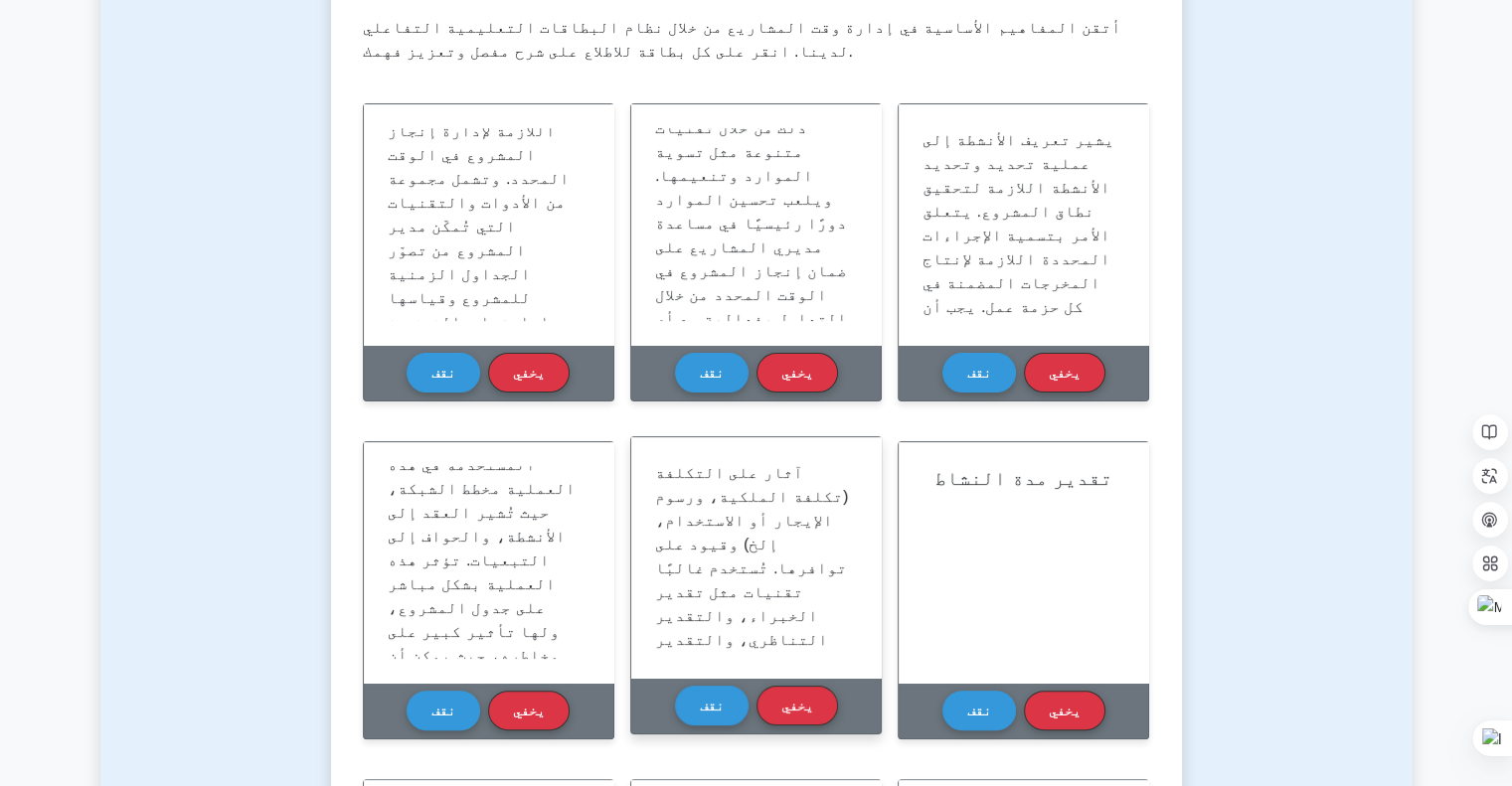 scroll, scrollTop: 204, scrollLeft: 0, axis: vertical 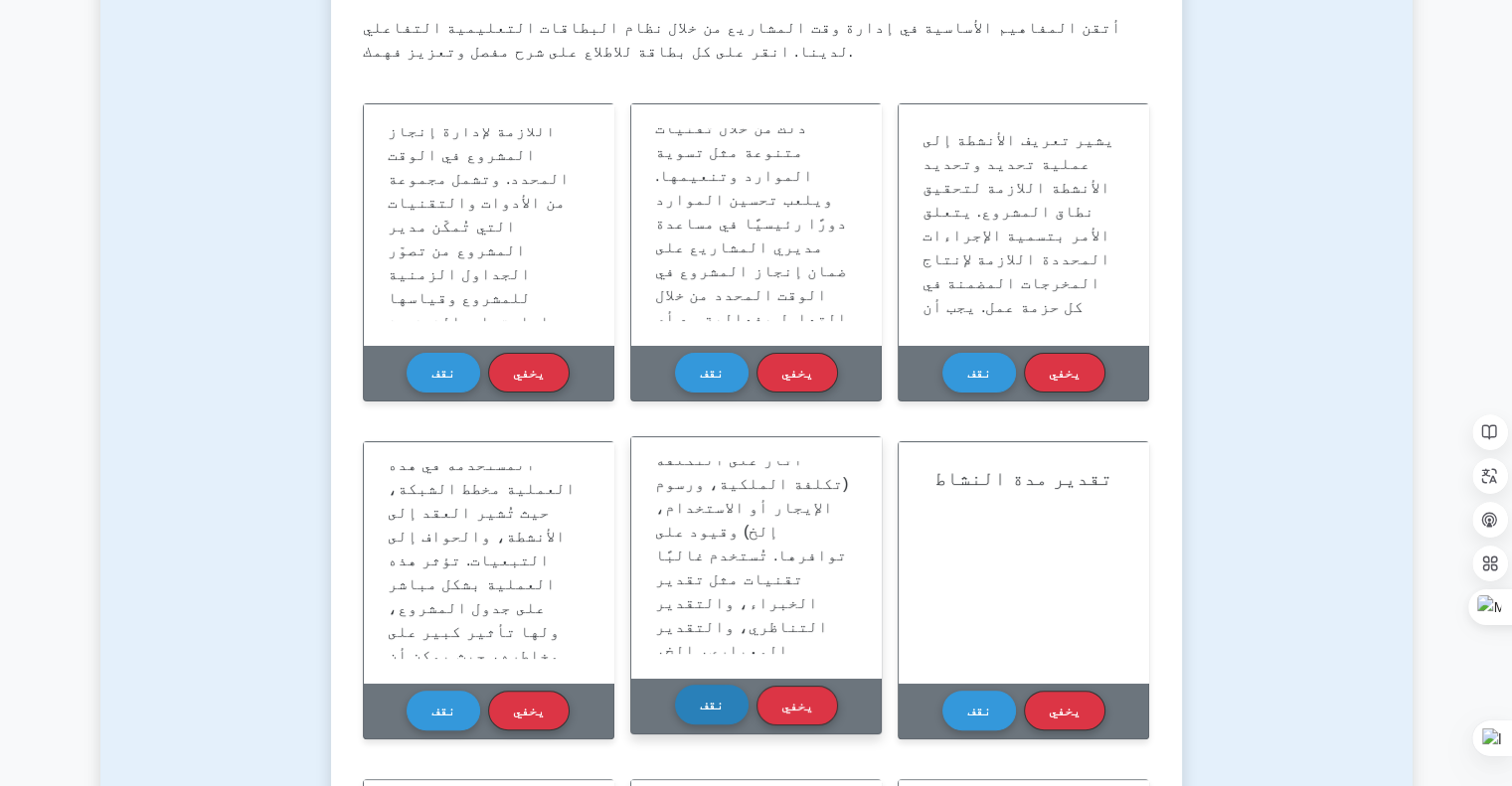 click on "نقف" at bounding box center [712, 705] 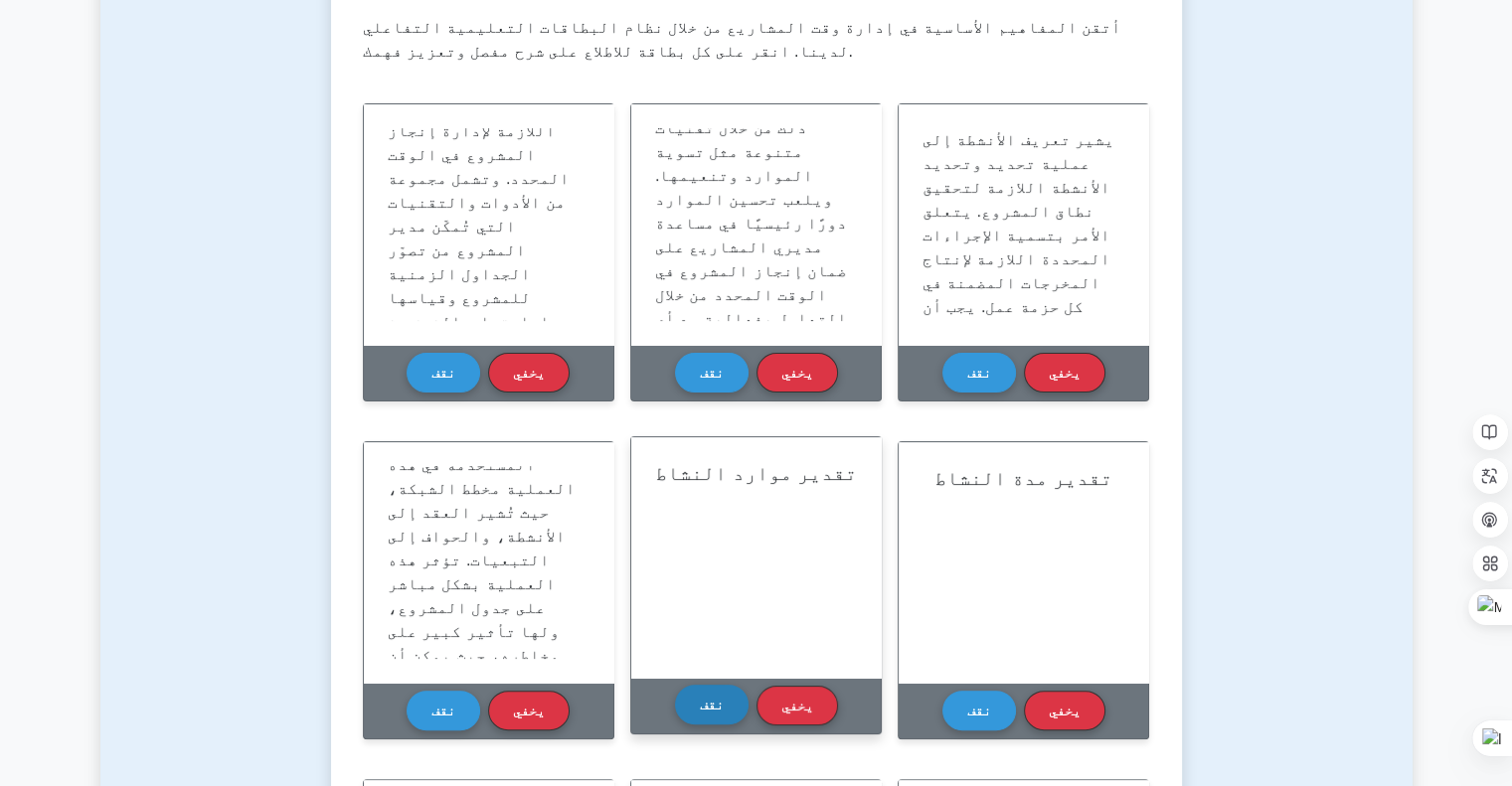 click on "نقف" at bounding box center [712, 705] 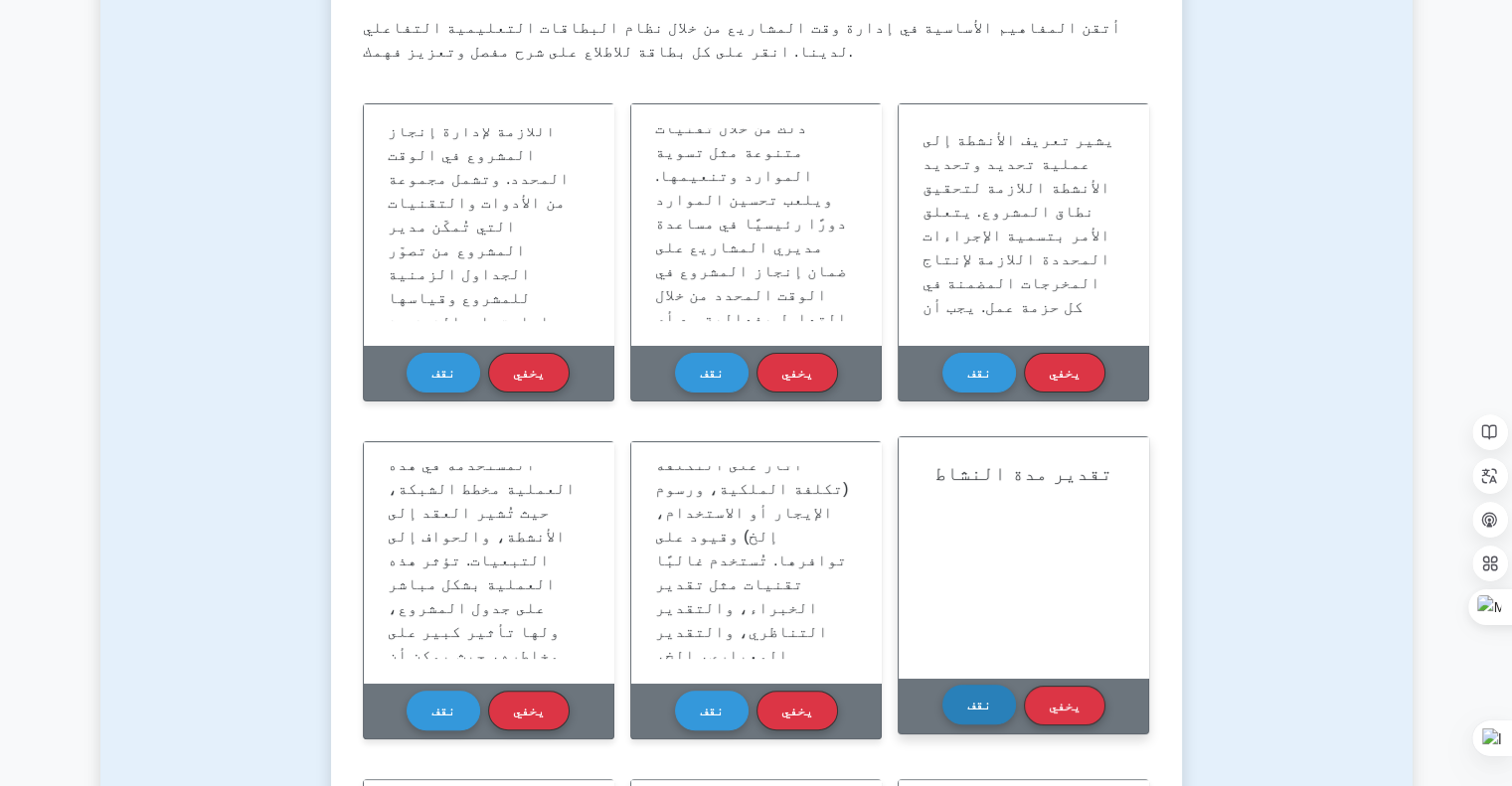 click on "نقف" at bounding box center (979, 705) 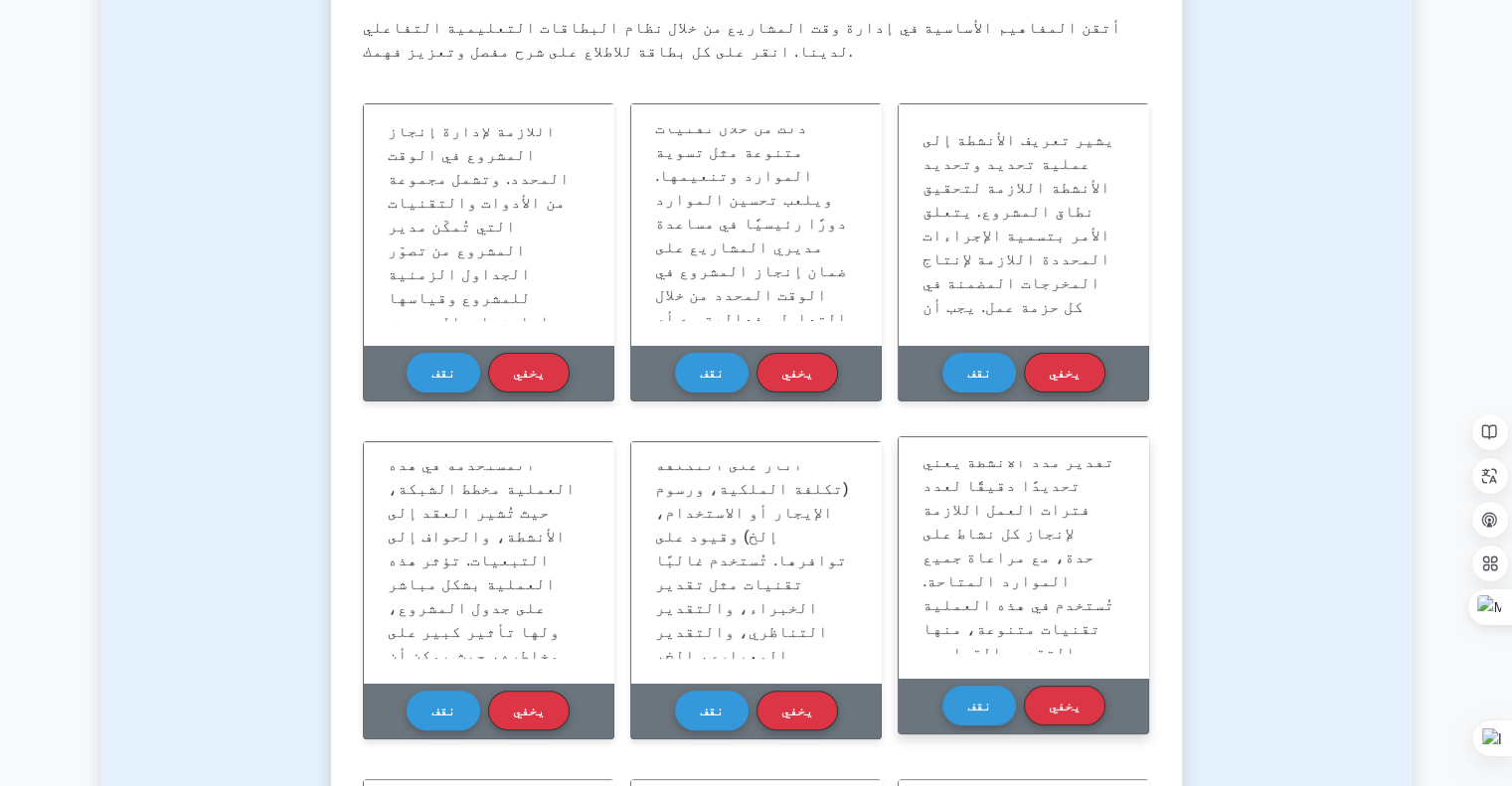 scroll, scrollTop: 0, scrollLeft: 0, axis: both 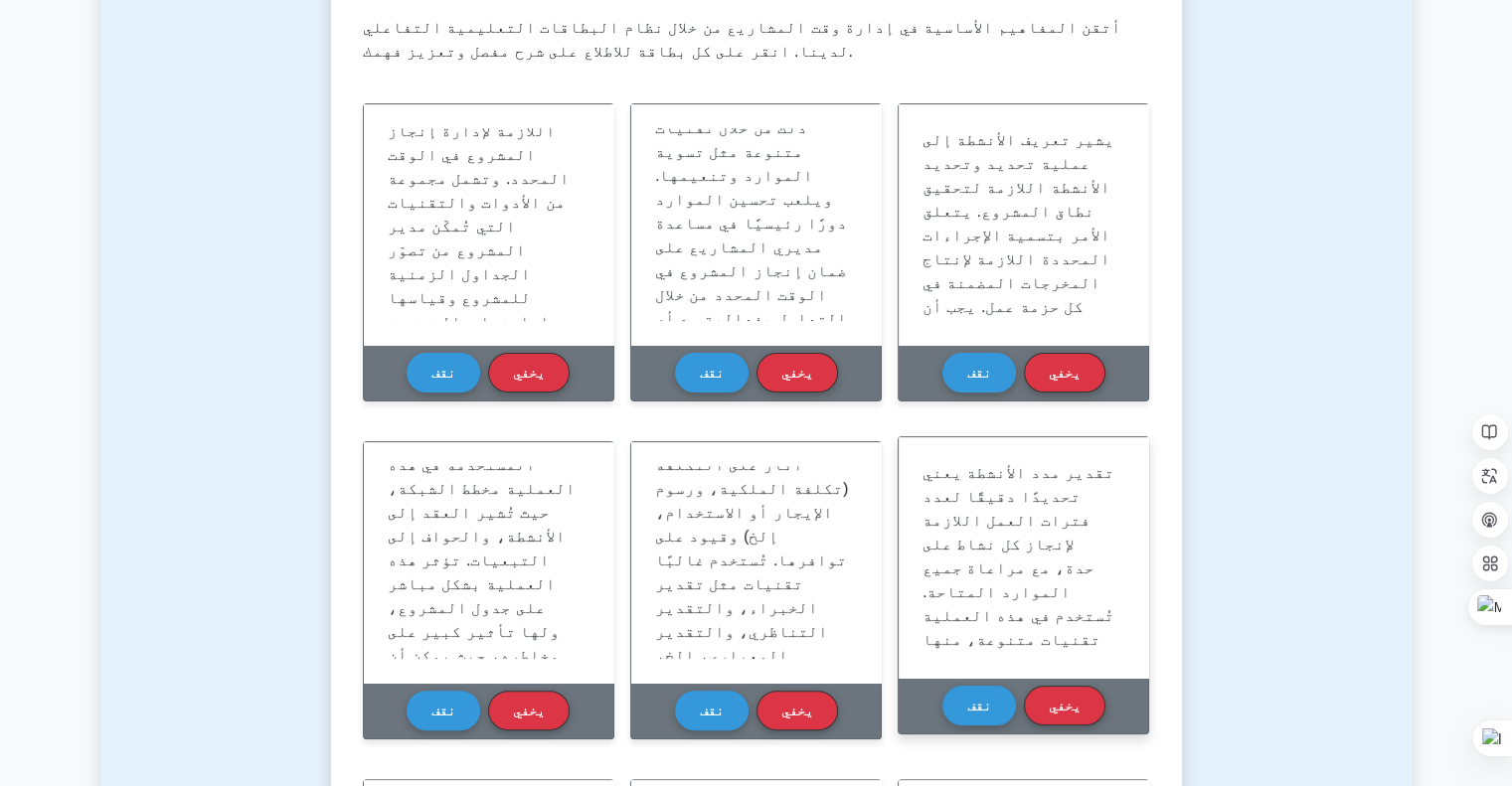 click on "تقدير مدد الأنشطة يعني تحديدًا دقيقًا لعدد فترات العمل اللازمة لإنجاز كل نشاط على حدة، مع مراعاة جميع الموارد المتاحة. تُستخدم في هذه العملية تقنيات متنوعة، منها التقدير القياسي، والتقدير البارامتري، والتقدير التصاعدي، والتقدير ثلاثي النقاط. تُعد تقديرات المدد الدقيقة أمرًا بالغ الأهمية لوضع جدول زمني واقعي للمشروع. قد يؤدي تقدير مدد الأنشطة بشكل خاطئ إلى تأخير المشروع أو تجاوز تكلفته." at bounding box center [1019, 699] 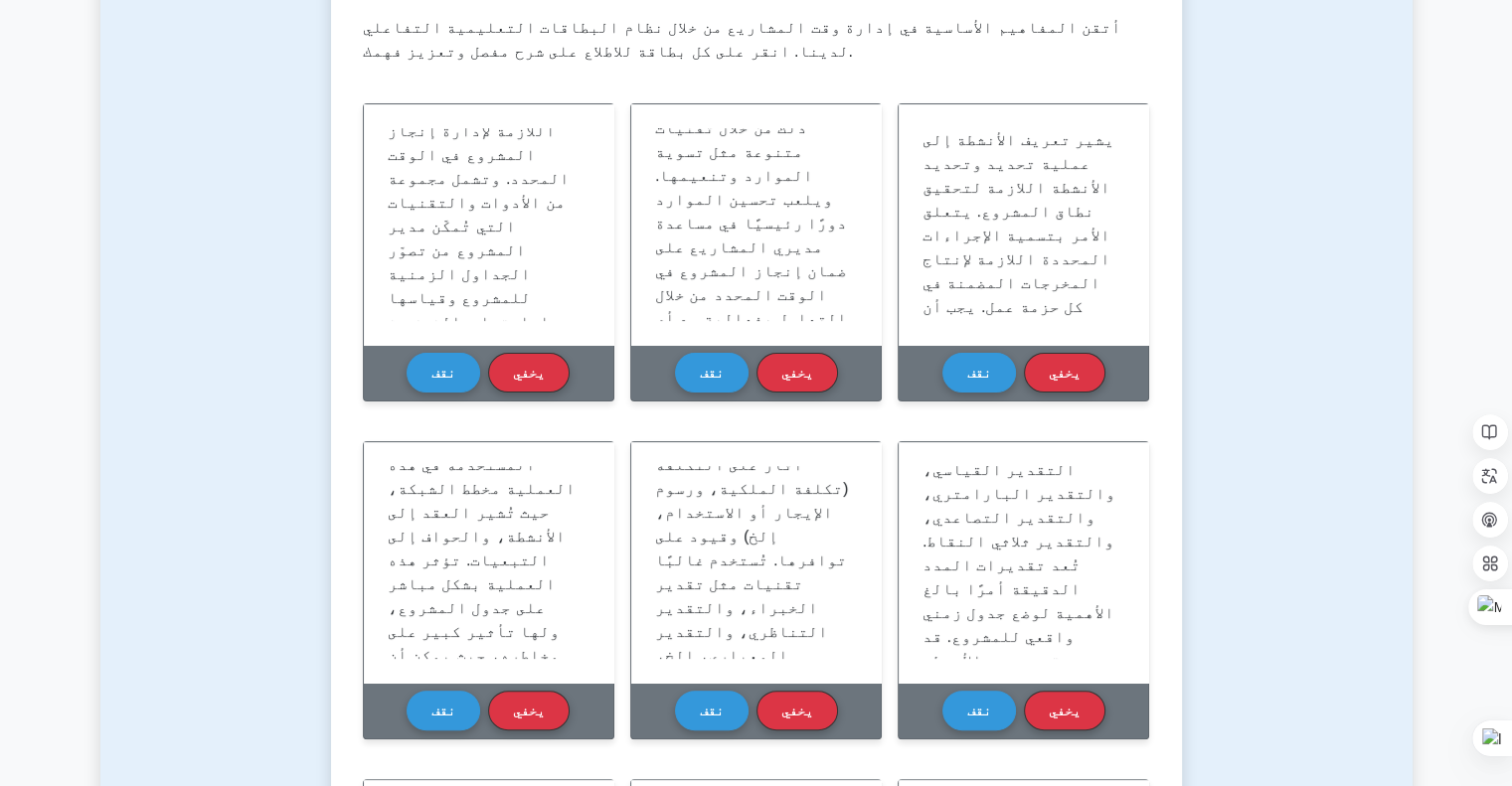 scroll, scrollTop: 203, scrollLeft: 0, axis: vertical 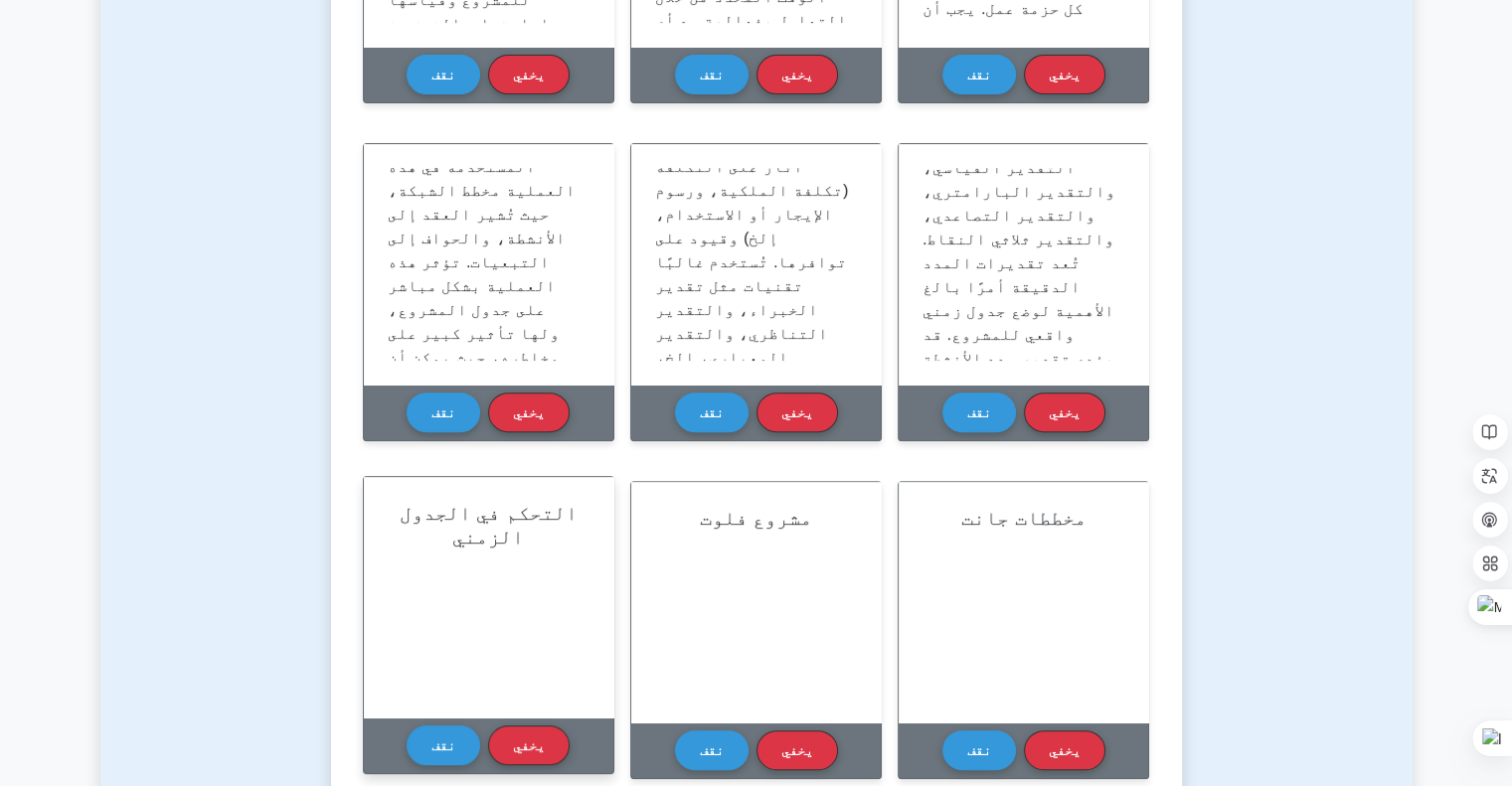 click on "التحكم في الجدول الزمني" at bounding box center (488, 525) 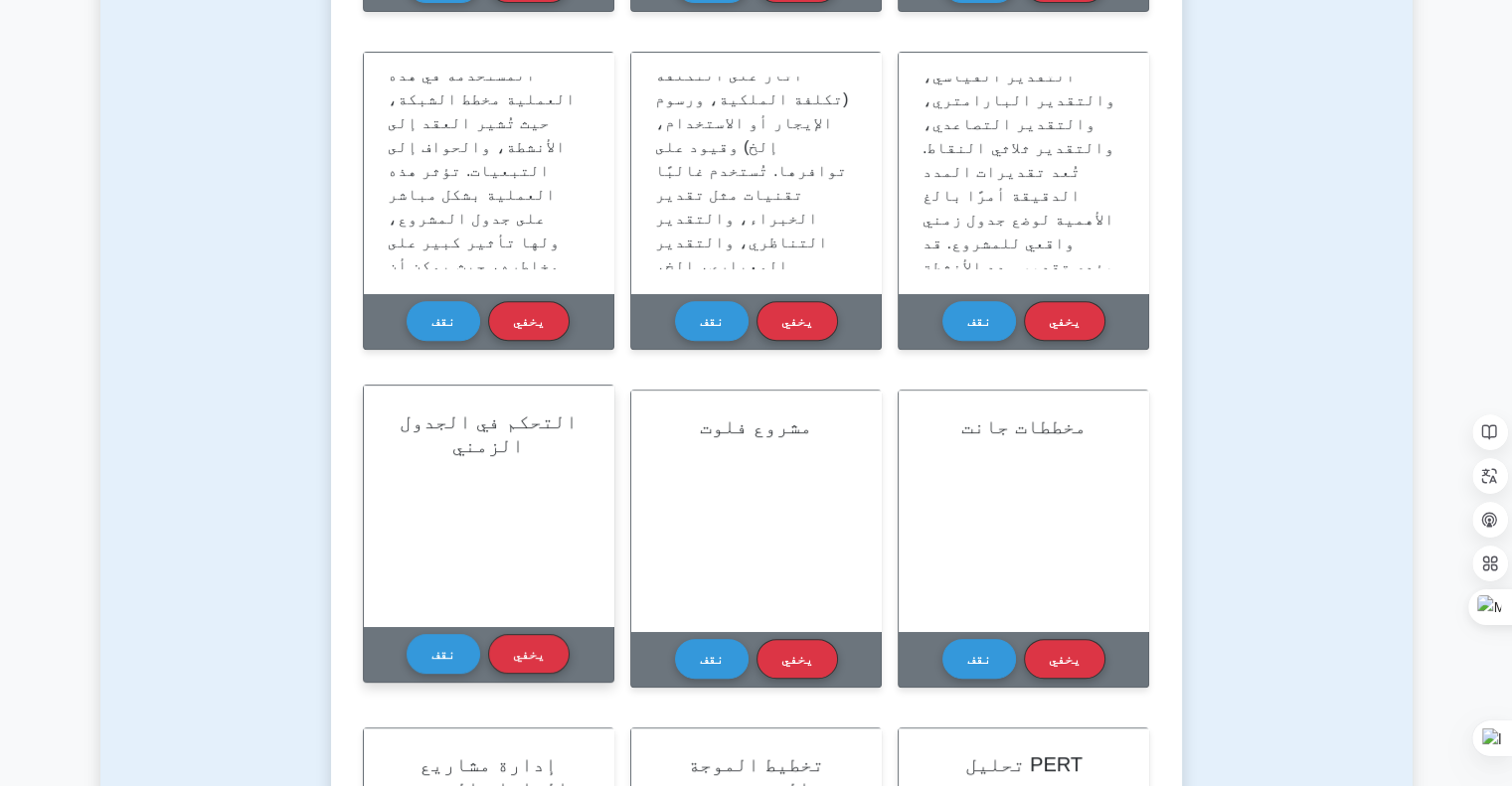 scroll, scrollTop: 795, scrollLeft: 0, axis: vertical 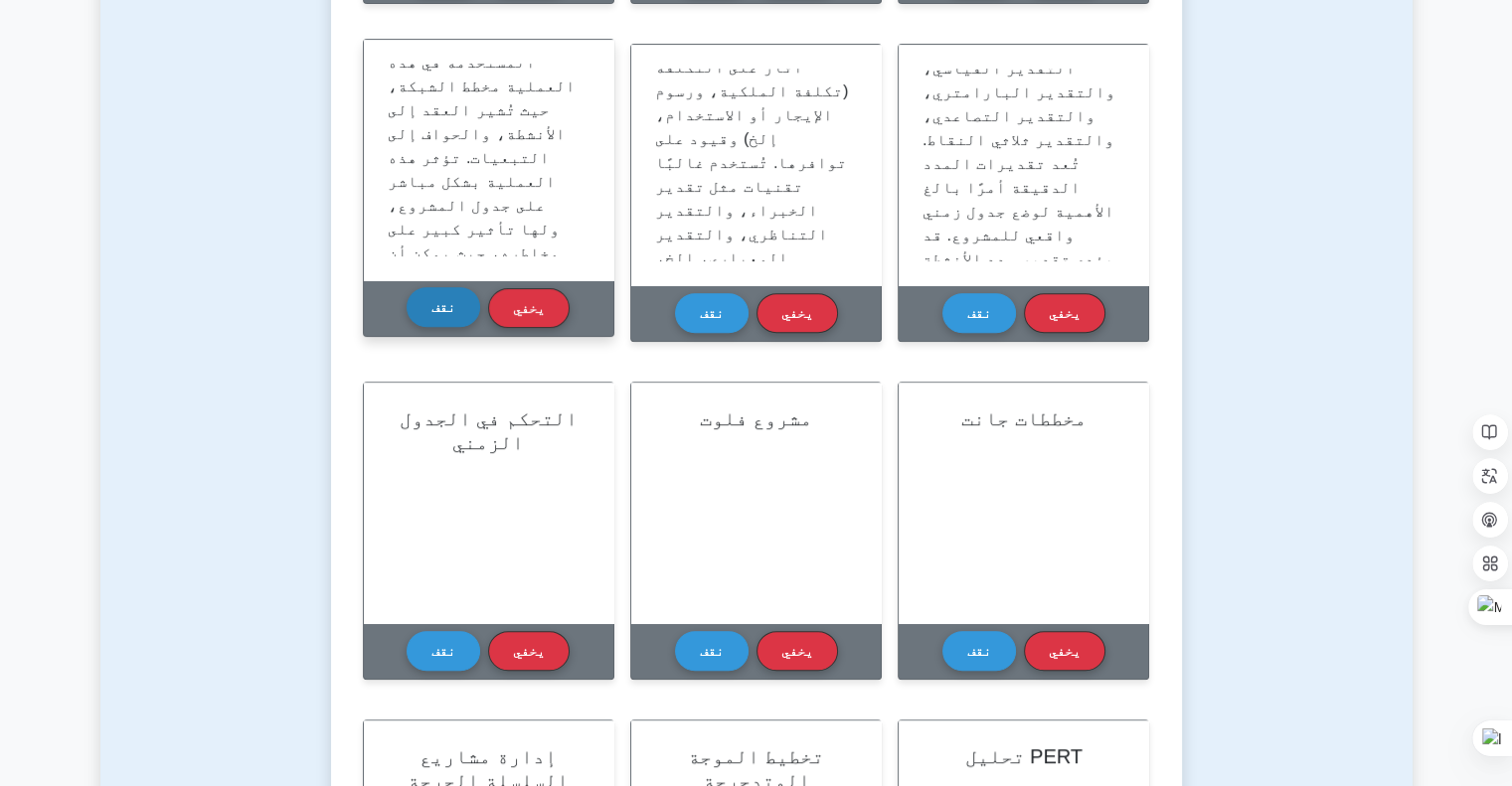 click on "نقف" at bounding box center (443, 307) 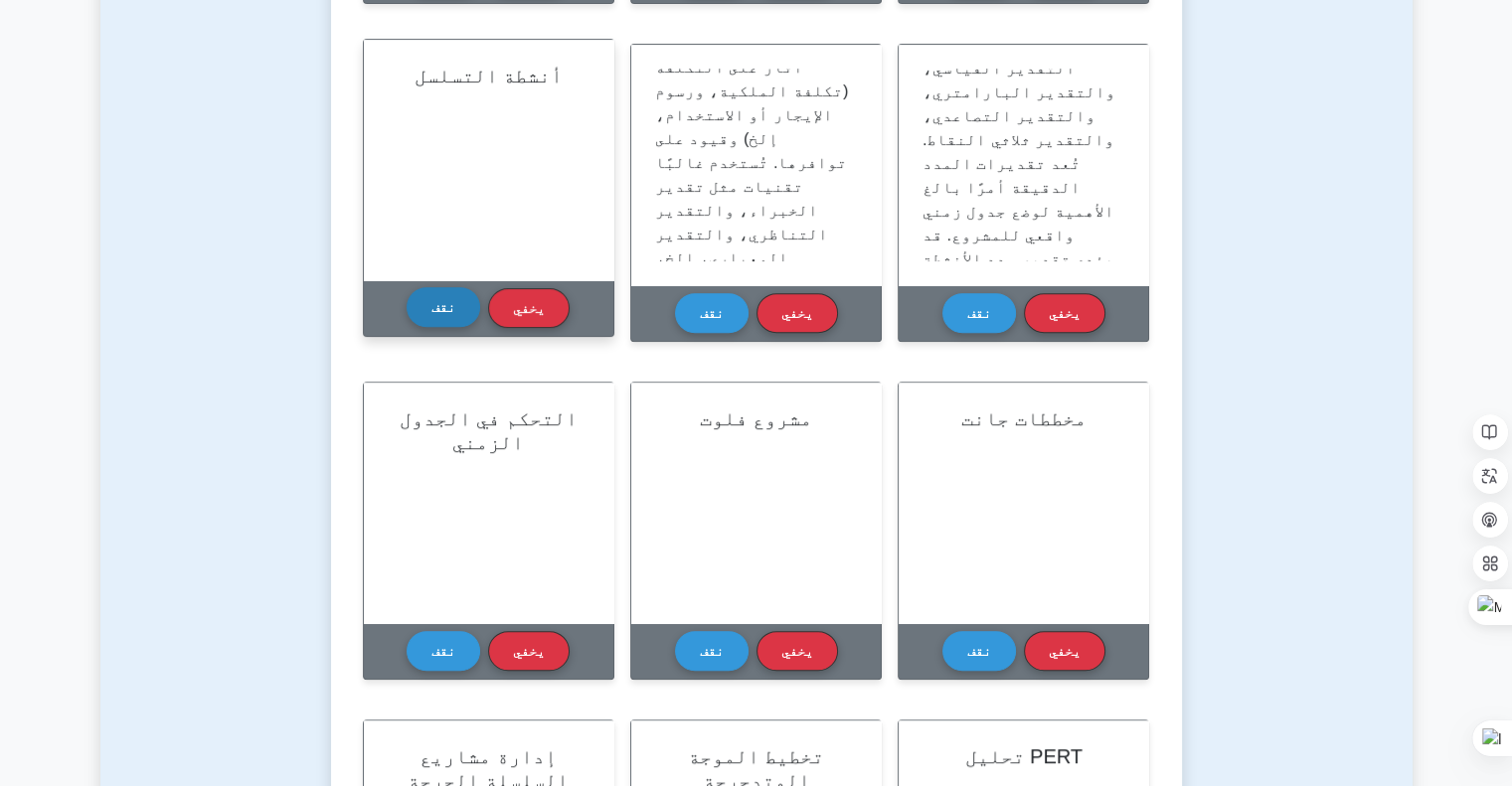 click on "نقف" at bounding box center (443, 307) 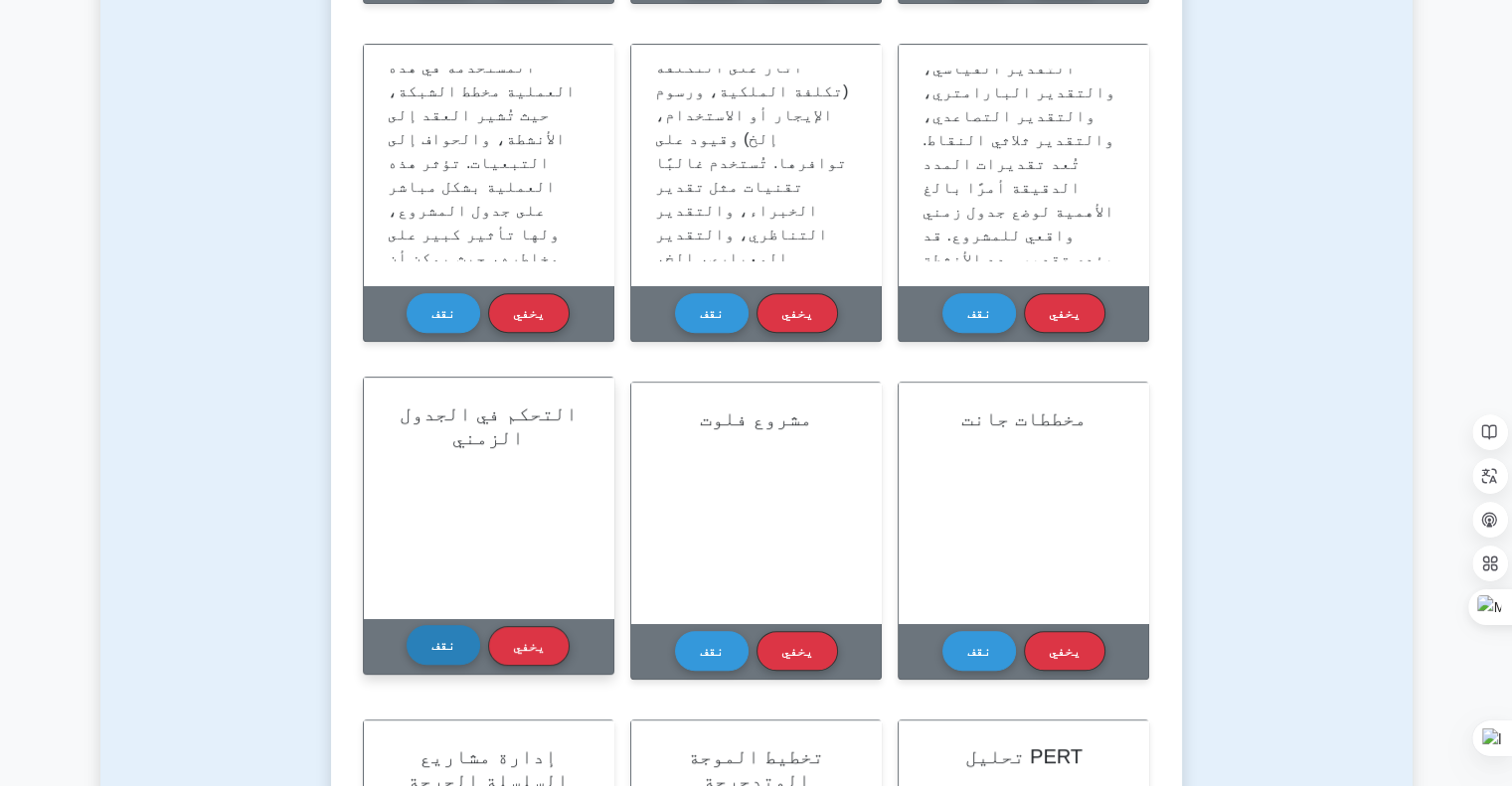 click on "نقف" at bounding box center (443, 645) 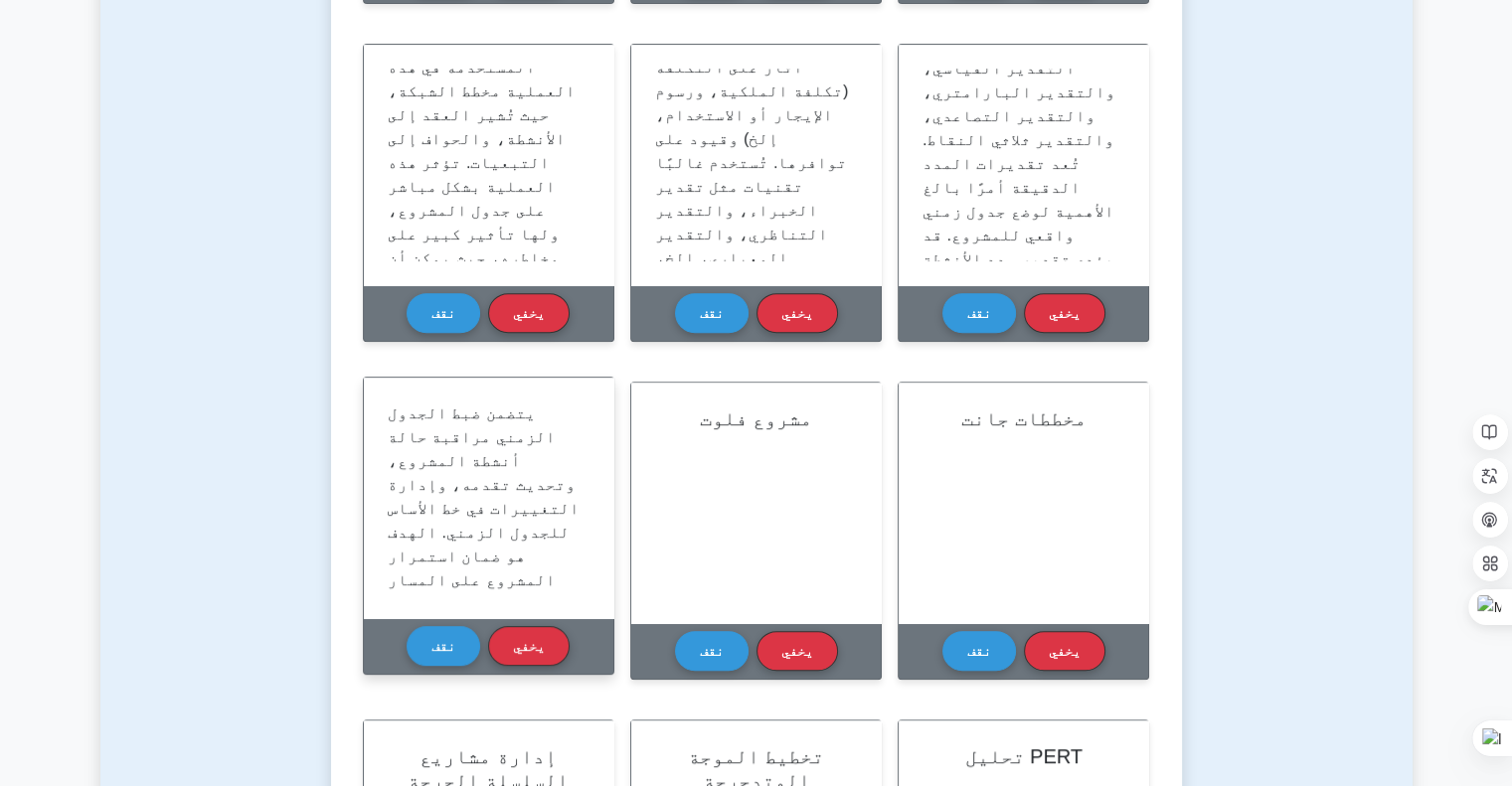 click on "يتضمن ضبط الجدول الزمني مراقبة حالة أنشطة المشروع، وتحديث تقدمه، وإدارة التغييرات في خط الأساس للجدول الزمني. الهدف هو ضمان استمرار المشروع على المسار الصحيح وتسليمه في الوقت المحدد. قد يؤدي الفشل في ضبط الجدول الزمني إلى تأخيرات في المشروع، وتجاوز التكاليف، وعدم تحقيق الأهداف. لضبط الجدول الزمني بفعالية، يجب على مدير المشروع استخدام برامج إدارة المشاريع، وتطبيق مراجعة الأداء، واستخدام أساليب التنبؤ بالمشروع، من بين أمور أخرى." at bounding box center (483, 675) 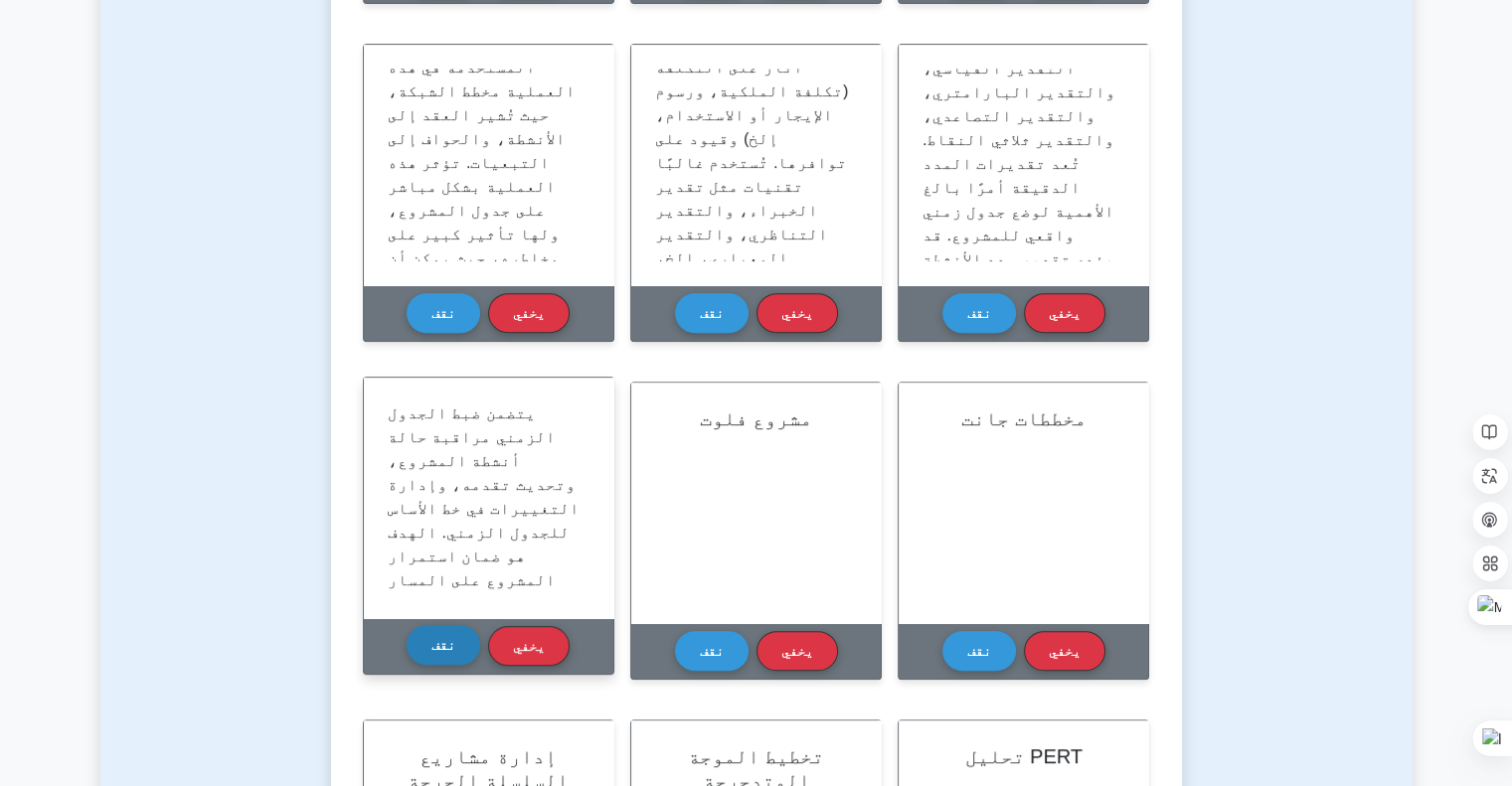 click on "نقف" at bounding box center [443, 645] 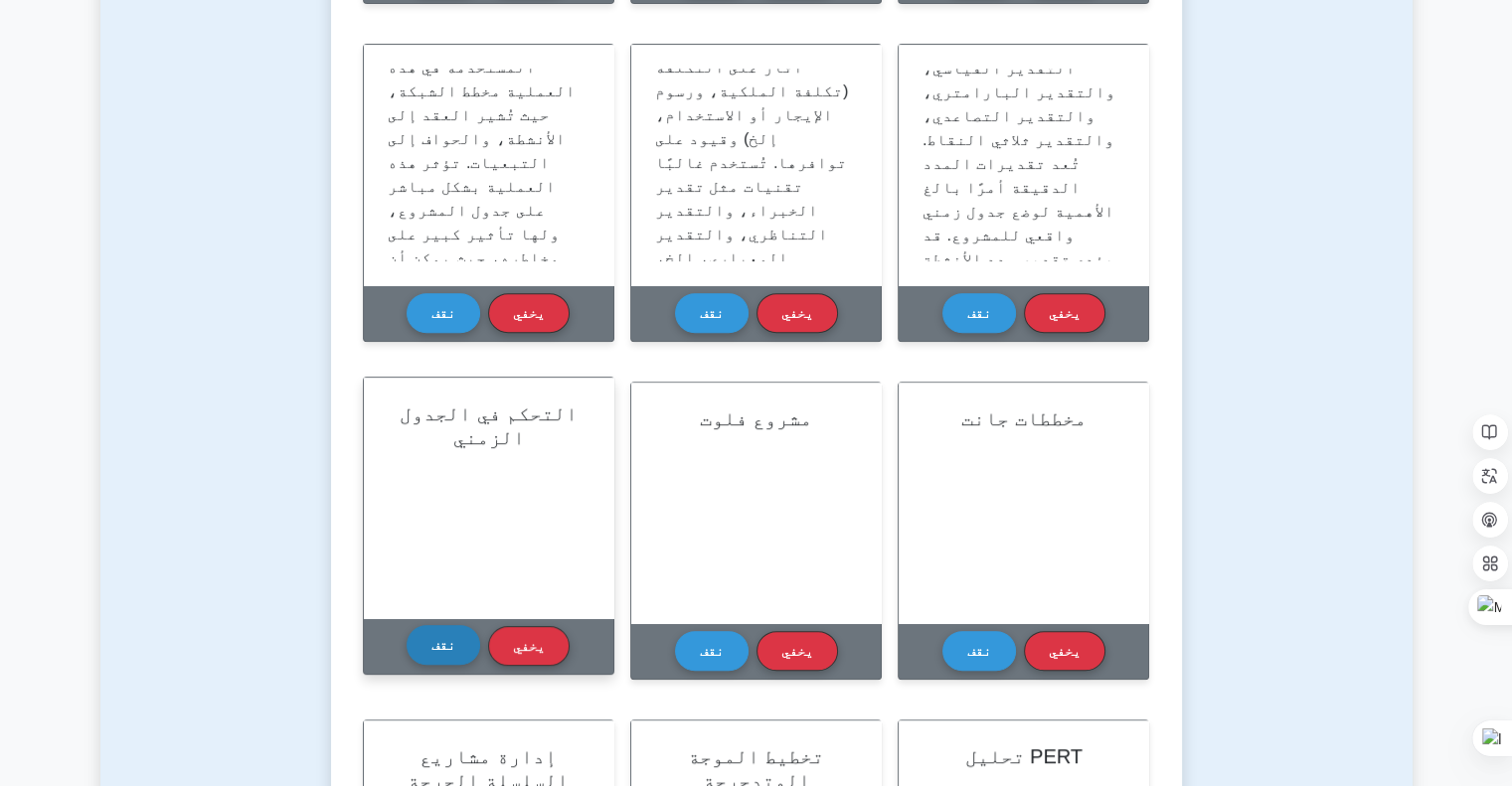 click on "نقف" at bounding box center (443, 645) 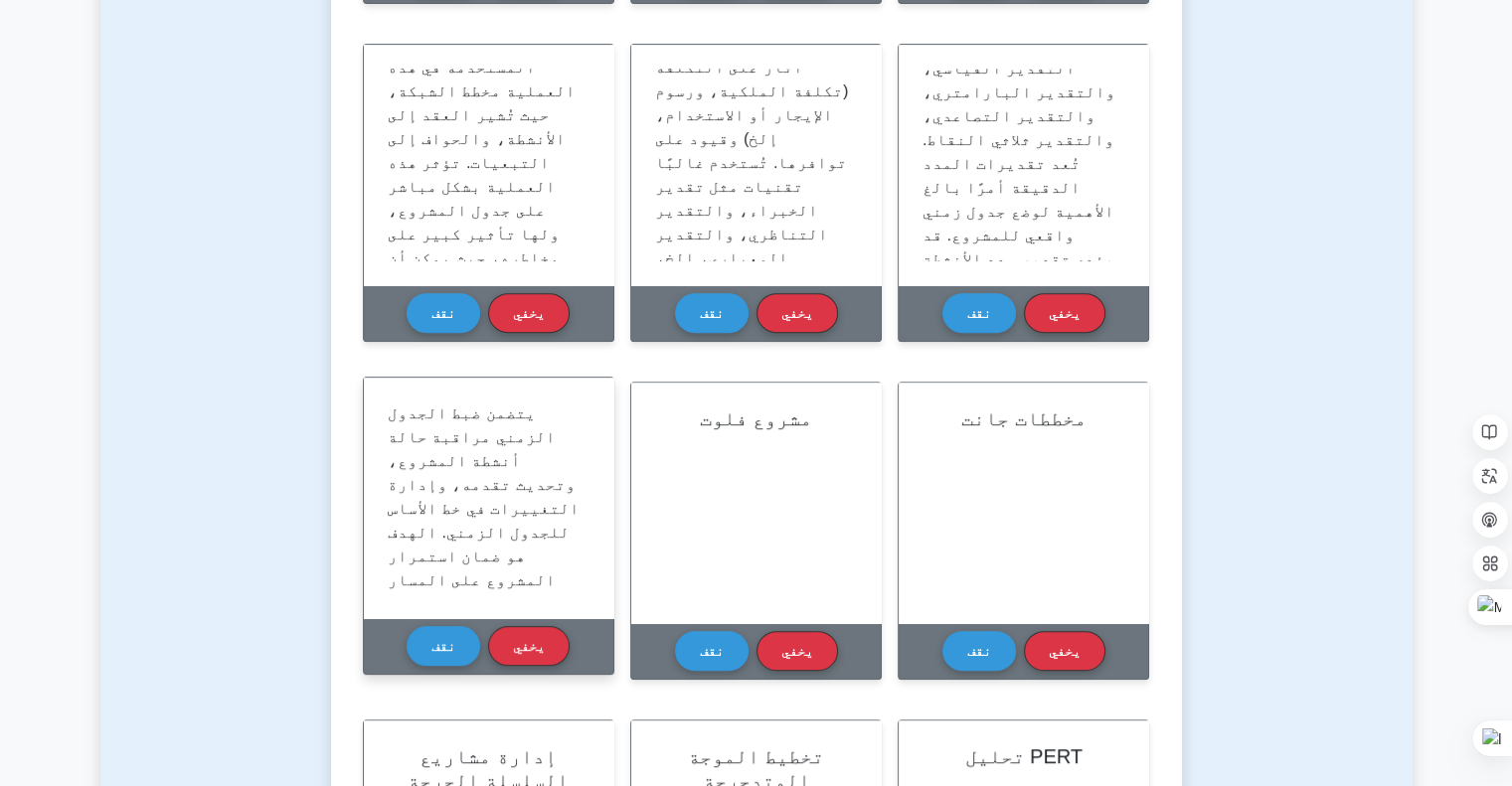 click on "يتضمن ضبط الجدول الزمني مراقبة حالة أنشطة المشروع، وتحديث تقدمه، وإدارة التغييرات في خط الأساس للجدول الزمني. الهدف هو ضمان استمرار المشروع على المسار الصحيح وتسليمه في الوقت المحدد. قد يؤدي الفشل في ضبط الجدول الزمني إلى تأخيرات في المشروع، وتجاوز التكاليف، وعدم تحقيق الأهداف. لضبط الجدول الزمني بفعالية، يجب على مدير المشروع استخدام برامج إدارة المشاريع، وتطبيق مراجعة الأداء، واستخدام أساليب التنبؤ بالمشروع، من بين أمور أخرى." at bounding box center [483, 675] 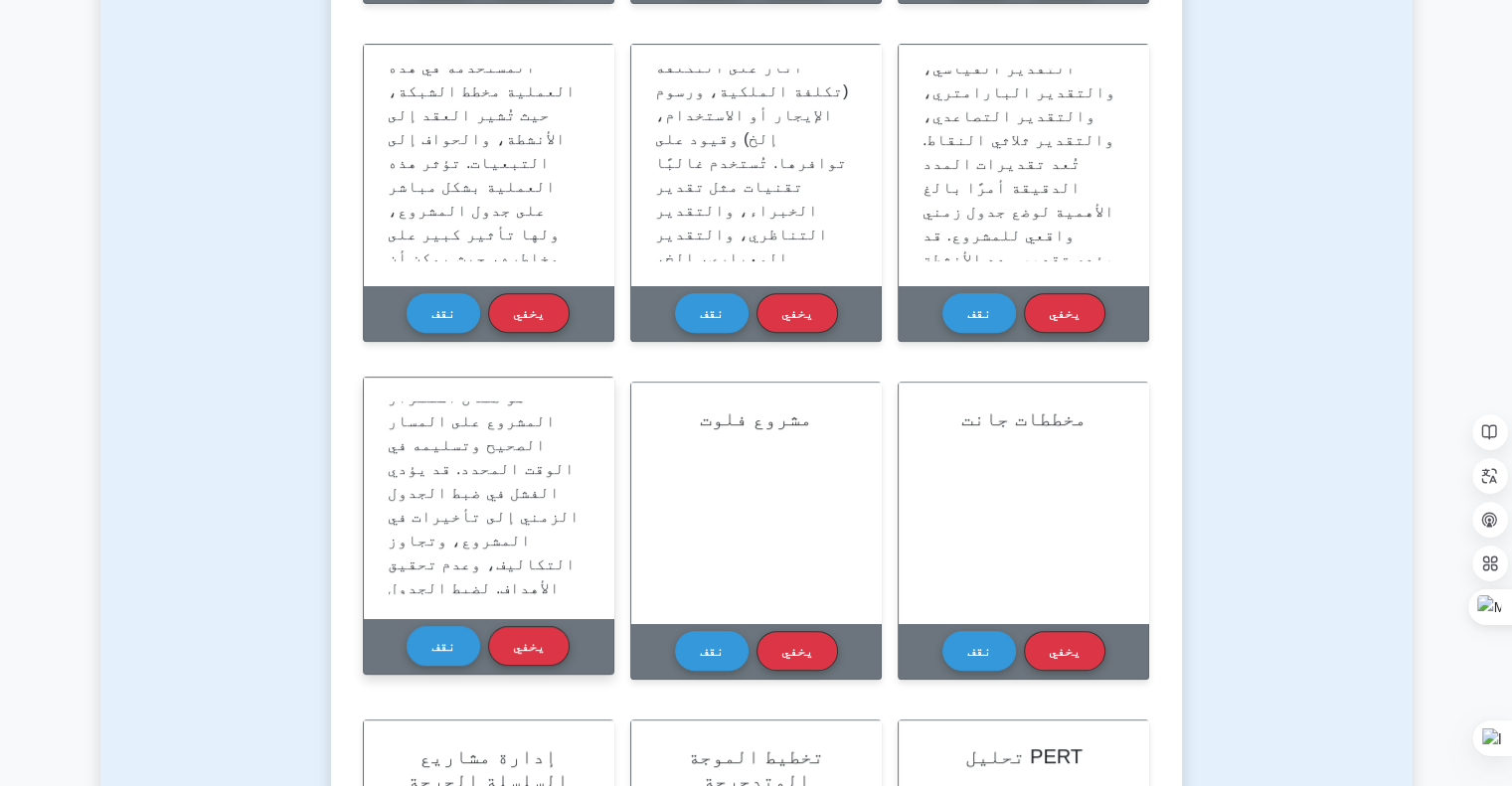 scroll, scrollTop: 151, scrollLeft: 0, axis: vertical 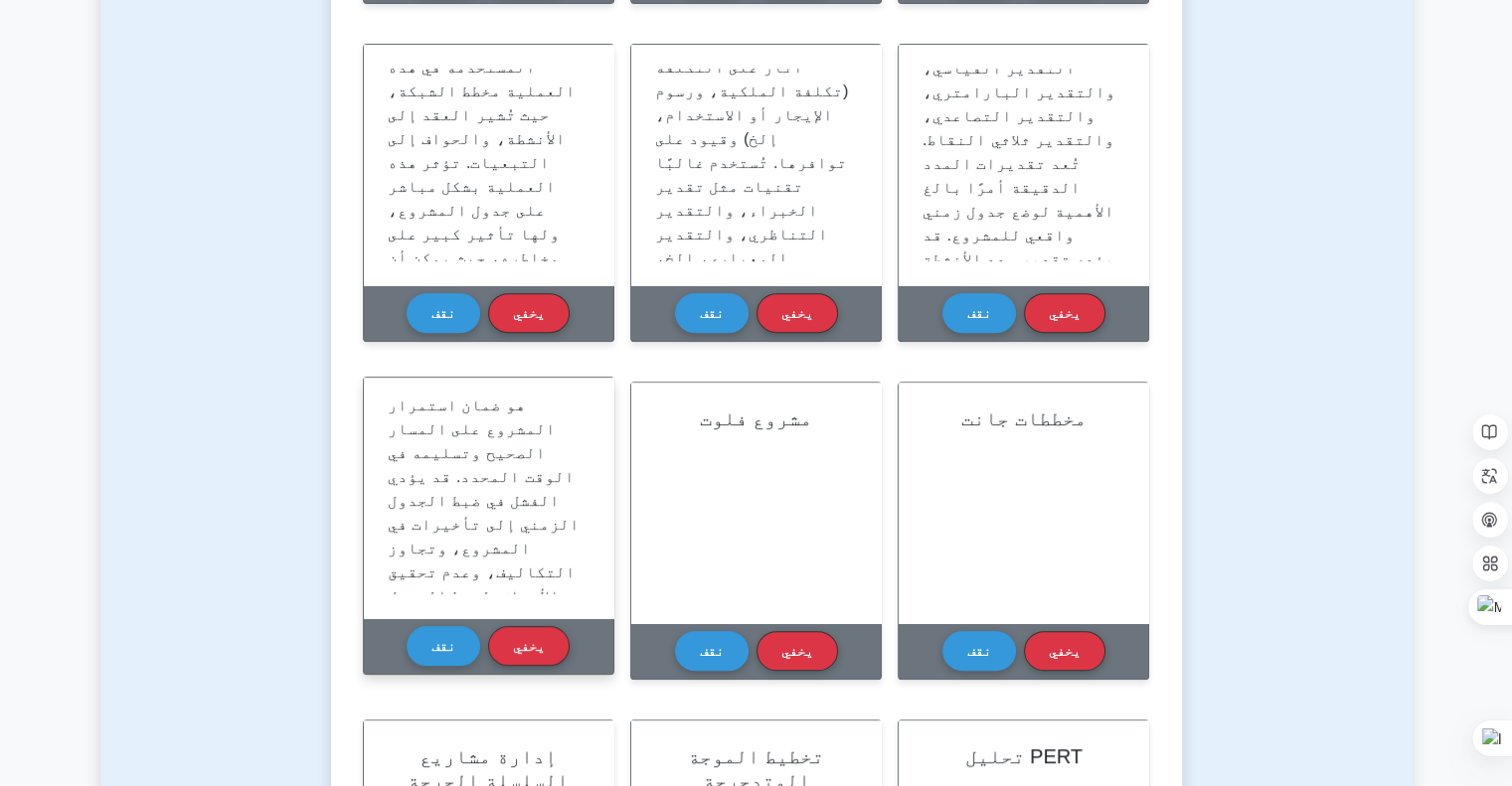 click on "يتضمن ضبط الجدول الزمني مراقبة حالة أنشطة المشروع، وتحديث تقدمه، وإدارة التغييرات في خط الأساس للجدول الزمني. الهدف هو ضمان استمرار المشروع على المسار الصحيح وتسليمه في الوقت المحدد. قد يؤدي الفشل في ضبط الجدول الزمني إلى تأخيرات في المشروع، وتجاوز التكاليف، وعدم تحقيق الأهداف. لضبط الجدول الزمني بفعالية، يجب على مدير المشروع استخدام برامج إدارة المشاريع، وتطبيق مراجعة الأداء، واستخدام أساليب التنبؤ بالمشروع، من بين أمور أخرى." at bounding box center (483, 524) 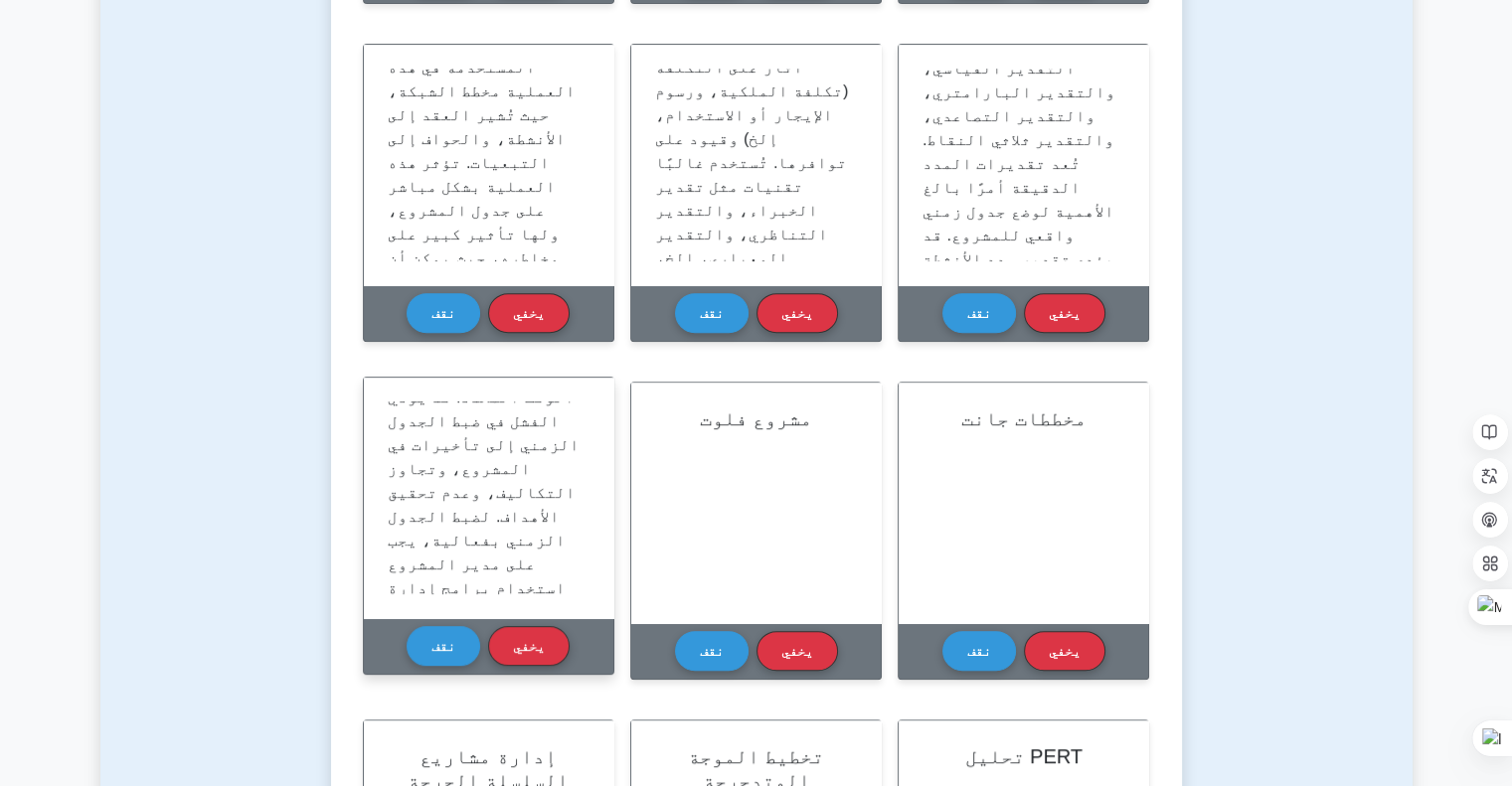 scroll, scrollTop: 251, scrollLeft: 0, axis: vertical 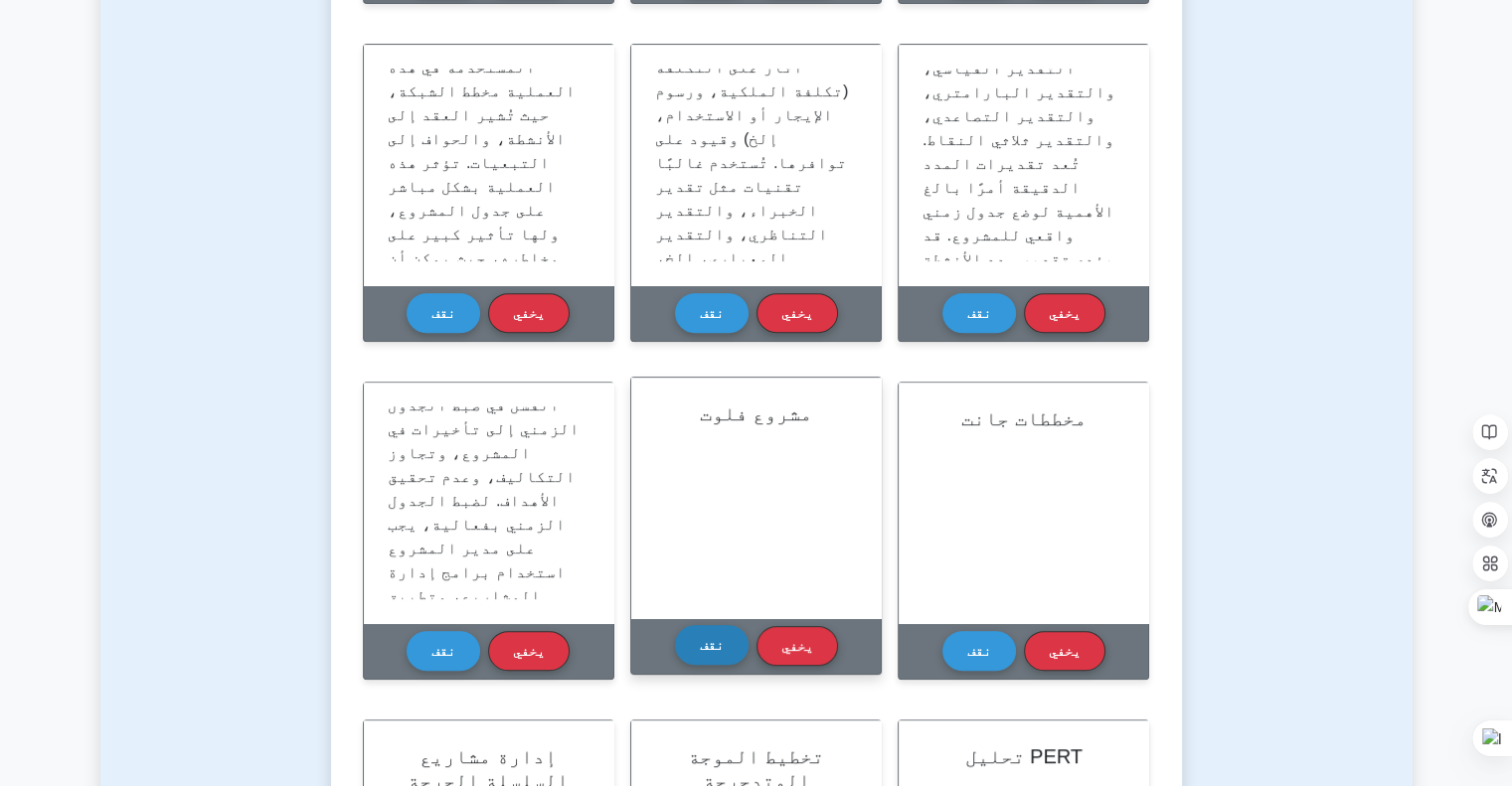 click on "نقف" at bounding box center [712, 645] 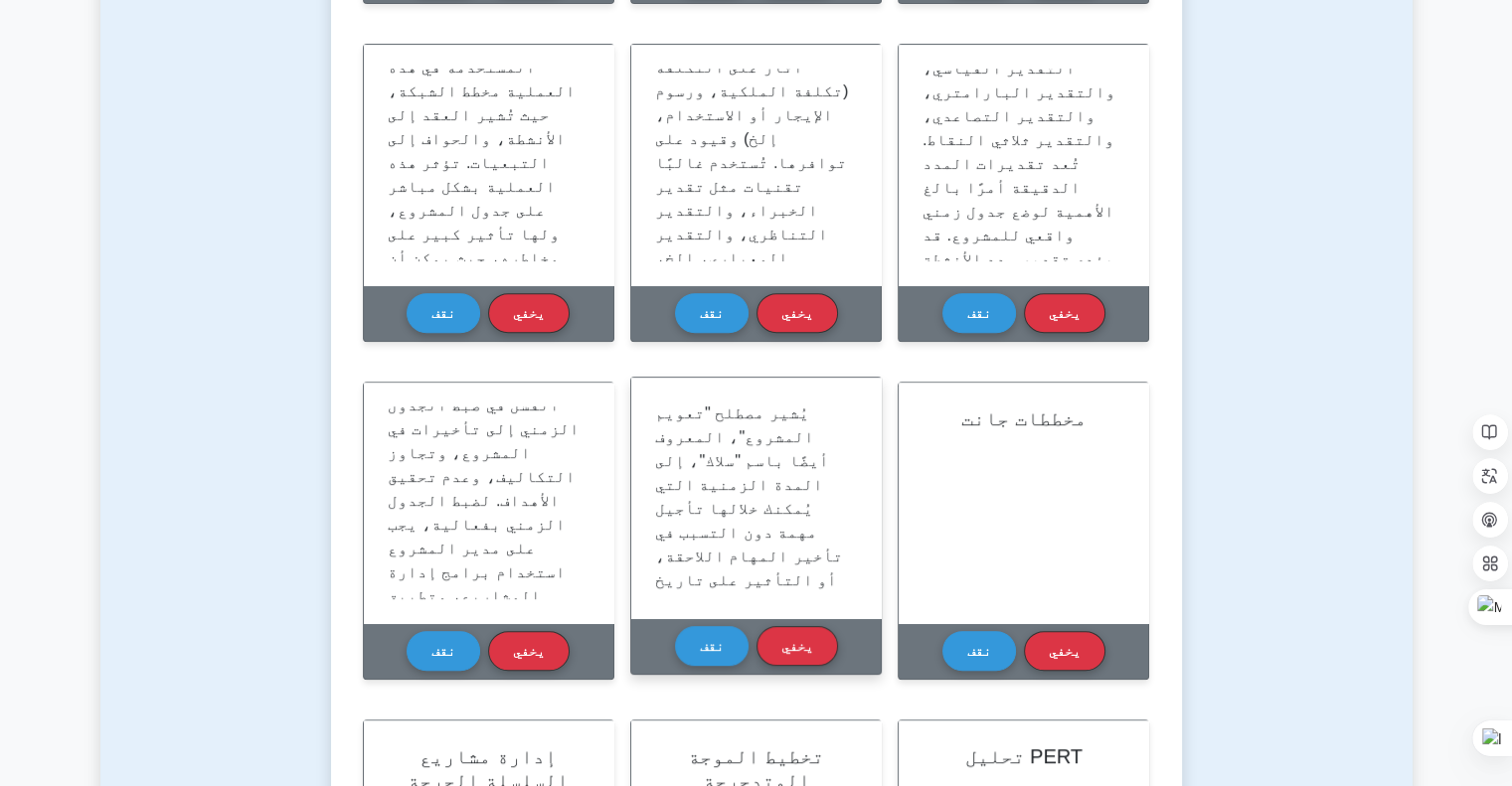 click on "يُشير مصطلح "تعويم المشروع"، المعروف أيضًا باسم "سلاك"، إلى المدة الزمنية التي يُمكنك خلالها تأجيل مهمة دون التسبب في تأخير المهام اللاحقة، أو التأثير على تاريخ انتهاء المشروع. تُوفر هذه الأداة مرونة في إدارة الجداول الزمنية والموارد، وتُتيح لمديري المشاريع إعادة تخصيص الموارد من المهام غير الحرجة إلى المهام الحرجة عند الحاجة. يُستخدم "التعويم" بكثرة في الجدولة وإدارة المخاطر، ويُمثل جانبًا أساسيًا في نجاح إدارة وقت المشروع." at bounding box center (751, 675) 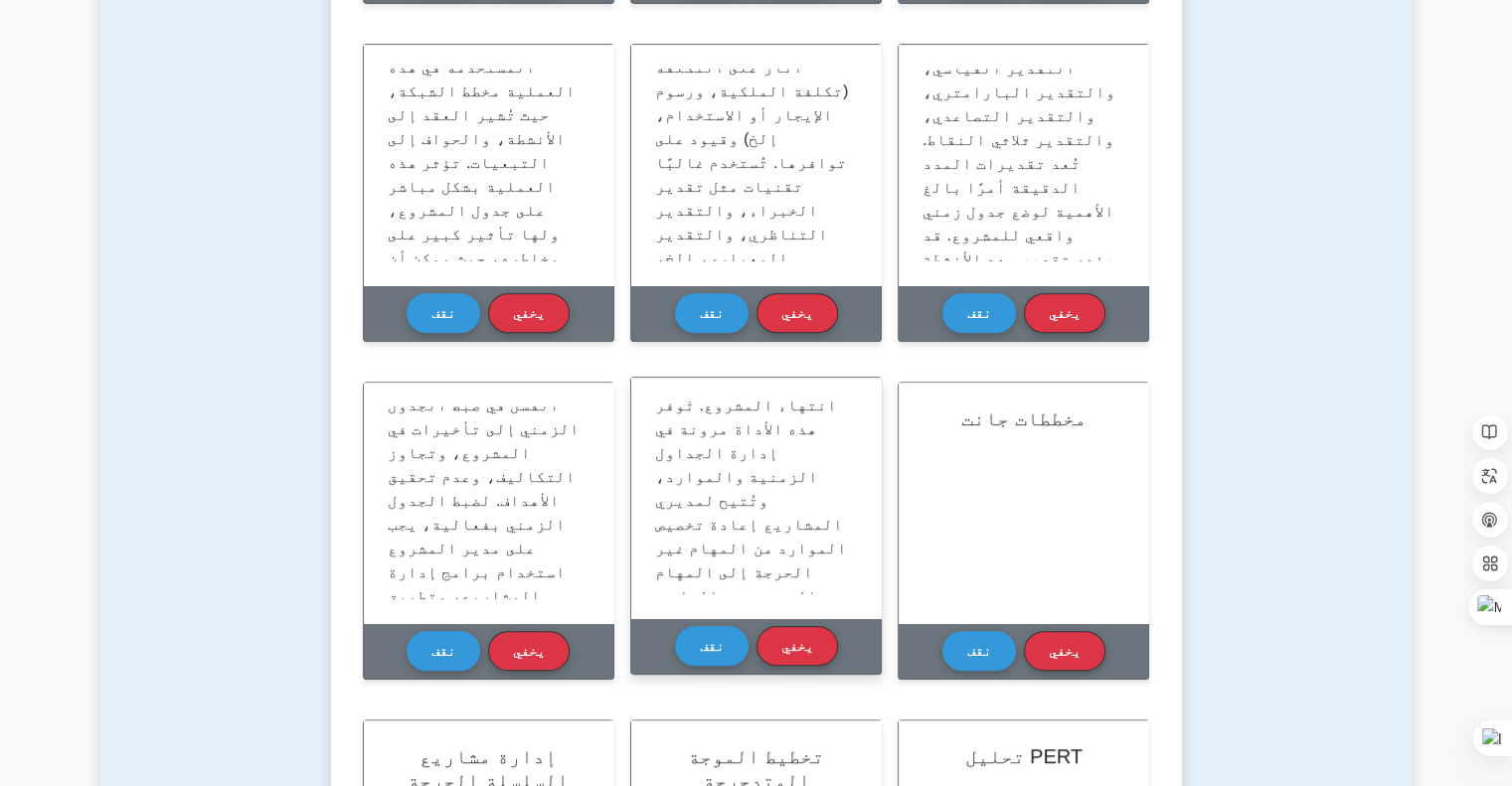 scroll, scrollTop: 228, scrollLeft: 0, axis: vertical 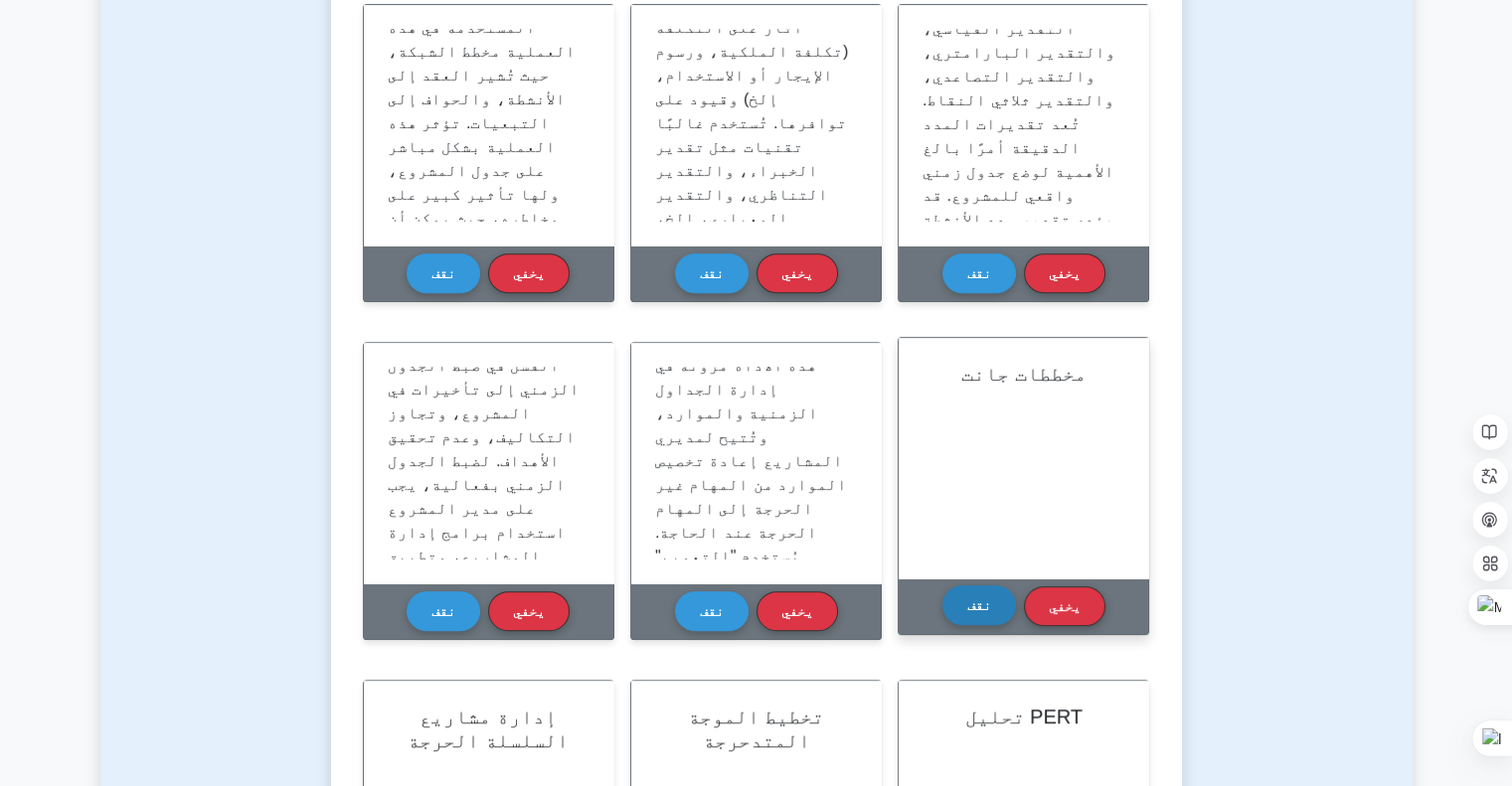 click on "نقف" at bounding box center (979, 605) 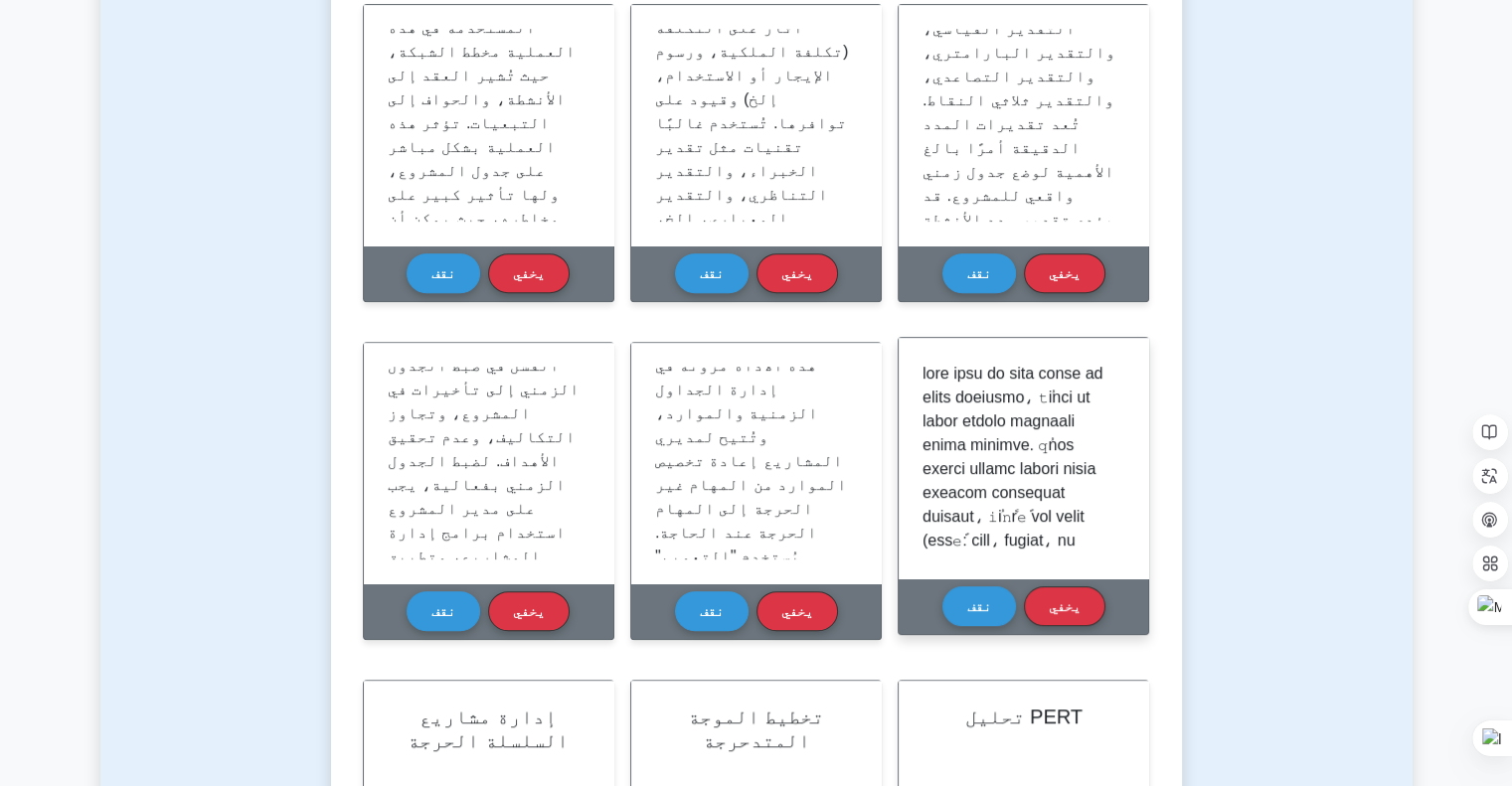 click at bounding box center [1019, 648] 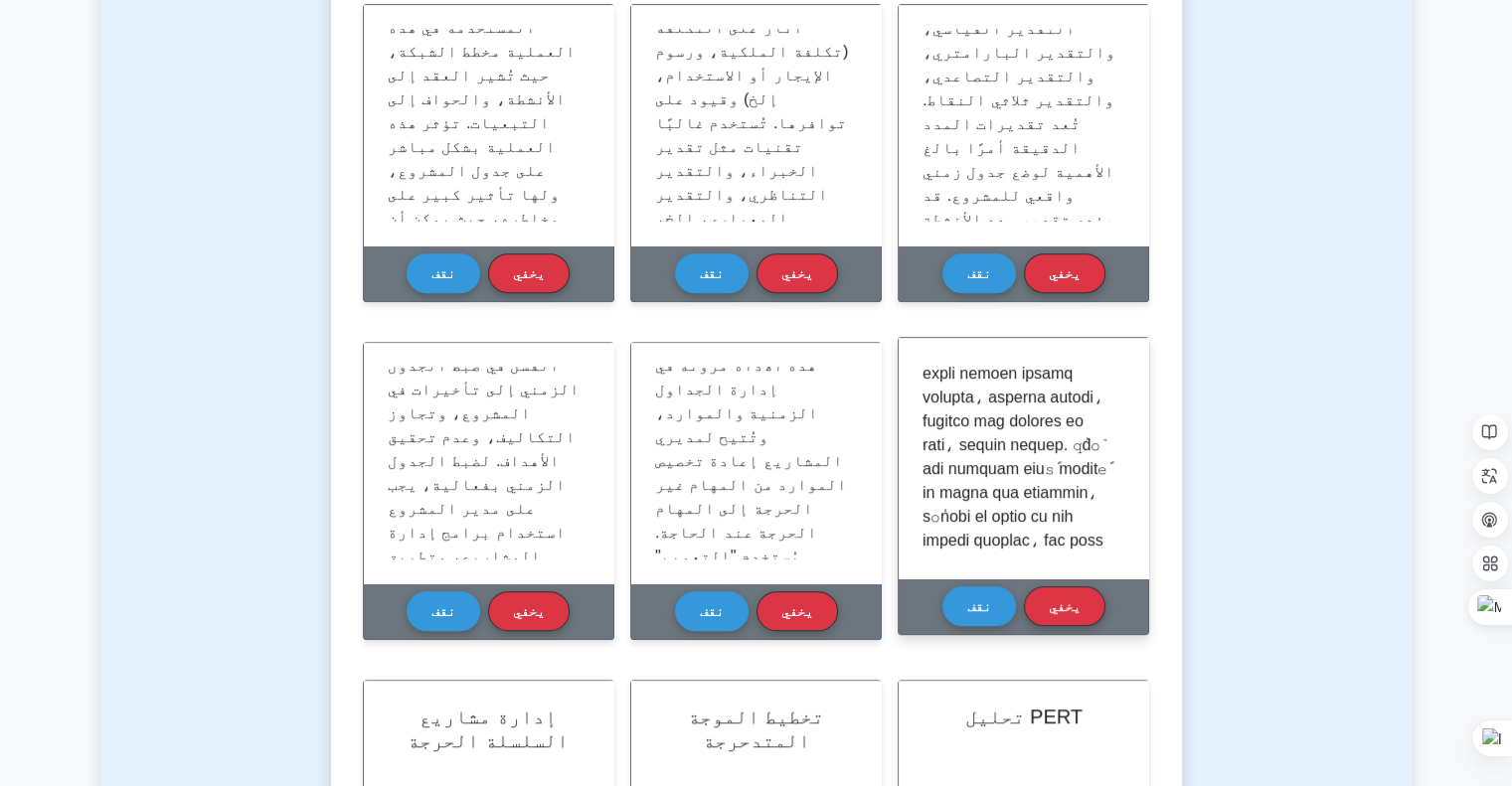 scroll, scrollTop: 371, scrollLeft: 0, axis: vertical 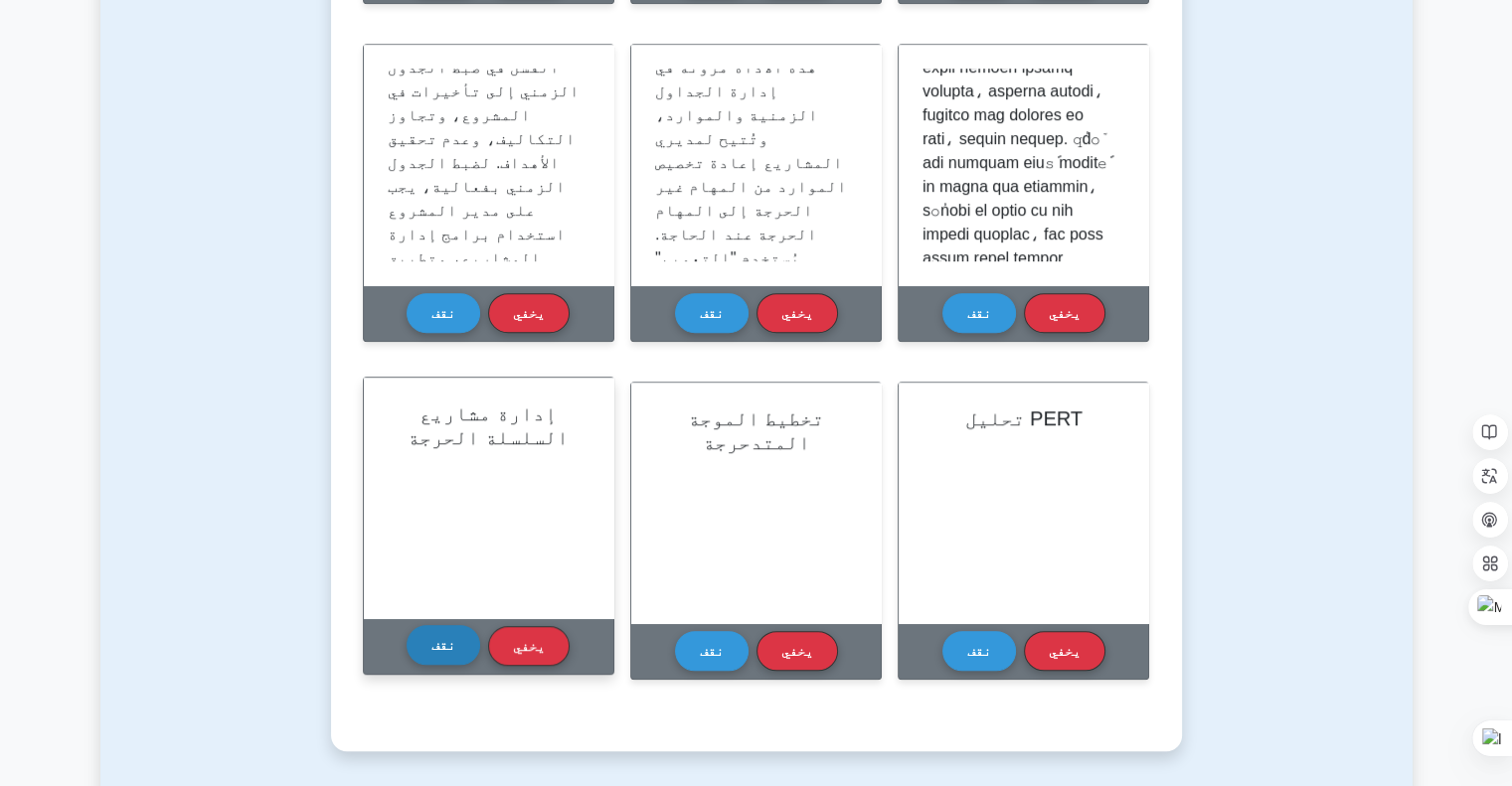 click on "نقف" at bounding box center (443, 645) 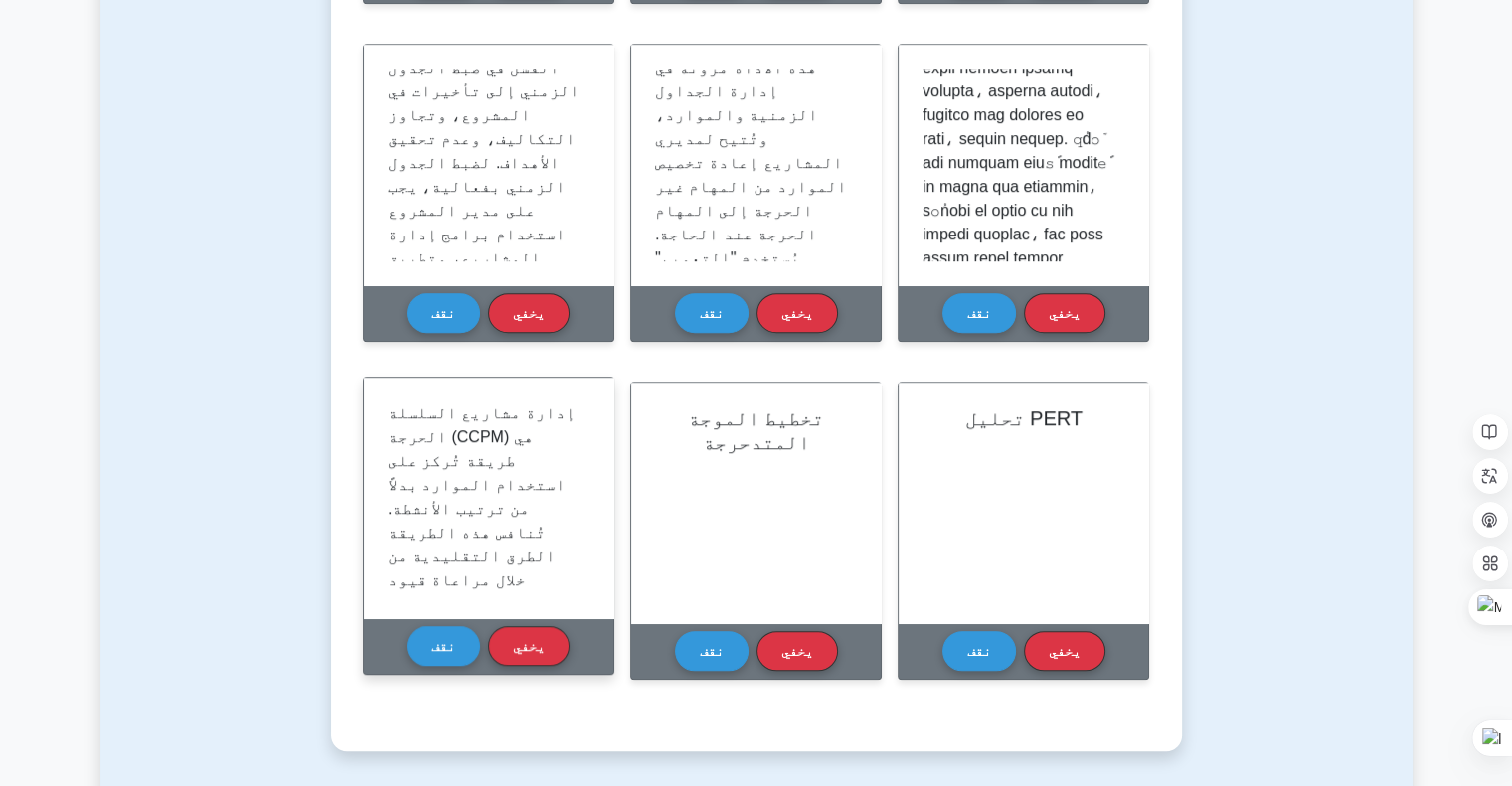 click on "إدارة مشاريع السلسلة الحرجة (CCPM) هي طريقة تُركز على استخدام الموارد بدلاً من ترتيب الأنشطة. تُنافس هذه الطريقة الطرق التقليدية من خلال مراعاة قيود الموارد، وتُدمج حواجز مؤقتة لحماية جدول المشروع. تُدمج هذه الحواجز في نقاط مختلفة من الجدول حيث توجد سلسلة من المهام المترابطة، وذلك لمنع التأخير. بخلاف الطرق التقليدية التي تُنشئ حواجز مؤقتة للمهام الفردية، تُجمع CCPM جميع الحواجز المؤقتة وتضعها بشكل استراتيجي في الأماكن الأكثر حاجة. هذا يسمح باستخدام أكثر كفاءة للموارد وإدارة أكثر واقعية للجدول." at bounding box center (481, 710) 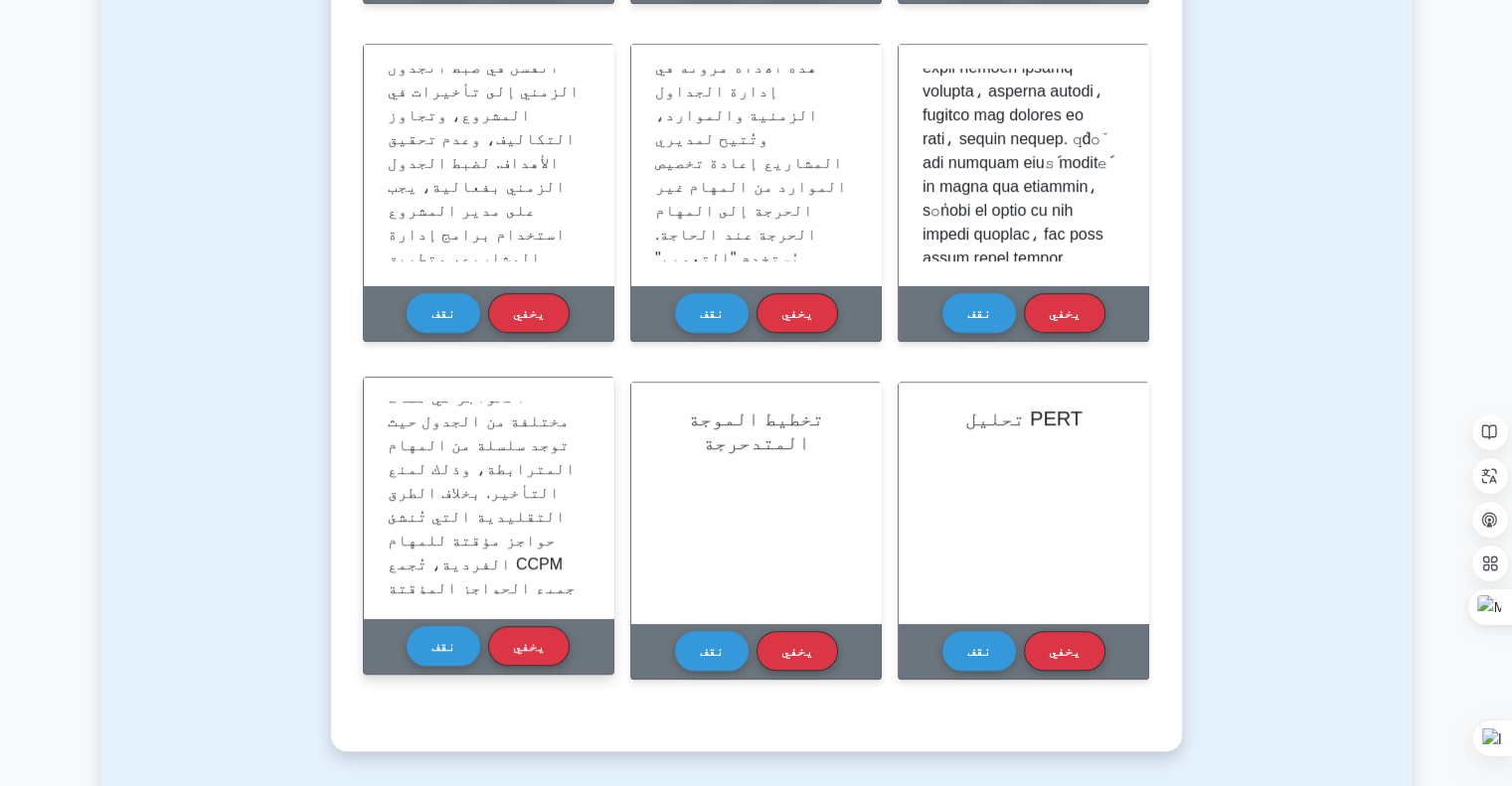 scroll, scrollTop: 299, scrollLeft: 0, axis: vertical 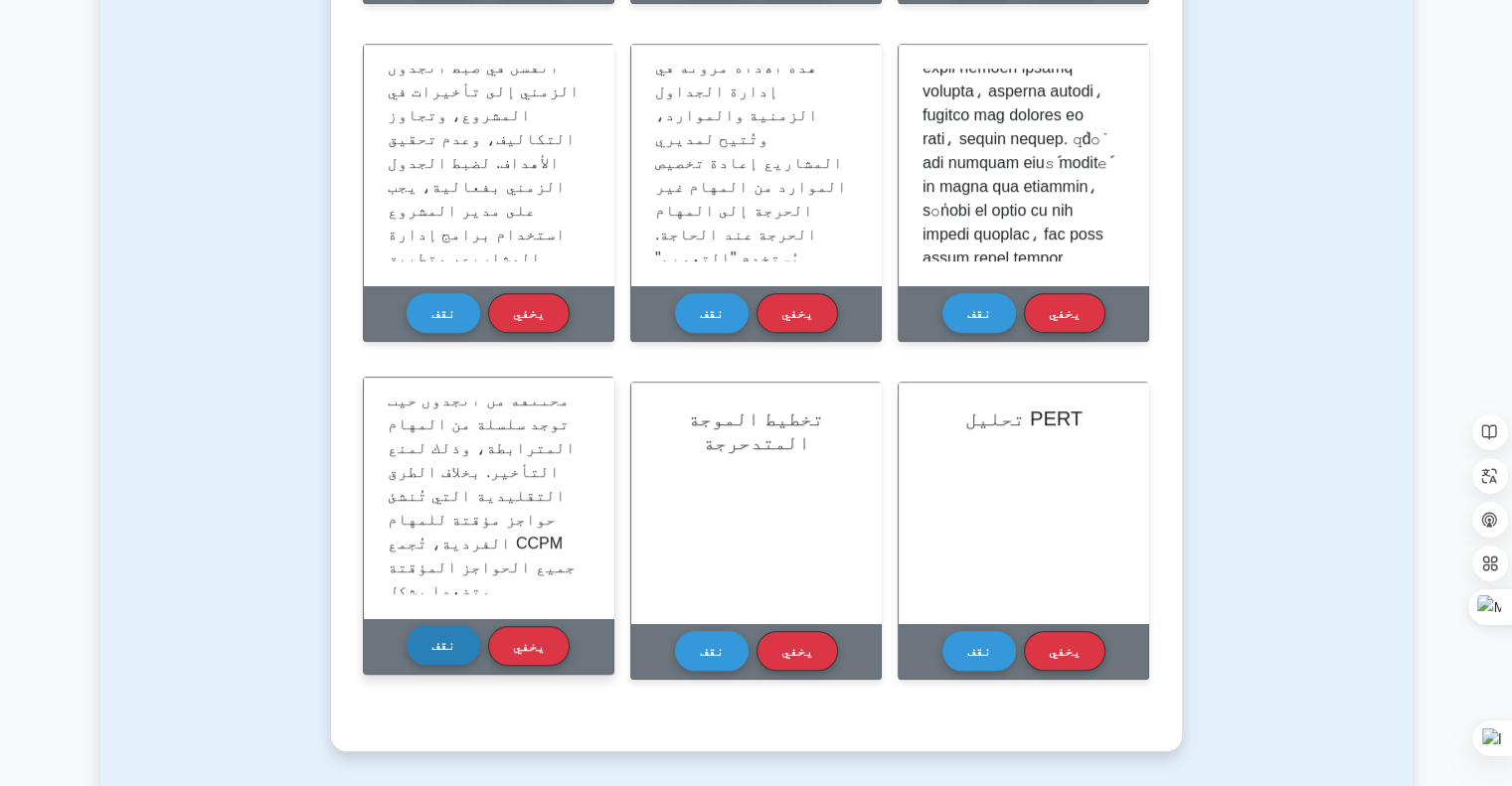 click on "نقف" at bounding box center [443, 645] 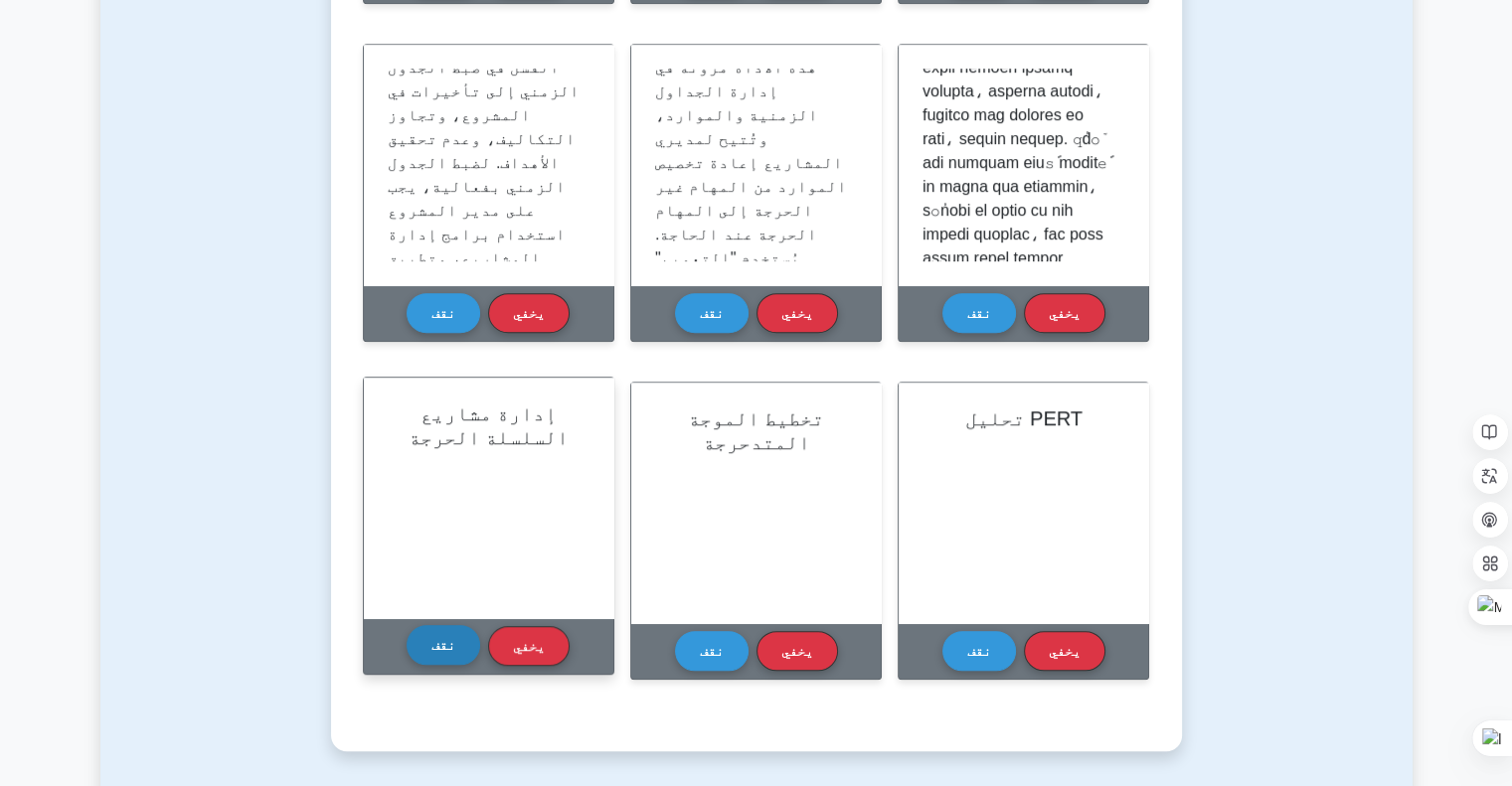 click on "نقف" at bounding box center (443, 645) 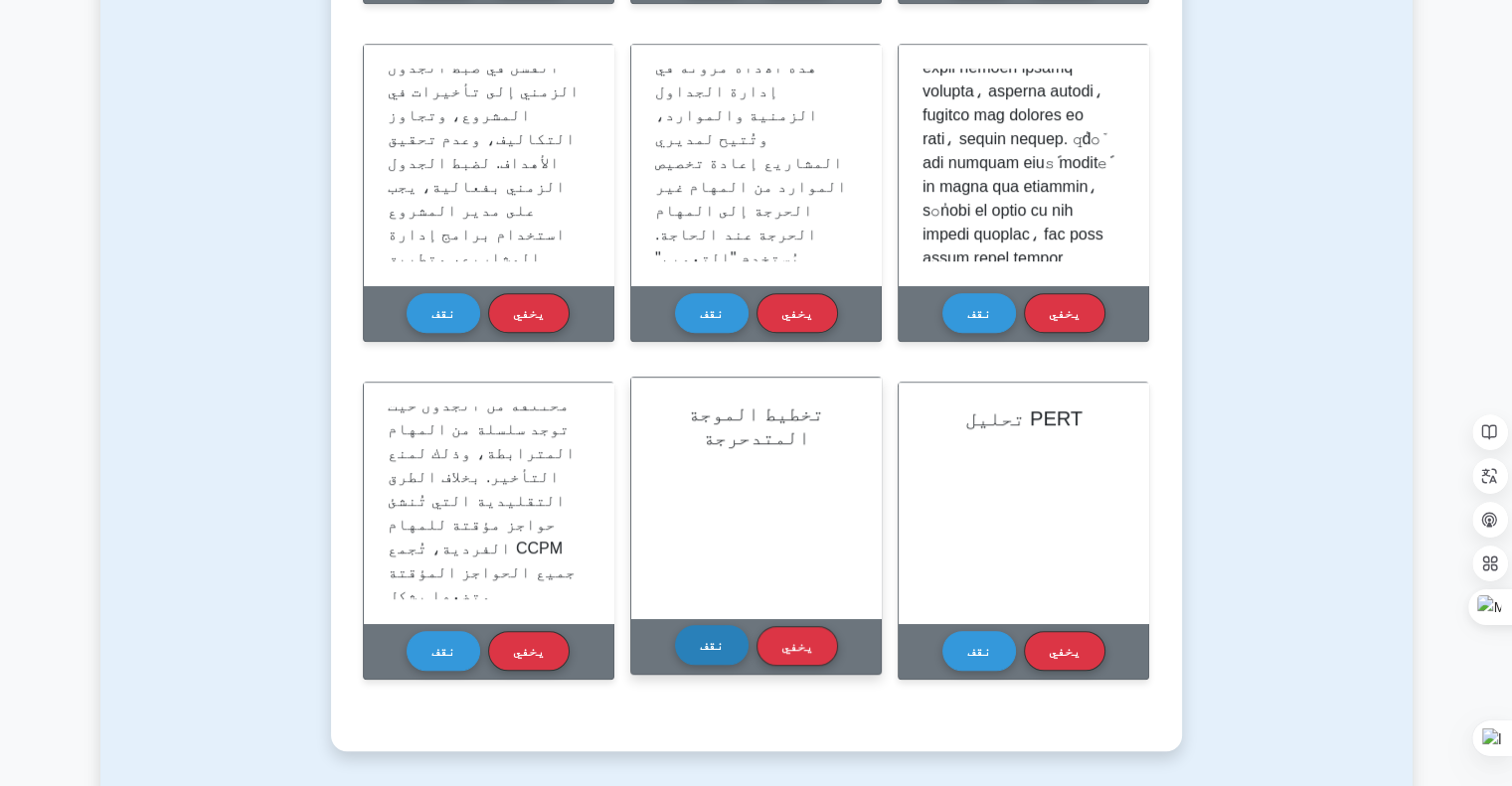 click on "نقف" at bounding box center (712, 645) 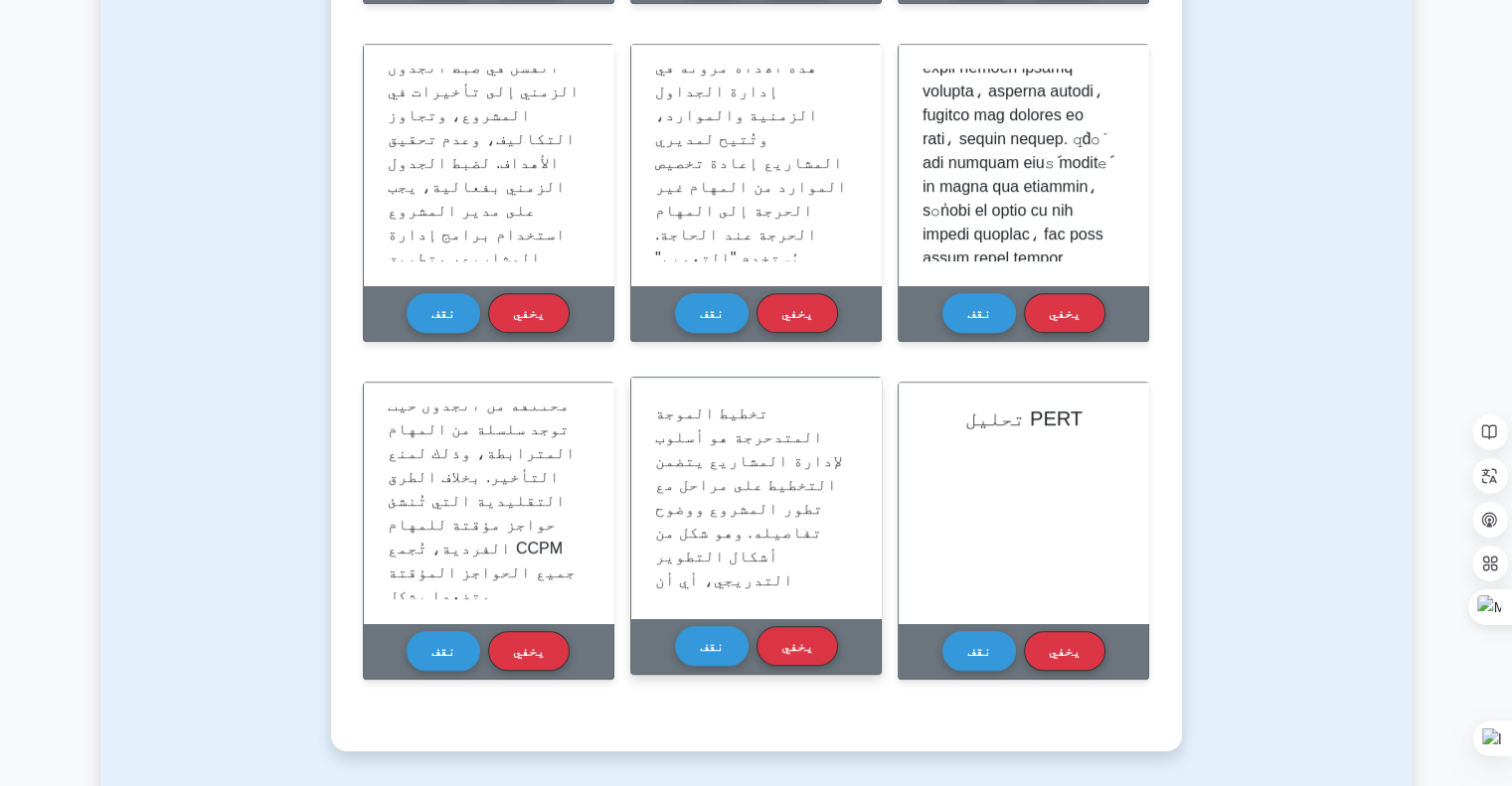 click on "تخطيط الموجة المتدحرجة هو أسلوب لإدارة المشاريع يتضمن التخطيط على مراحل مع تطور المشروع ووضوح تفاصيله. وهو شكل من أشكال التطوير التدريجي، أي أن التخطيط متكرر ويتغير مع جمع المزيد من المعلومات طوال دورة حياة المشروع. في البداية، يُجرى التخطيط عالي المستوى بناءً على المعلومات المتوفرة، ومع توافر المزيد من التفاصيل، يُحدّث التخطيط ويُفصّل ليعكس الفهم الحالي للمشروع." at bounding box center [749, 639] 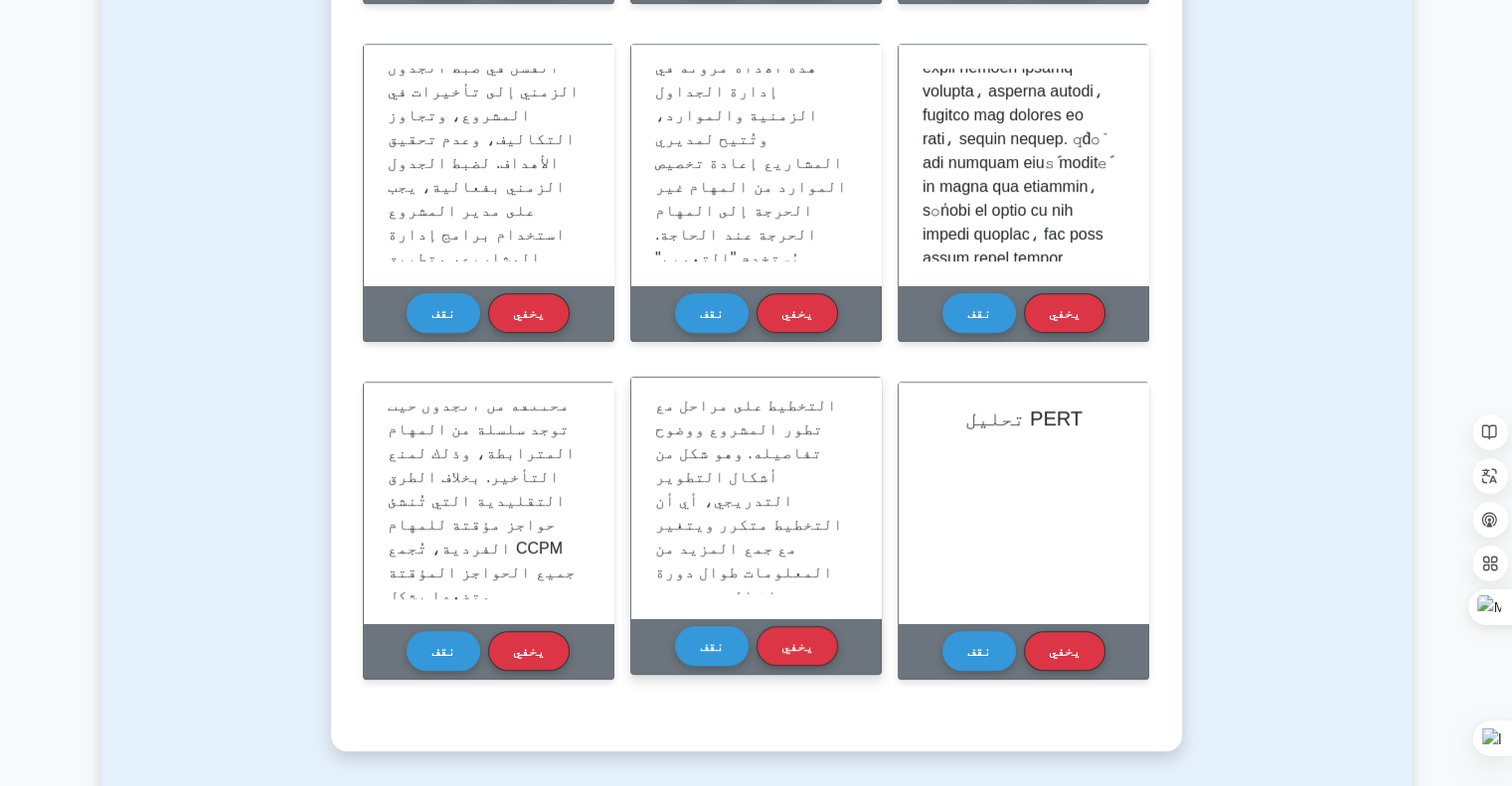 scroll, scrollTop: 119, scrollLeft: 0, axis: vertical 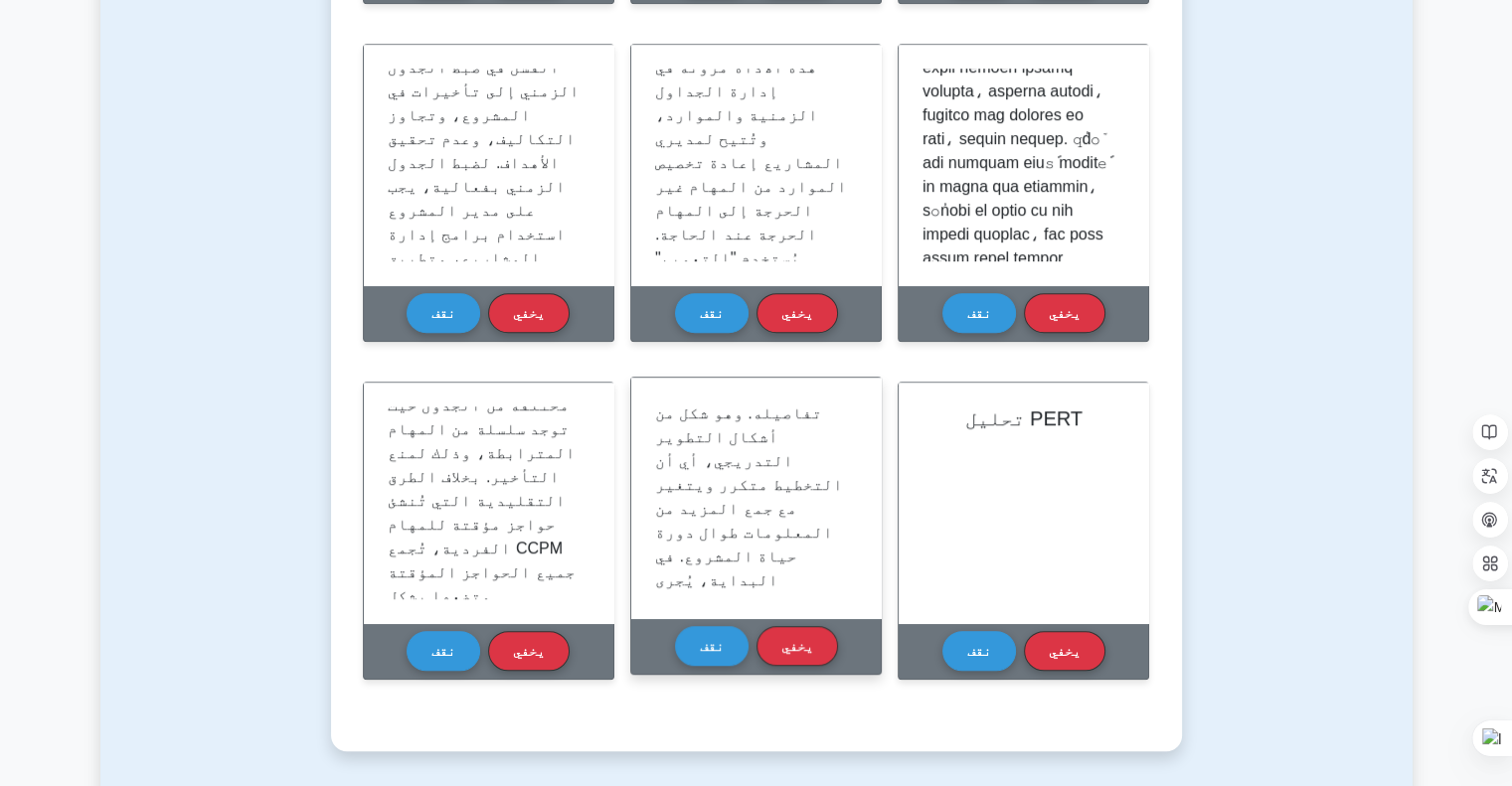 click on "تخطيط الموجة المتدحرجة هو أسلوب لإدارة المشاريع يتضمن التخطيط على مراحل مع تطور المشروع ووضوح تفاصيله. وهو شكل من أشكال التطوير التدريجي، أي أن التخطيط متكرر ويتغير مع جمع المزيد من المعلومات طوال دورة حياة المشروع. في البداية، يُجرى التخطيط عالي المستوى بناءً على المعلومات المتوفرة، ومع توافر المزيد من التفاصيل، يُحدّث التخطيط ويُفصّل ليعكس الفهم الحالي للمشروع." at bounding box center [749, 520] 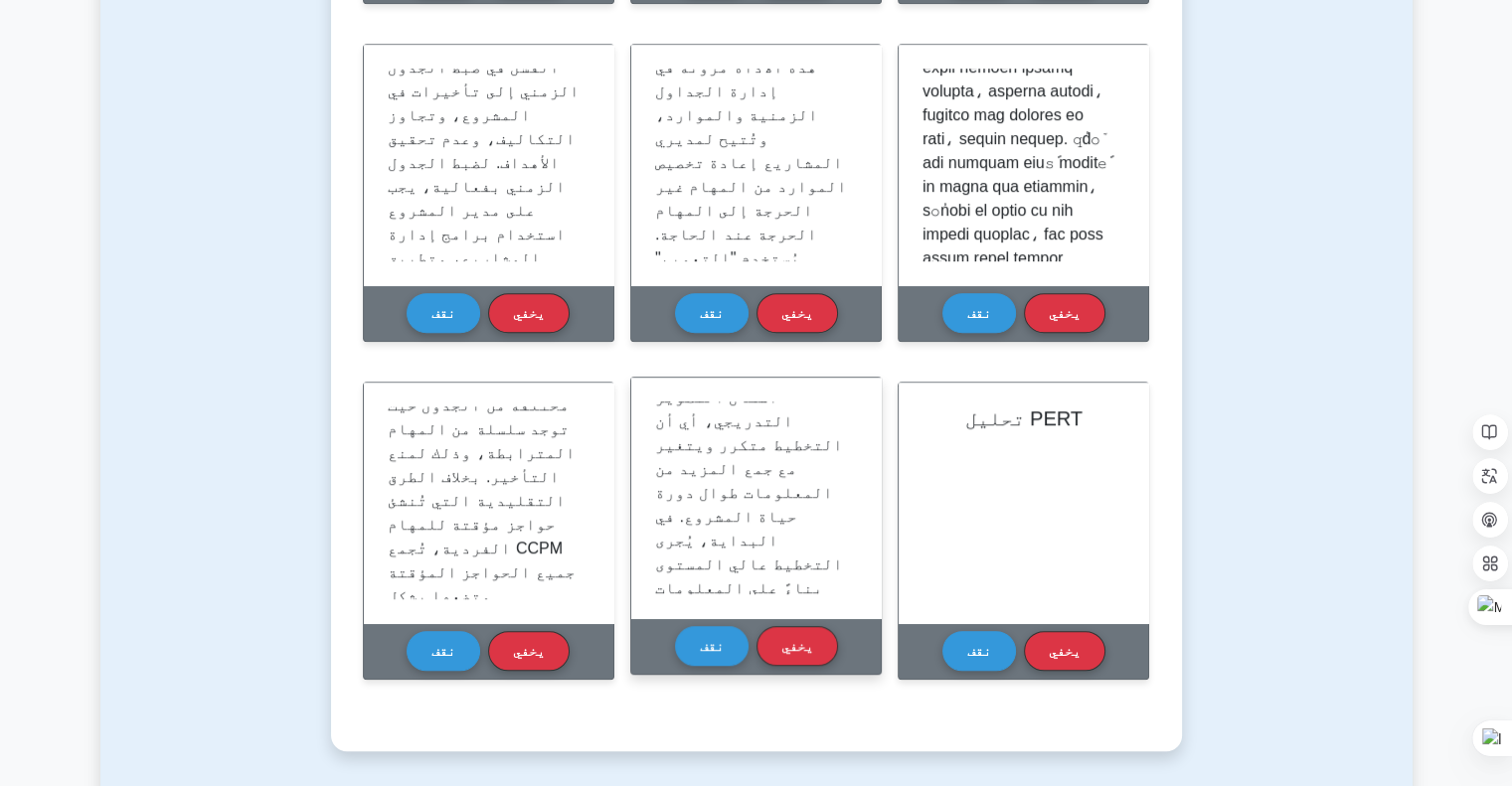scroll, scrollTop: 199, scrollLeft: 0, axis: vertical 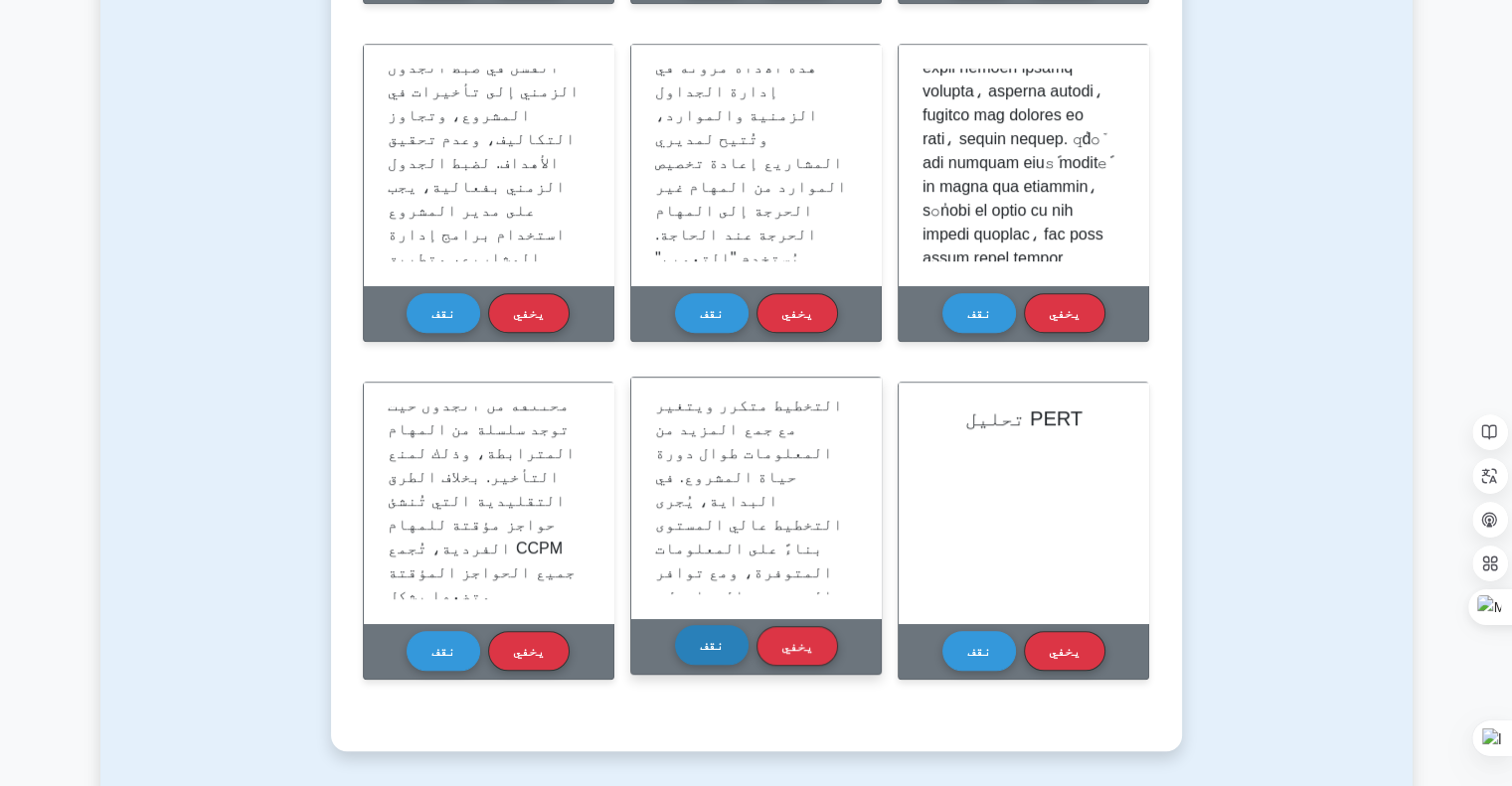 click on "نقف" at bounding box center (712, 645) 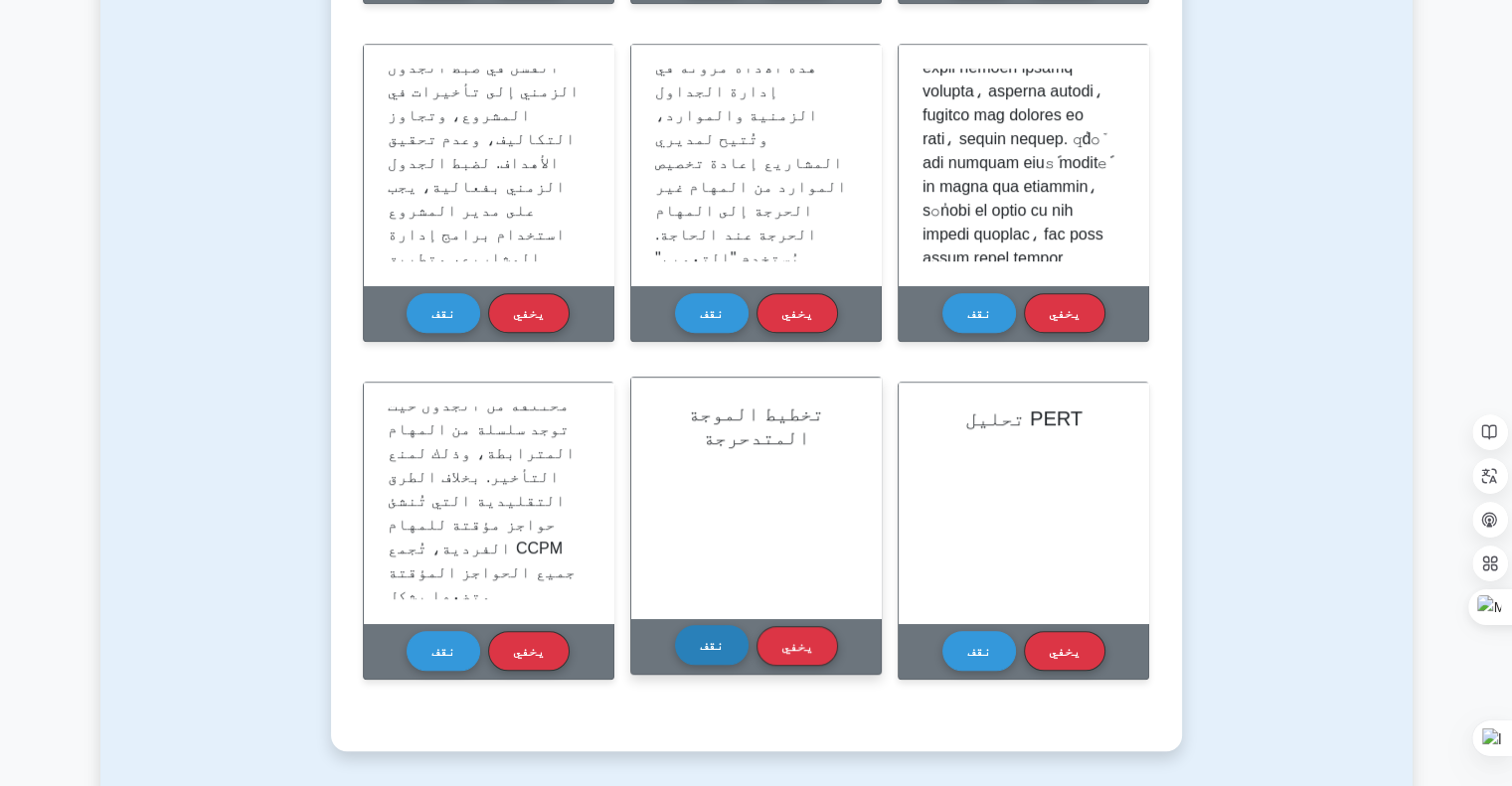 click on "نقف" at bounding box center (712, 645) 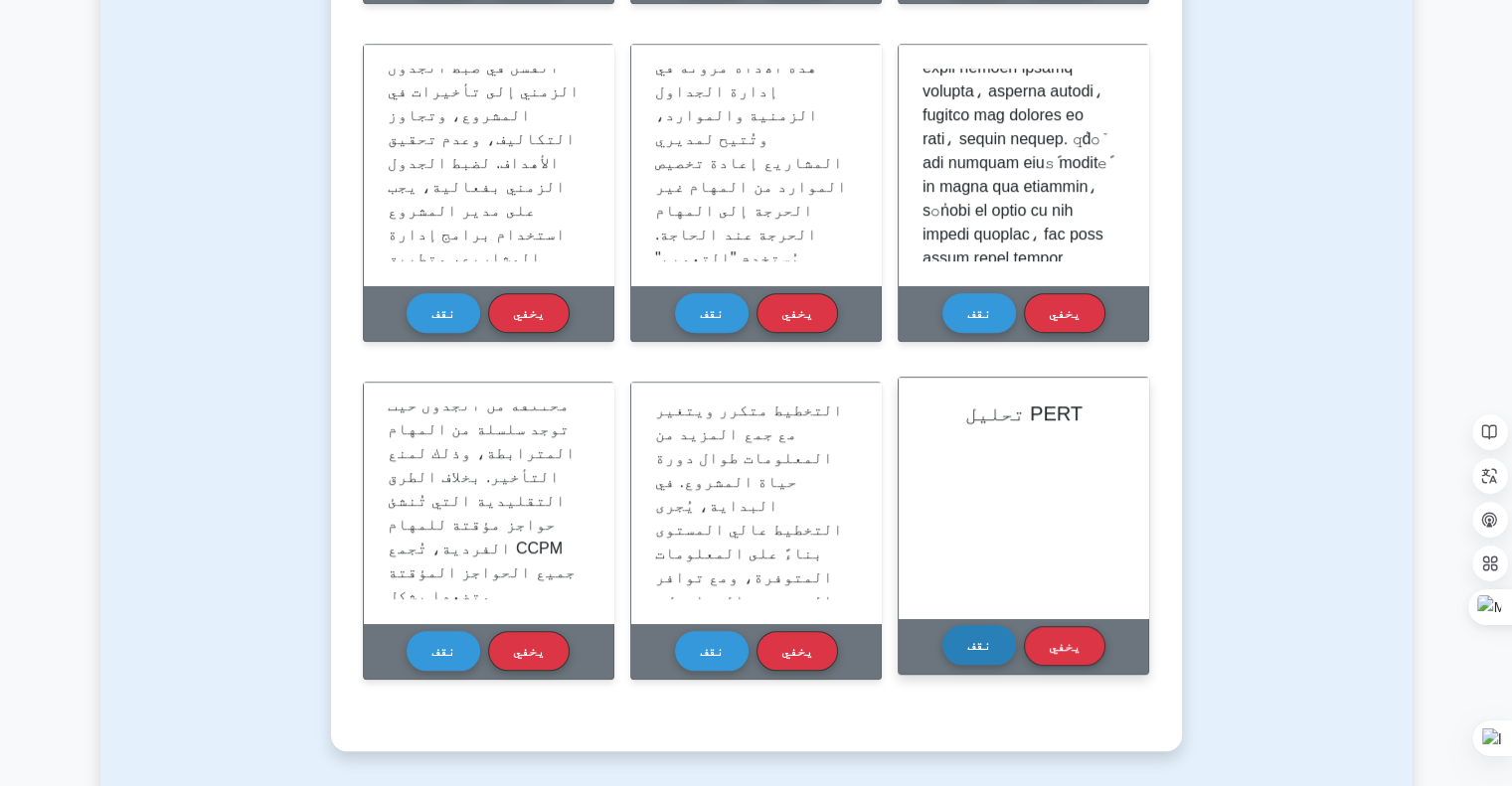 click on "نقف" at bounding box center (979, 645) 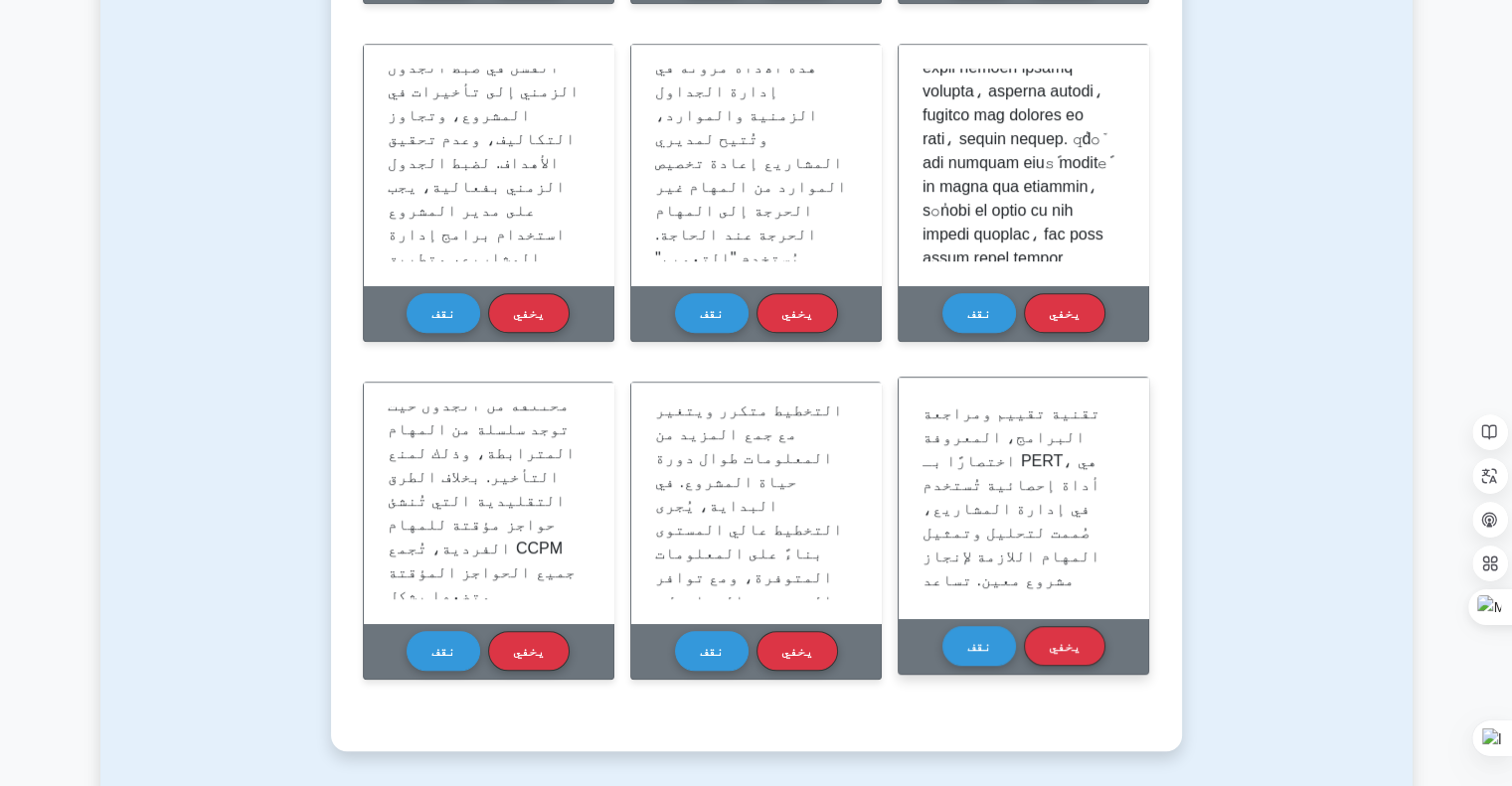 click on "تقنية تقييم ومراجعة البرامج، المعروفة اختصارًا بـ PERT، هي أداة إحصائية تُستخدم في إدارة المشاريع، صُممت لتحليل وتمثيل المهام اللازمة لإنجاز مشروع معين. تساعد PERT على تحديد الحد الأدنى للوقت اللازم لإنجاز المشروع، بالإضافة إلى جوانب المخاطر المحتملة. وتشمل إنشاء تمثيل بياني للجدول الزمني للمشروع، مما يُمكّن الإدارة من تنظيم وتنسيق المهام ضمنه. كما يتضمن تحليل PERT تقدير الوقت اللازم لكل مرحلة من مراحل المشروع مع مراعاة بعض المخاطر." at bounding box center [1018, 675] 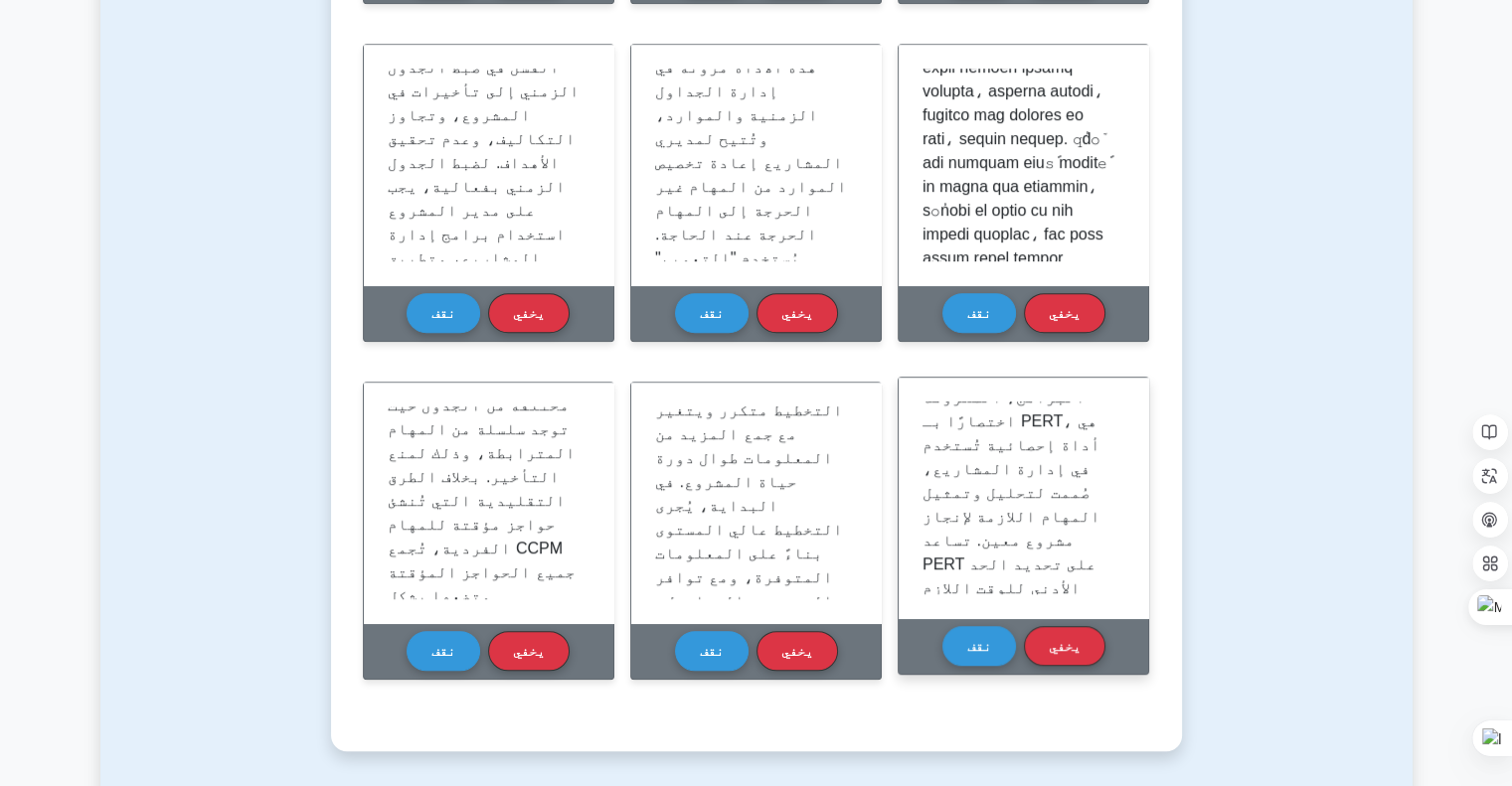 click on "تقنية تقييم ومراجعة البرامج، المعروفة اختصارًا بـ PERT، هي أداة إحصائية تُستخدم في إدارة المشاريع، صُممت لتحليل وتمثيل المهام اللازمة لإنجاز مشروع معين. تساعد PERT على تحديد الحد الأدنى للوقت اللازم لإنجاز المشروع، بالإضافة إلى جوانب المخاطر المحتملة. وتشمل إنشاء تمثيل بياني للجدول الزمني للمشروع، مما يُمكّن الإدارة من تنظيم وتنسيق المهام ضمنه. كما يتضمن تحليل PERT تقدير الوقت اللازم لكل مرحلة من مراحل المشروع مع مراعاة بعض المخاطر." at bounding box center [1018, 635] 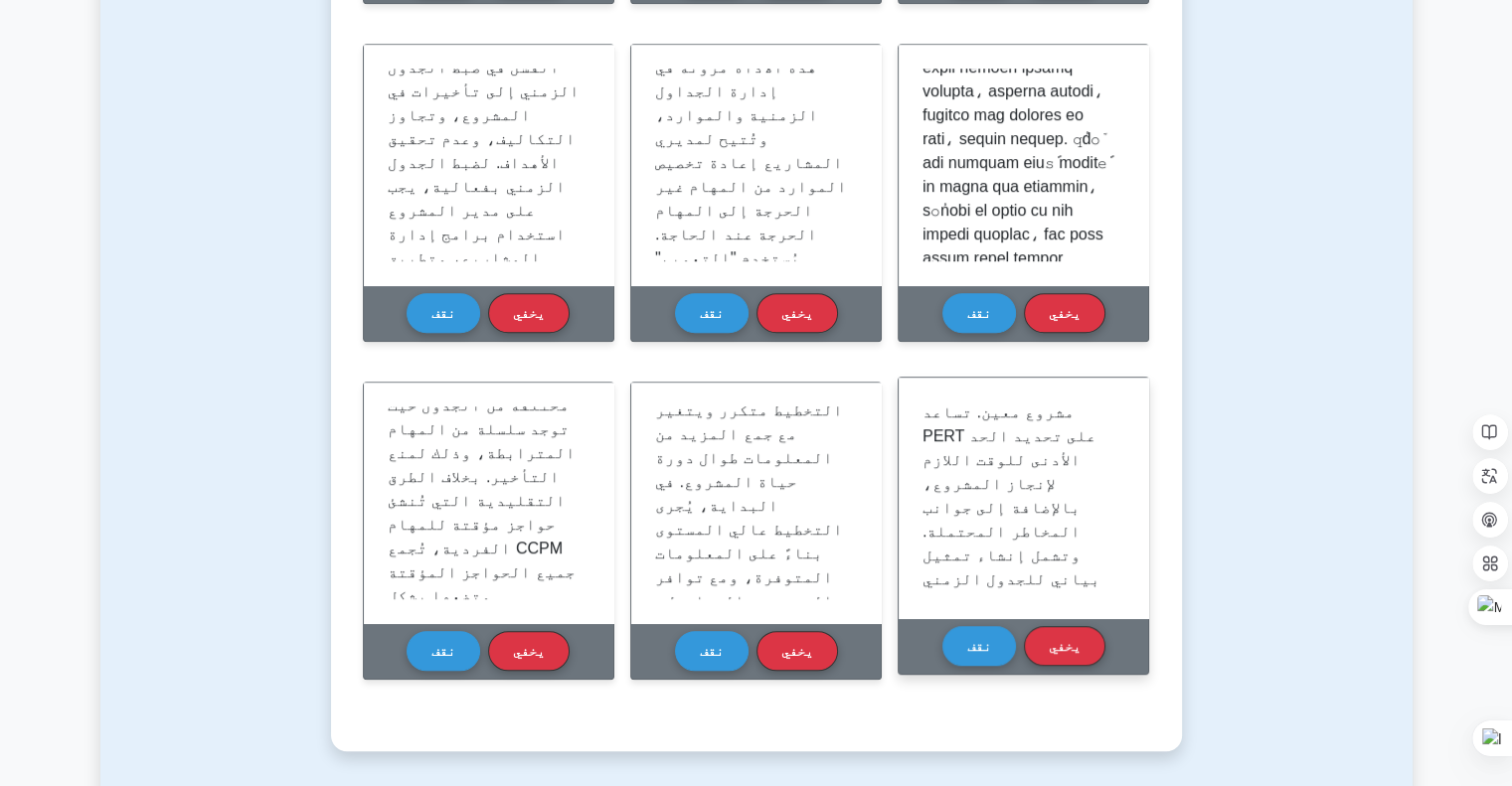 scroll, scrollTop: 227, scrollLeft: 0, axis: vertical 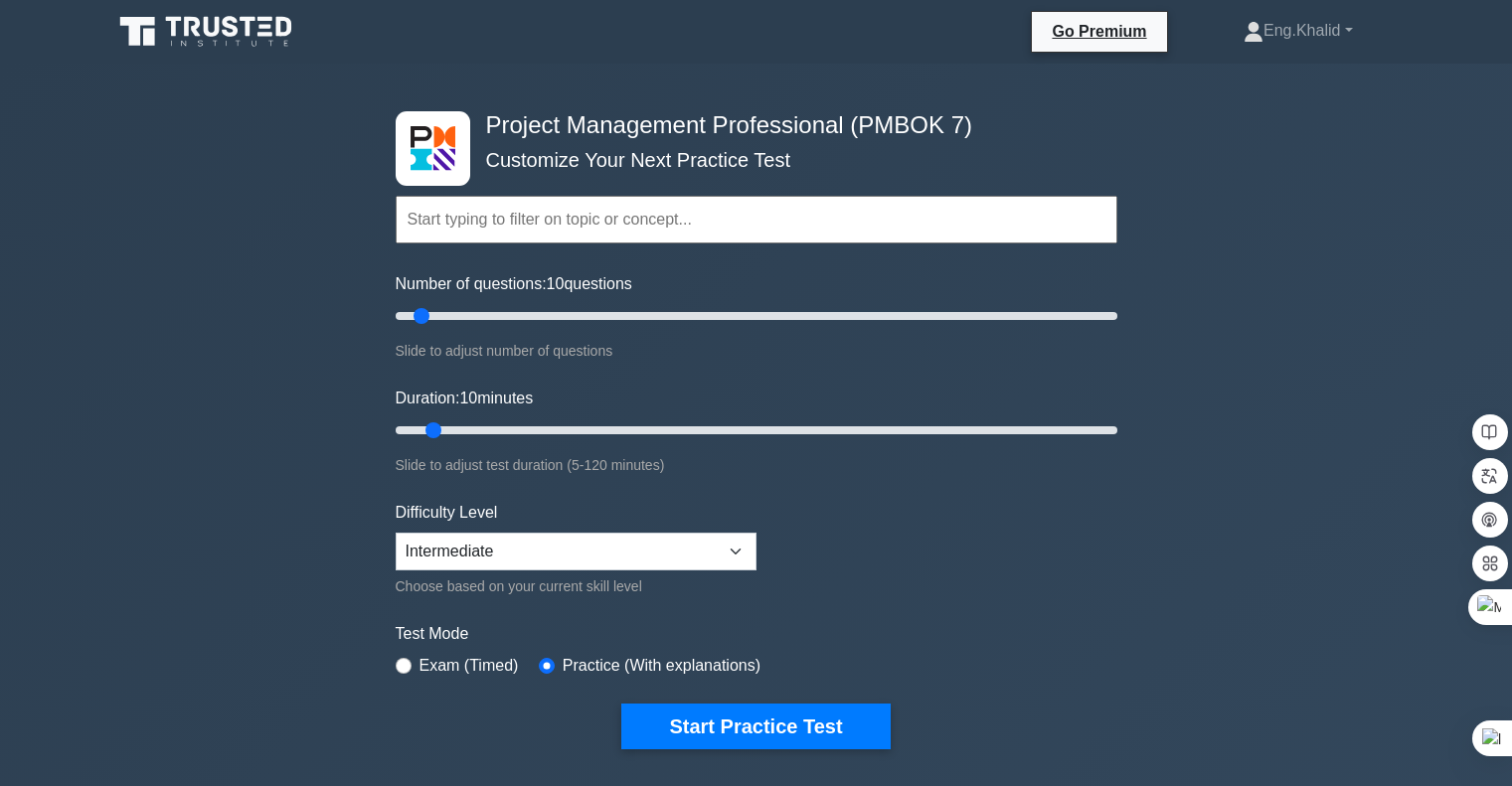 select on "Arabic" 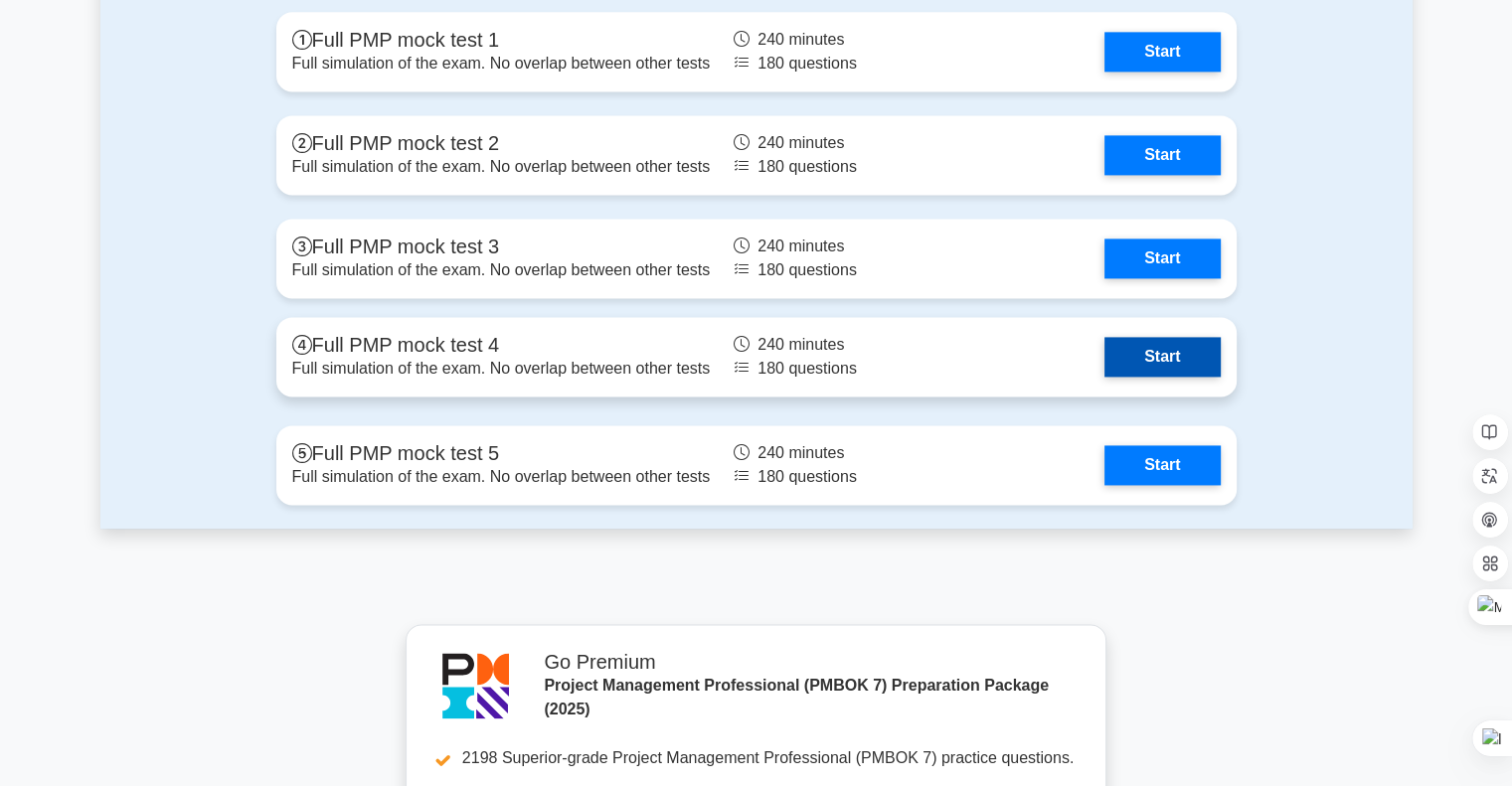 scroll, scrollTop: 0, scrollLeft: 0, axis: both 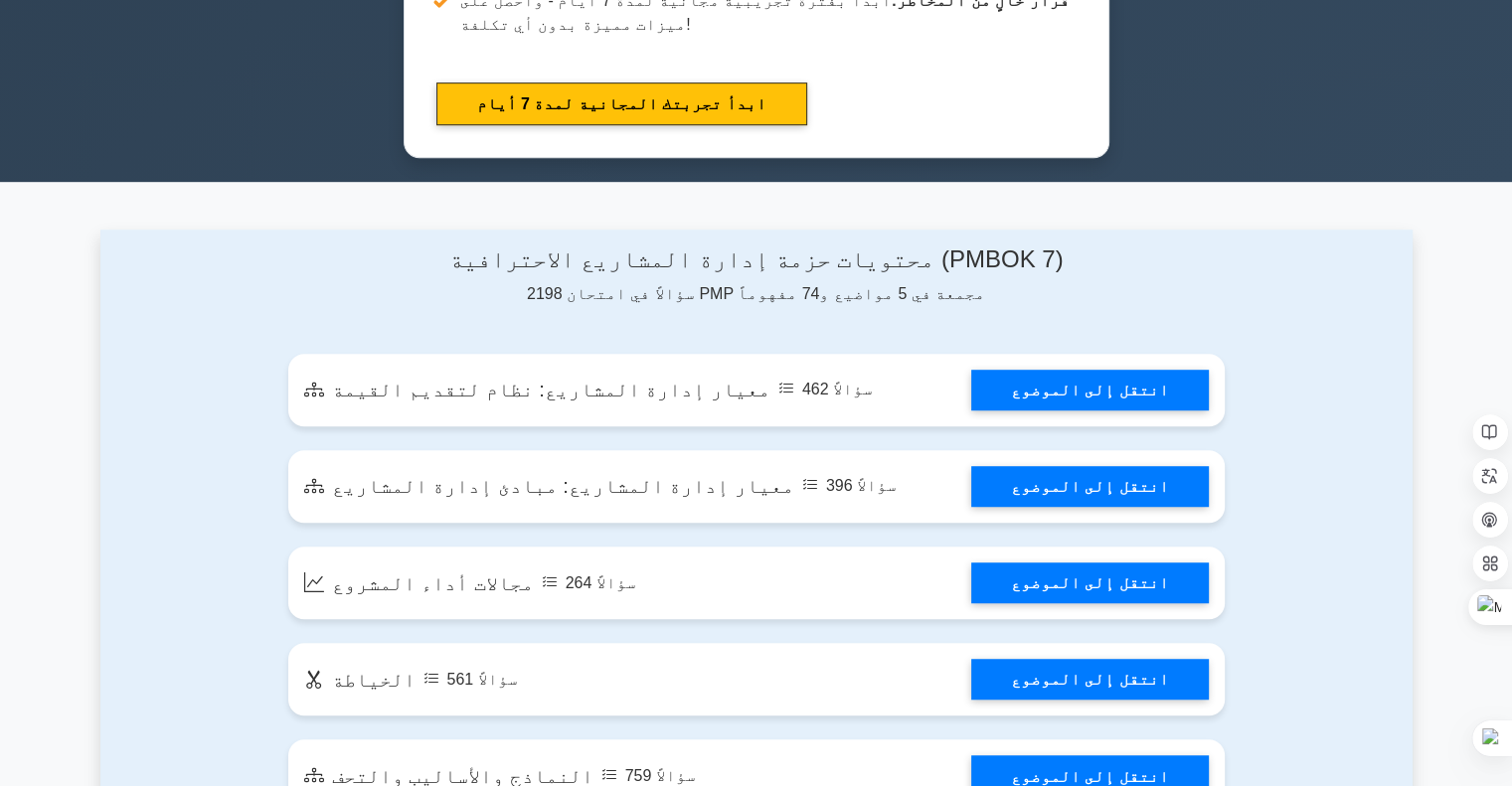 click on "محتويات حزمة إدارة المشاريع الاحترافية (PMBOK 7)
2198 سؤالاً في امتحان PMP مجمعة في 5 مواضيع و74 مفهوماً
معيار إدارة المشاريع: نظام لتقديم القيمة
462 سؤالاً
انتقل إلى الموضوع" at bounding box center (756, 541) 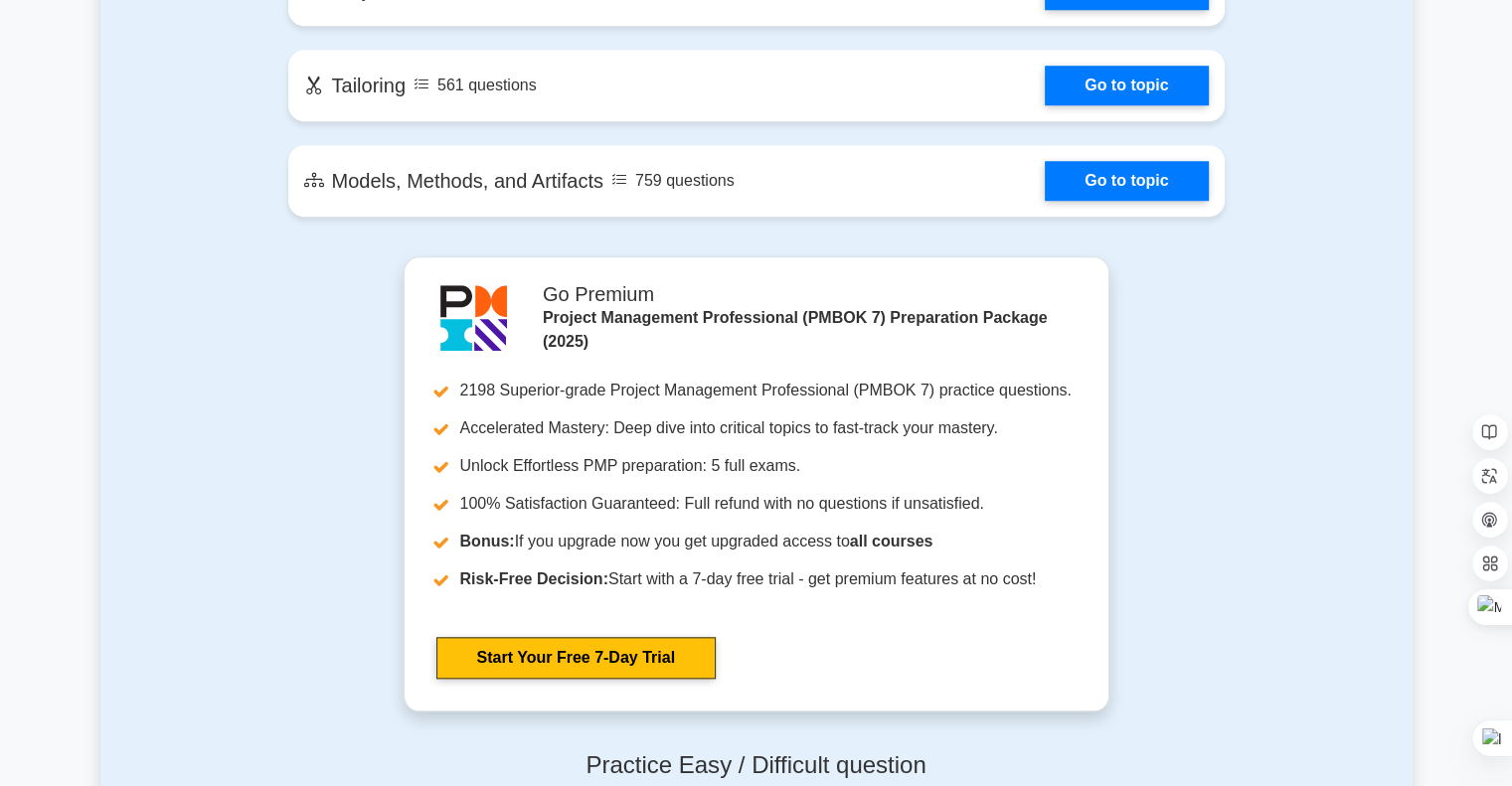 scroll, scrollTop: 1789, scrollLeft: 0, axis: vertical 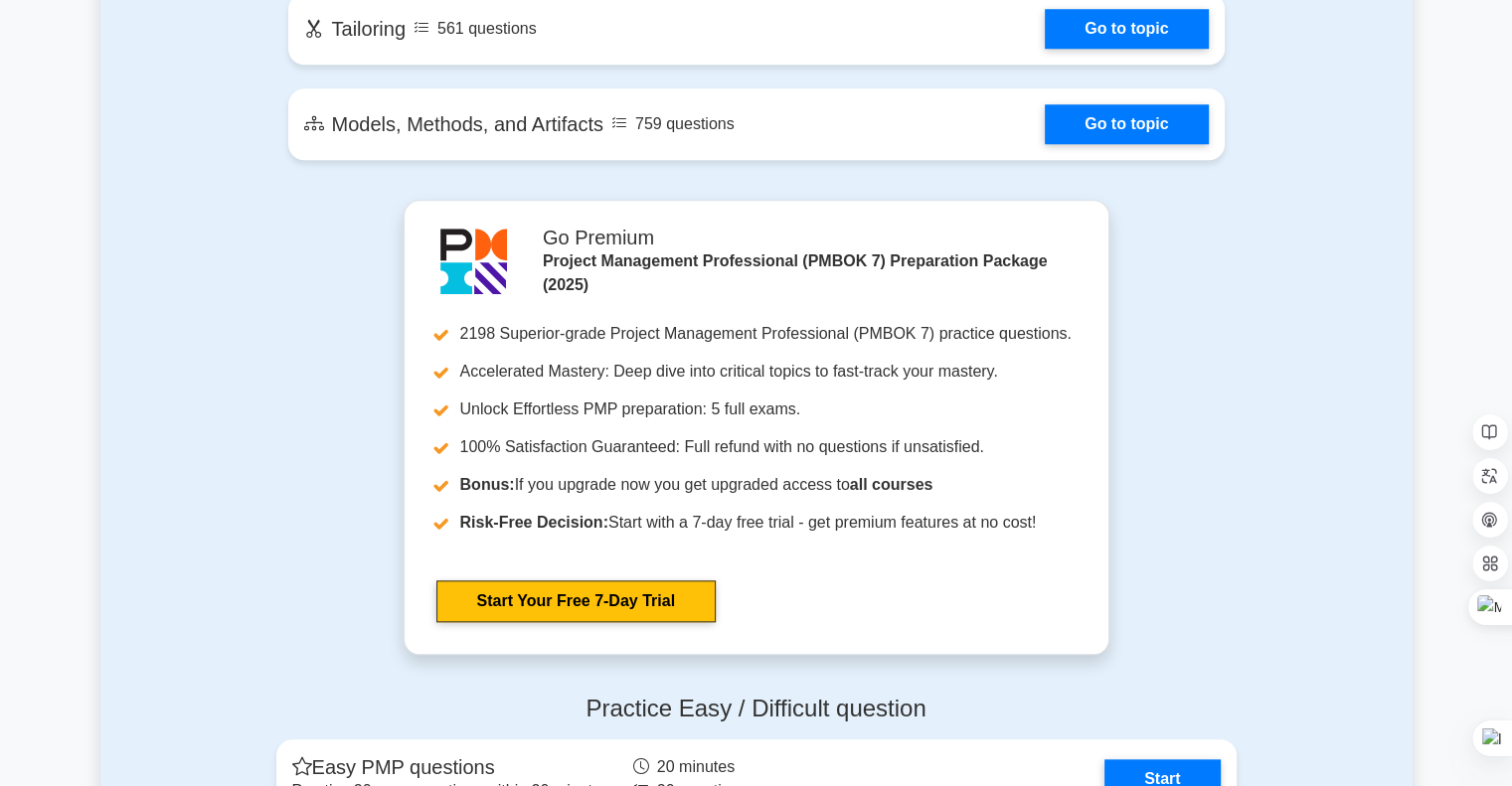 click on "Contents of the Project Management Professional (PMBOK 7) package
2198 PMP questions grouped in 5 topics and 74 concepts
The Standard for Project Management: A System for Value Delivery
462 questions
Go to topic" at bounding box center (756, 529) 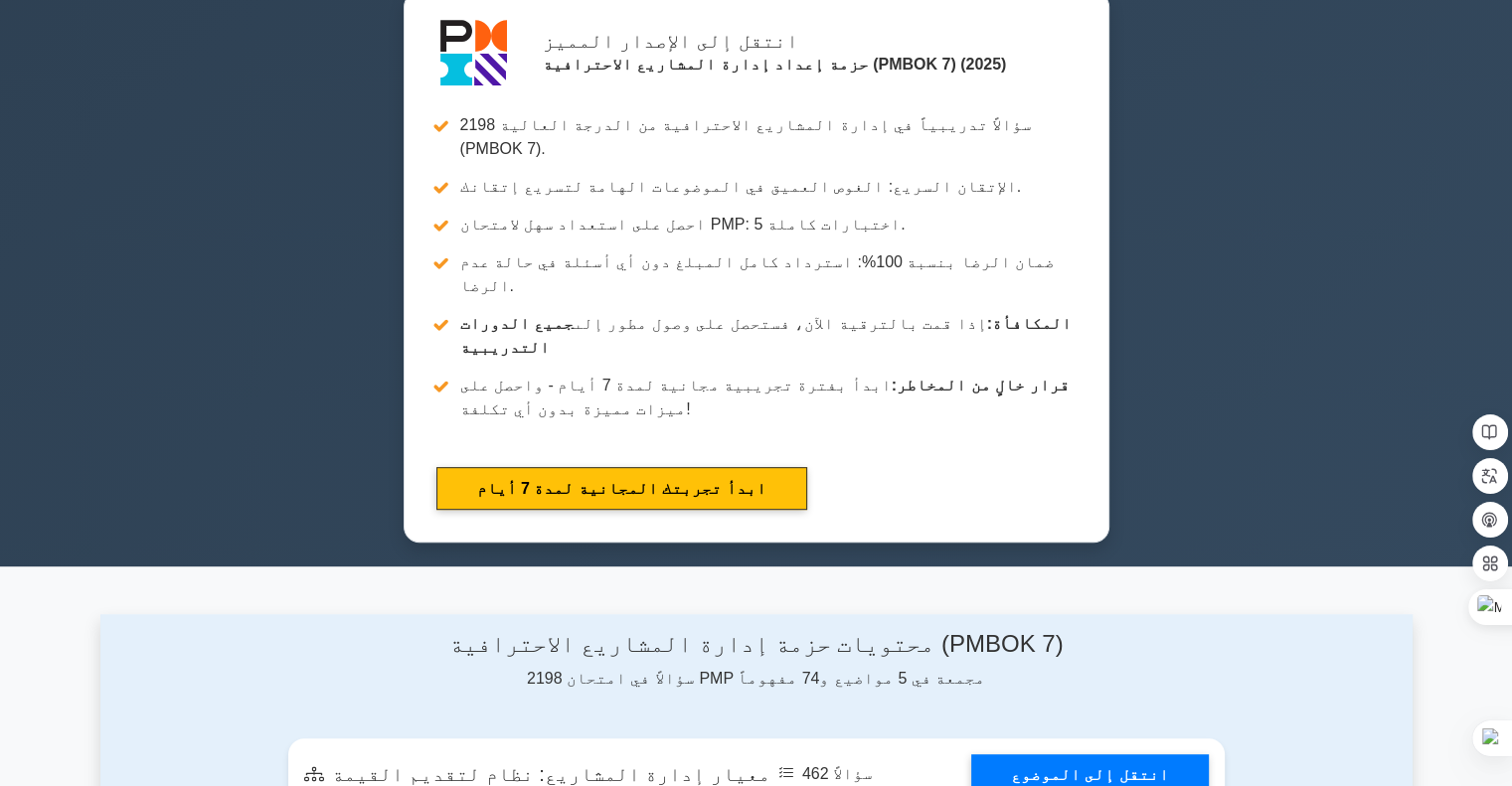 scroll, scrollTop: 783, scrollLeft: 0, axis: vertical 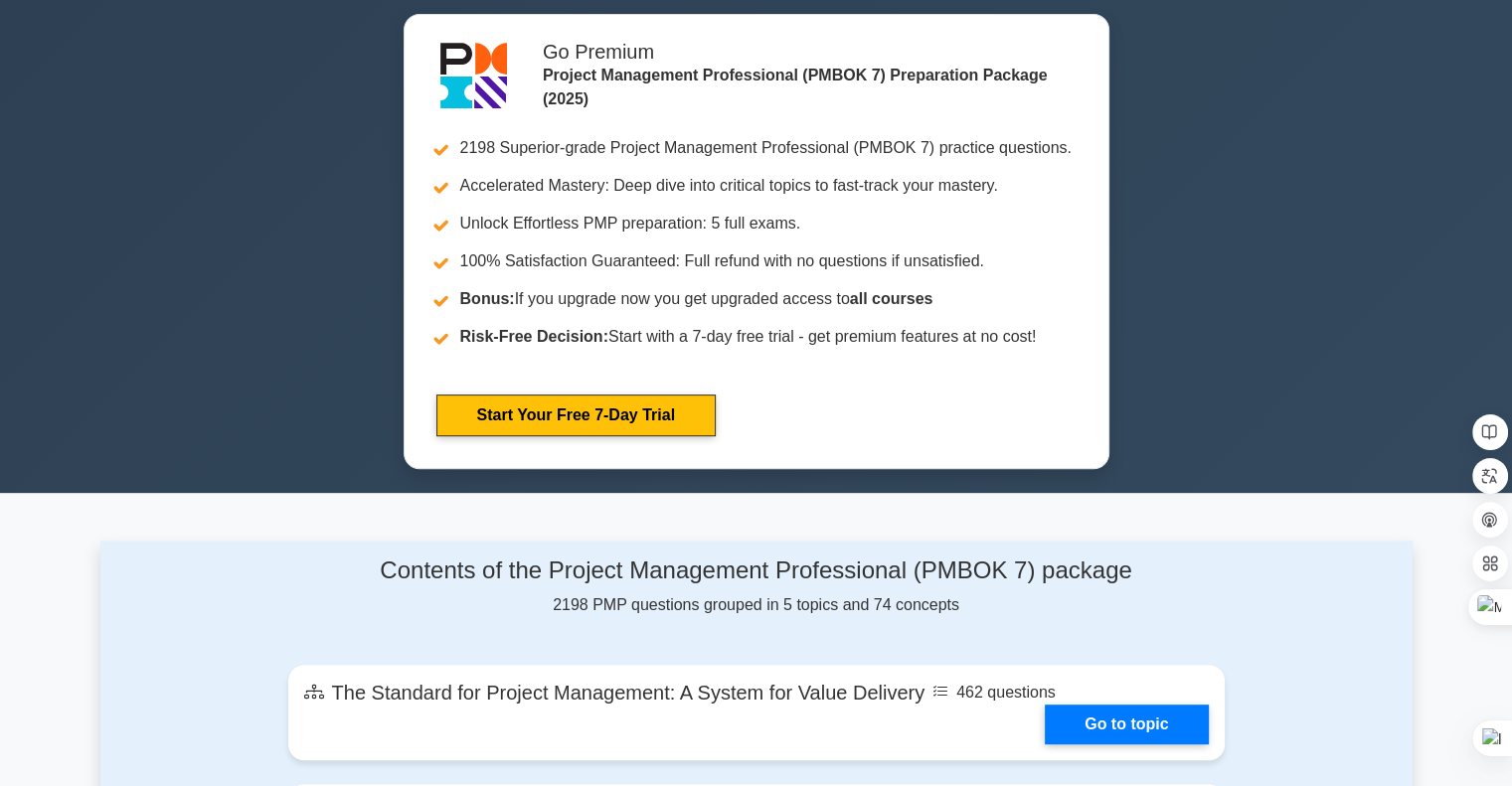 click on "Project Management Professional (PMBOK 7)
Customize Your Next Practice Test
Topics
The Standard for Project Management: A System for Value Delivery
The Standard for Project Management: Project Management Principles
Project Performance Domains
Tailoring
Models, Methods, and Artifacts
Concepts" at bounding box center (756, -113) 